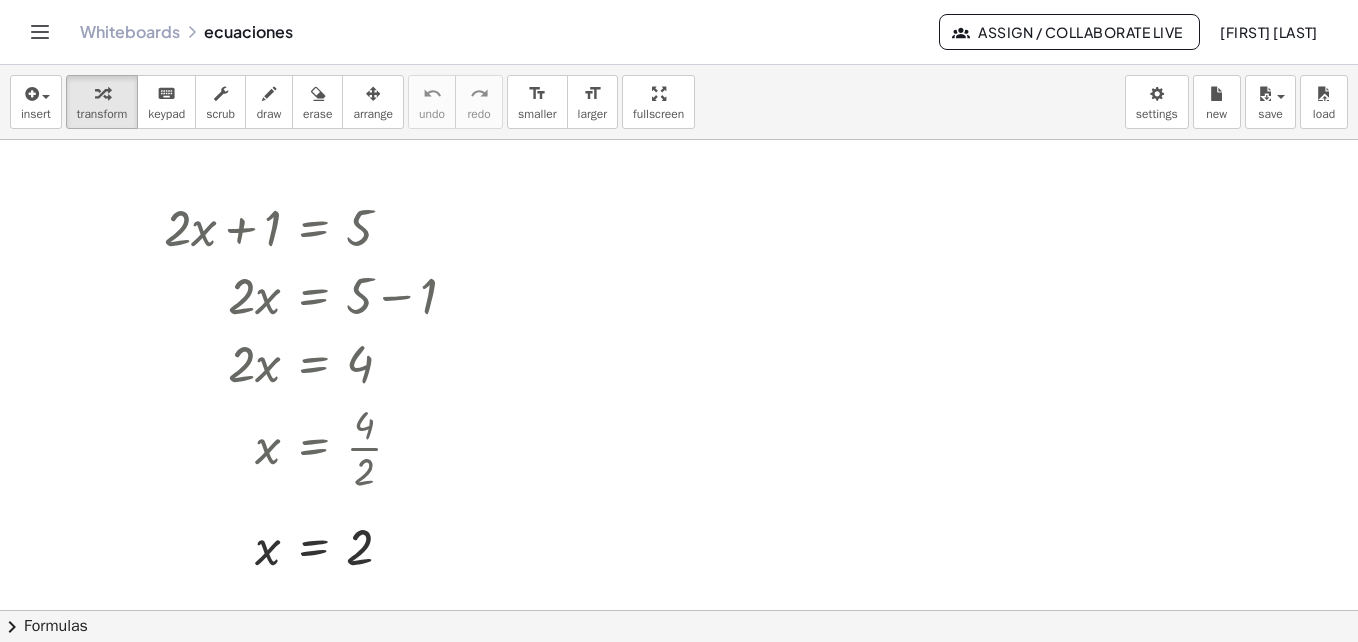 scroll, scrollTop: 0, scrollLeft: 0, axis: both 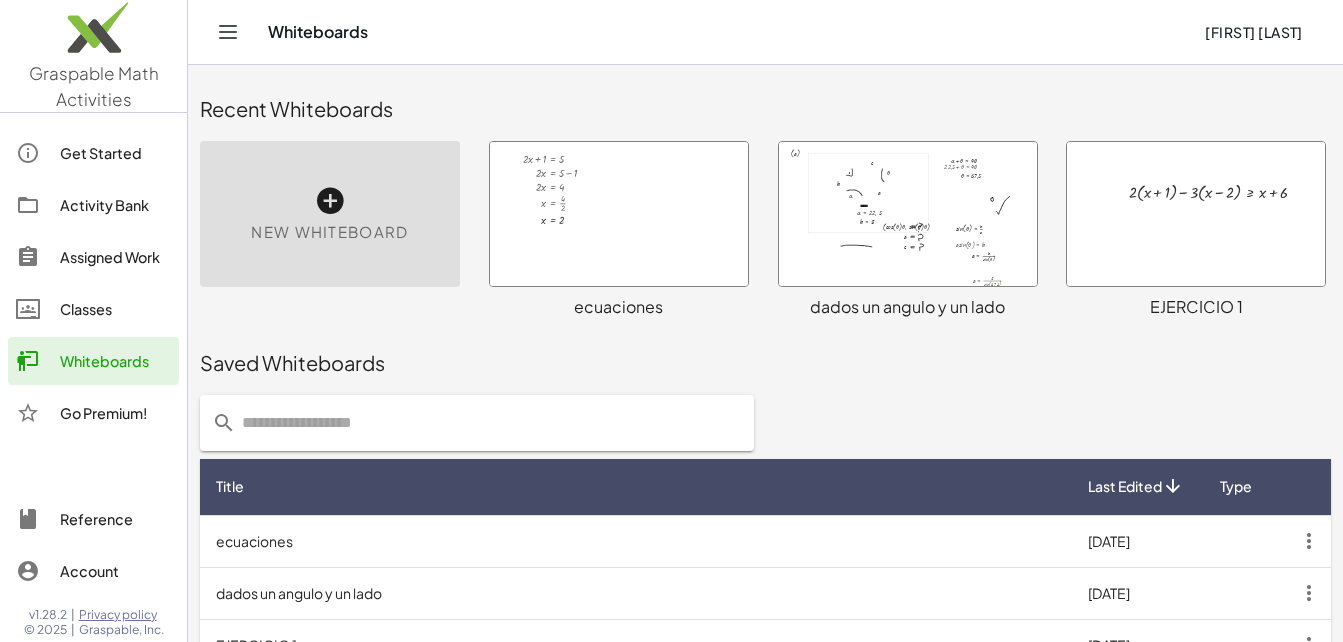 drag, startPoint x: 679, startPoint y: 261, endPoint x: 606, endPoint y: 371, distance: 132.01894 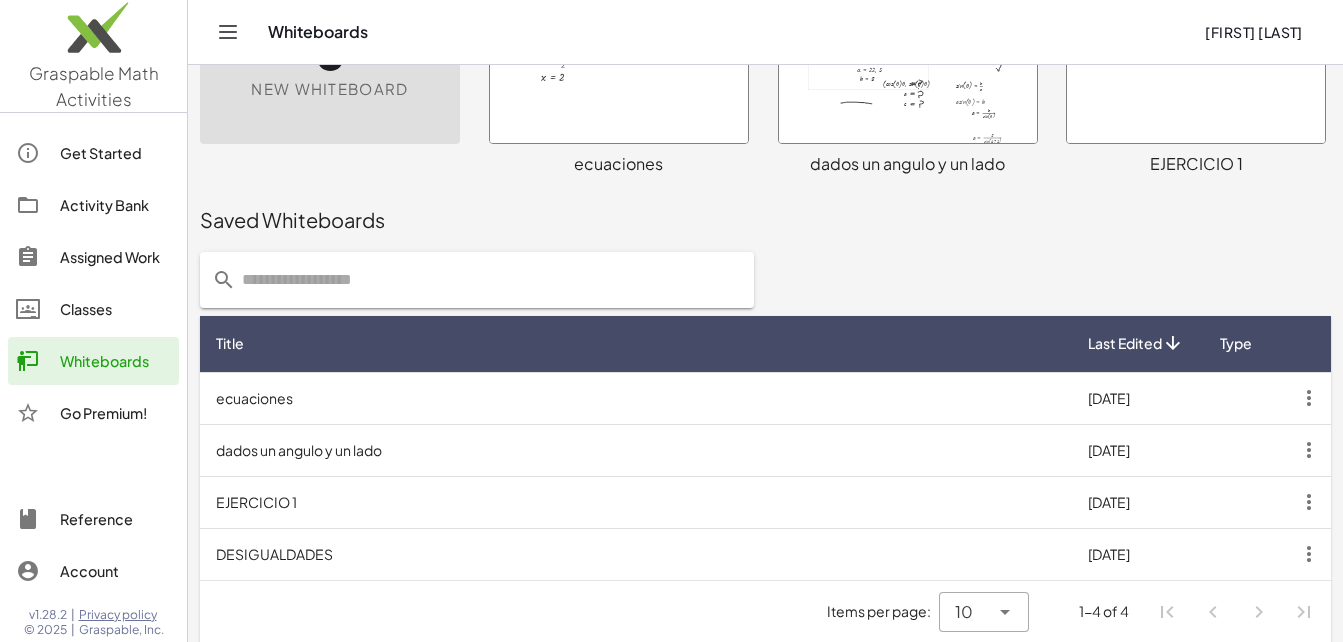 scroll, scrollTop: 156, scrollLeft: 0, axis: vertical 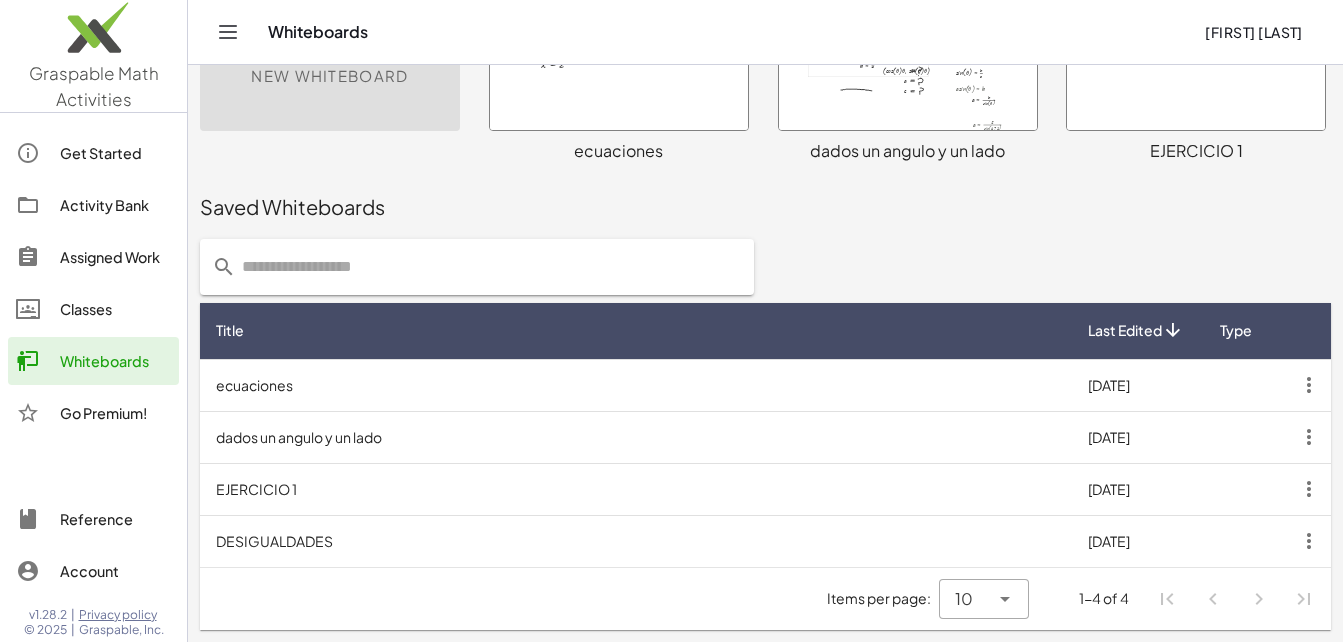 click 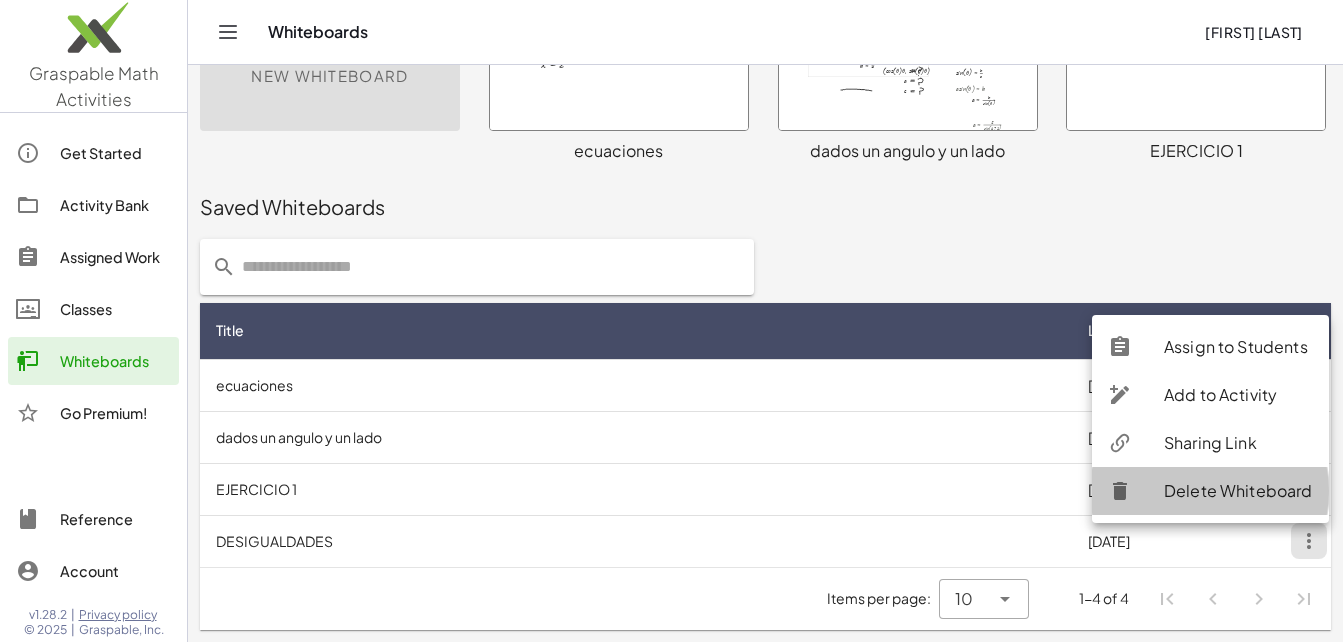 click on "Delete Whiteboard" 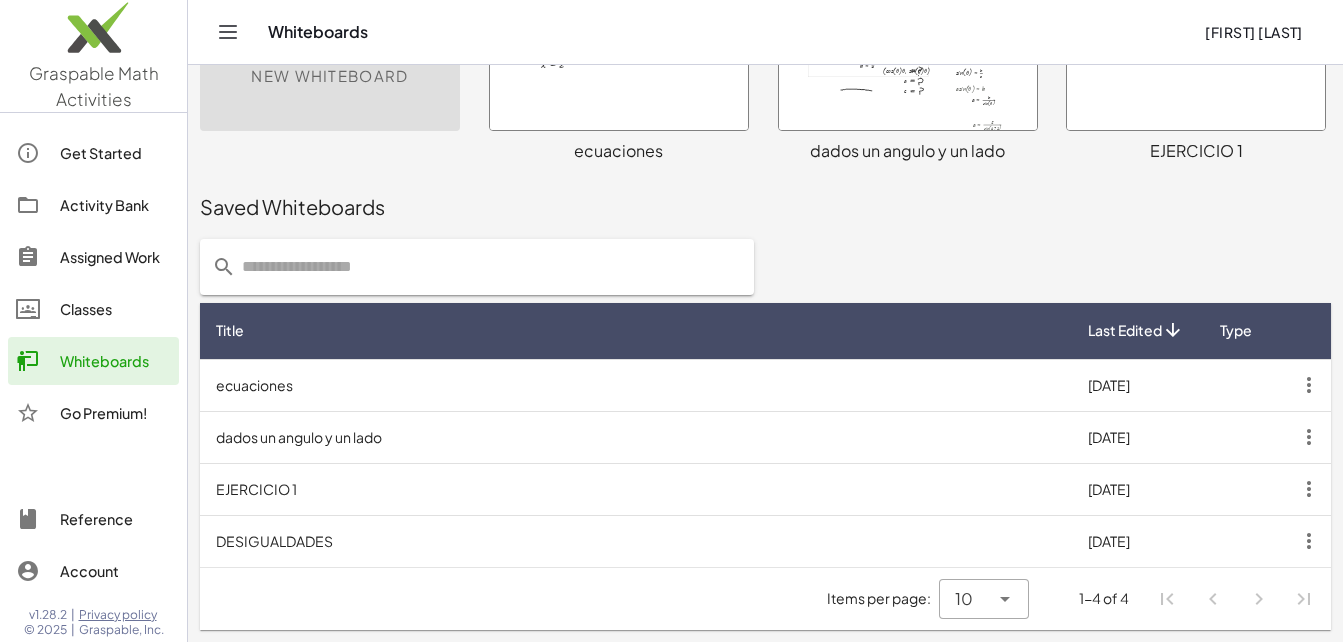 scroll, scrollTop: 104, scrollLeft: 0, axis: vertical 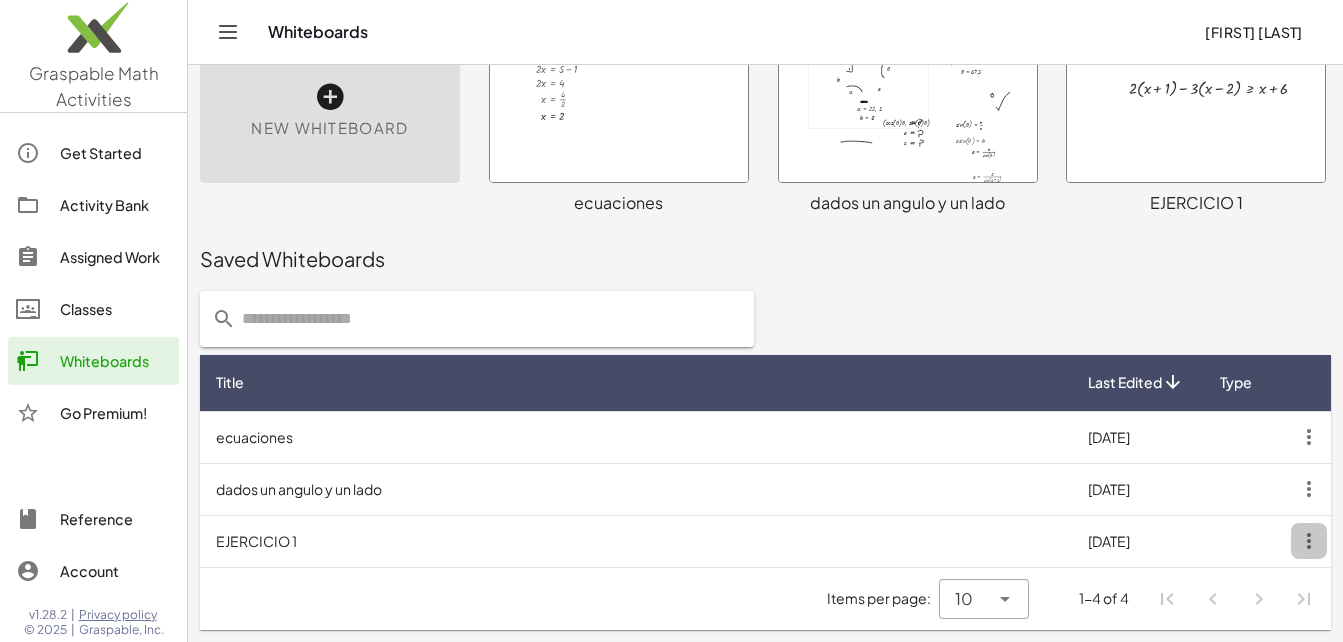 click 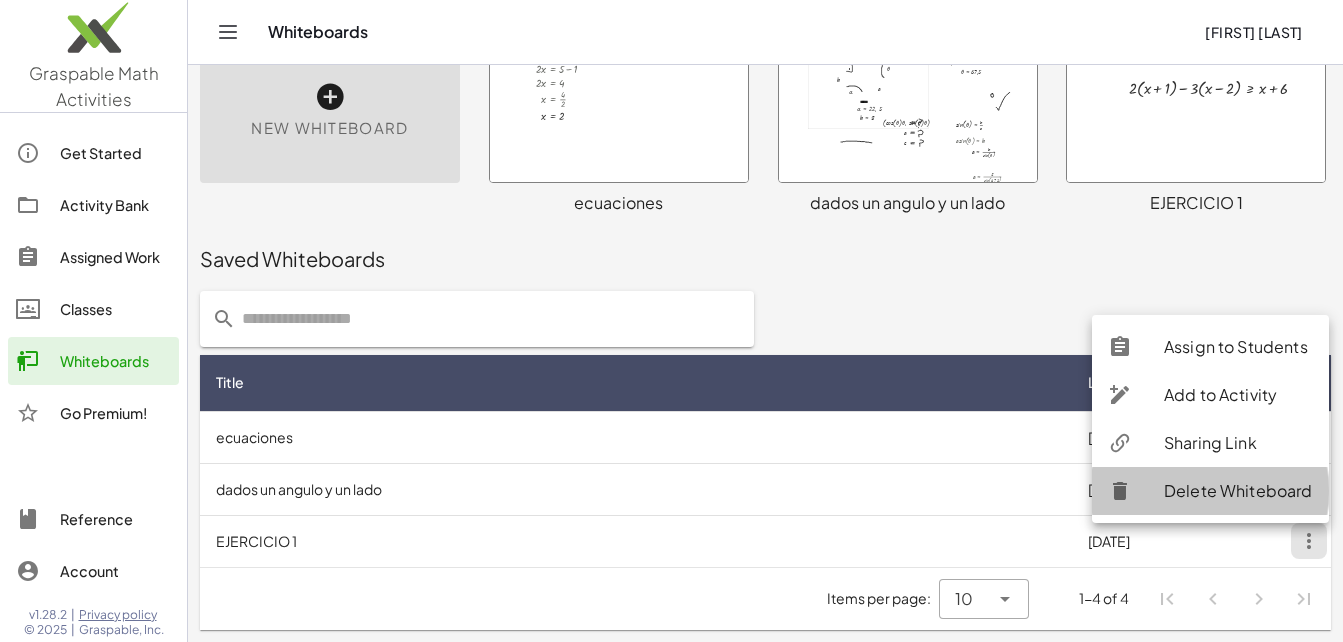 click on "Delete Whiteboard" 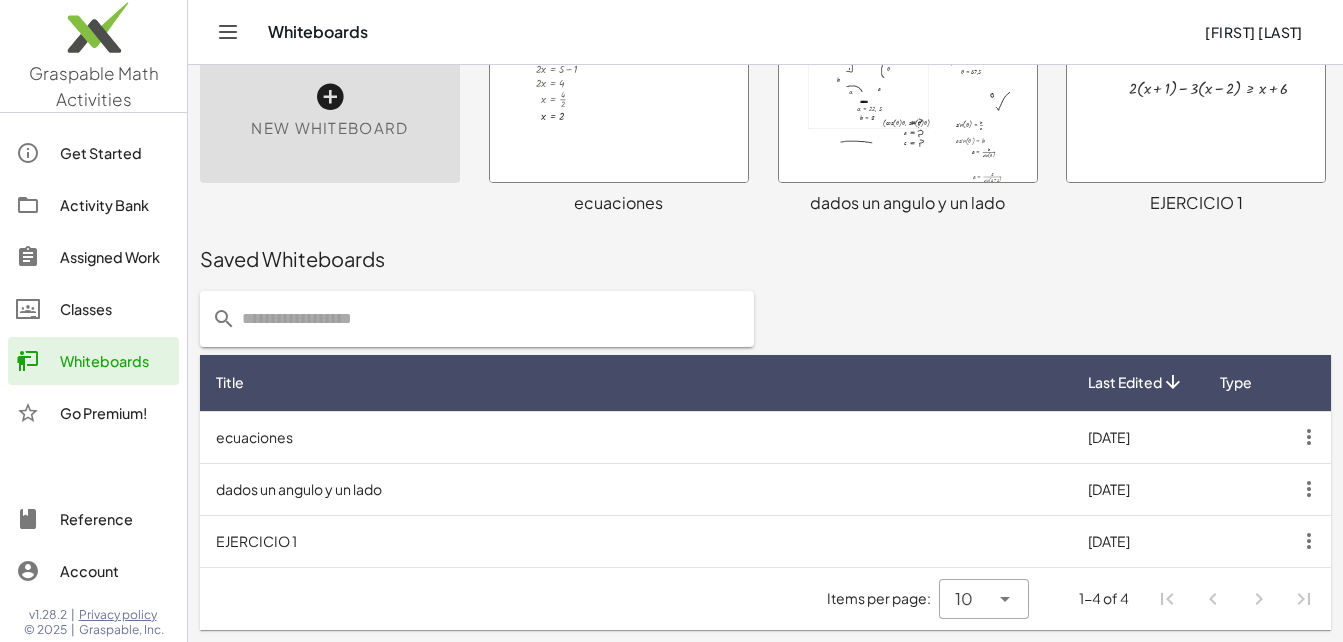 scroll, scrollTop: 52, scrollLeft: 0, axis: vertical 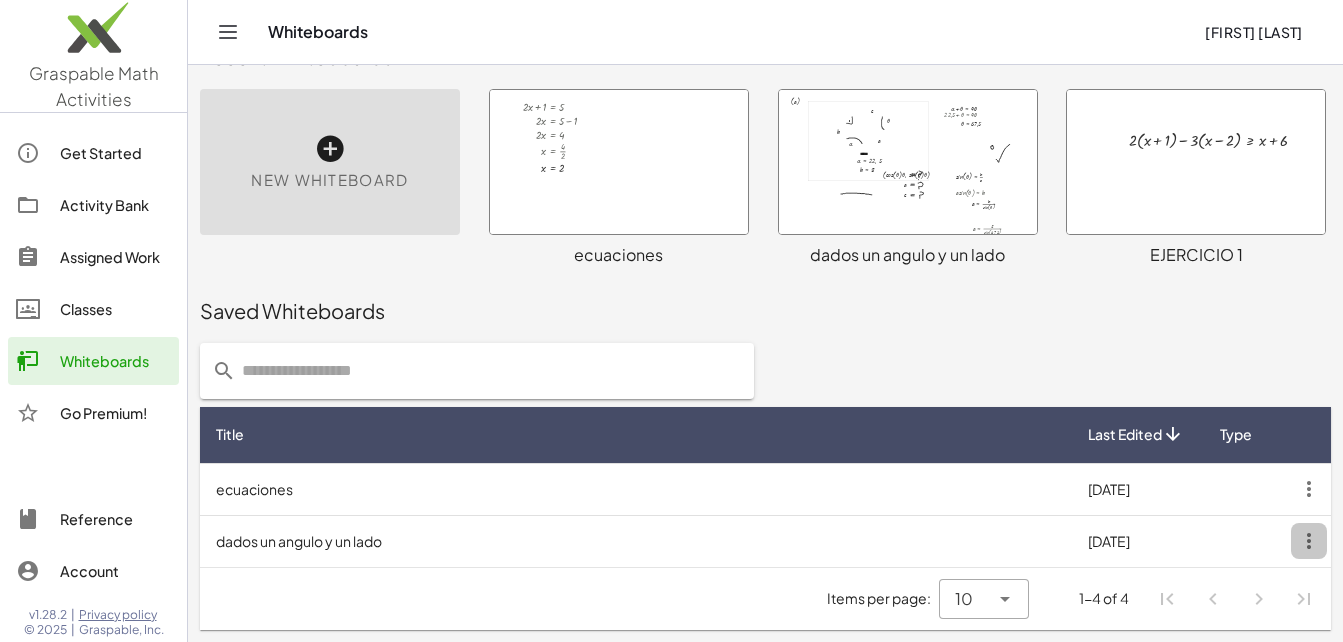 click 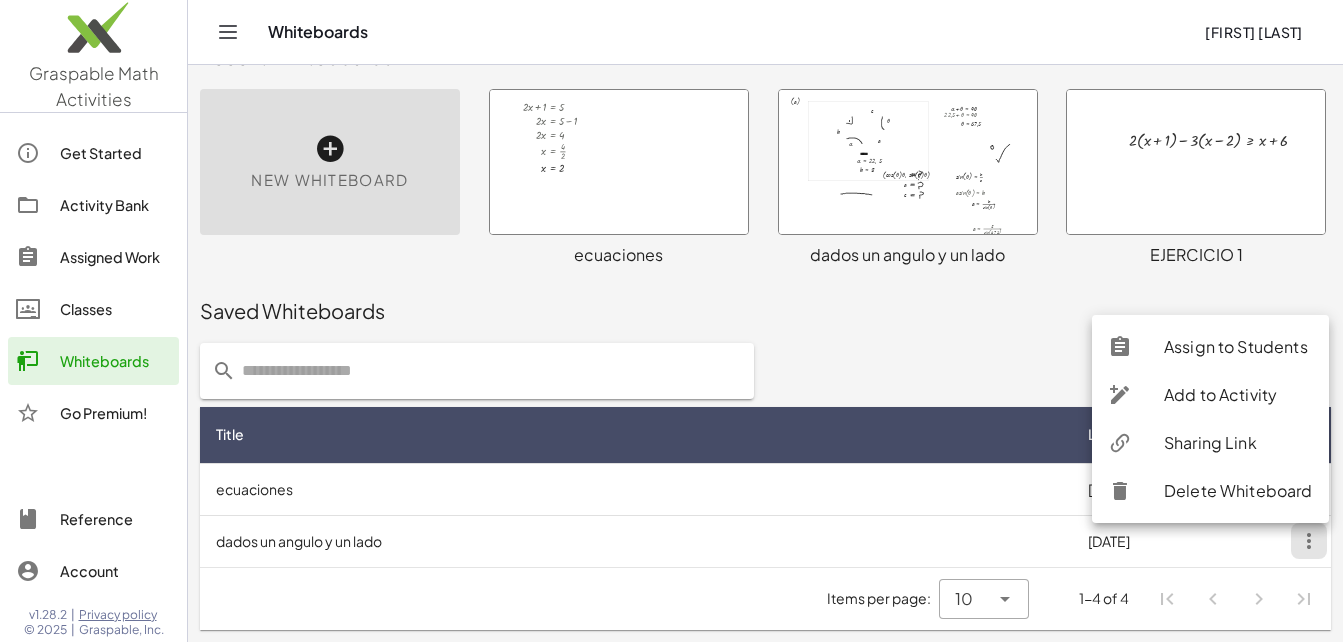 click on "dados un angulo y un lado" at bounding box center [636, 541] 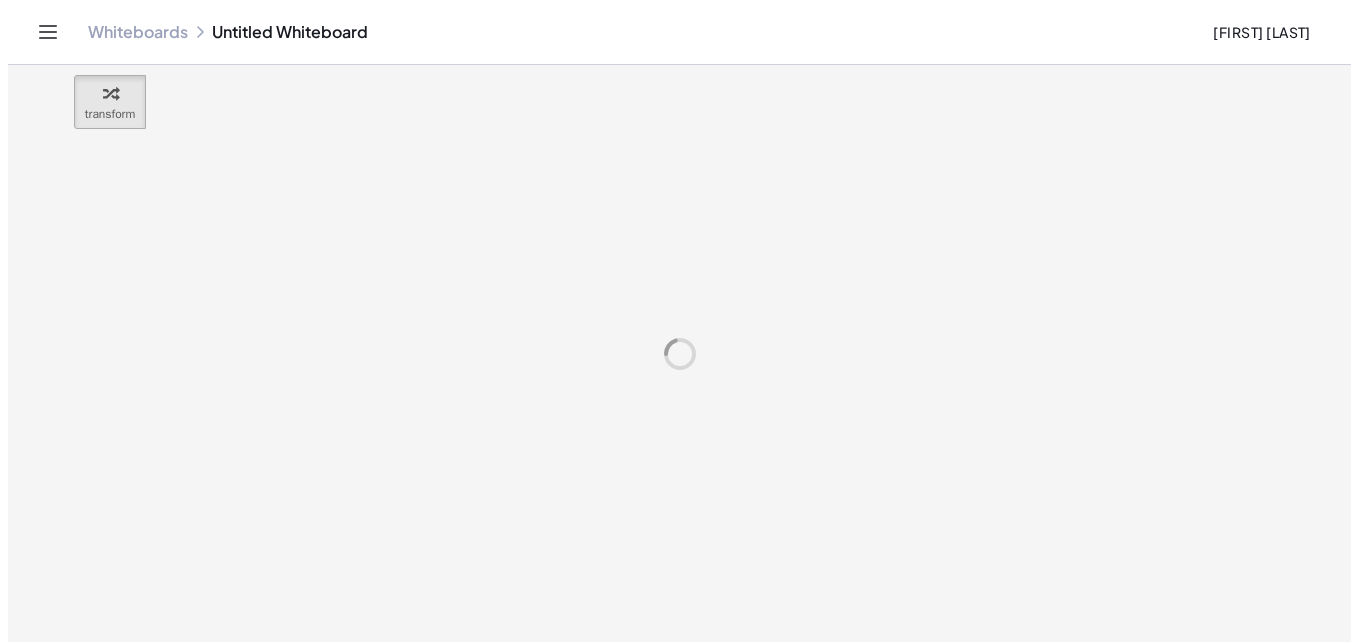 scroll, scrollTop: 0, scrollLeft: 0, axis: both 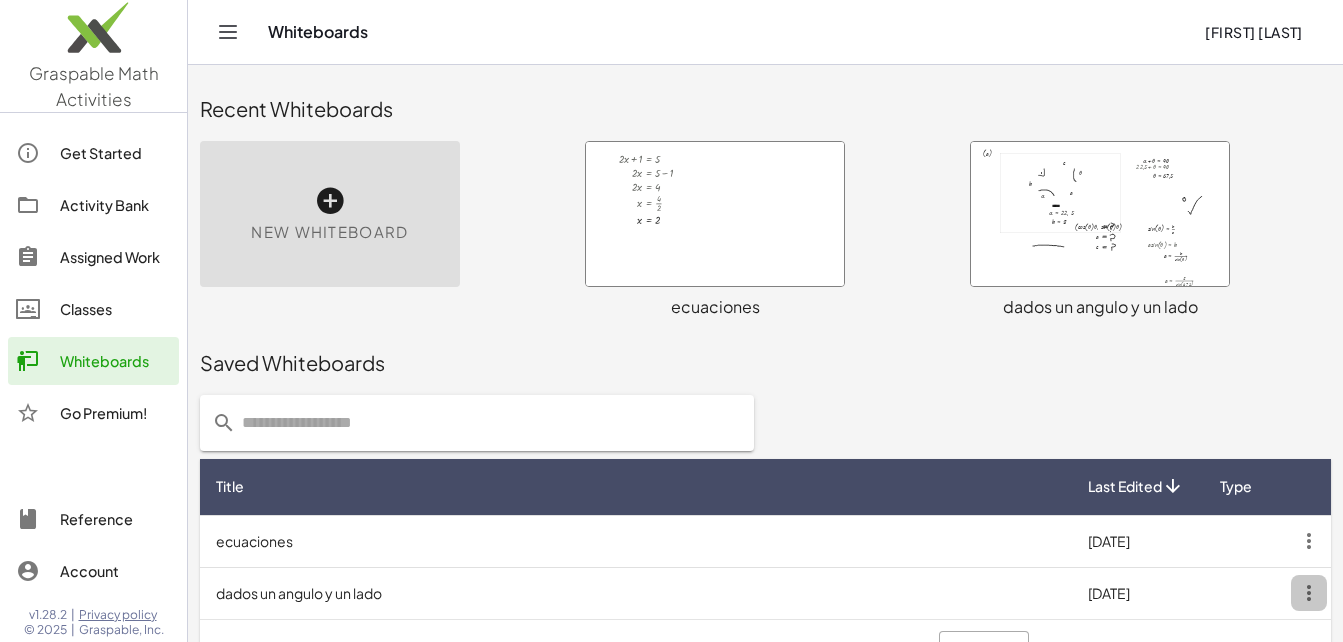 click 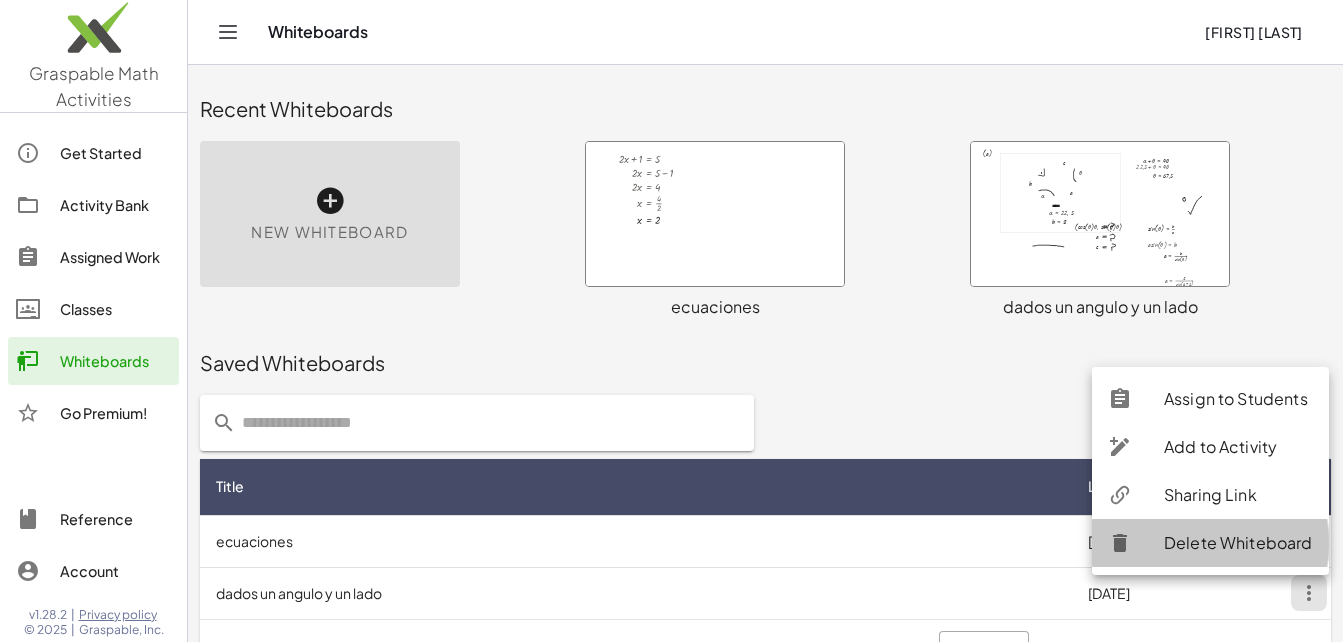click on "Delete Whiteboard" 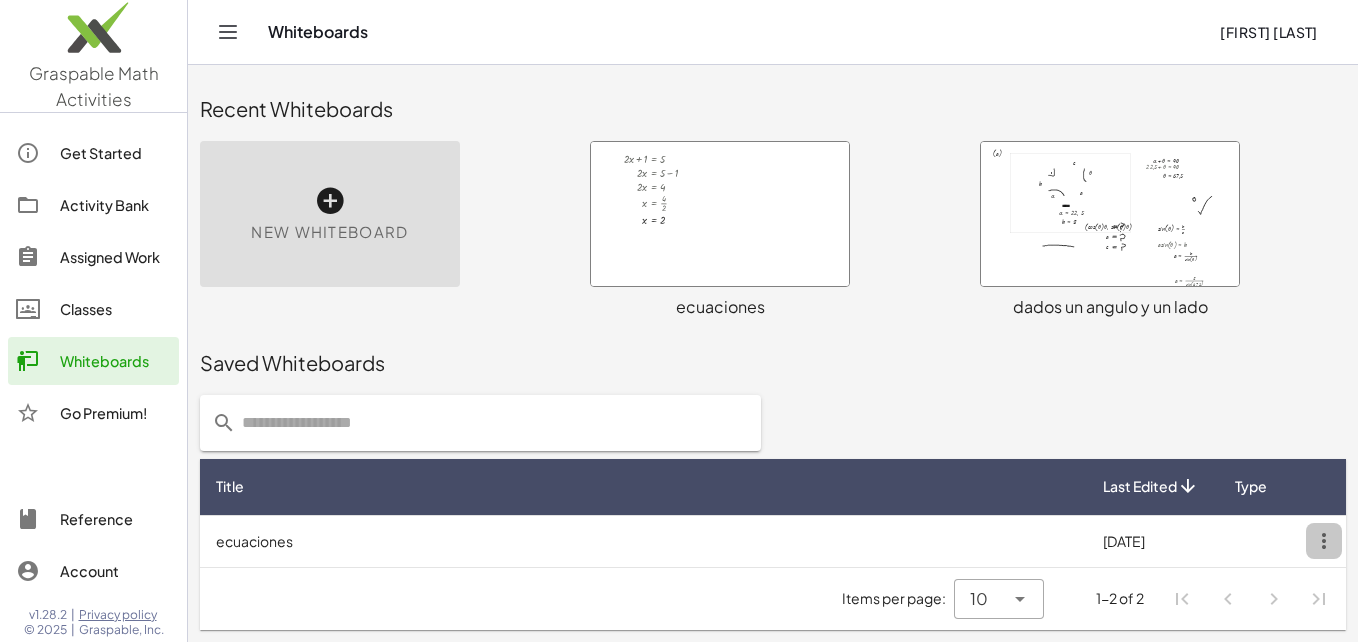click 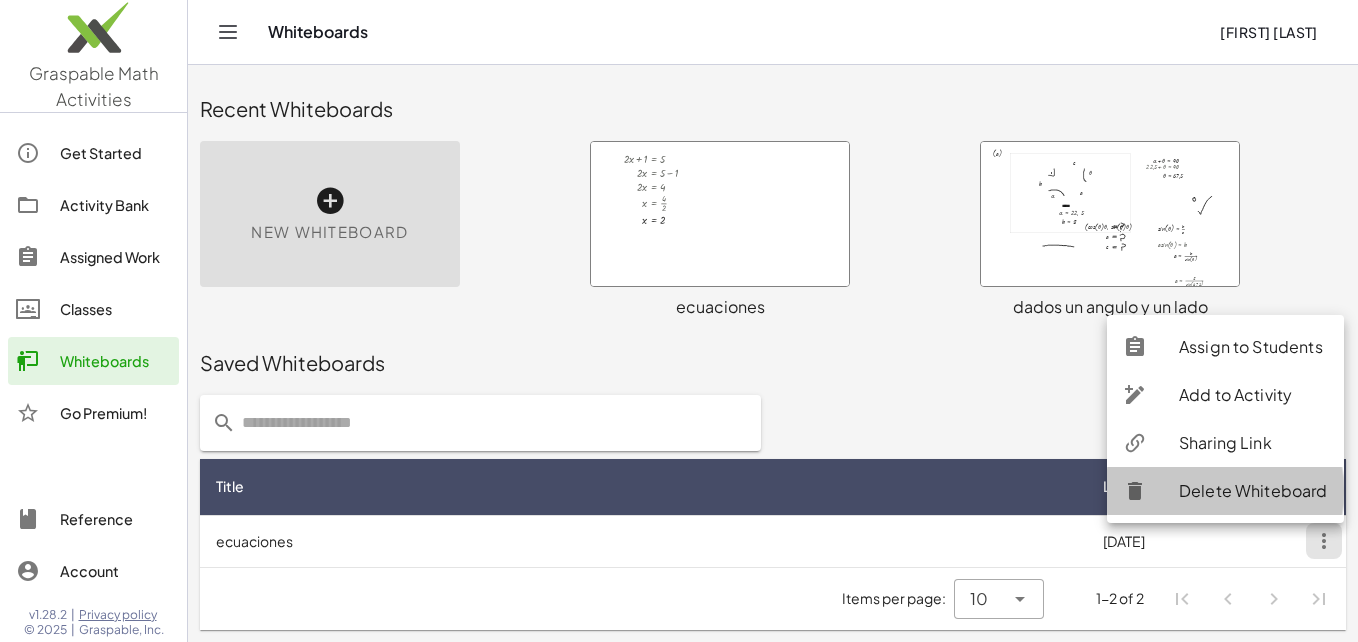 click on "Delete Whiteboard" 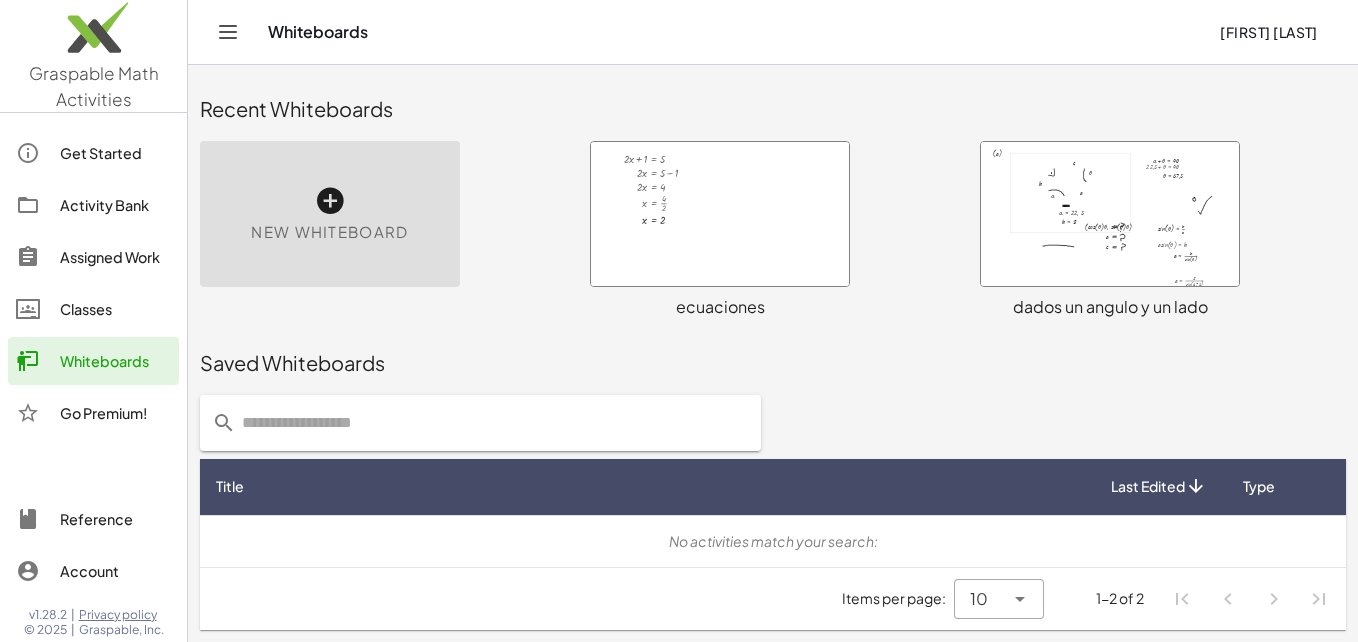 click on "New Whiteboard" at bounding box center [383, 230] 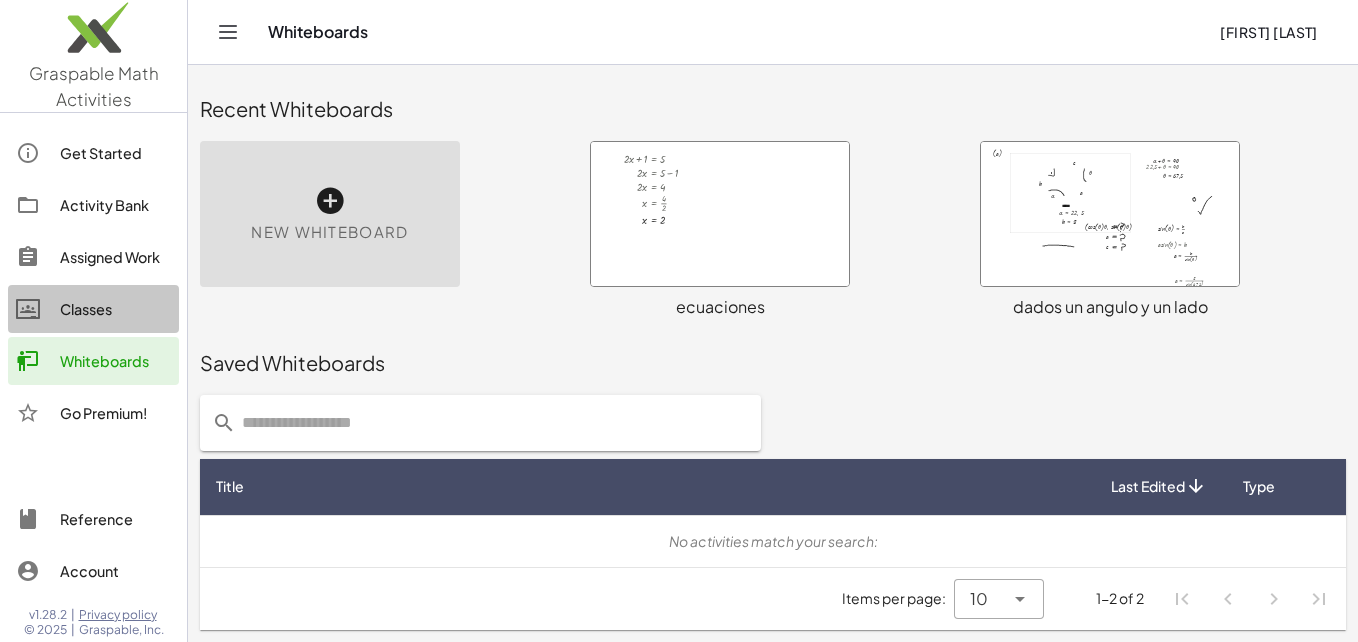 click on "Classes" 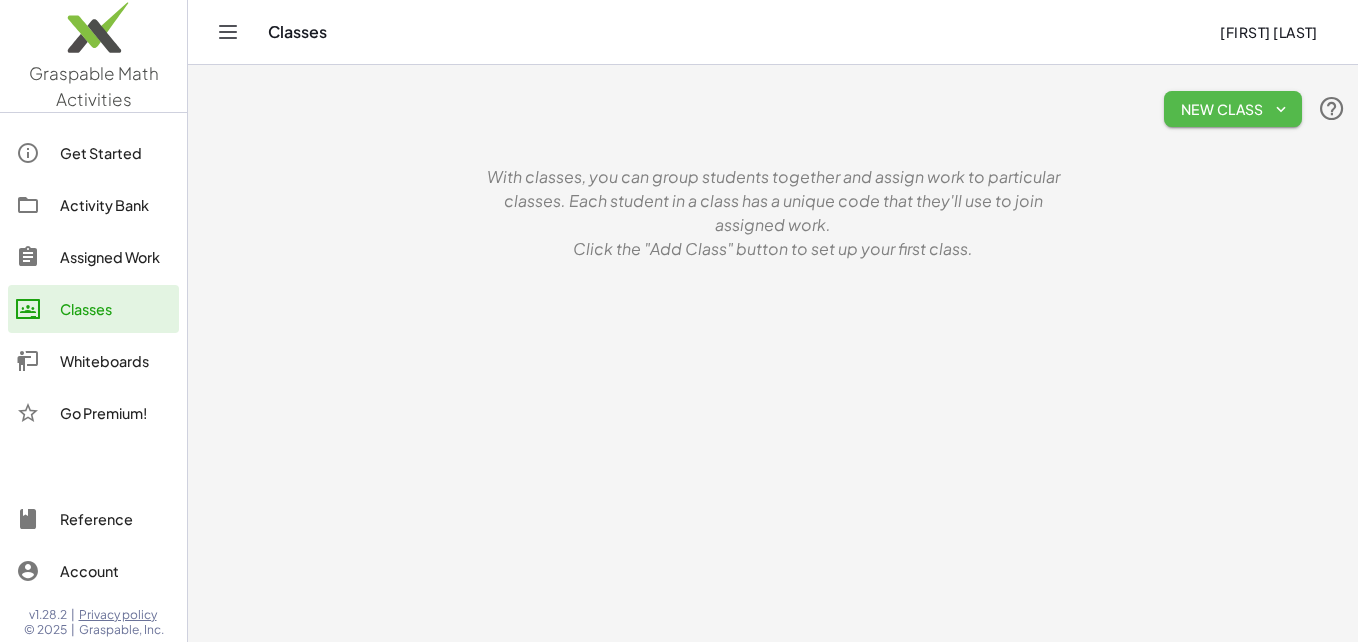 click 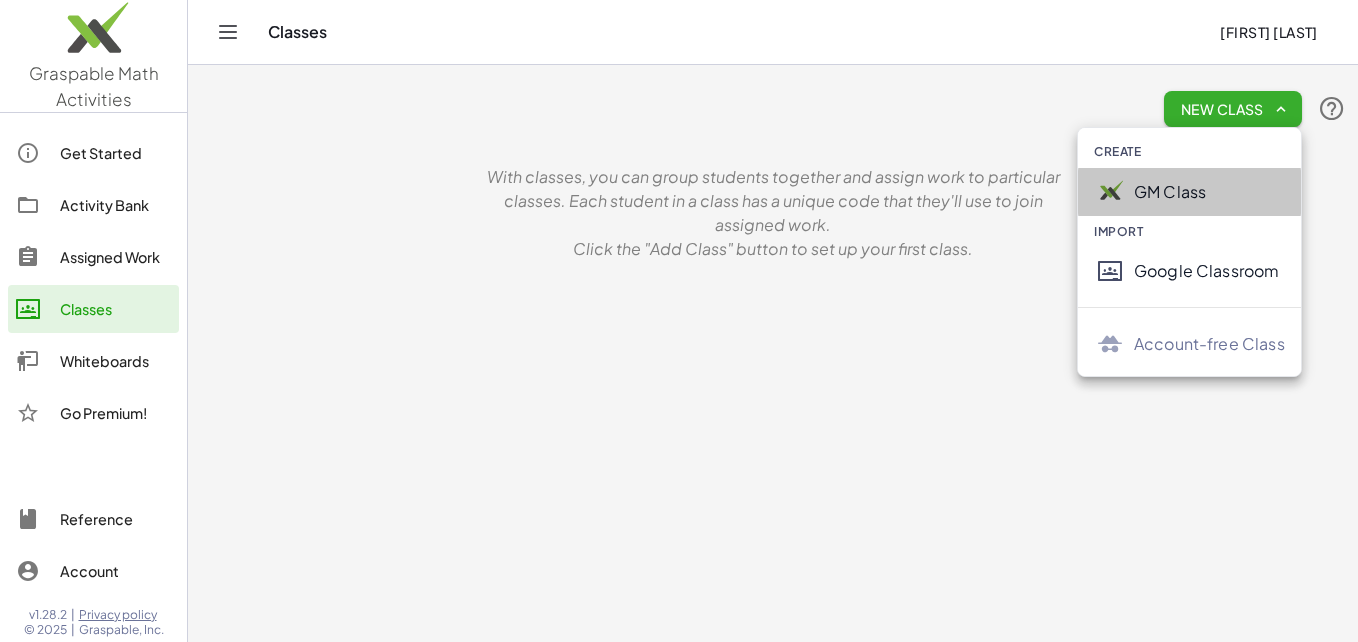 click on "GM Class" 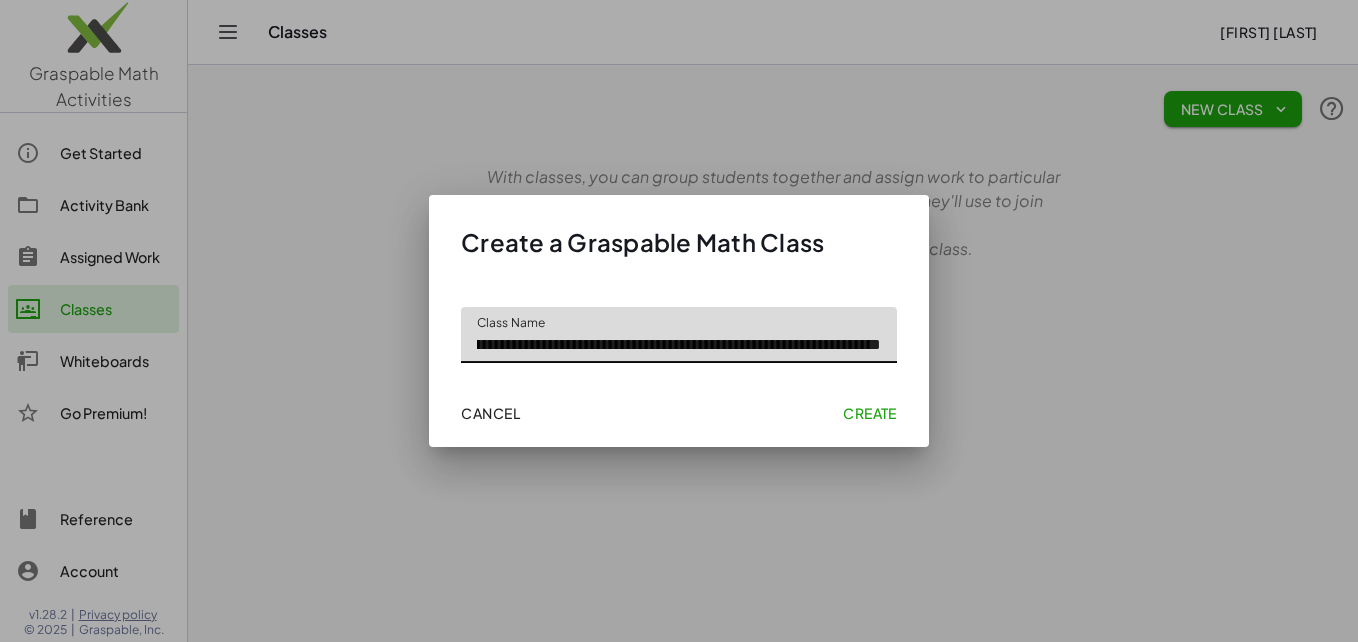 scroll, scrollTop: 0, scrollLeft: 239, axis: horizontal 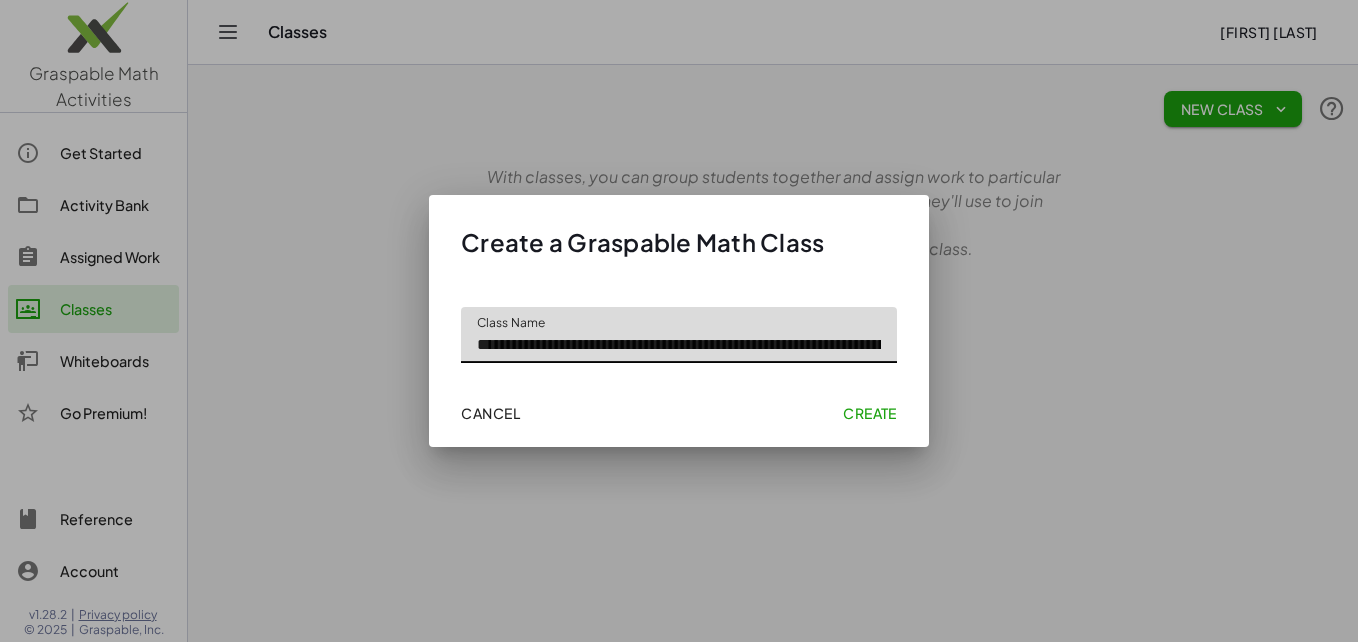 click on "**********" 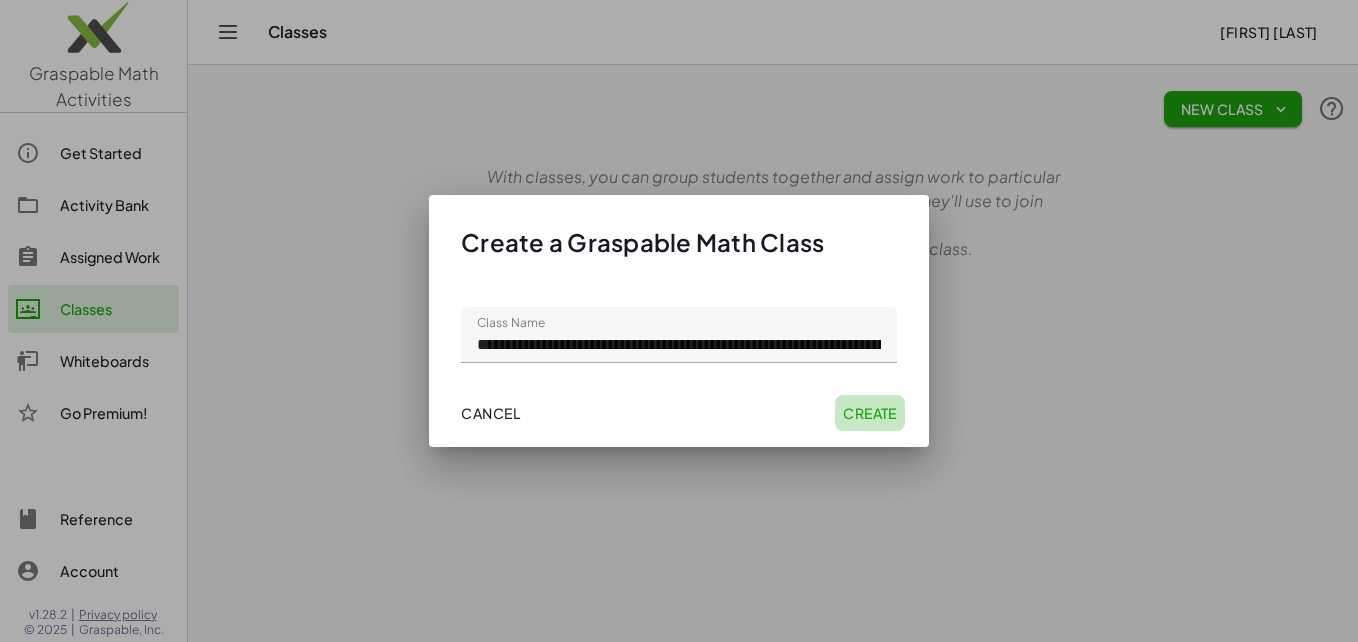click on "Create" 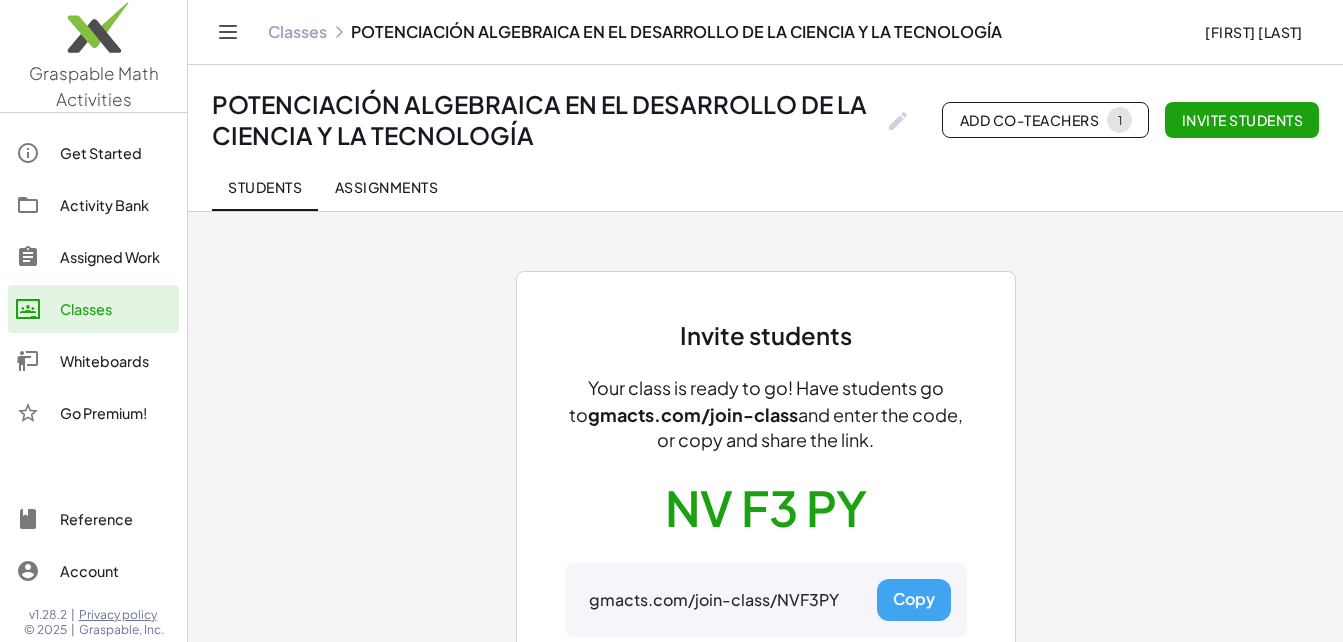 click on "Copy" at bounding box center (914, 600) 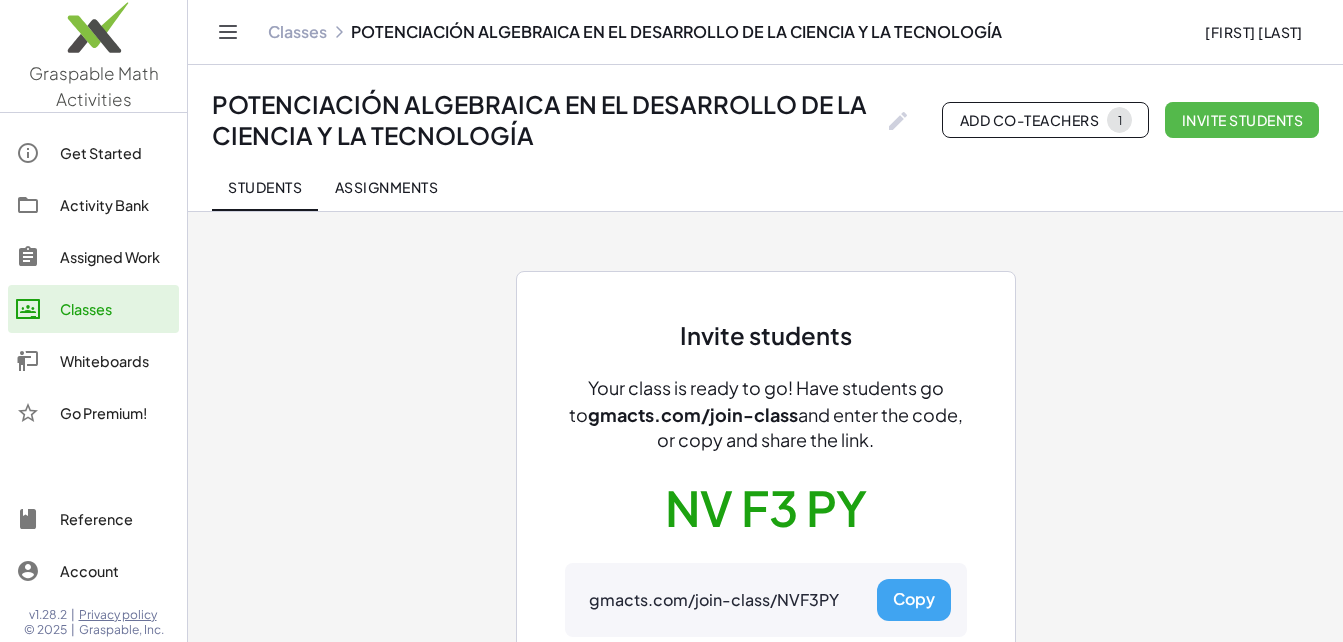 click on "Invite students" 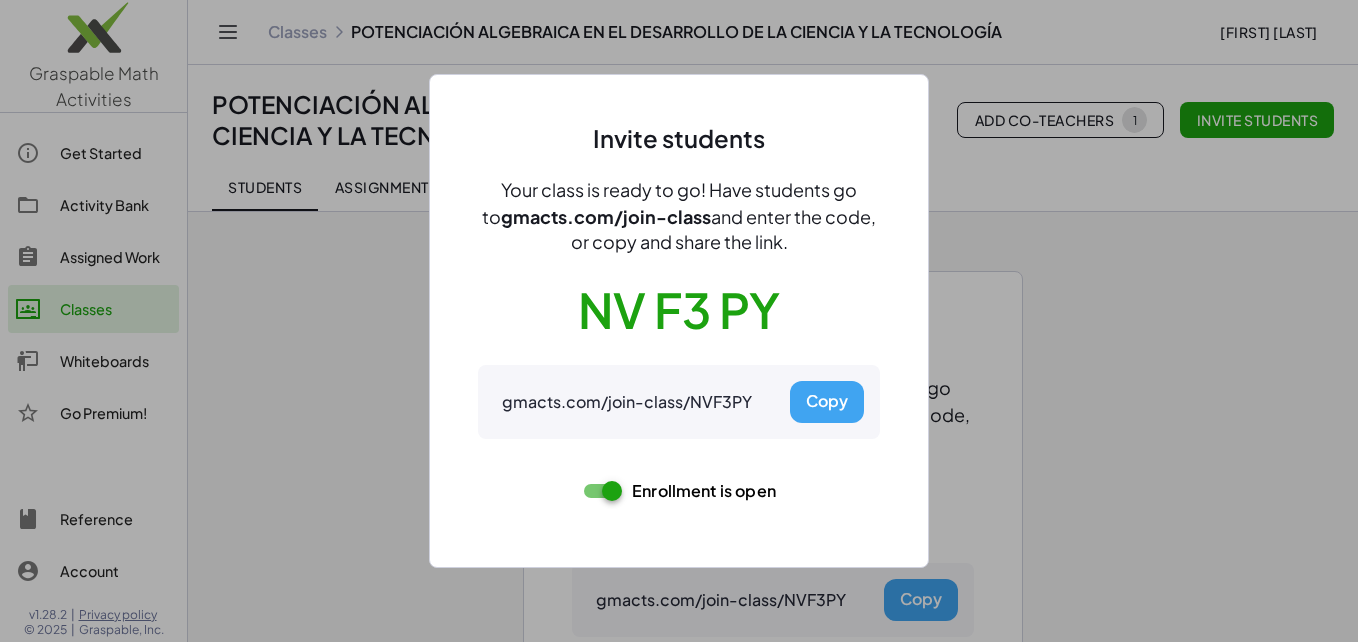 click on "Copy" at bounding box center [827, 402] 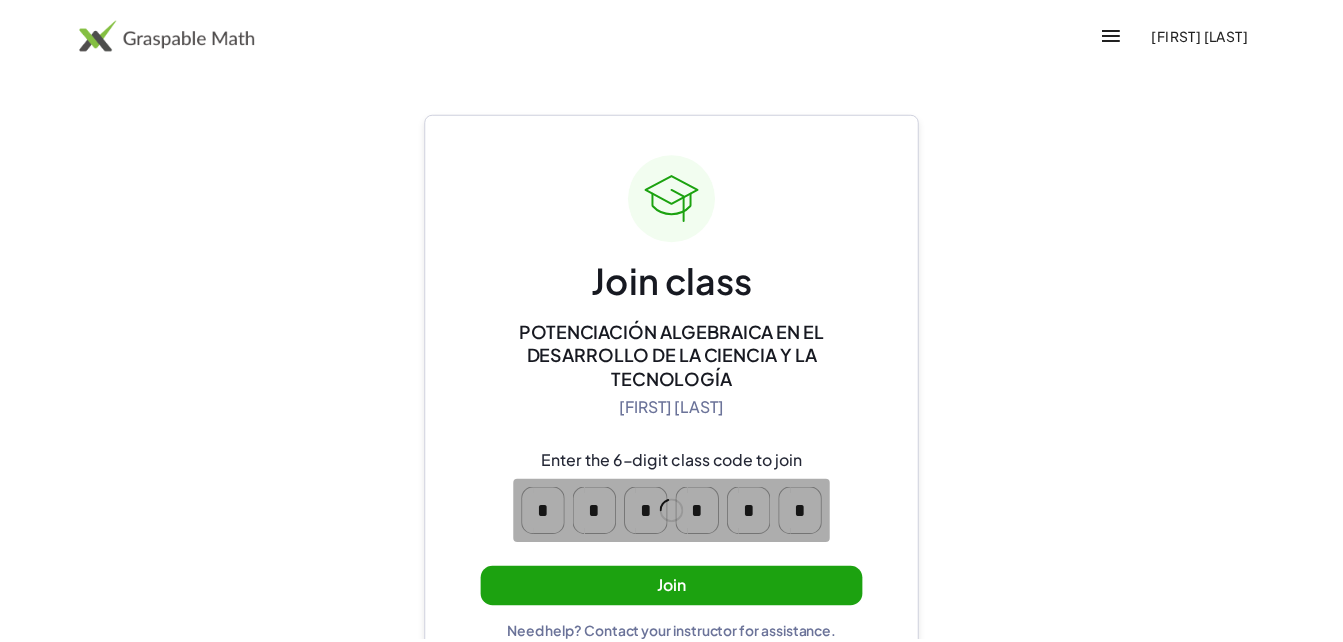 scroll, scrollTop: 0, scrollLeft: 0, axis: both 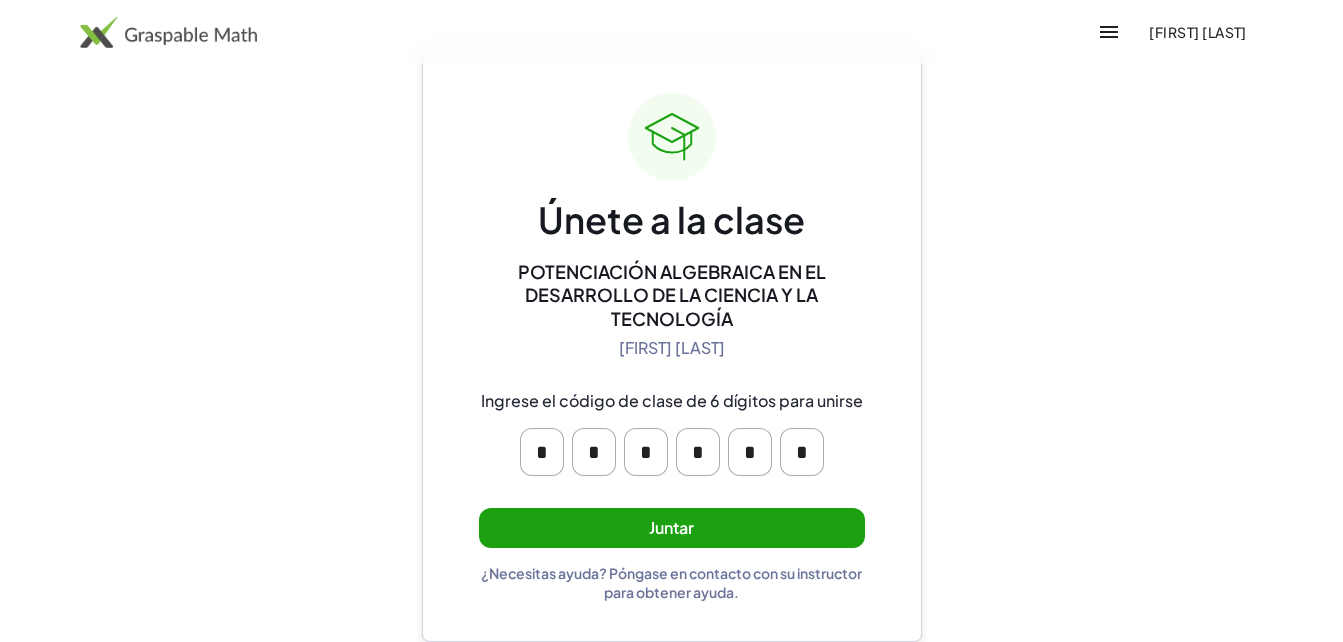 click on "Juntar" at bounding box center [672, 528] 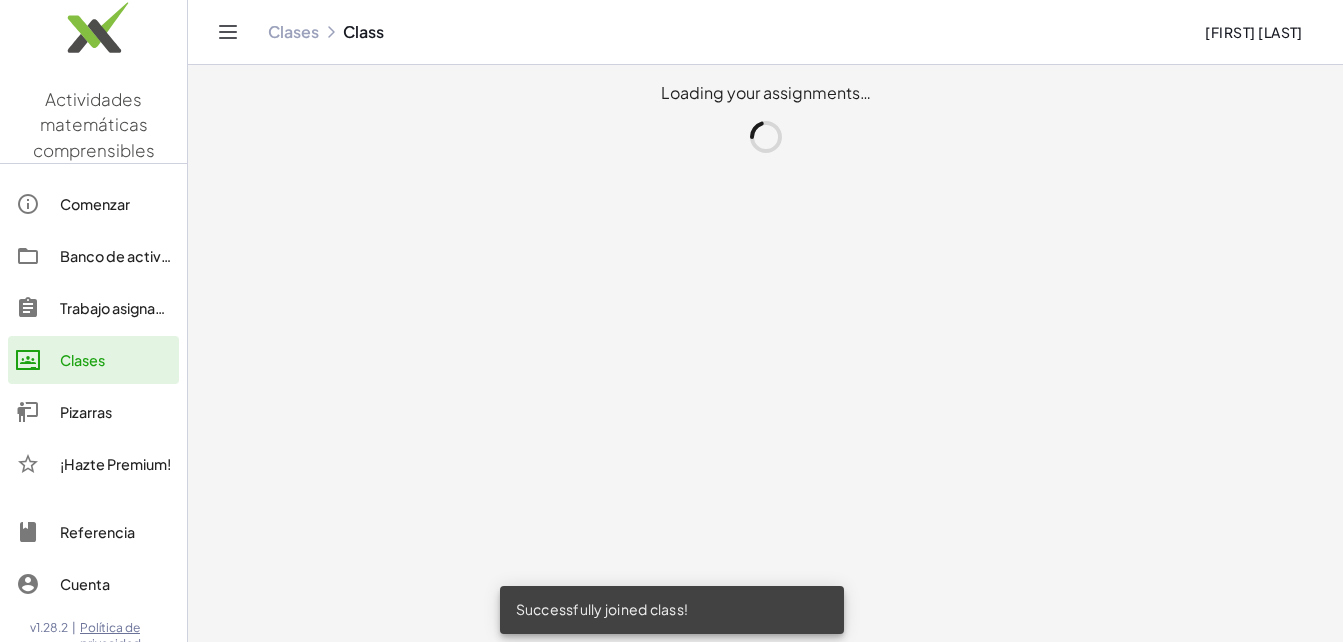 scroll, scrollTop: 0, scrollLeft: 0, axis: both 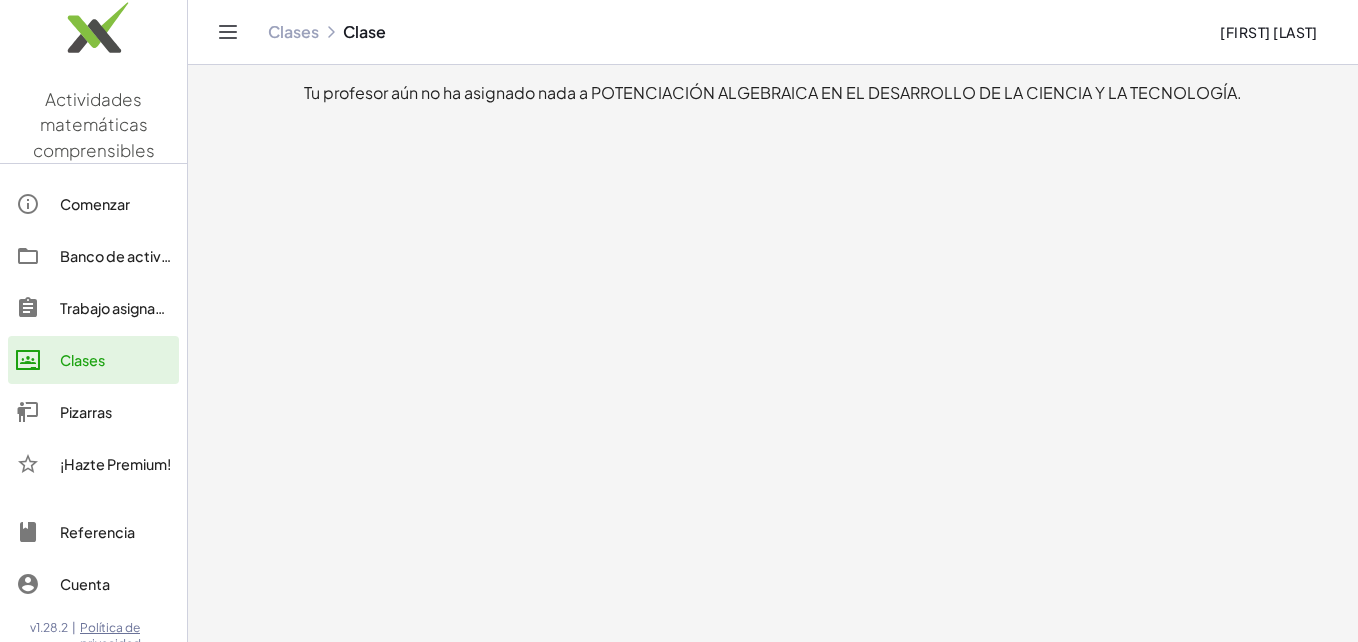 click on "Pizarras" 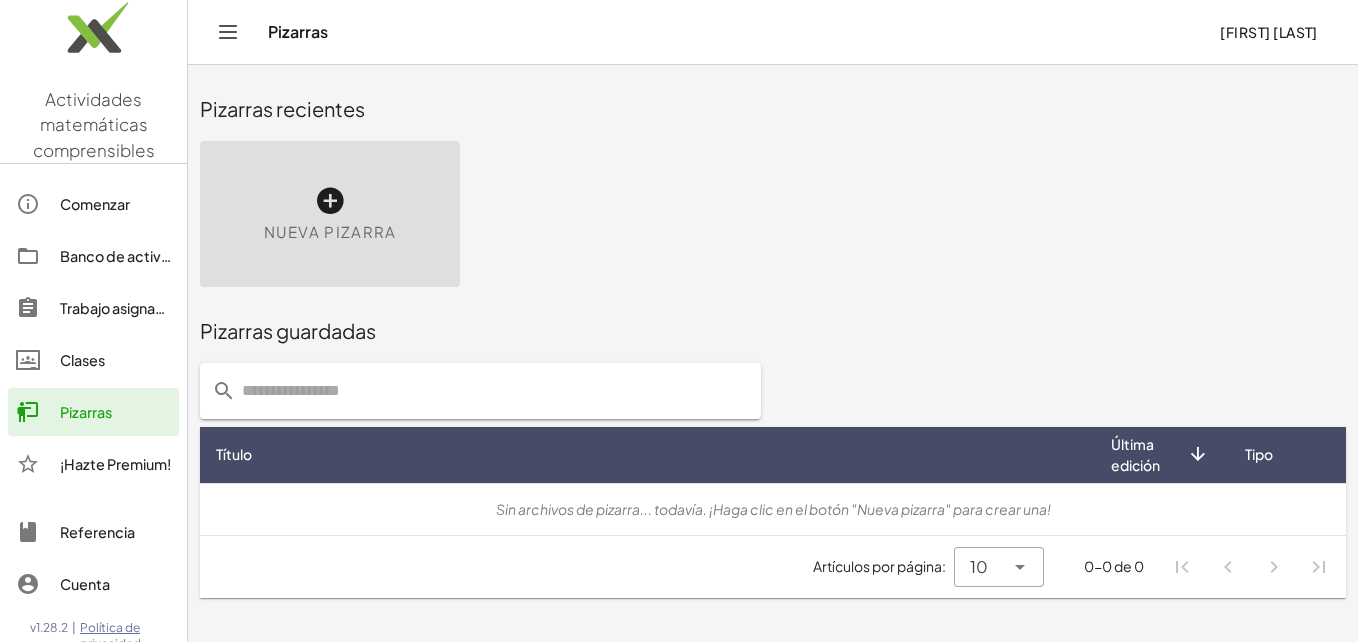click at bounding box center (330, 201) 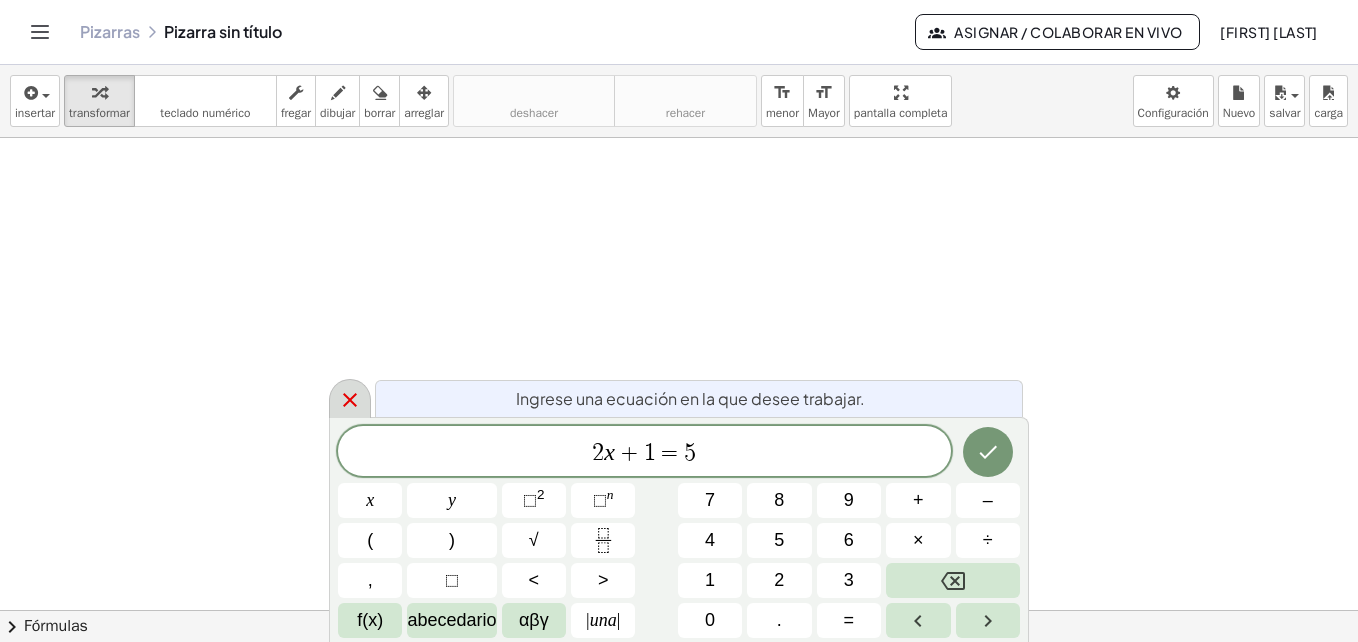 click 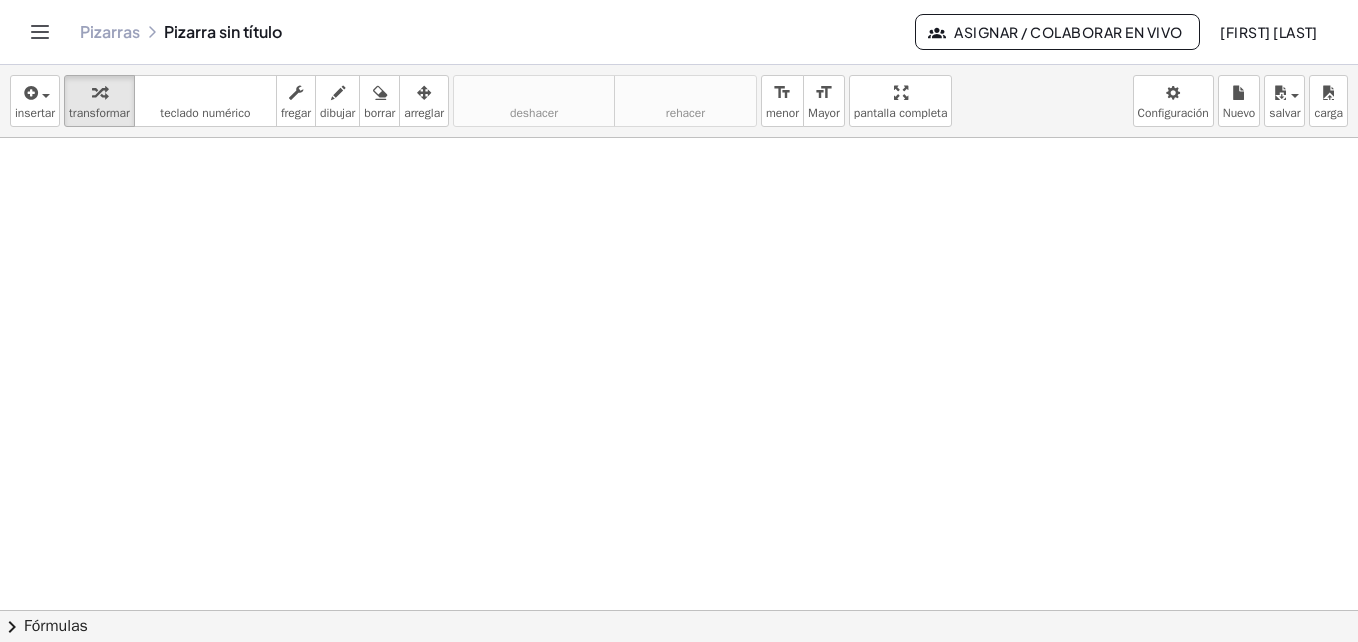 click on "Pizarras Pizarra sin título" at bounding box center [497, 32] 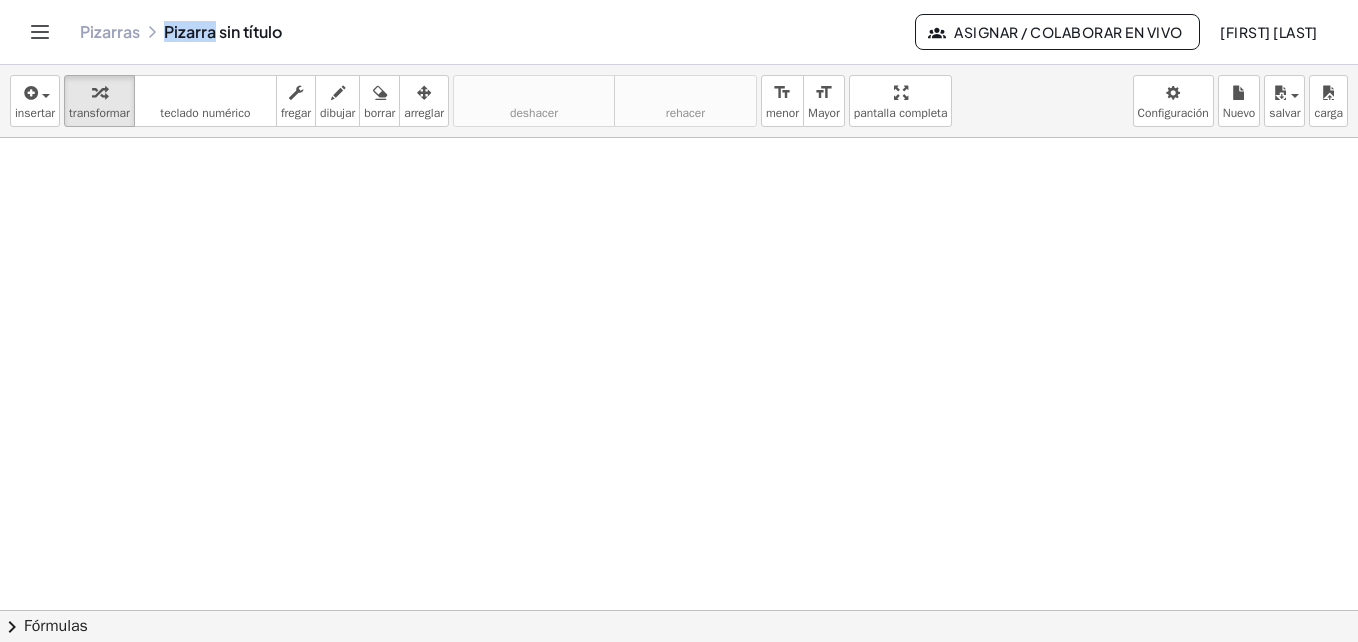 click on "Pizarras Pizarra sin título" at bounding box center [497, 32] 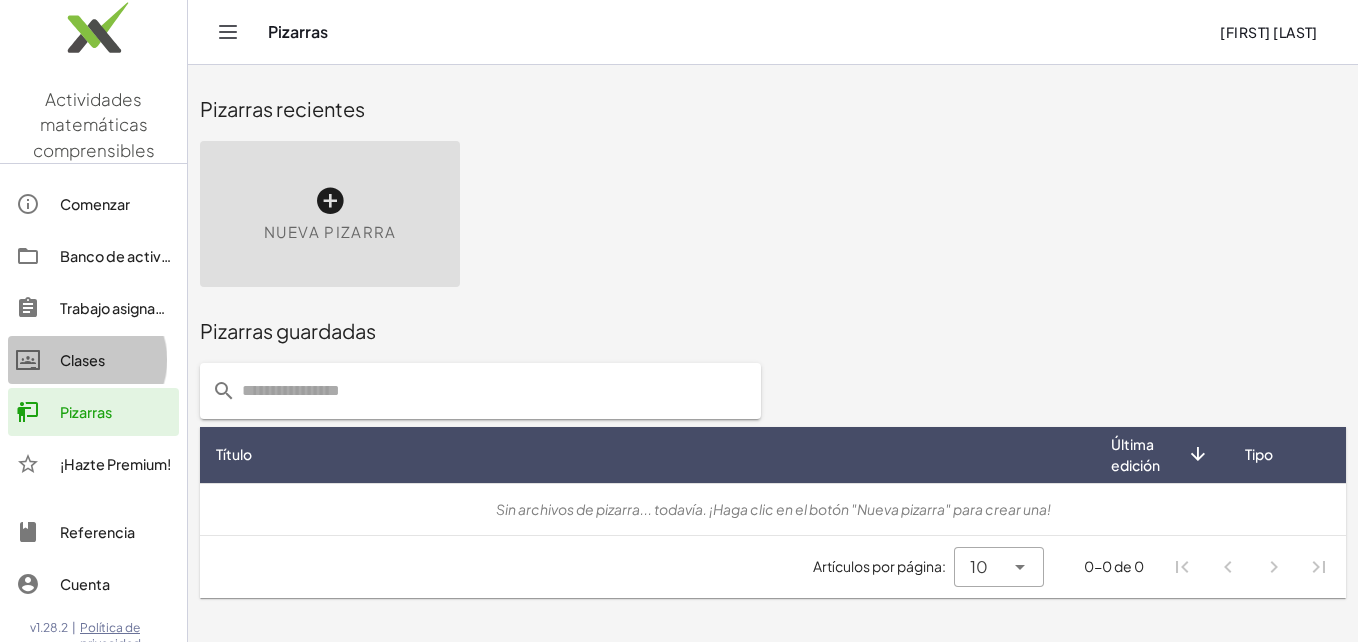 click on "Clases" 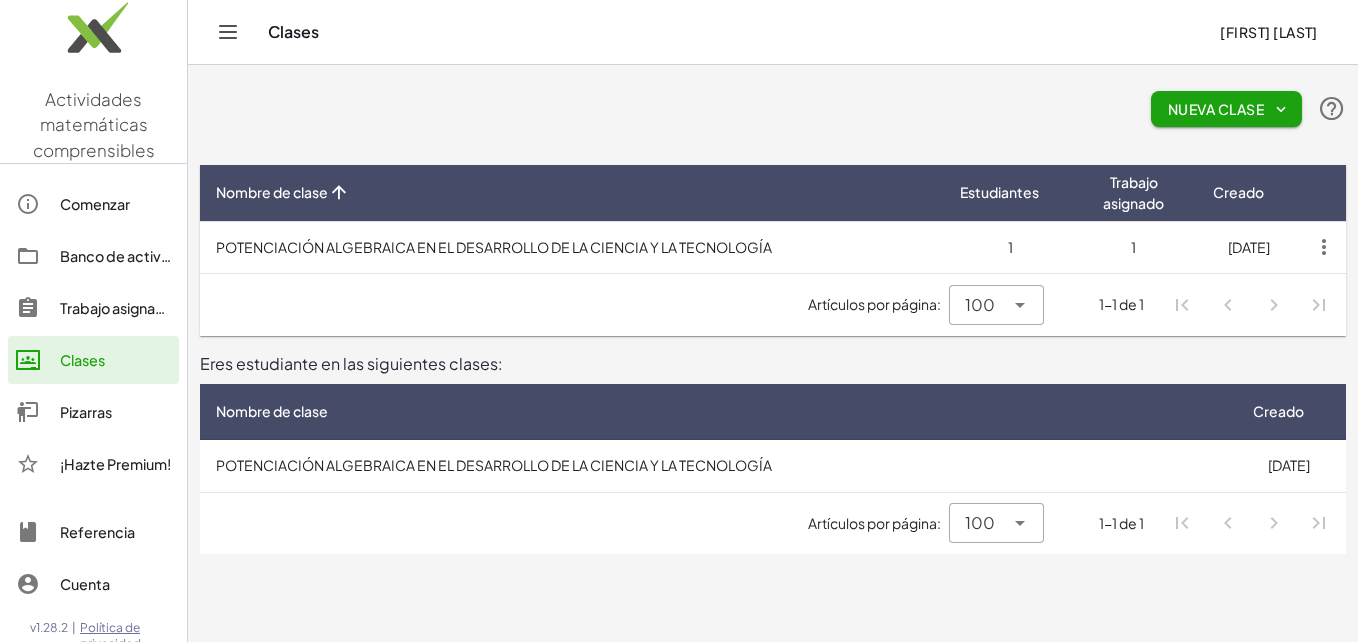 click on "POTENCIACIÓN ALGEBRAICA EN EL DESARROLLO DE LA CIENCIA Y LA TECNOLOGÍA" 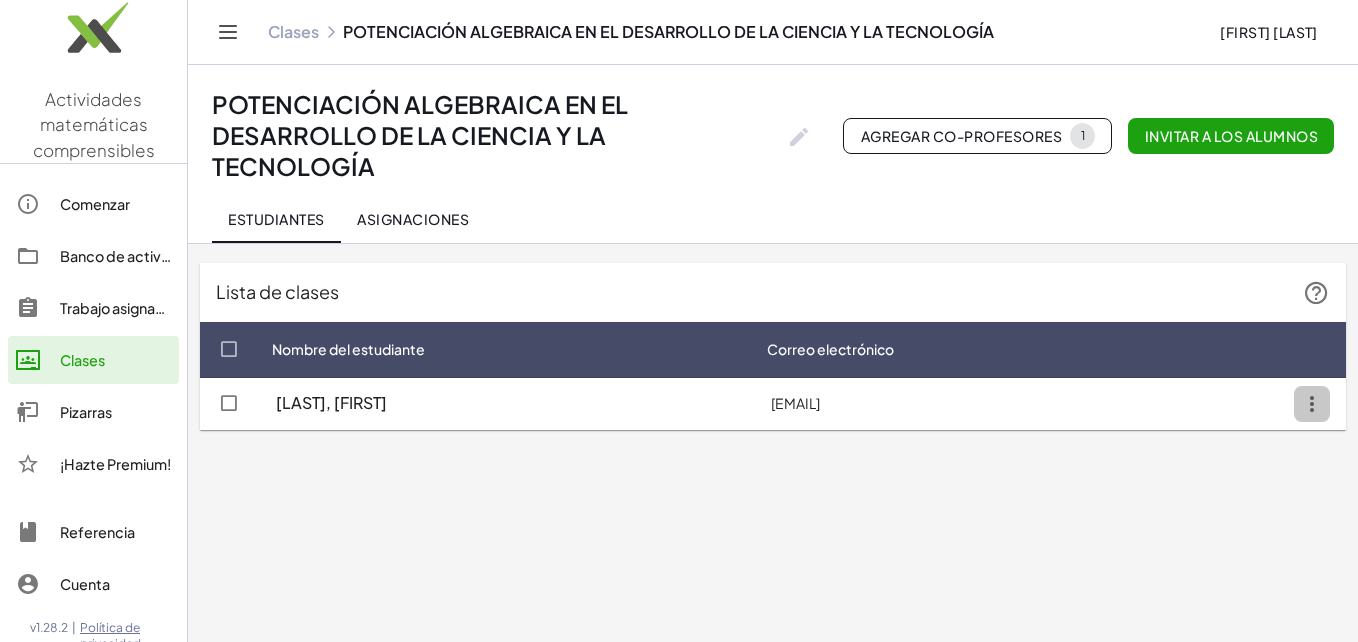 click 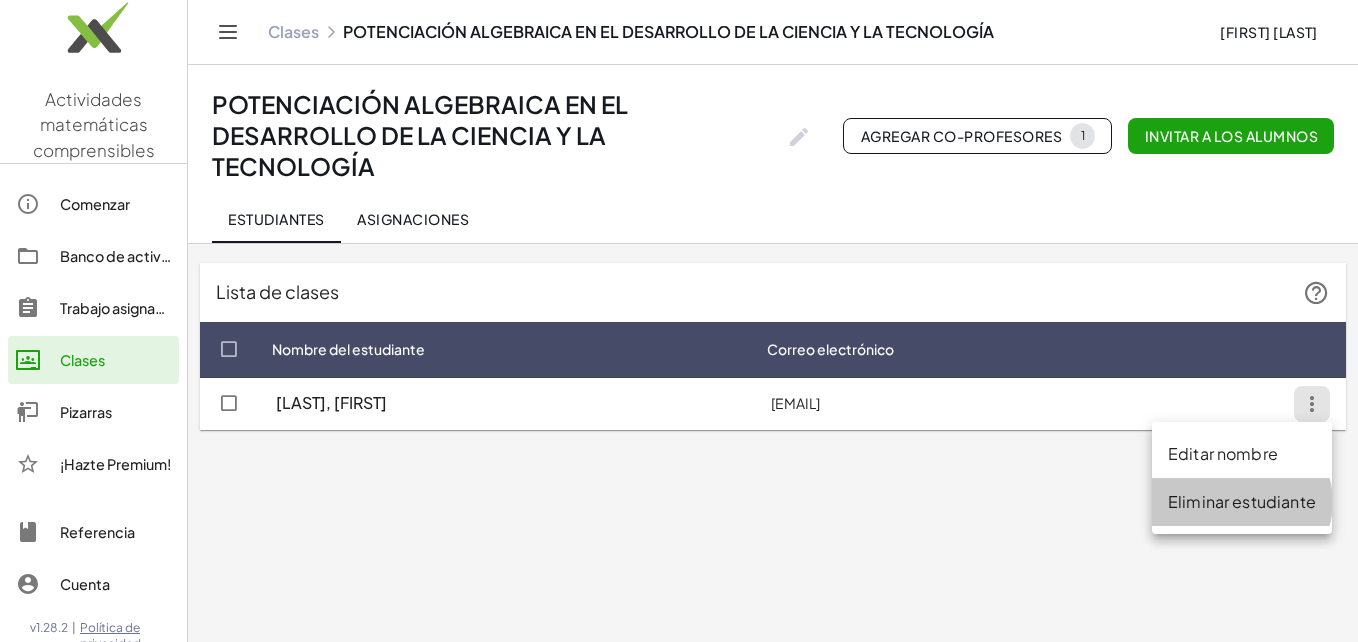 click on "Eliminar estudiante" 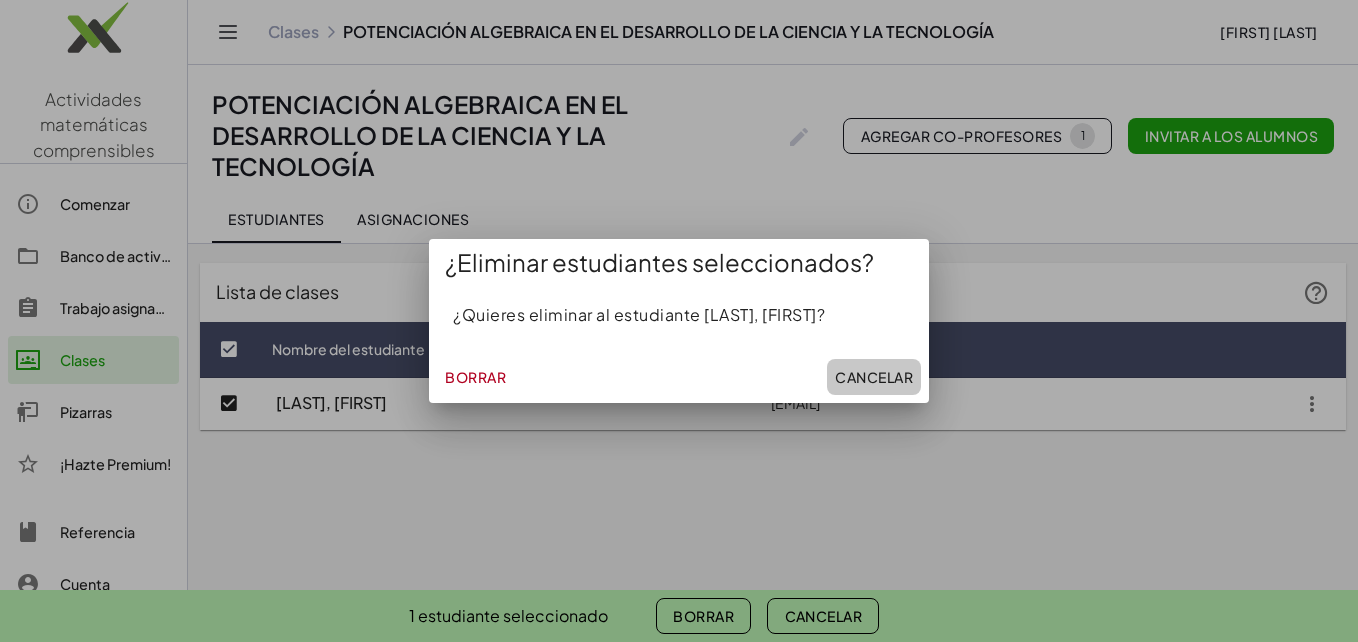 click on "Cancelar" 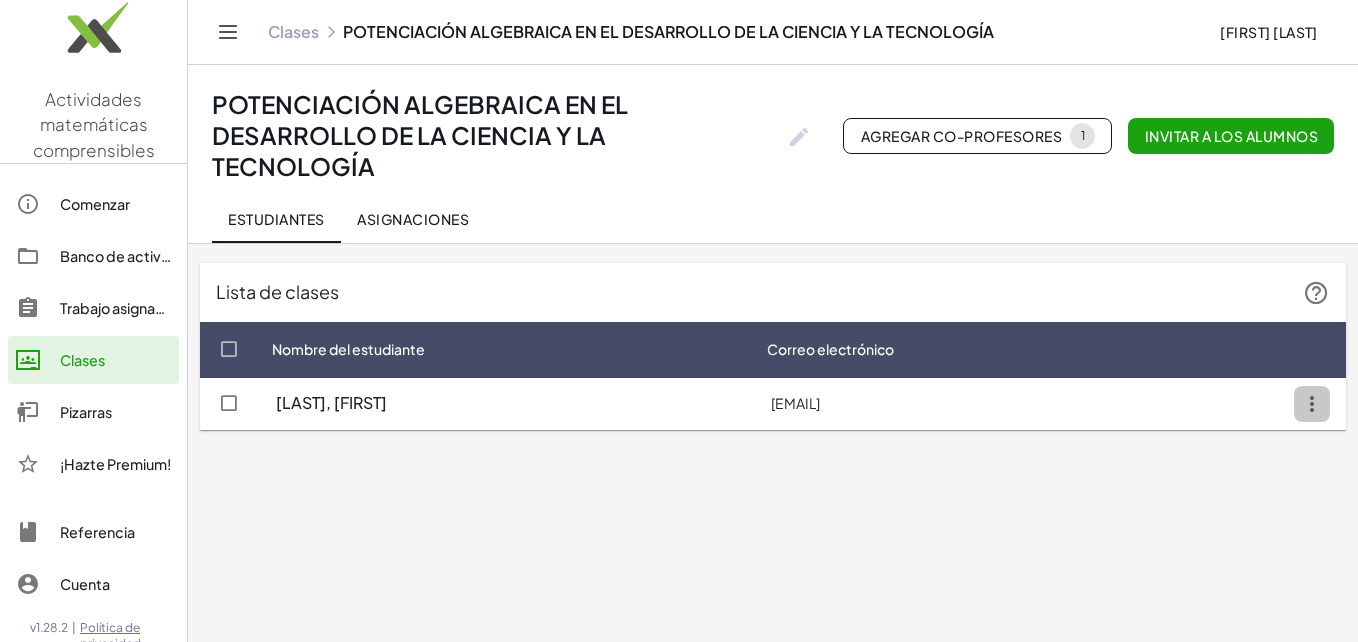 click 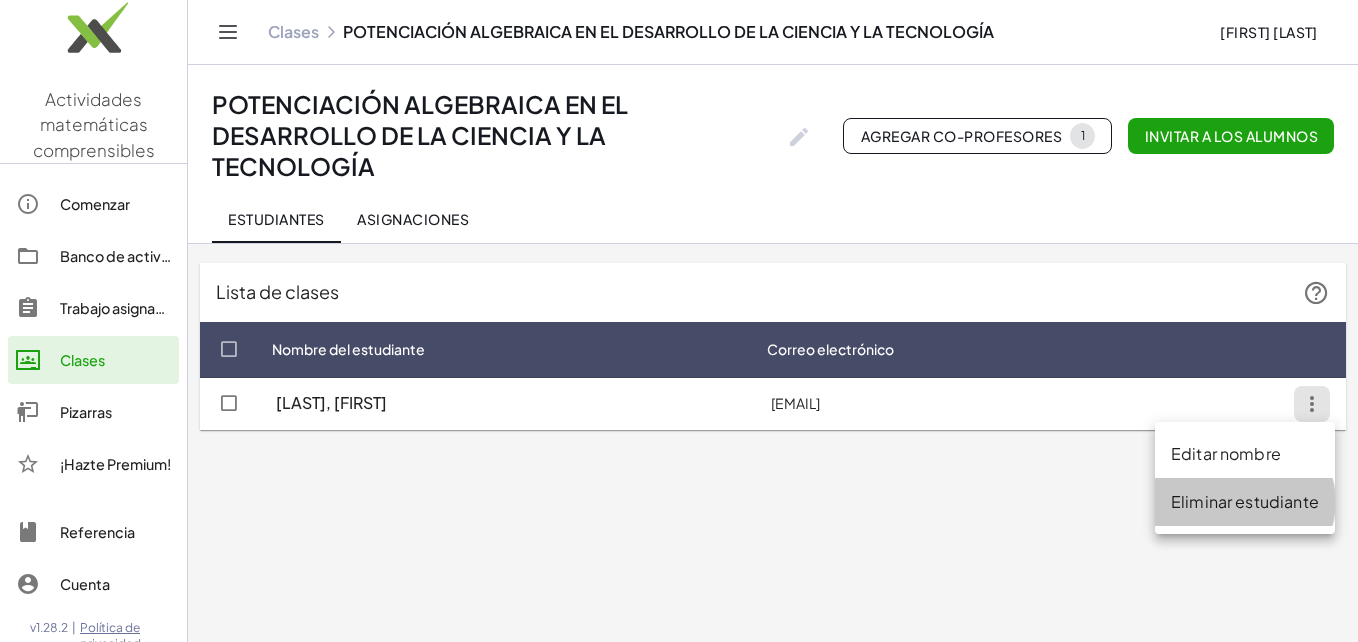 click on "Eliminar estudiante" 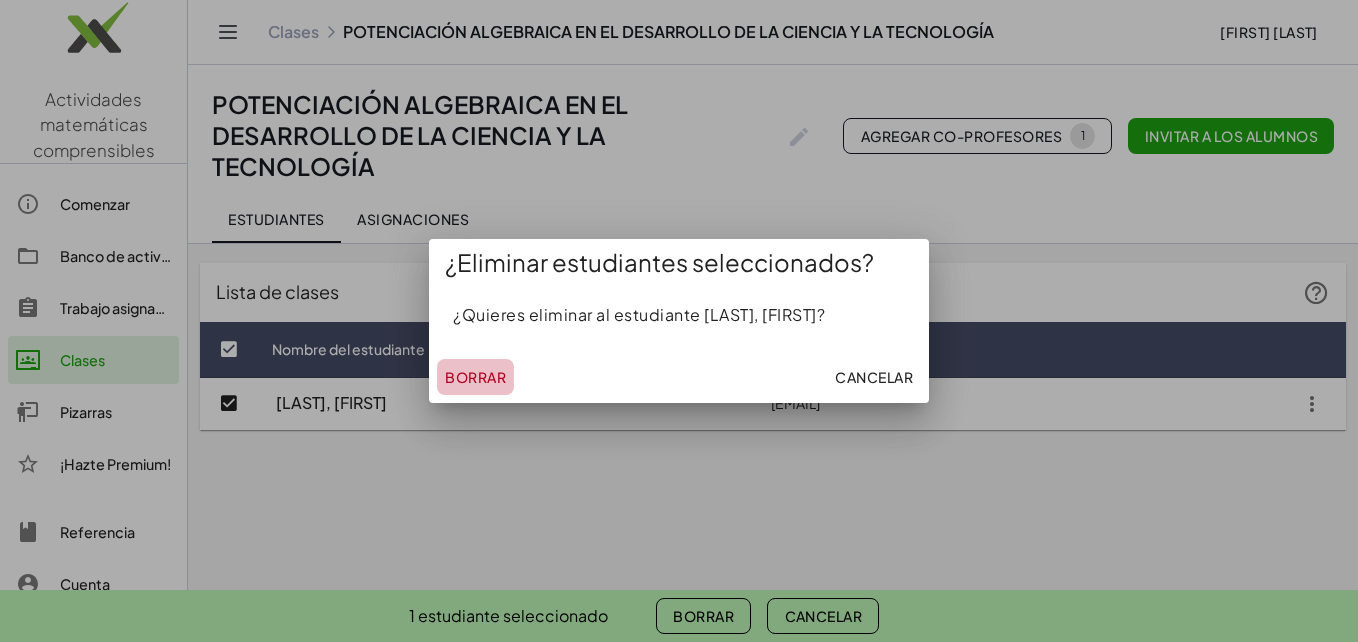 click on "Borrar" 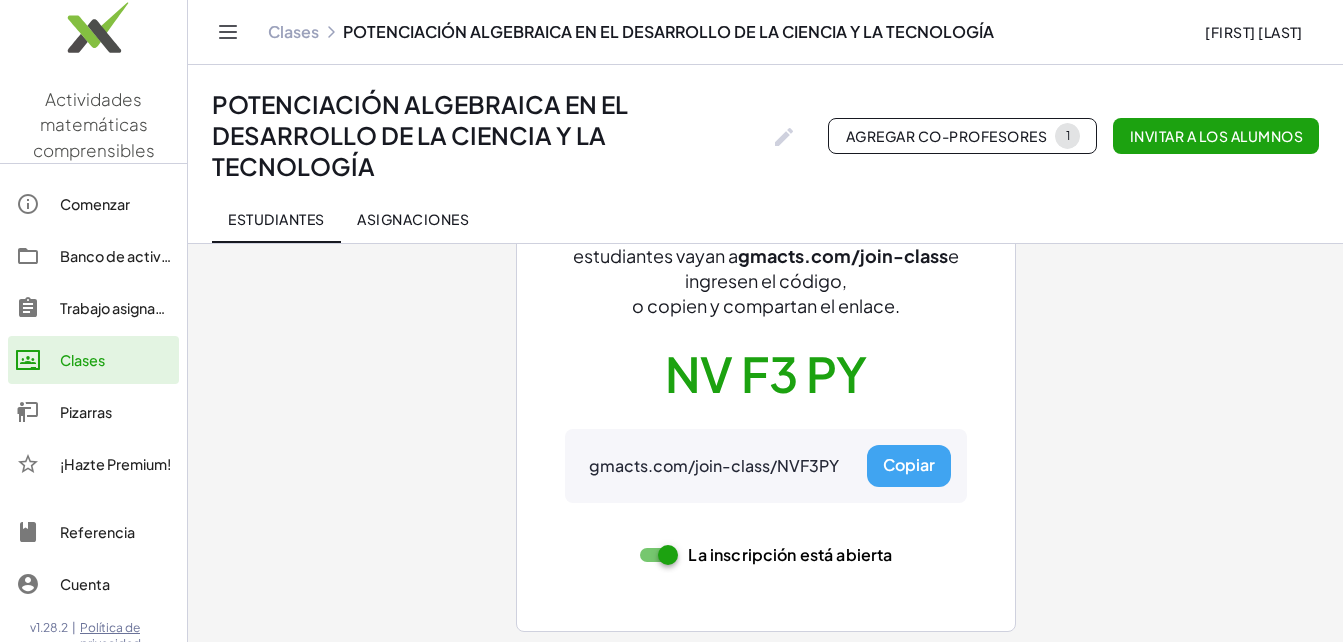 scroll, scrollTop: 192, scrollLeft: 0, axis: vertical 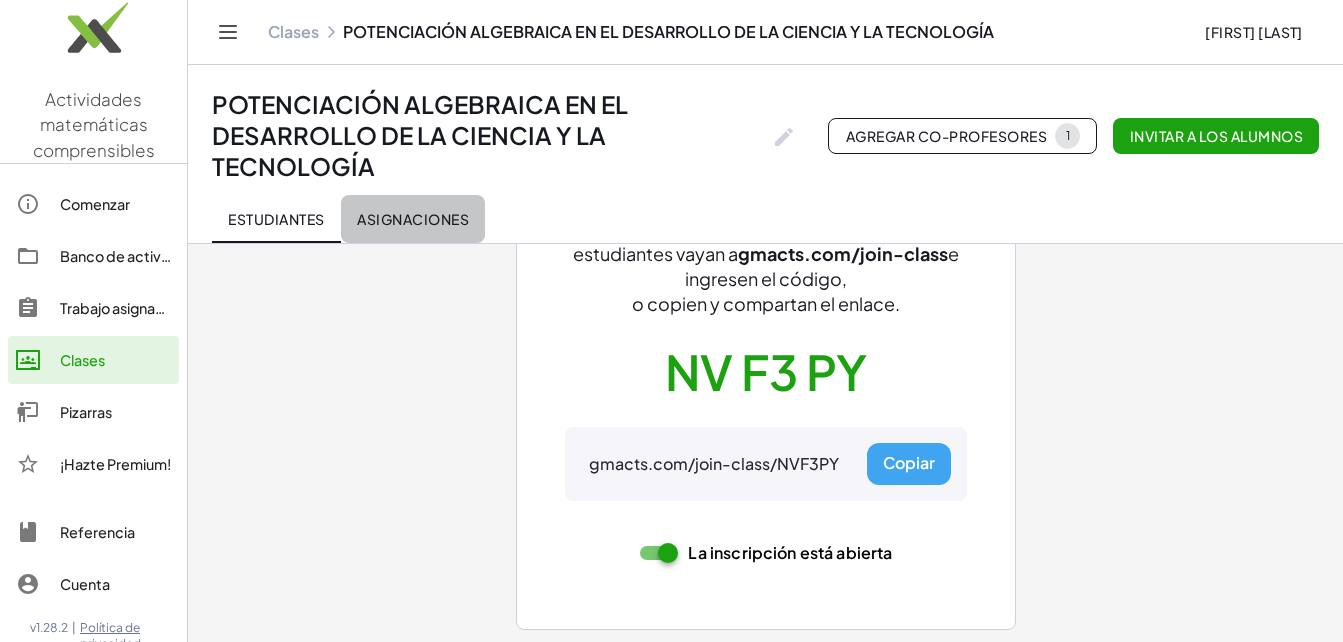 click on "Asignaciones" 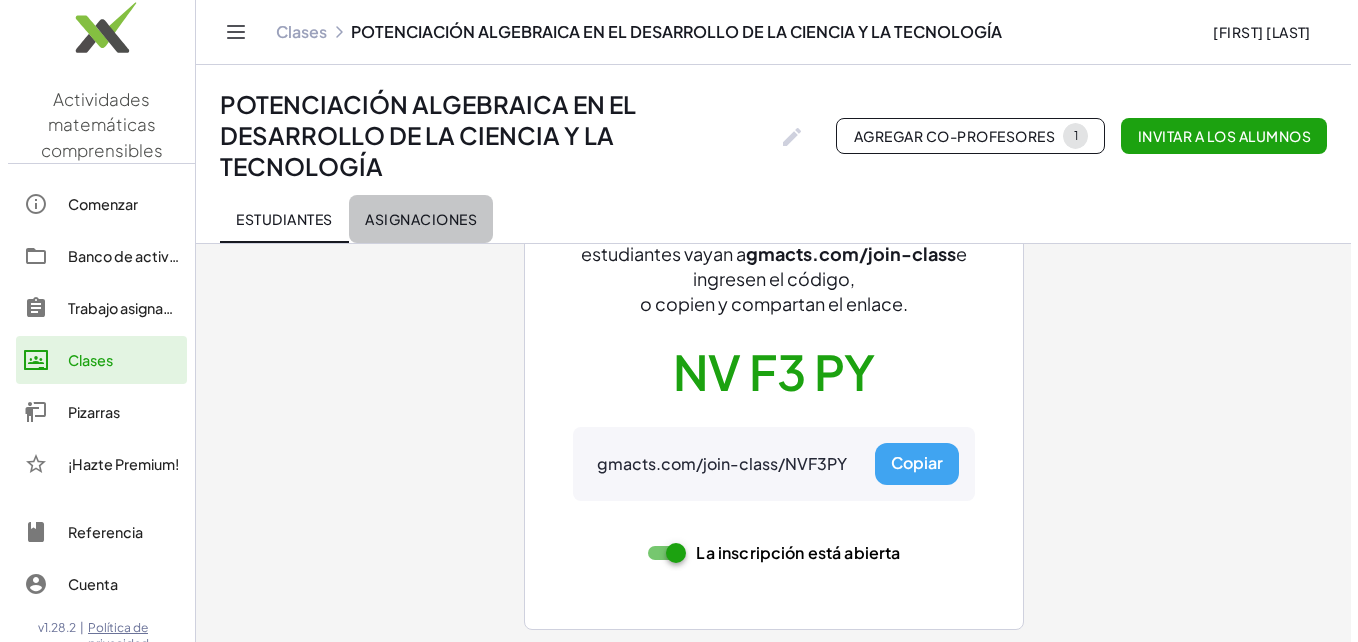 scroll, scrollTop: 0, scrollLeft: 0, axis: both 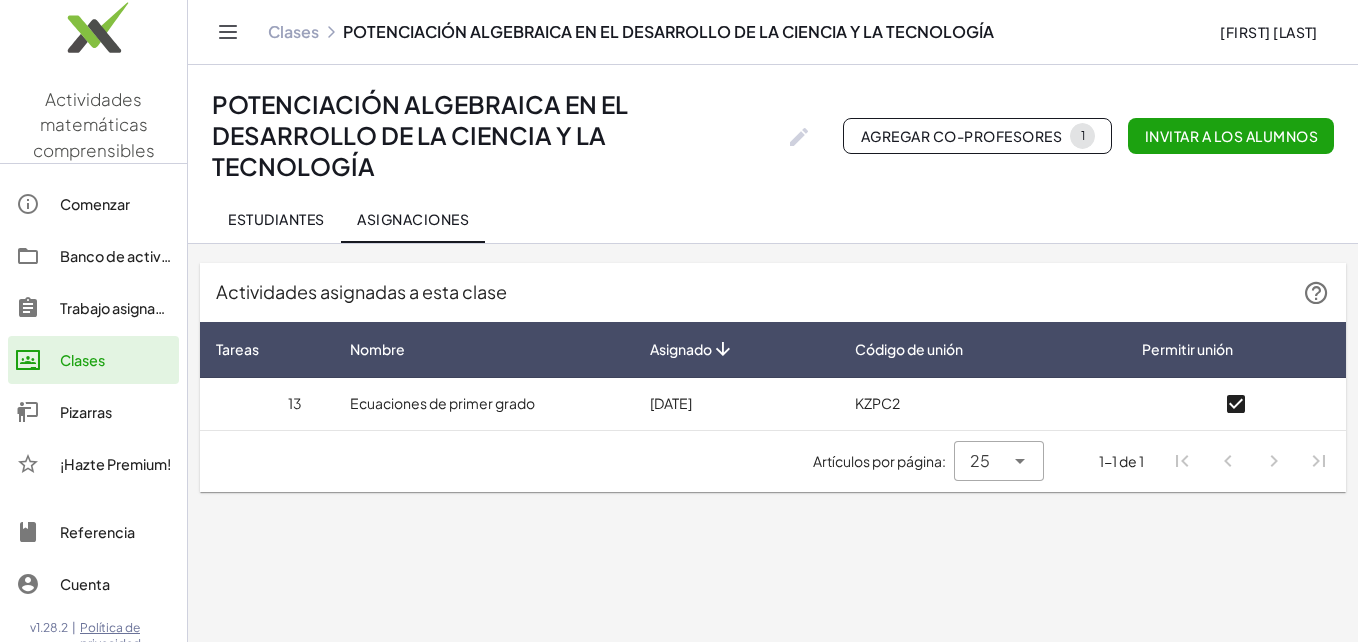 click on "Ecuaciones de primer grado" at bounding box center [484, 404] 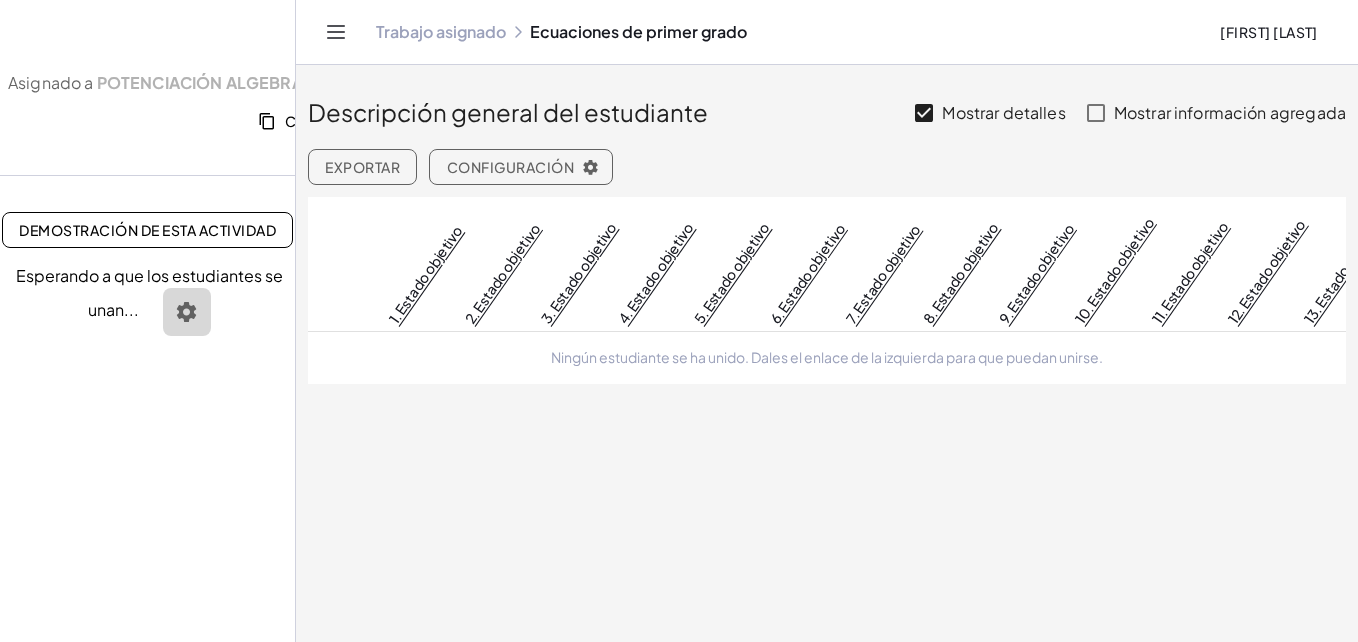click 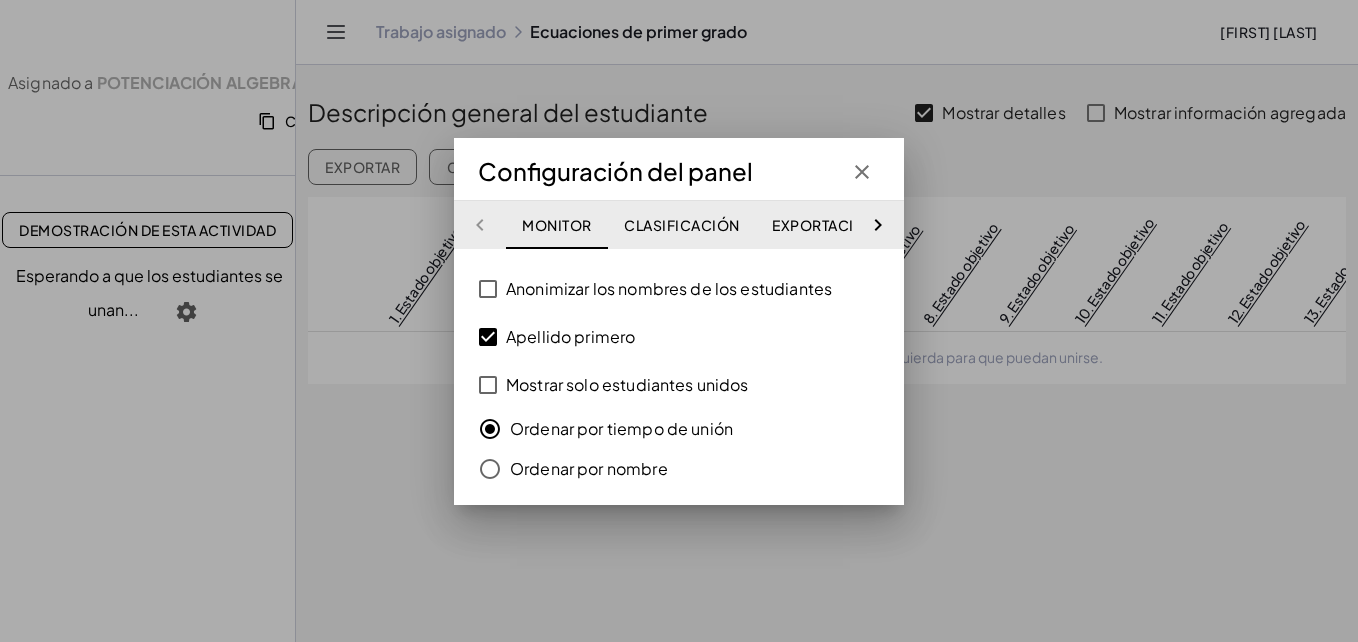 click at bounding box center (679, 321) 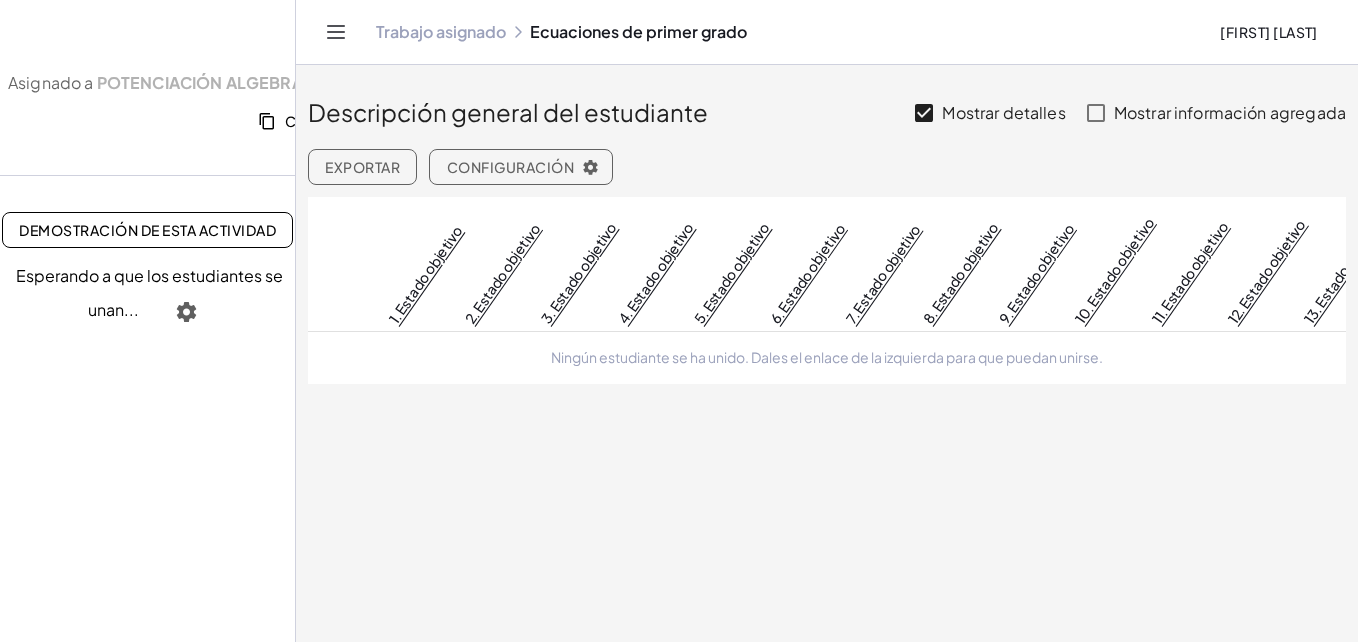 click 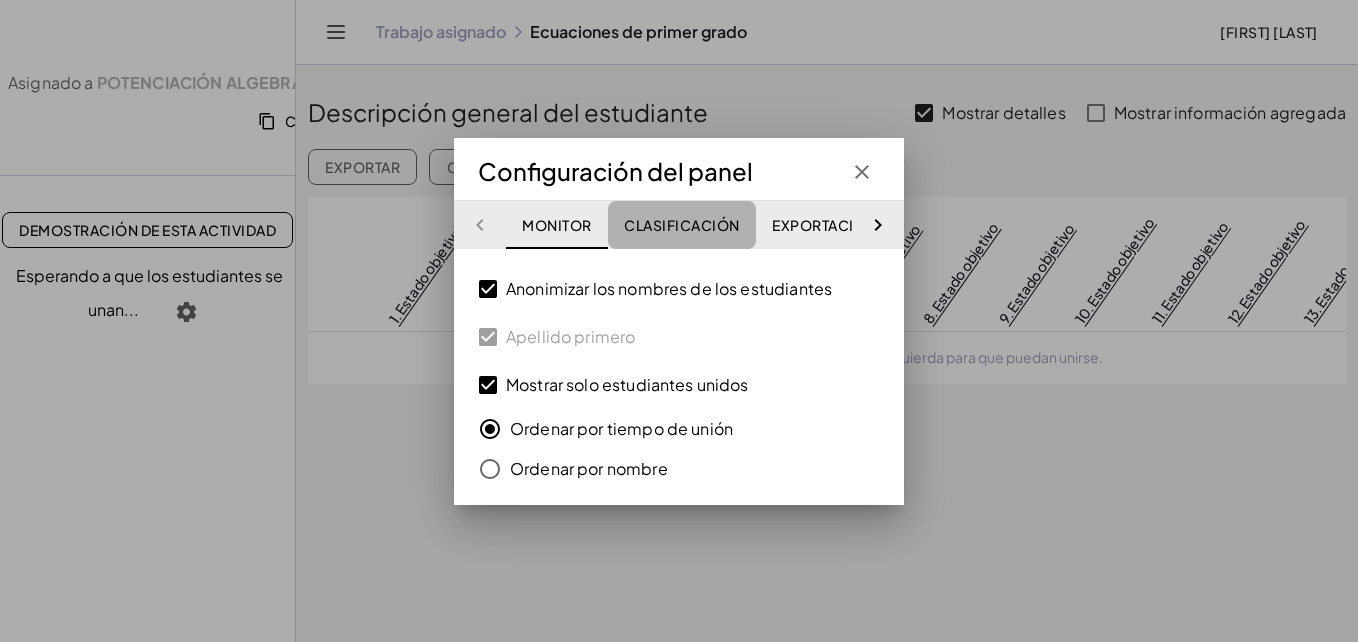 click on "Clasificación" 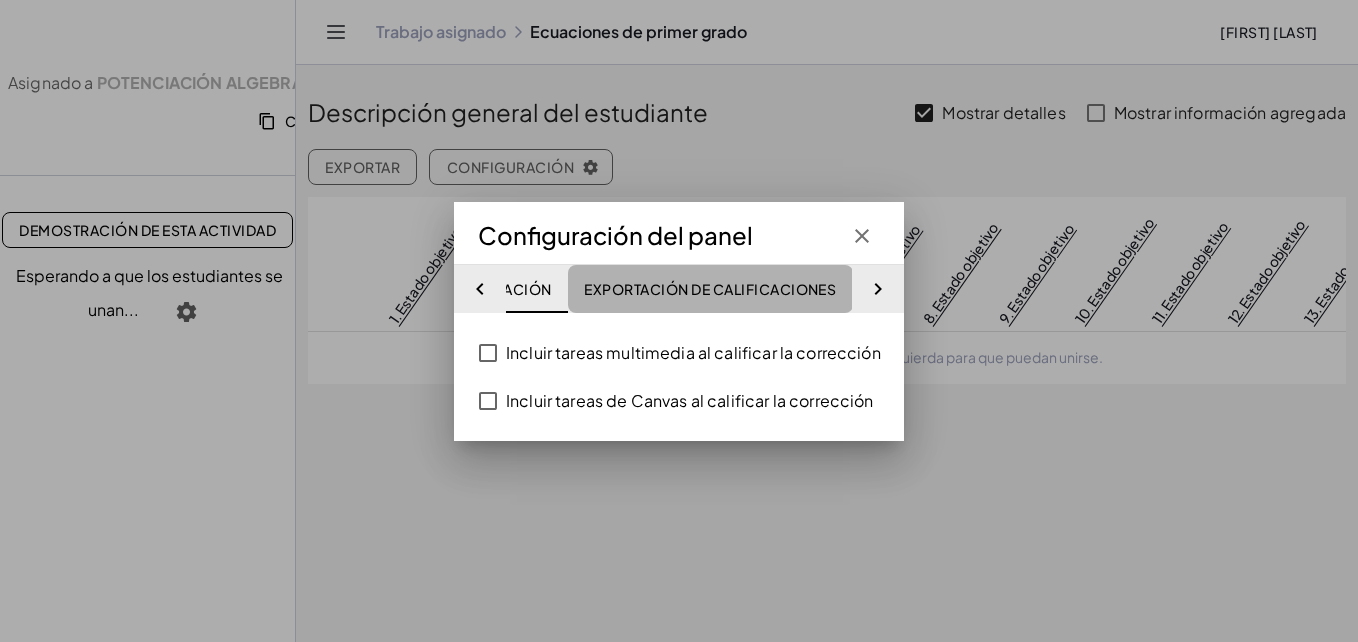 click on "Exportación de calificaciones" 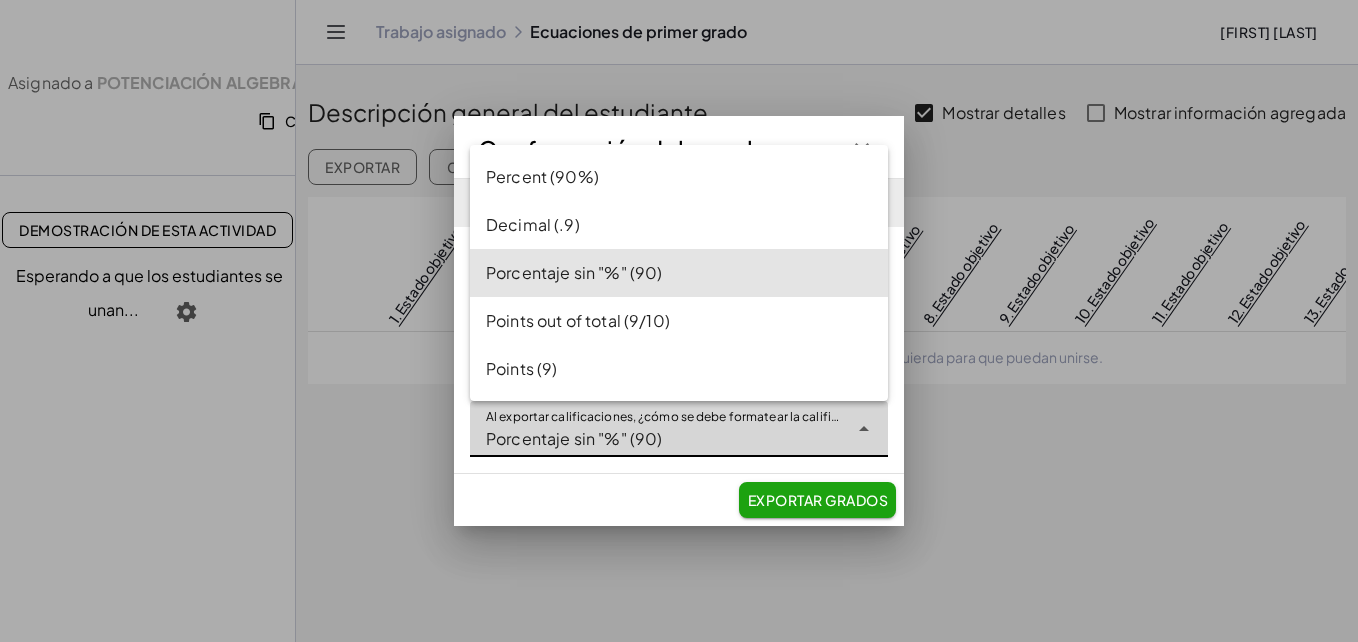 click 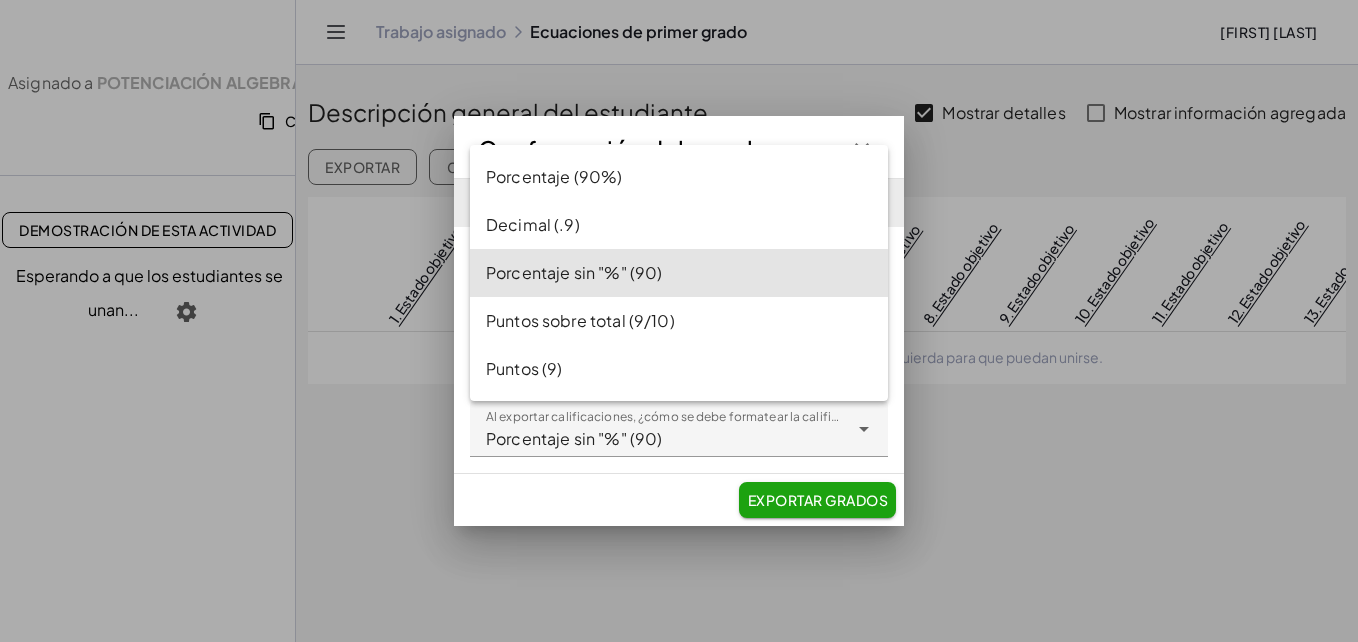 click at bounding box center [679, 321] 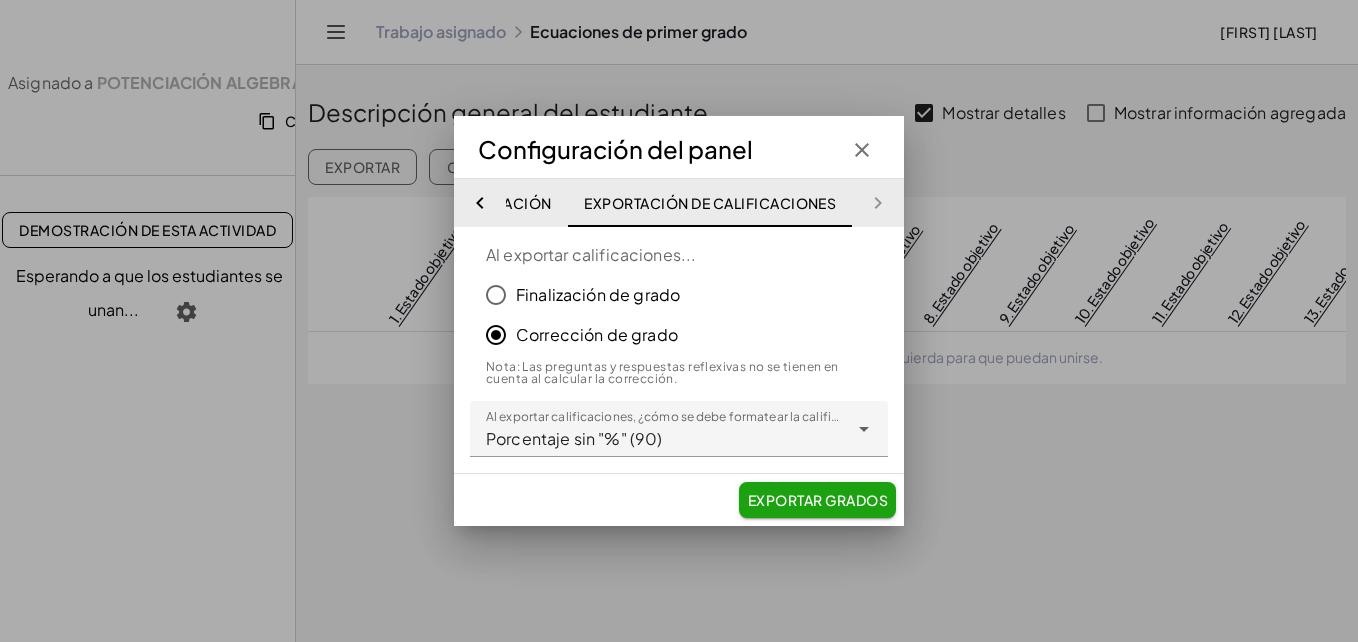 click at bounding box center (679, 321) 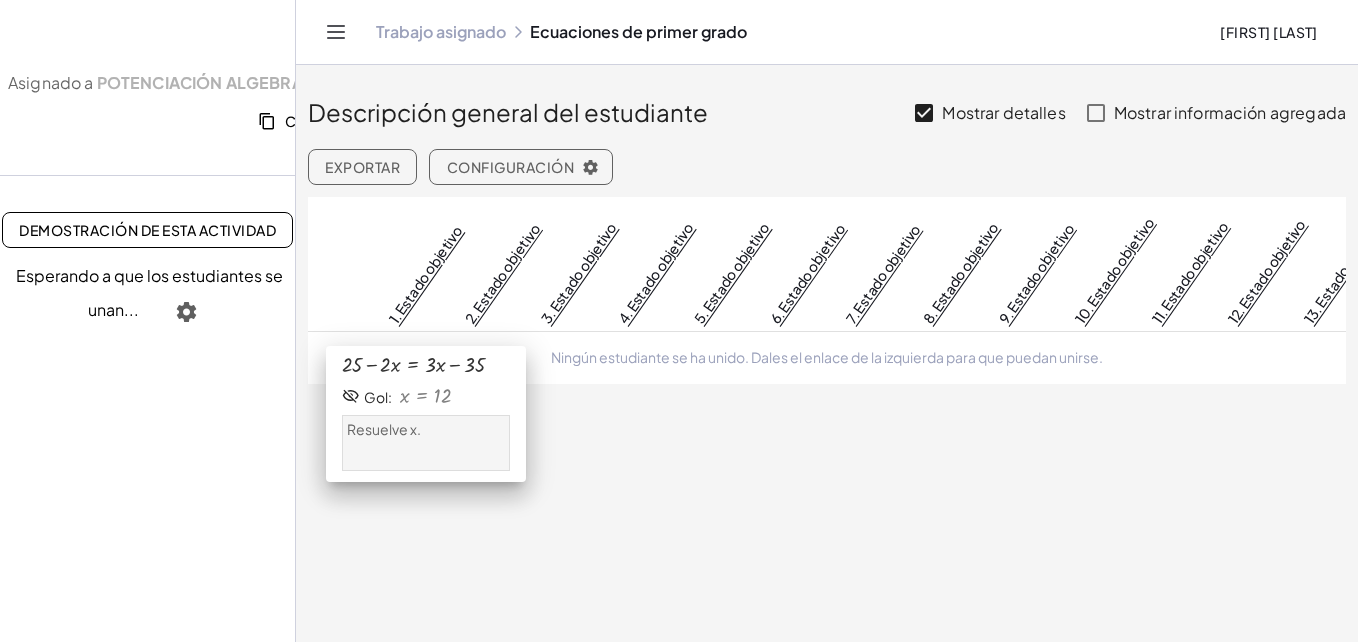 click on "1. Estado objetivo" at bounding box center (424, 274) 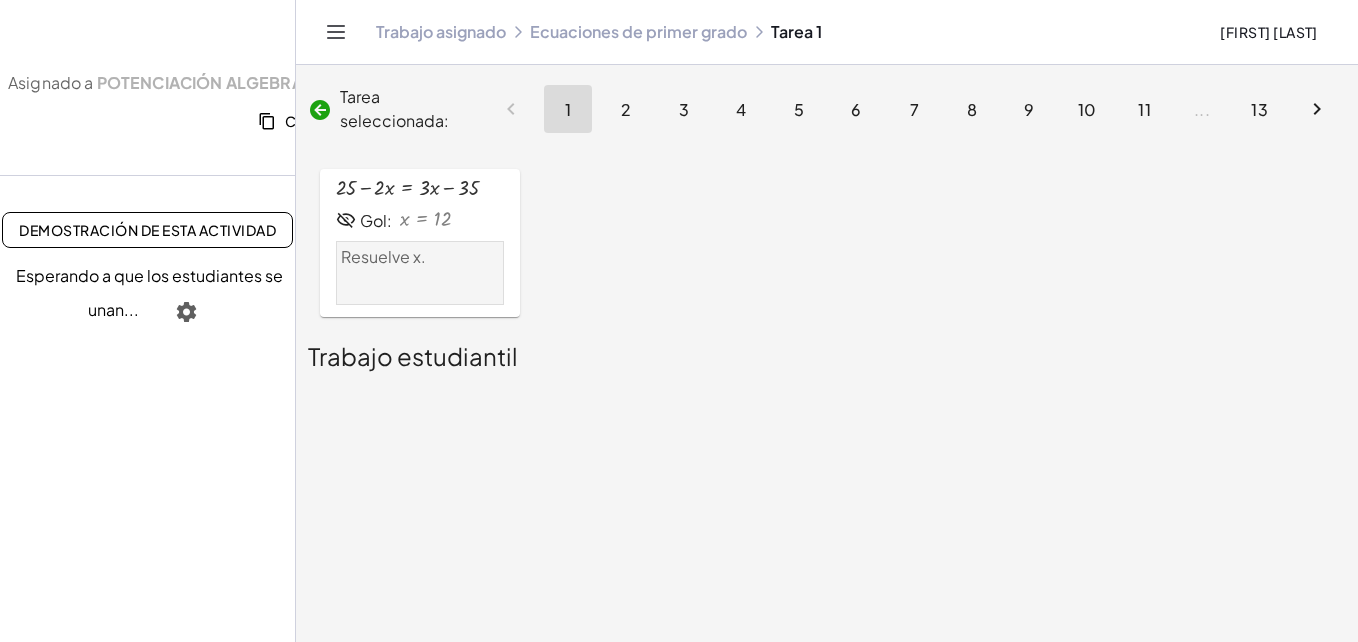 click at bounding box center [346, 220] 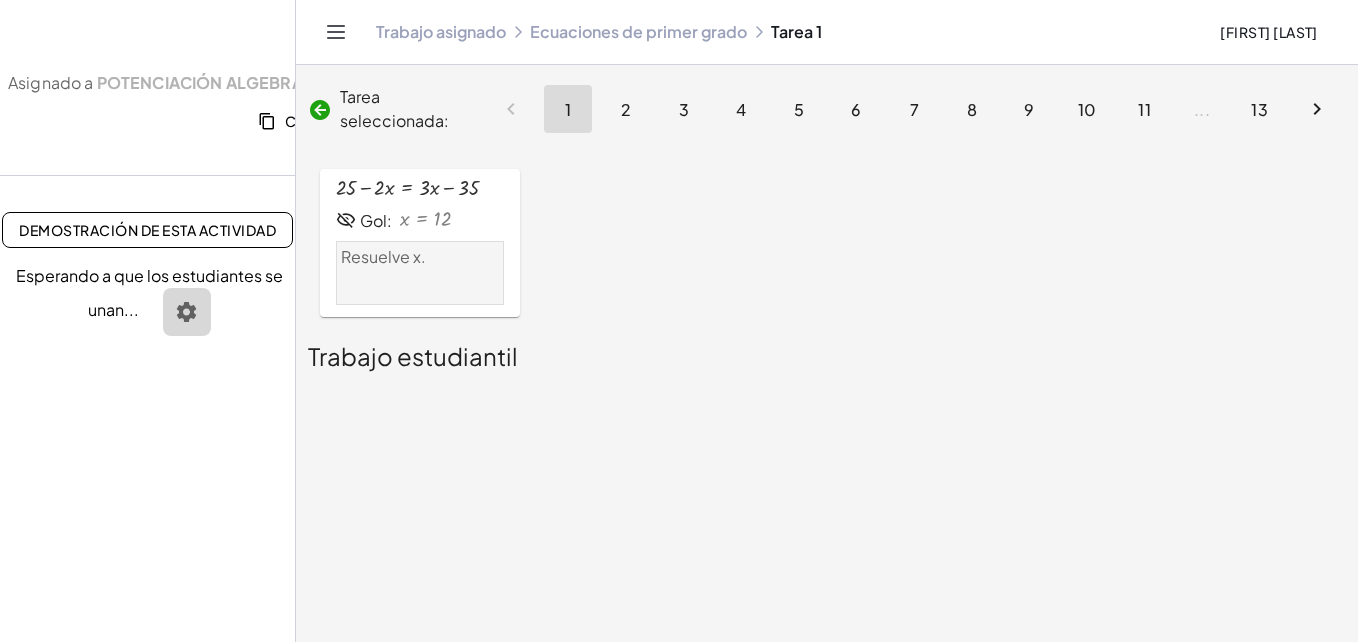 click 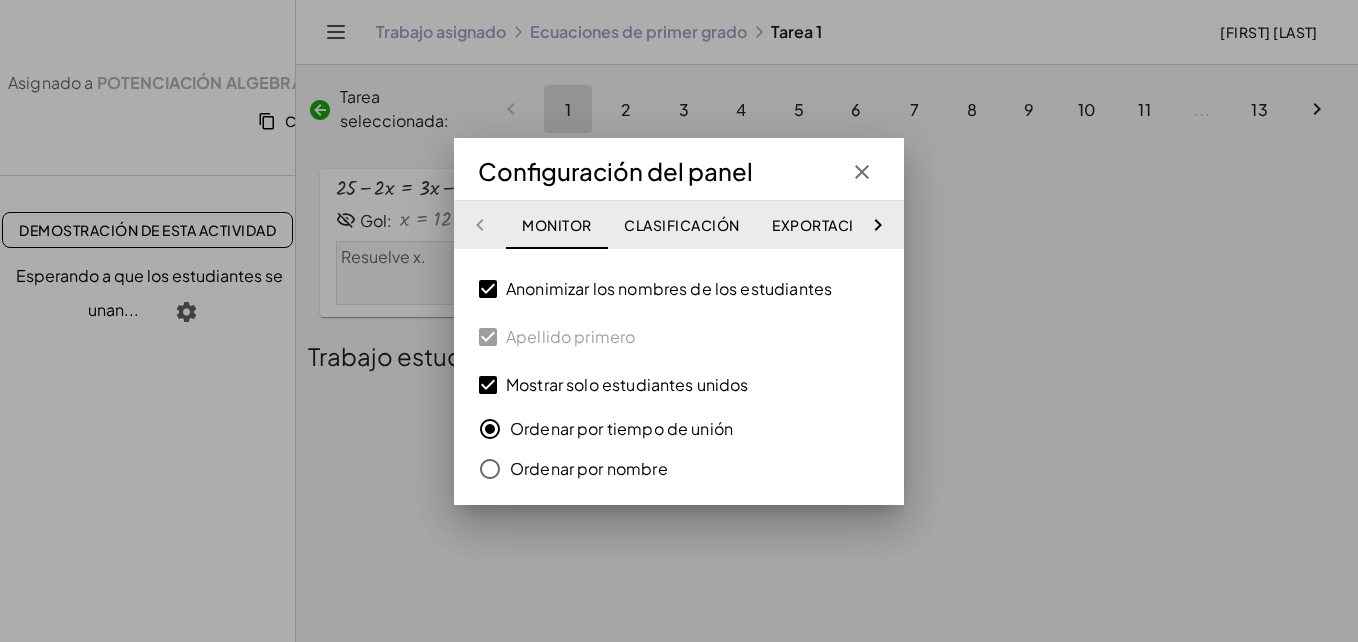 click at bounding box center [679, 321] 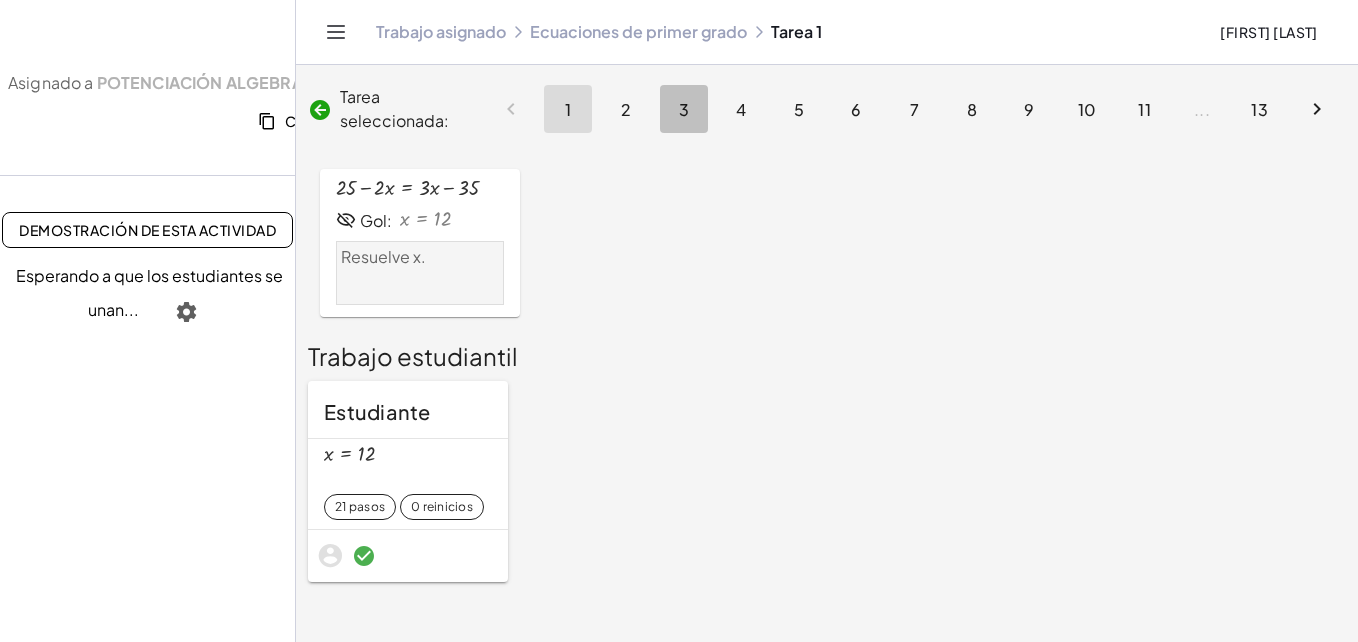 click on "3" at bounding box center [684, 109] 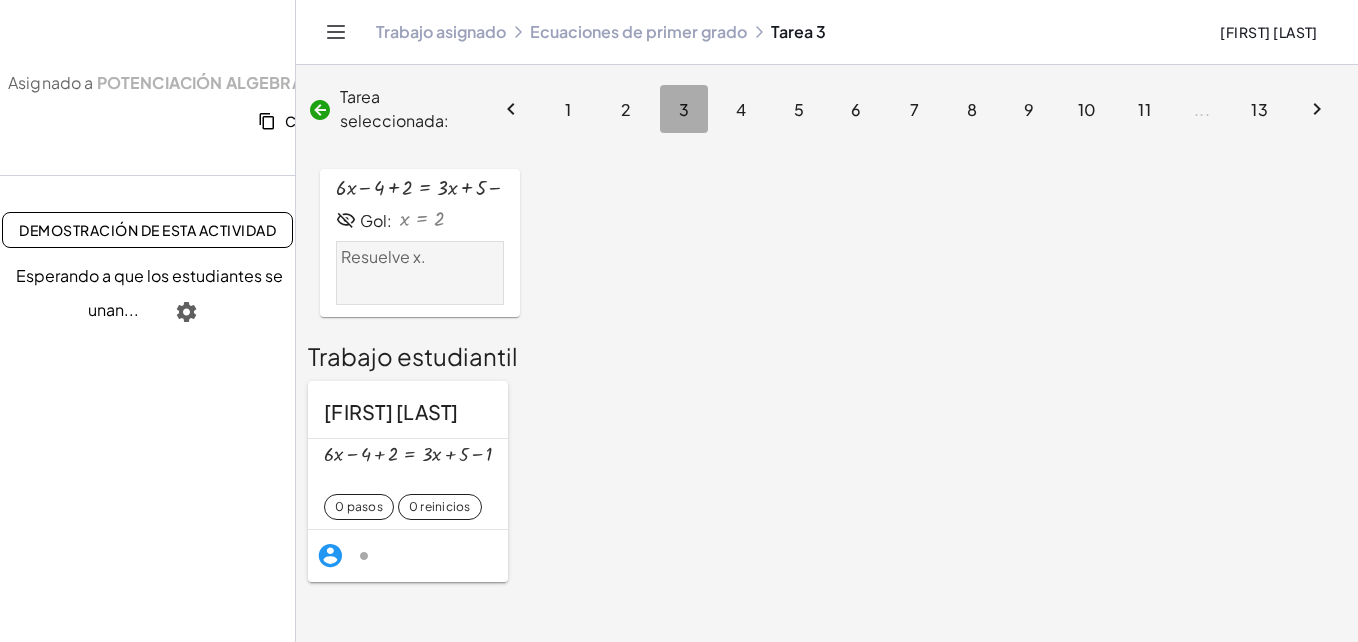 click on "3" at bounding box center (684, 109) 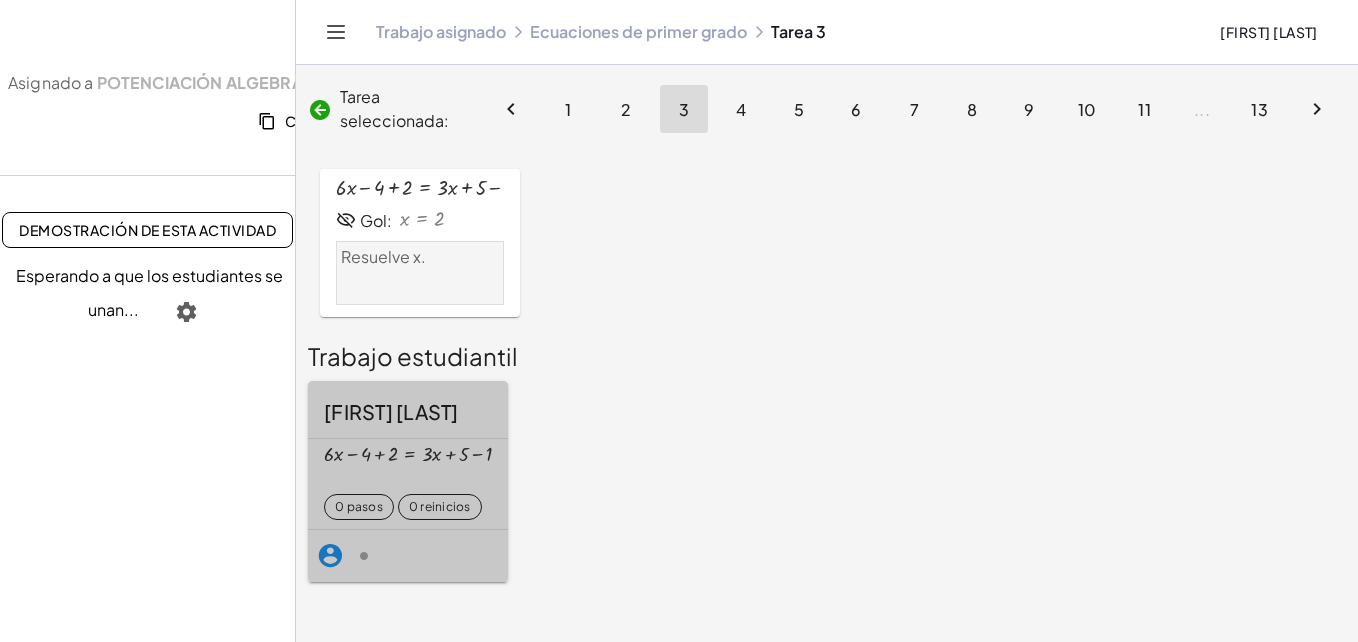 click on "+ · 6 · x − 4 + 2 = + · 3 · x + 5 − 1 0 pasos 0 reinicios" 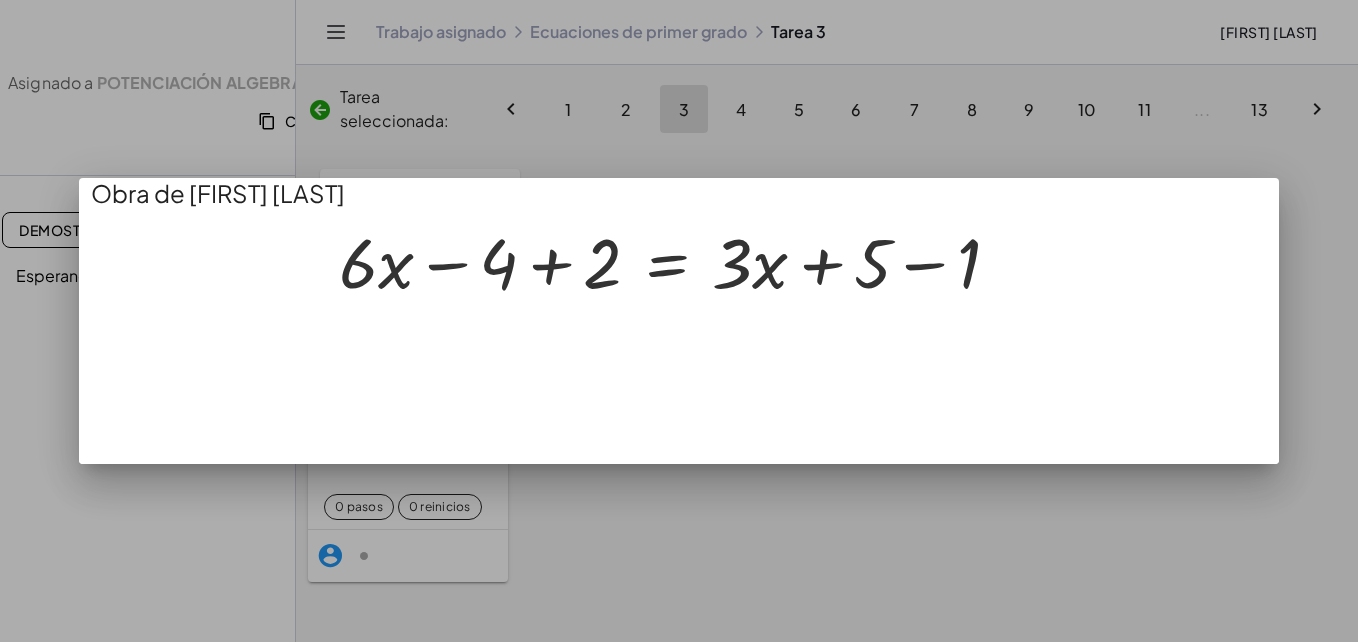 click at bounding box center [679, 321] 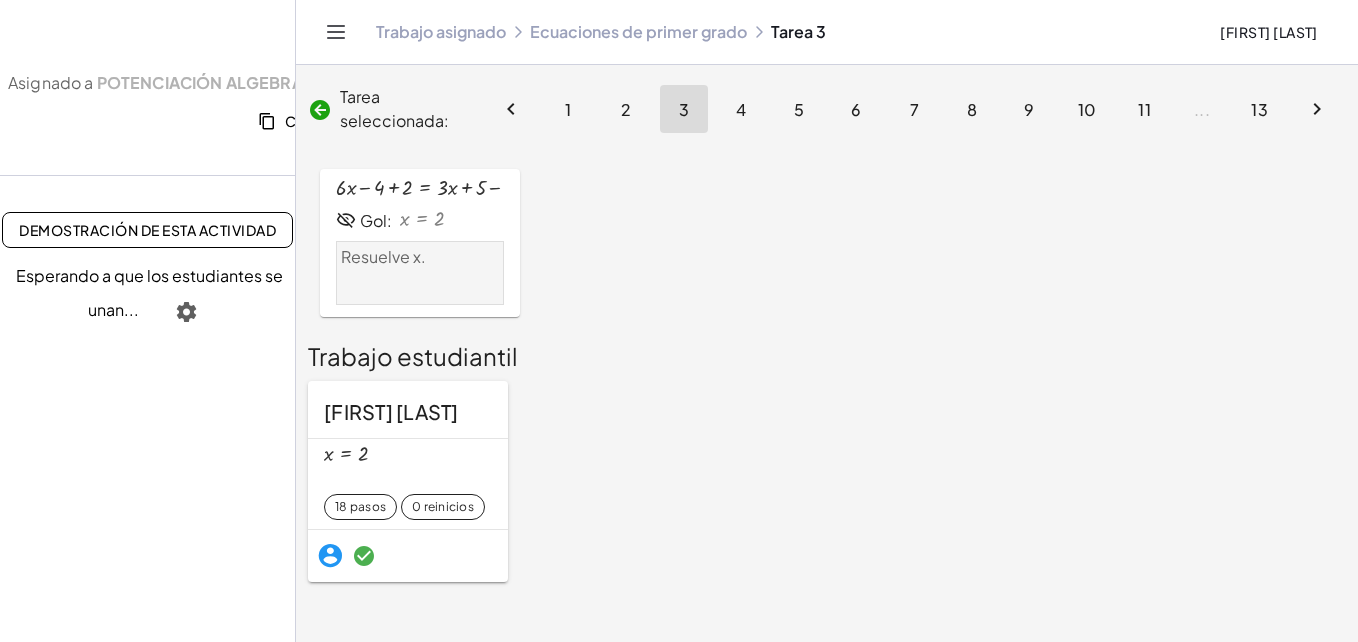click 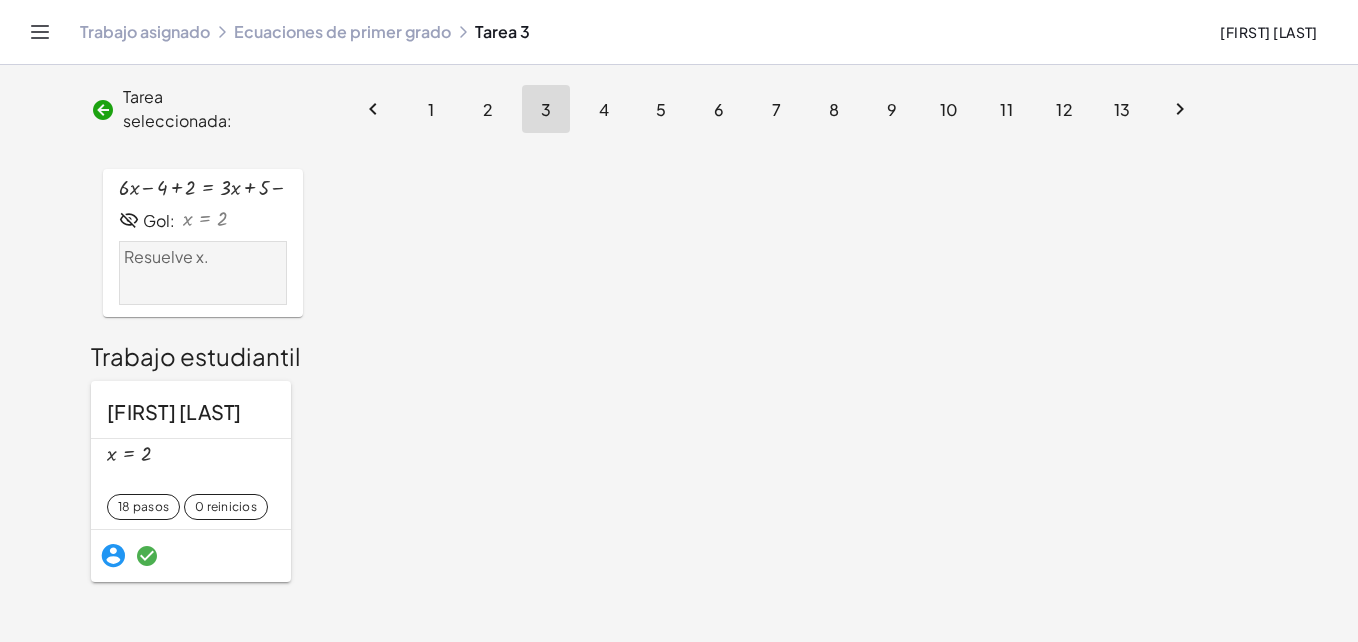 click on "Ecuaciones de primer grado" 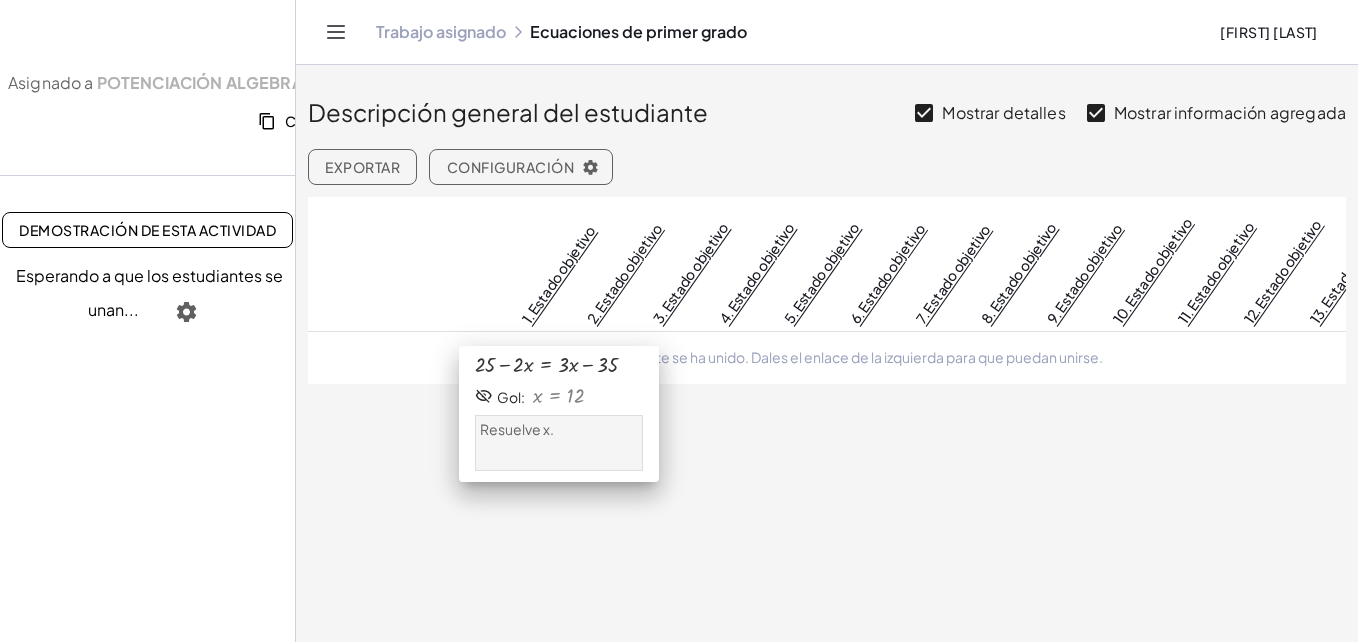 click on "1. Estado objetivo" at bounding box center [558, 274] 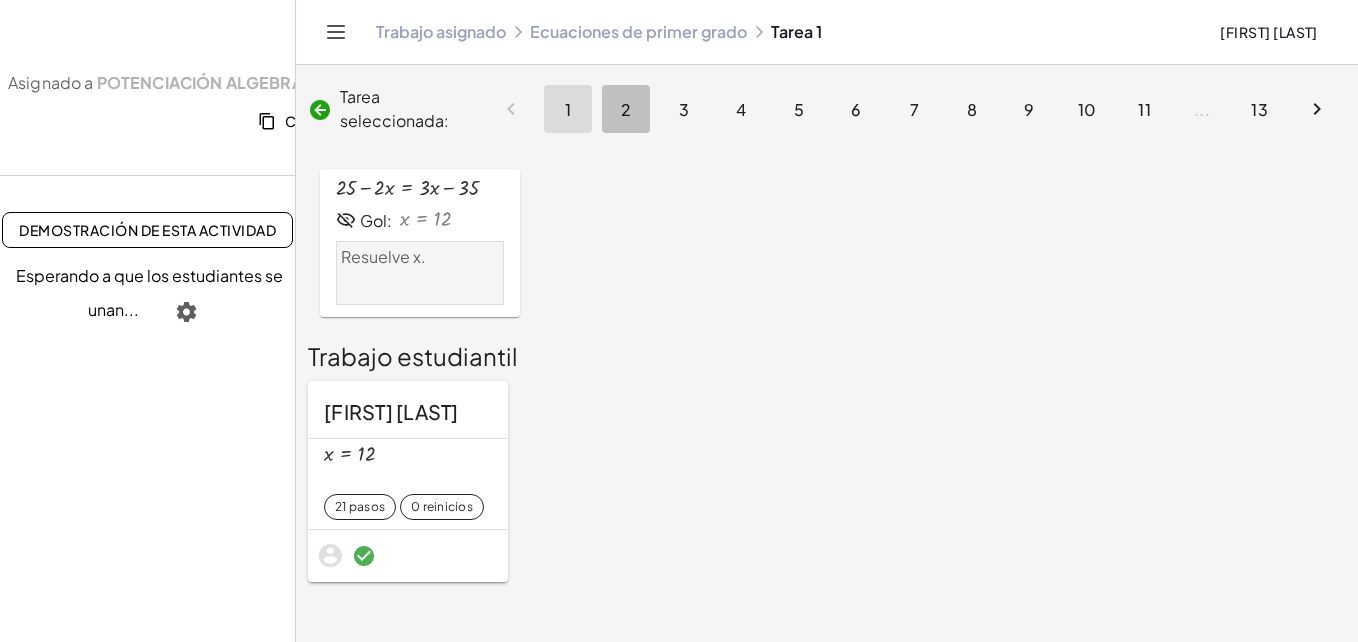 click on "2" at bounding box center (626, 109) 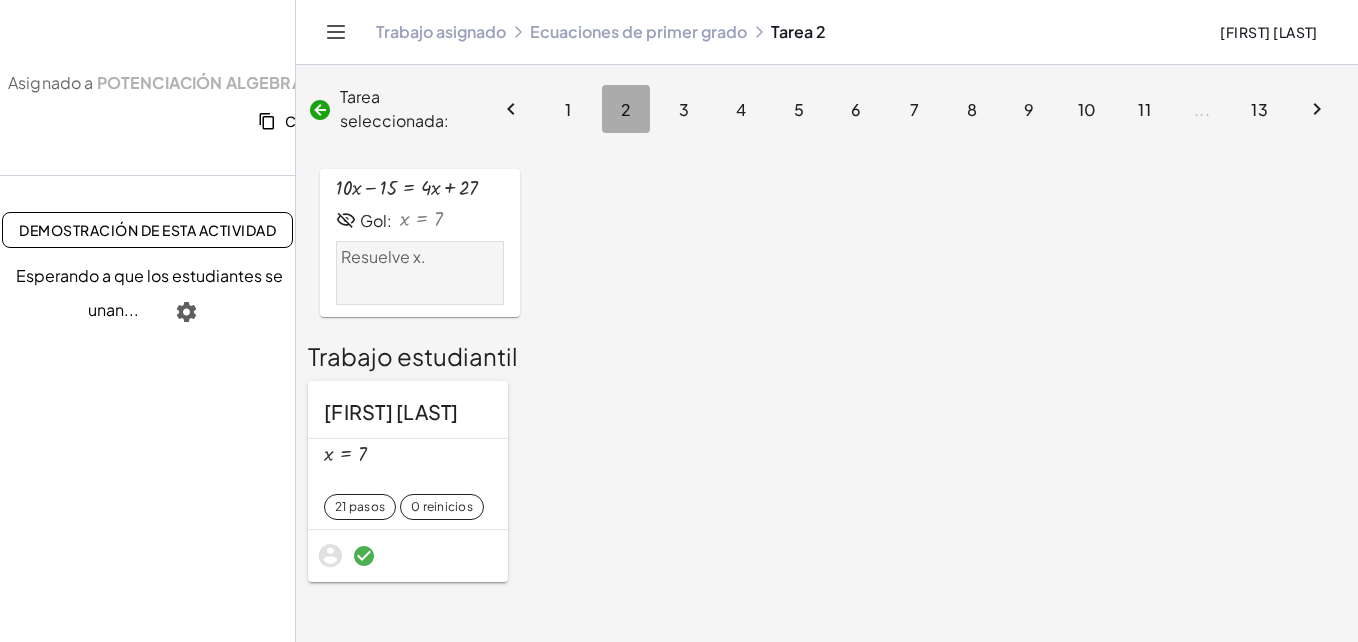 click on "2" at bounding box center [626, 109] 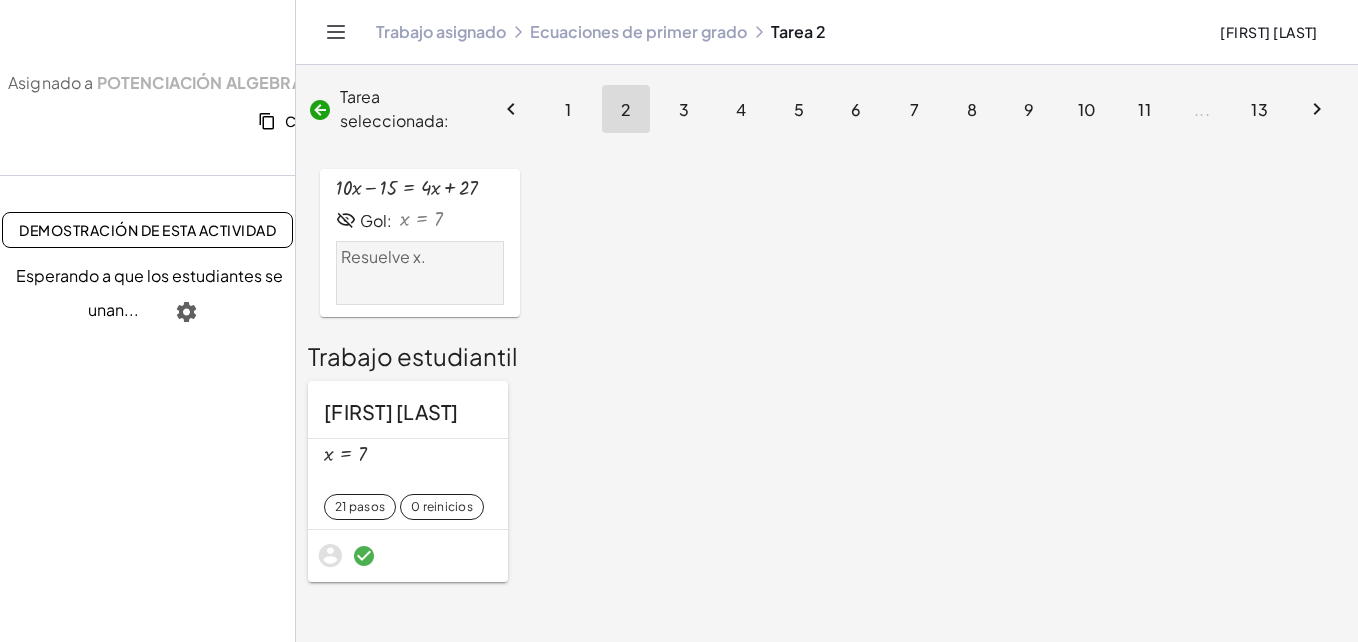 click on "3" 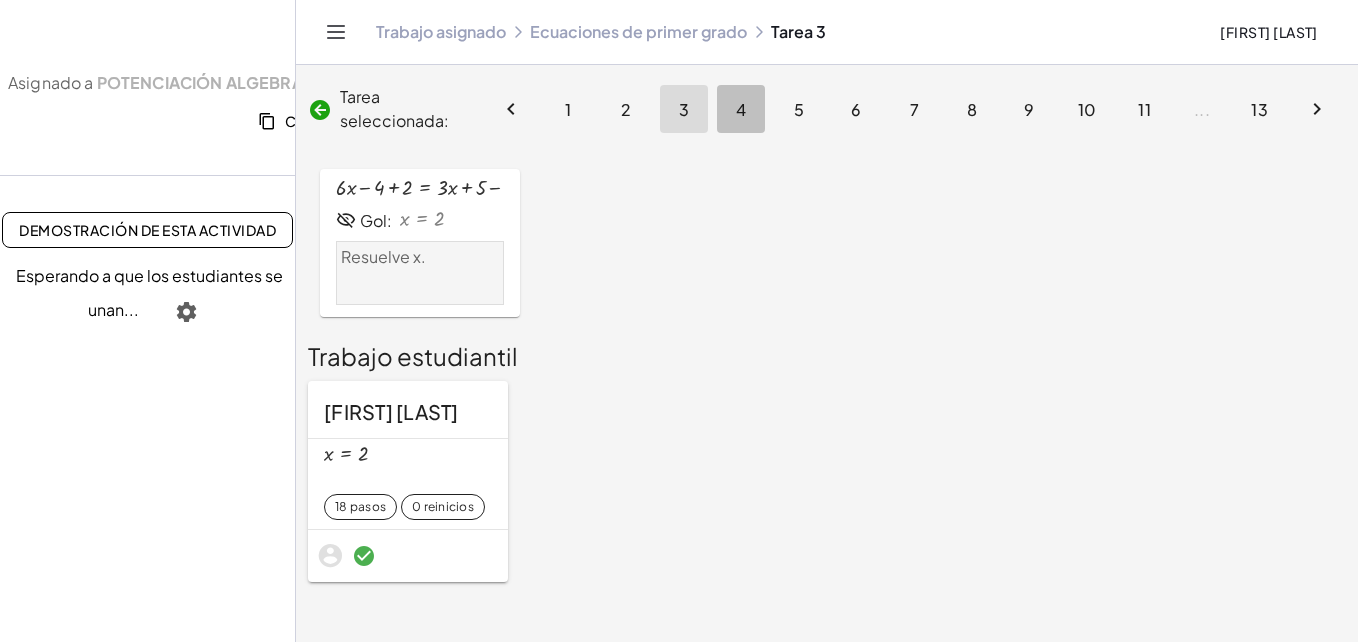 click on "4" at bounding box center [741, 109] 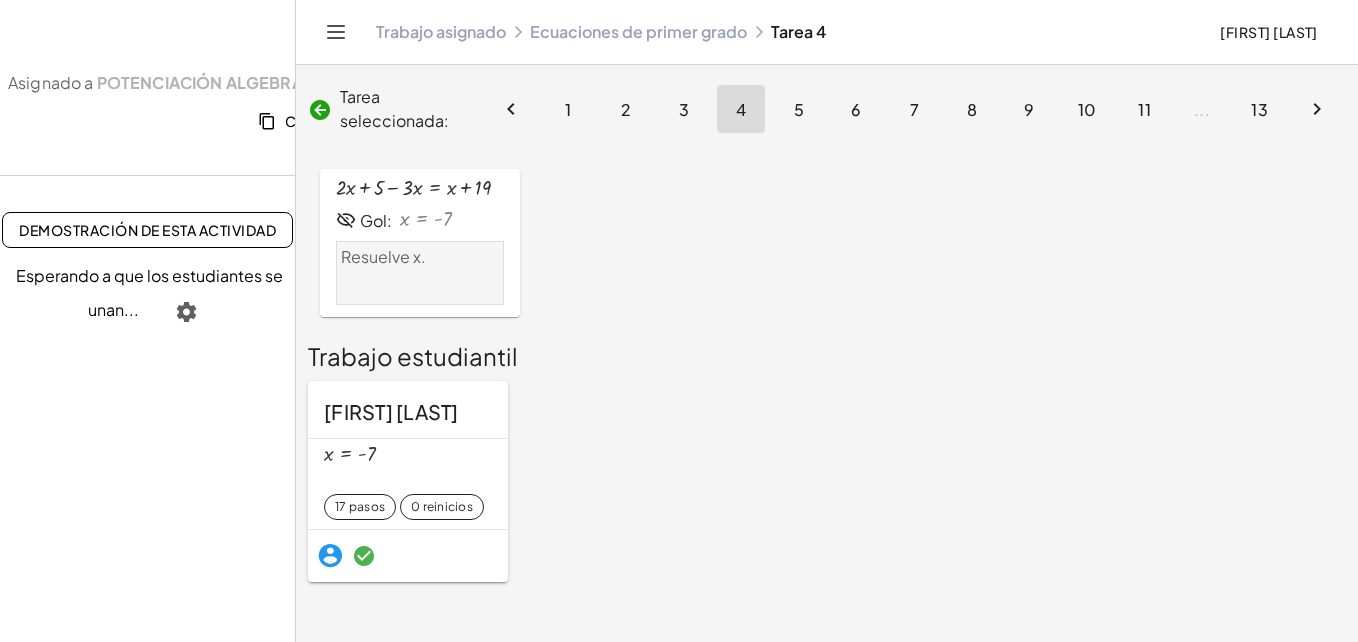 click on "3" at bounding box center [684, 109] 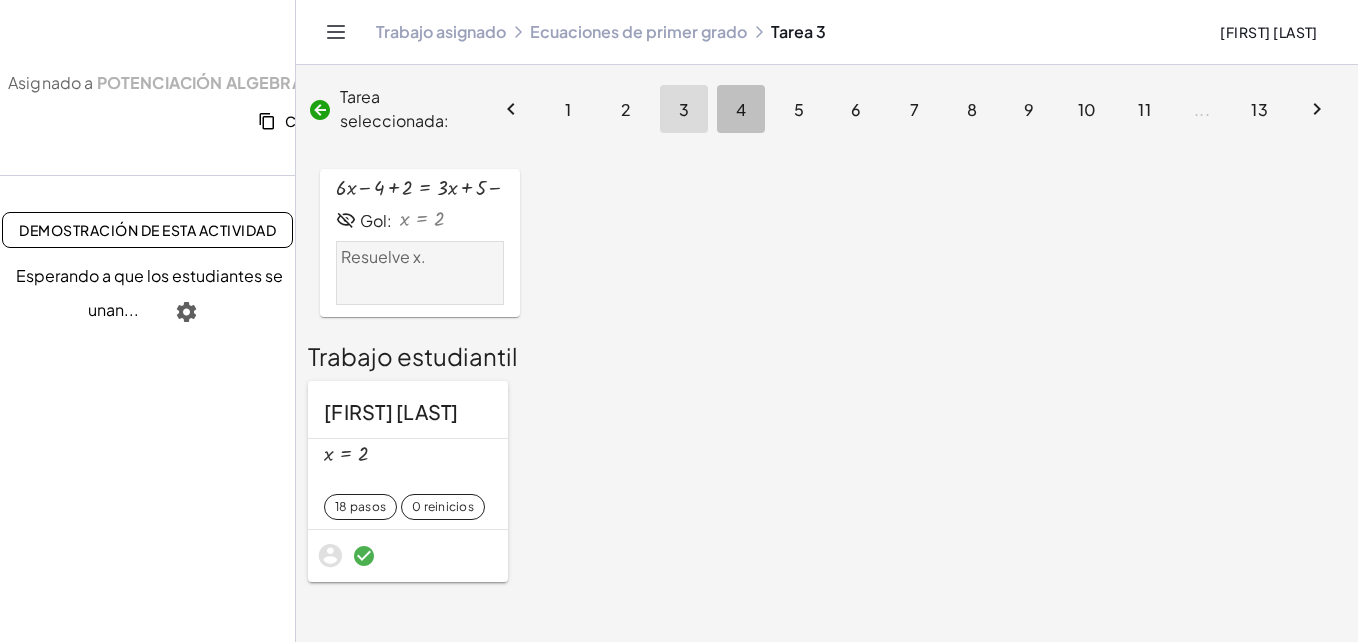 click on "4" 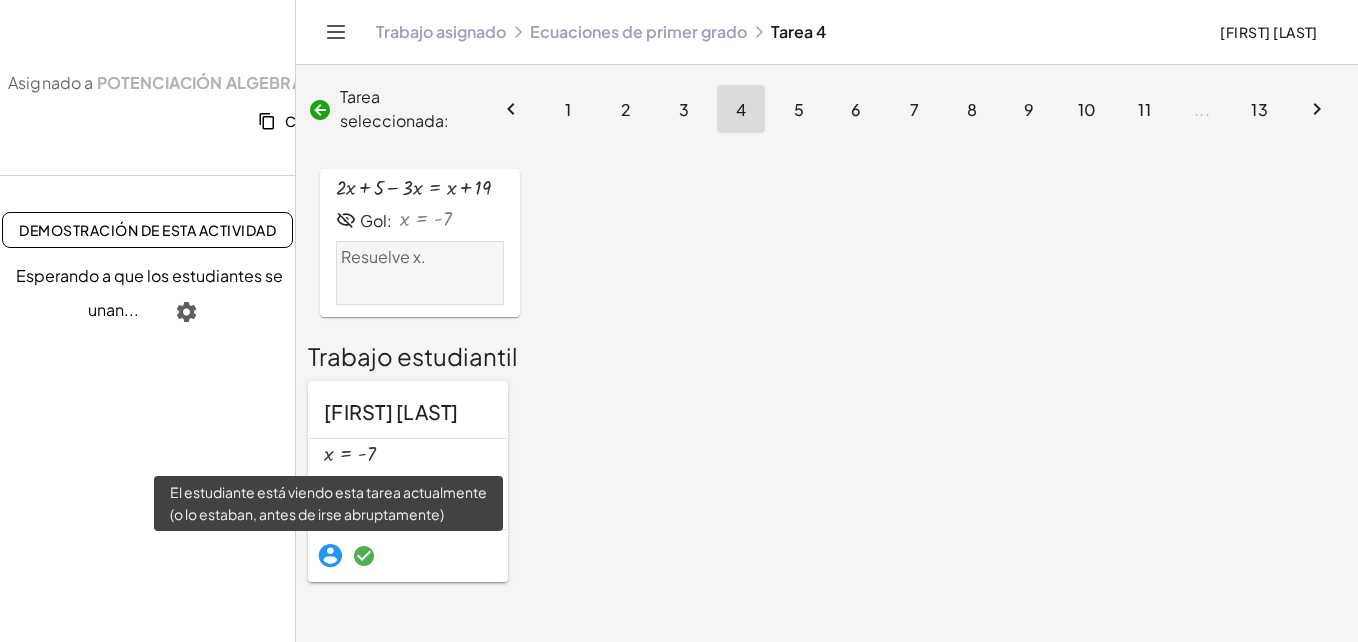 drag, startPoint x: 329, startPoint y: 555, endPoint x: 842, endPoint y: 214, distance: 615.9951 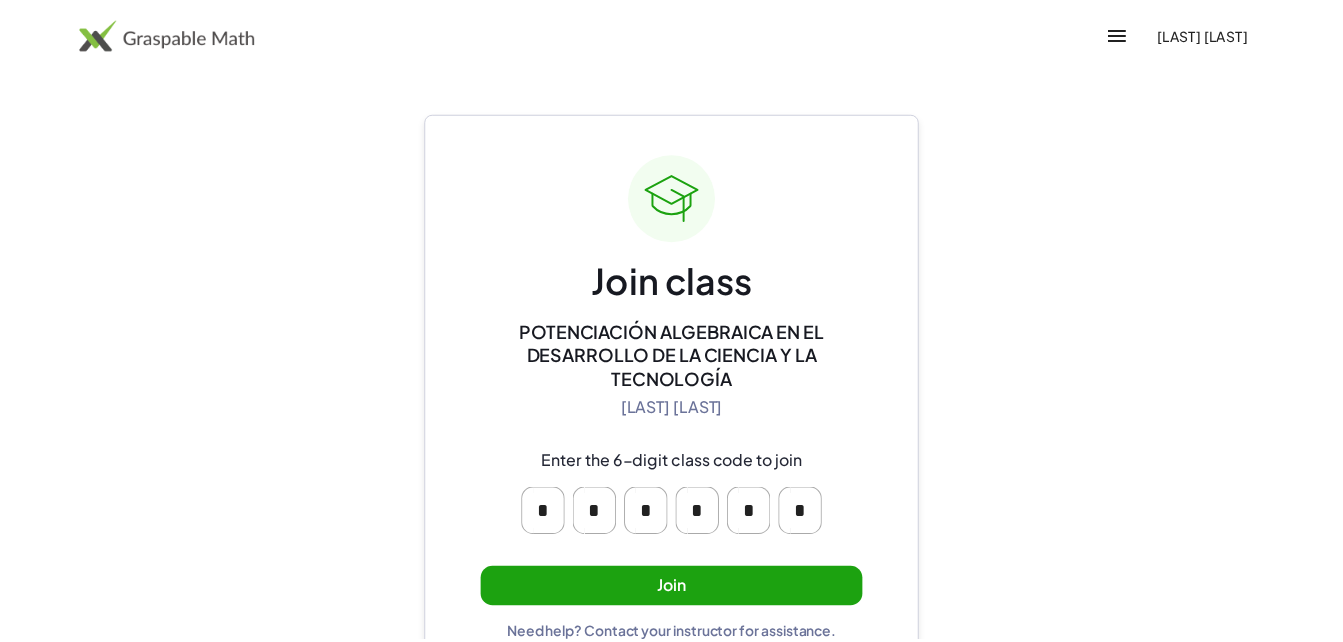 scroll, scrollTop: 0, scrollLeft: 0, axis: both 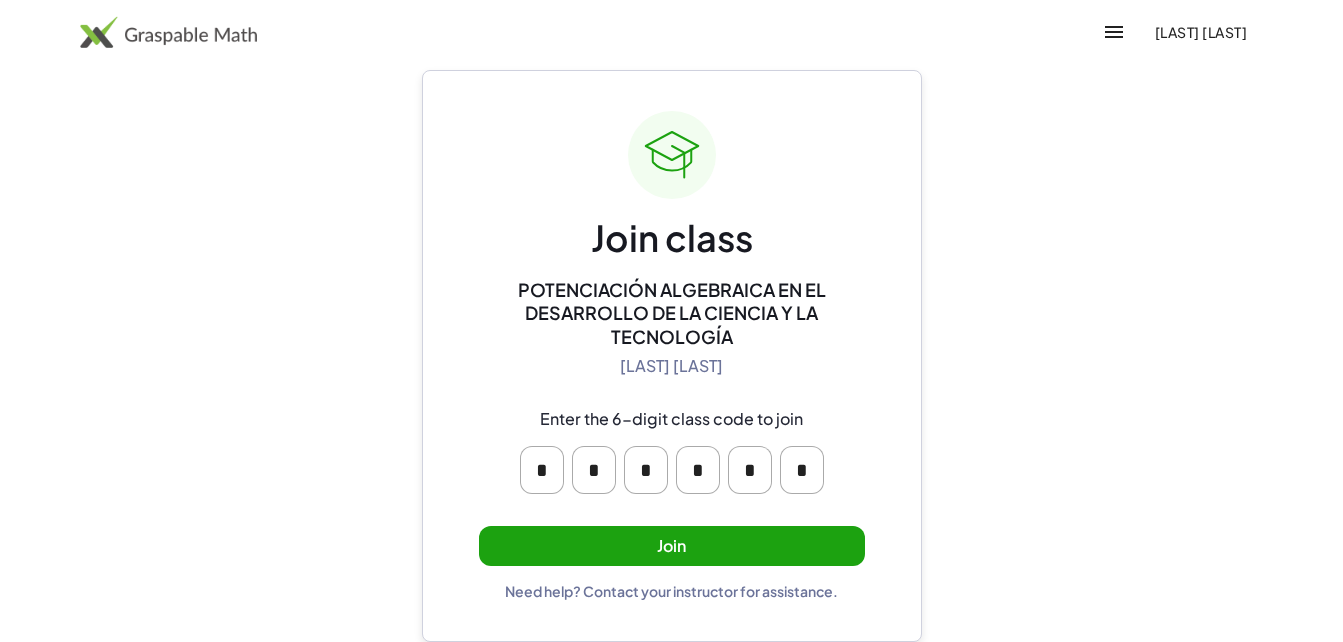 click on "Join" at bounding box center [672, 546] 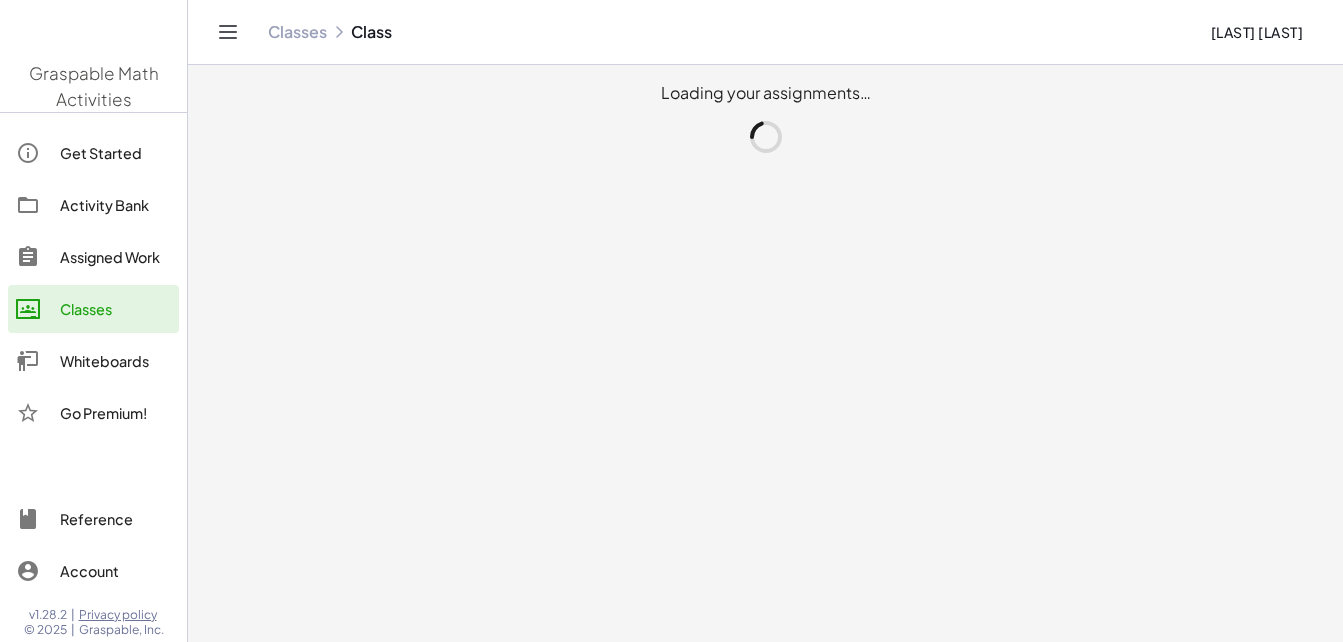 scroll, scrollTop: 0, scrollLeft: 0, axis: both 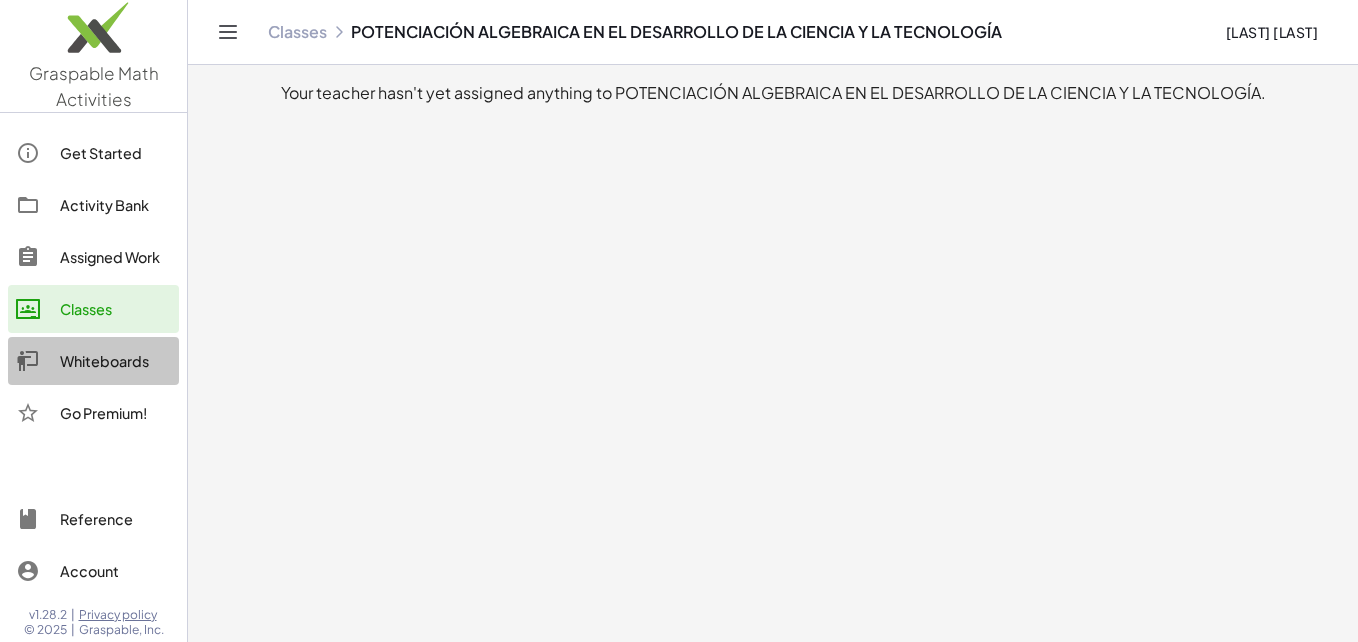 click on "Whiteboards" 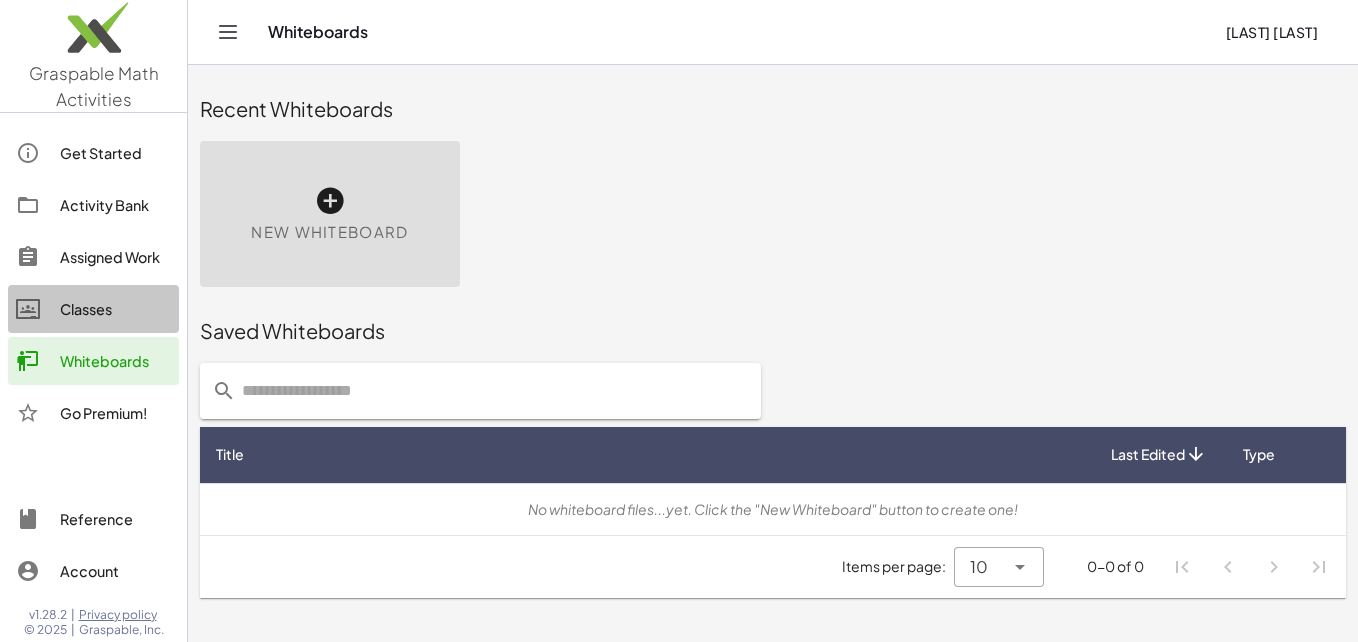 click on "Classes" 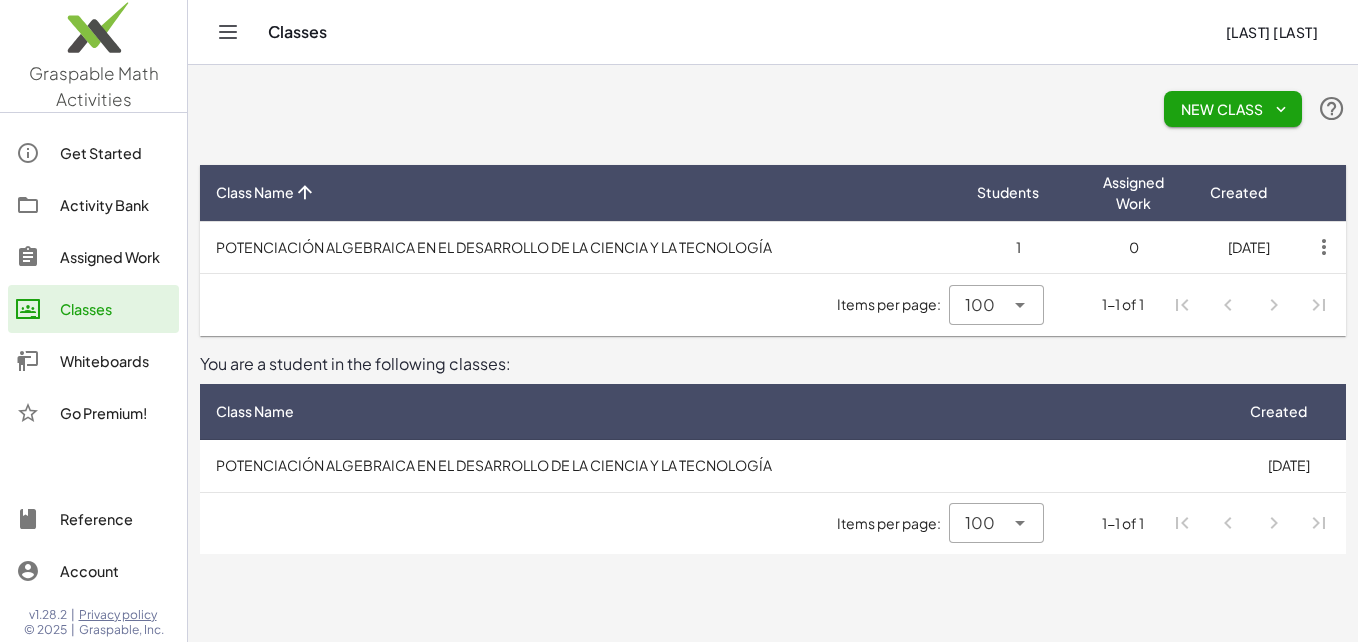 click on "Assigned Work" 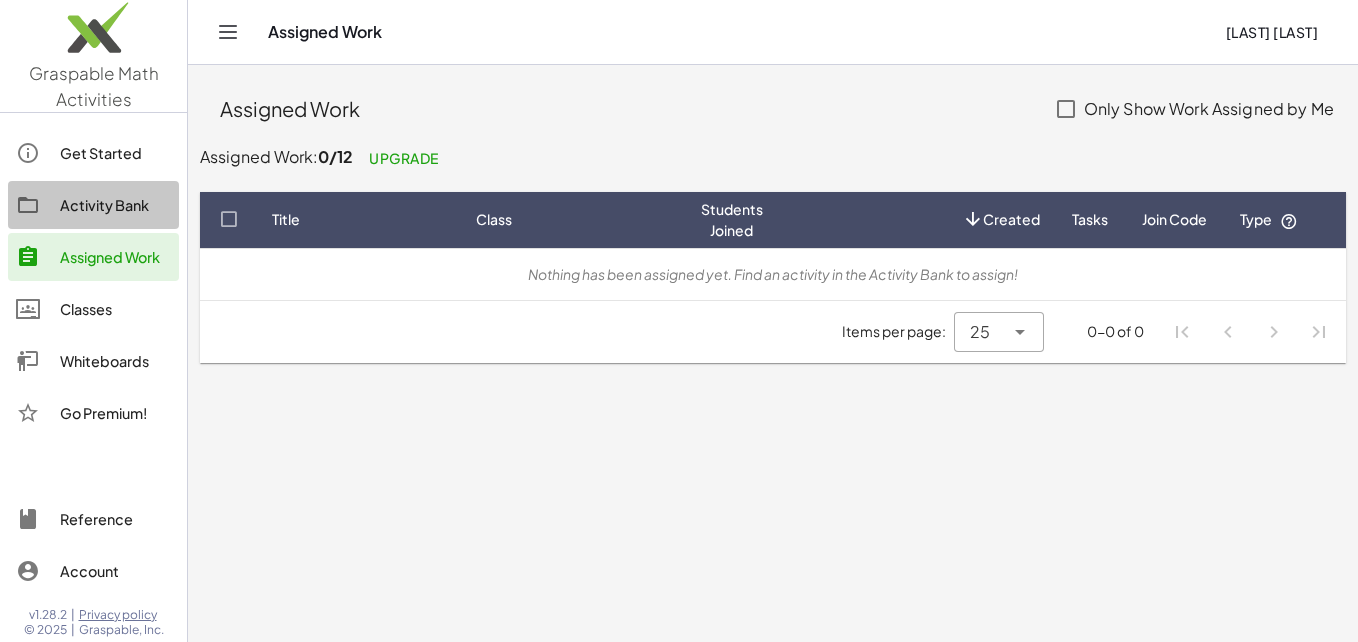 click on "Activity Bank" 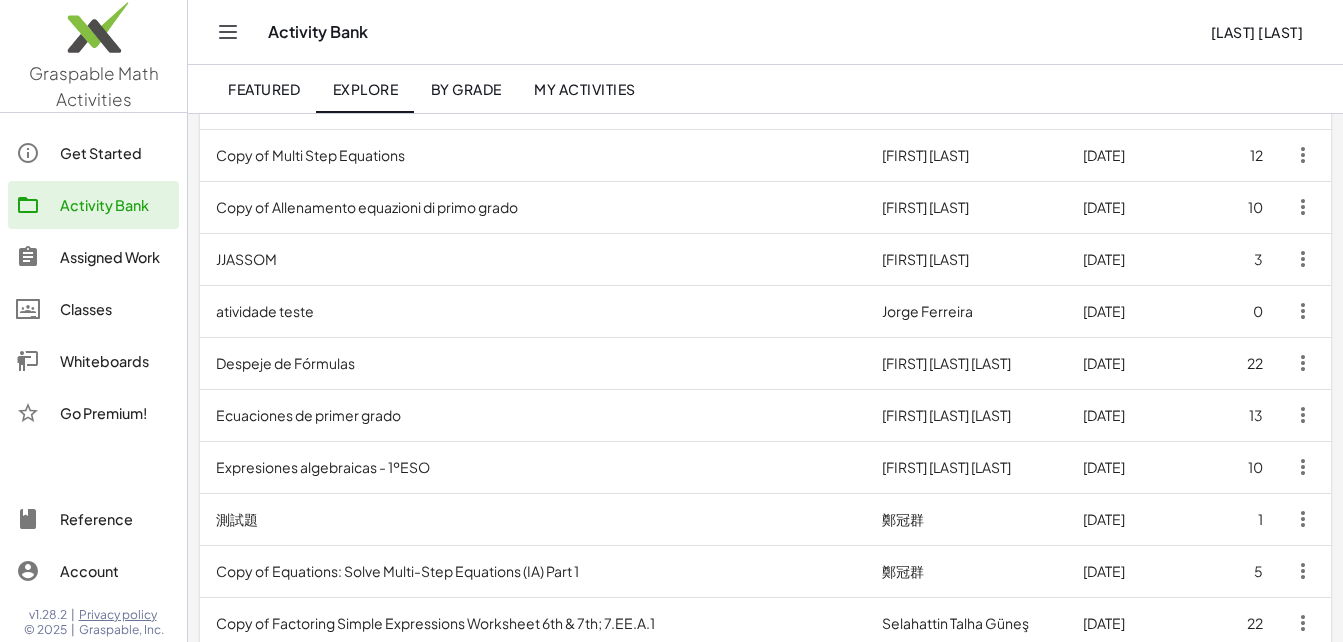 scroll, scrollTop: 480, scrollLeft: 0, axis: vertical 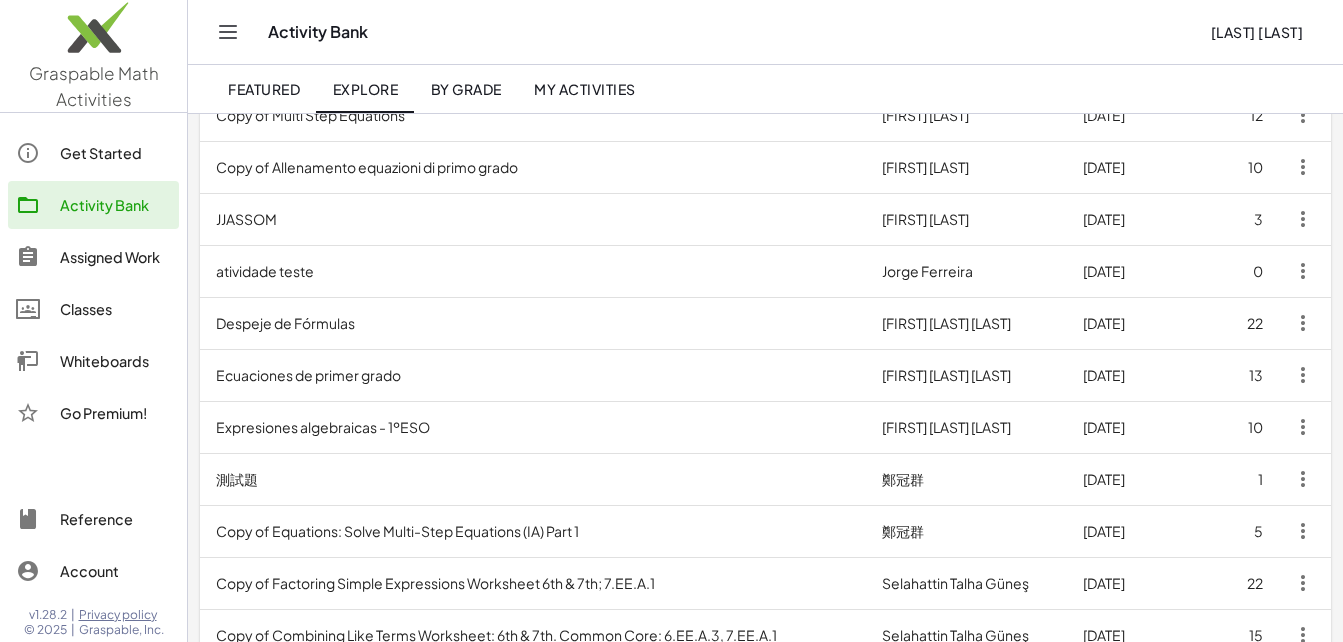 click on "Ecuaciones de primer grado" at bounding box center [533, 375] 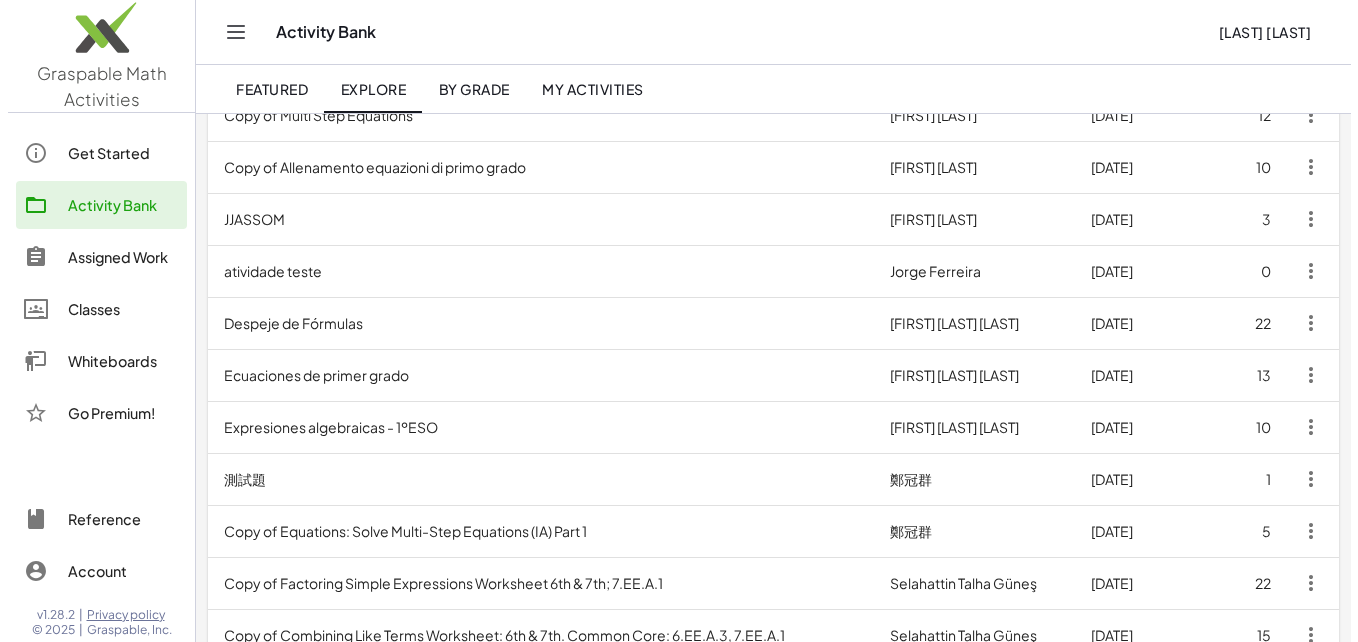 scroll, scrollTop: 0, scrollLeft: 0, axis: both 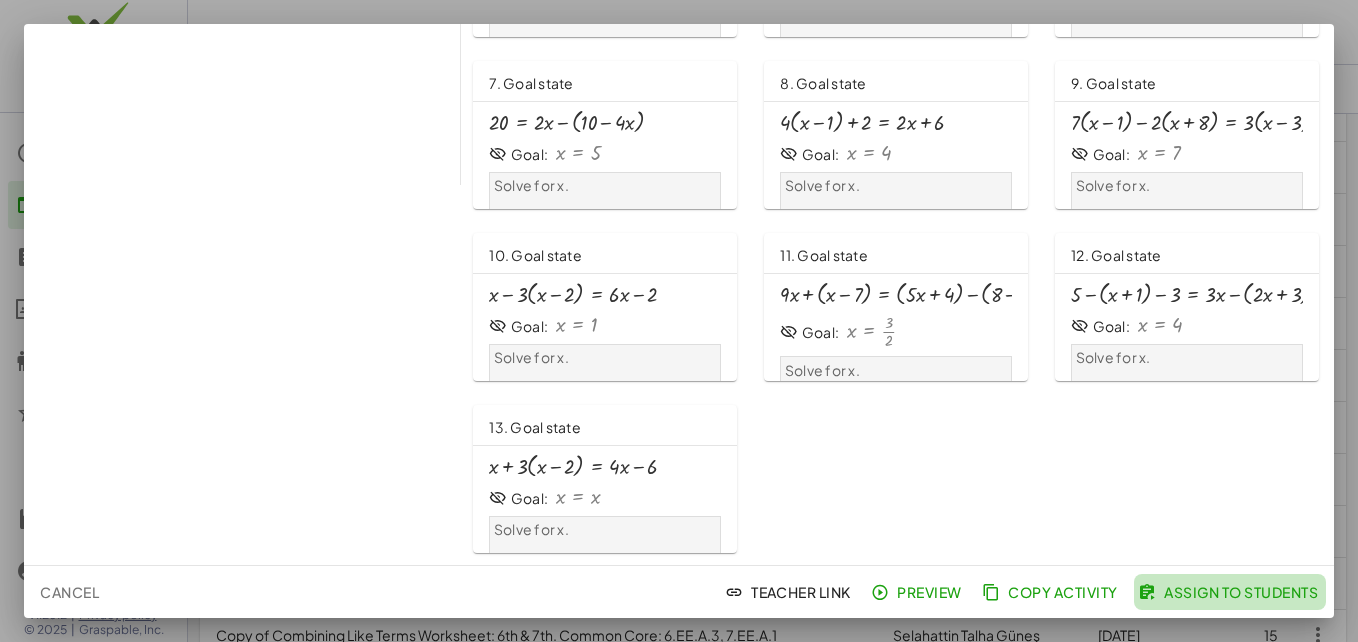 click on "Assign to Students" 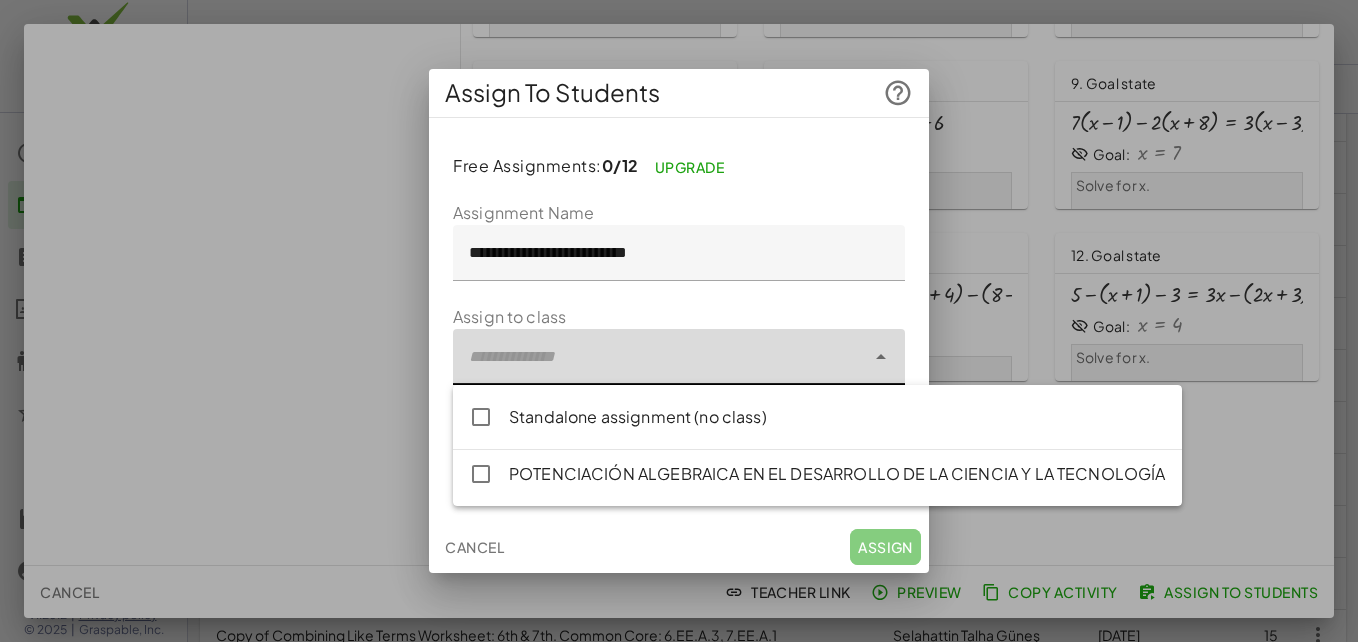 click 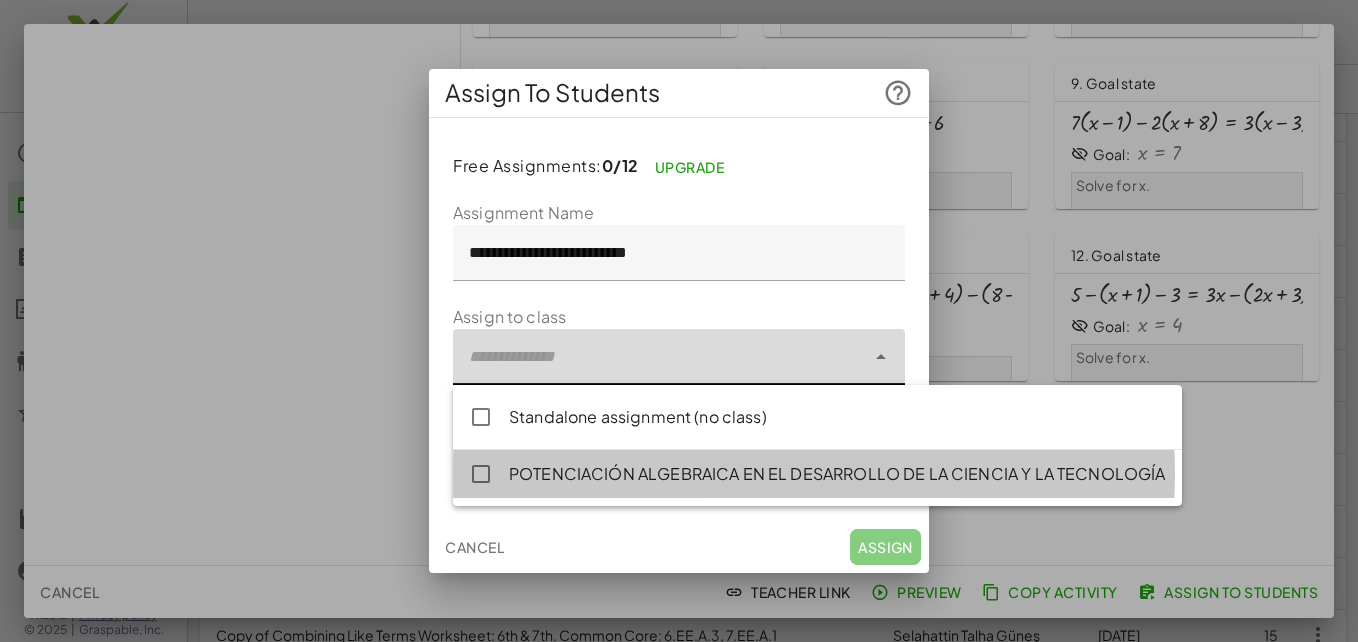 click on "POTENCIACIÓN ALGEBRAICA EN EL DESARROLLO DE LA CIENCIA Y LA TECNOLOGÍA" 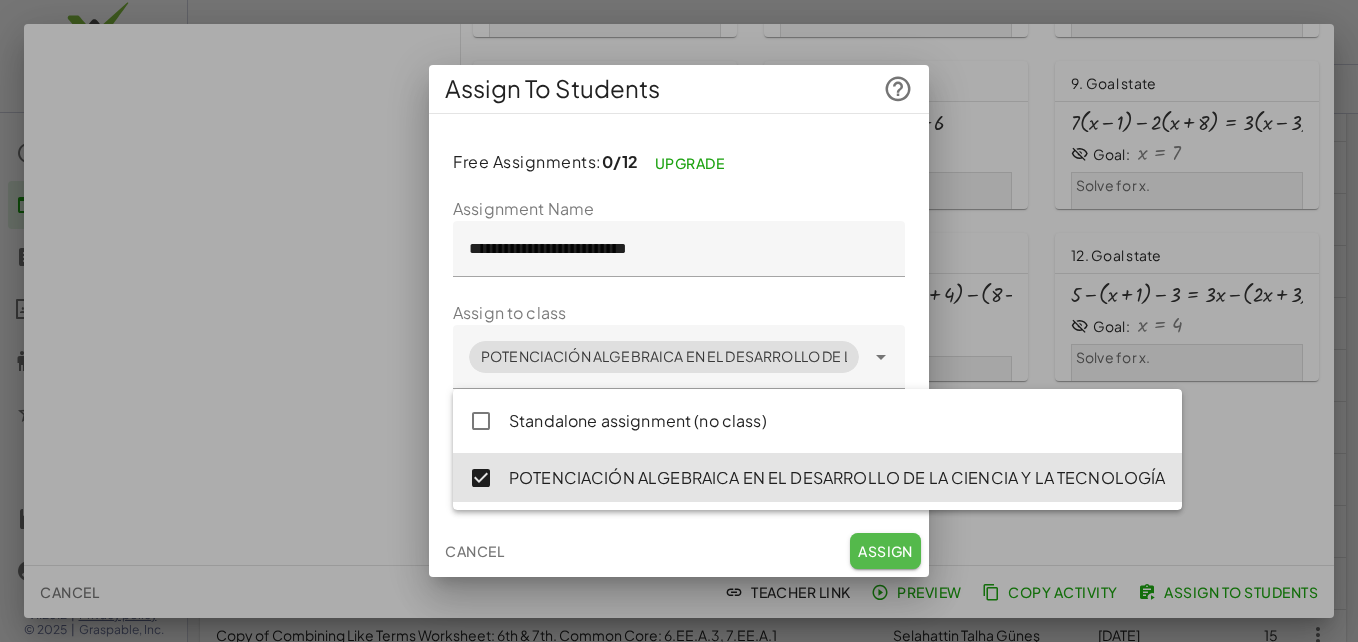click on "Assign" 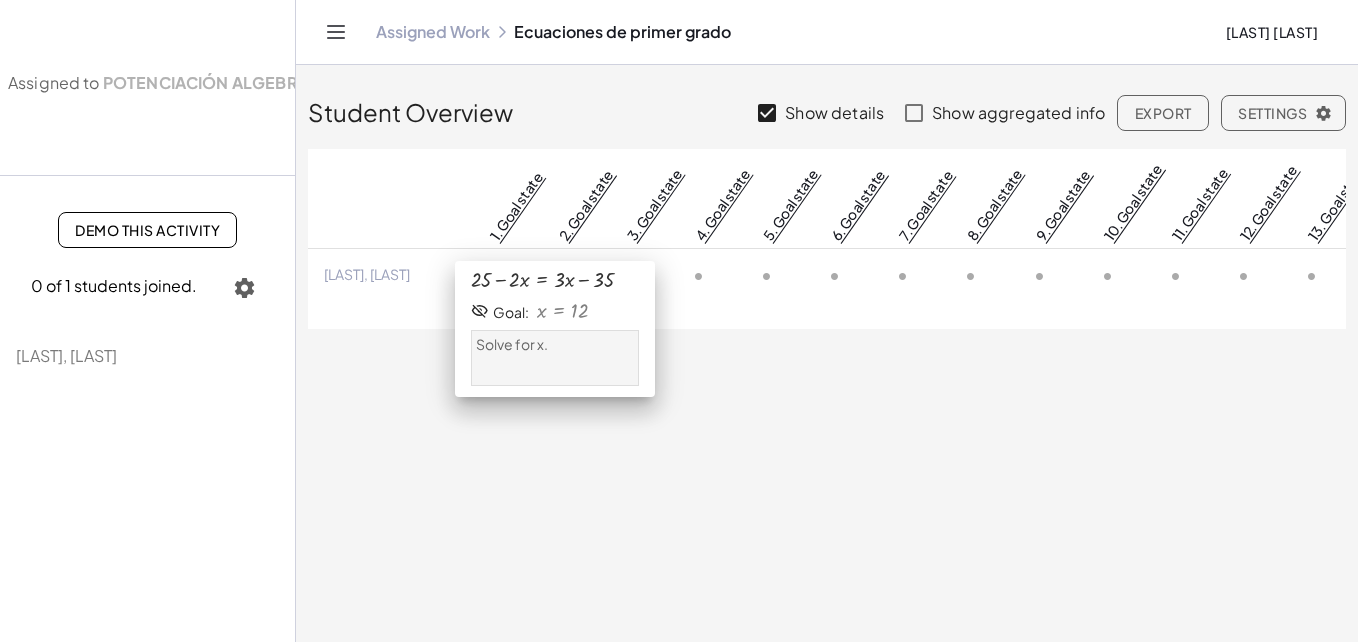 click on "1. Goal state" at bounding box center (516, 206) 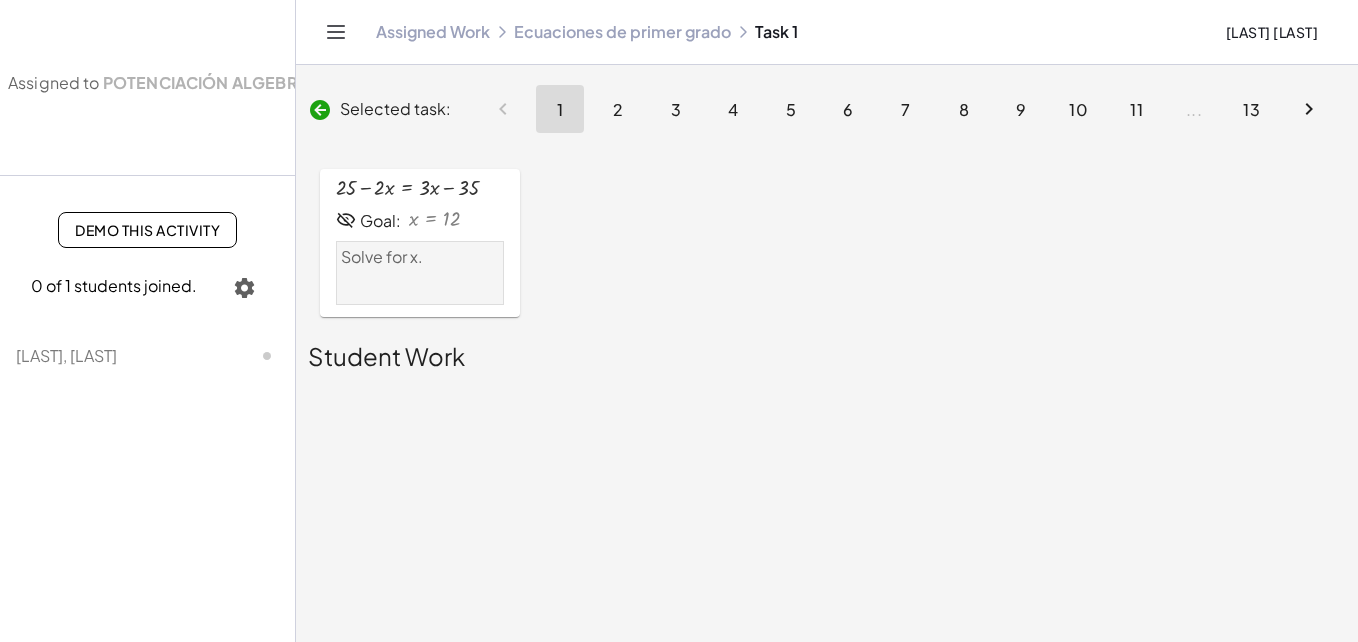 click on "Solve for x." at bounding box center (420, 257) 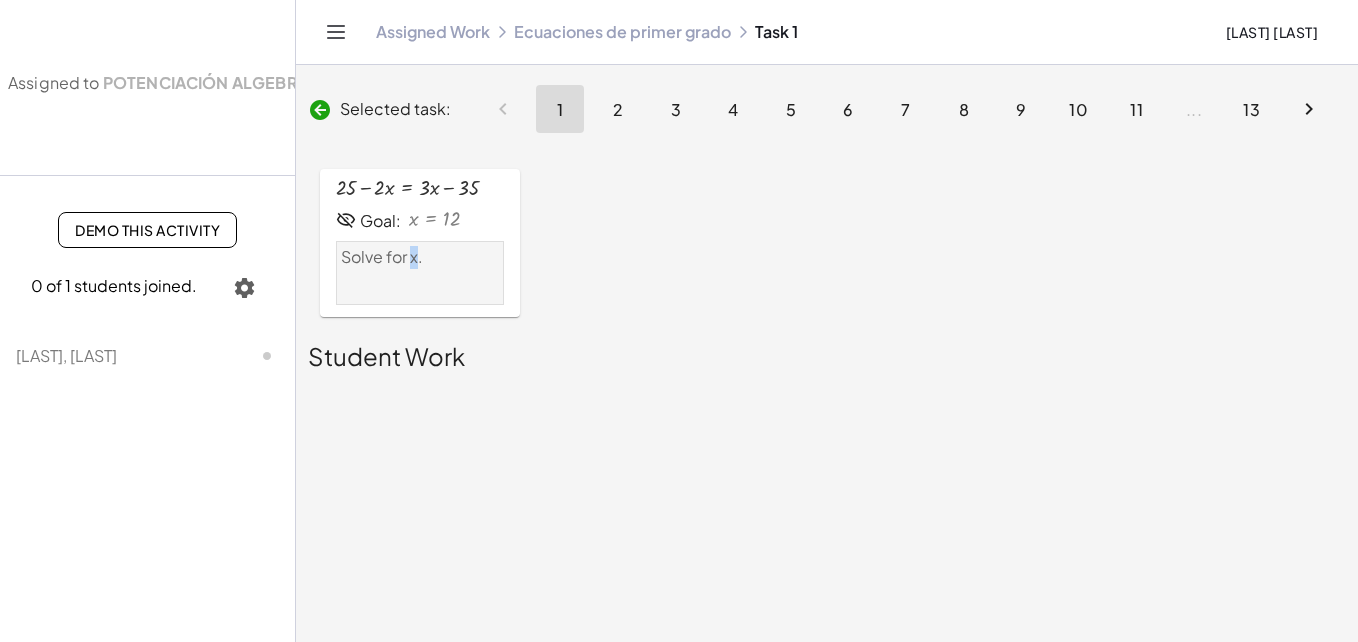 click on "Solve for x." at bounding box center [420, 257] 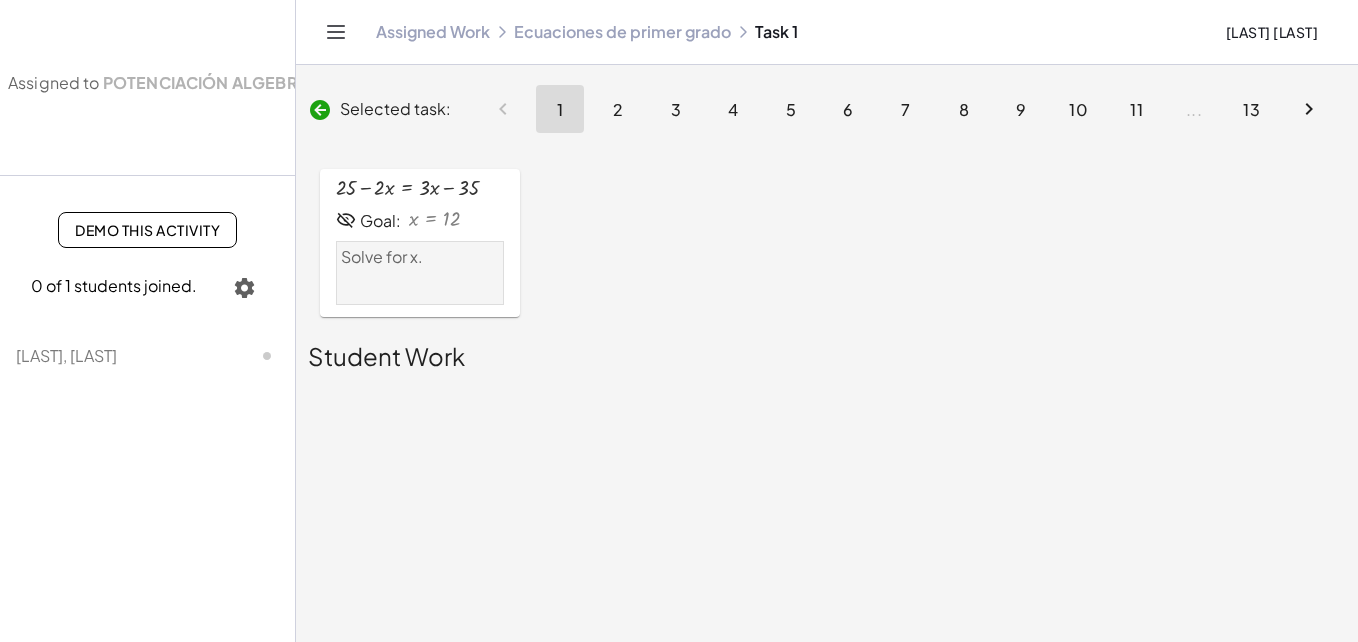 drag, startPoint x: 414, startPoint y: 266, endPoint x: 448, endPoint y: 265, distance: 34.0147 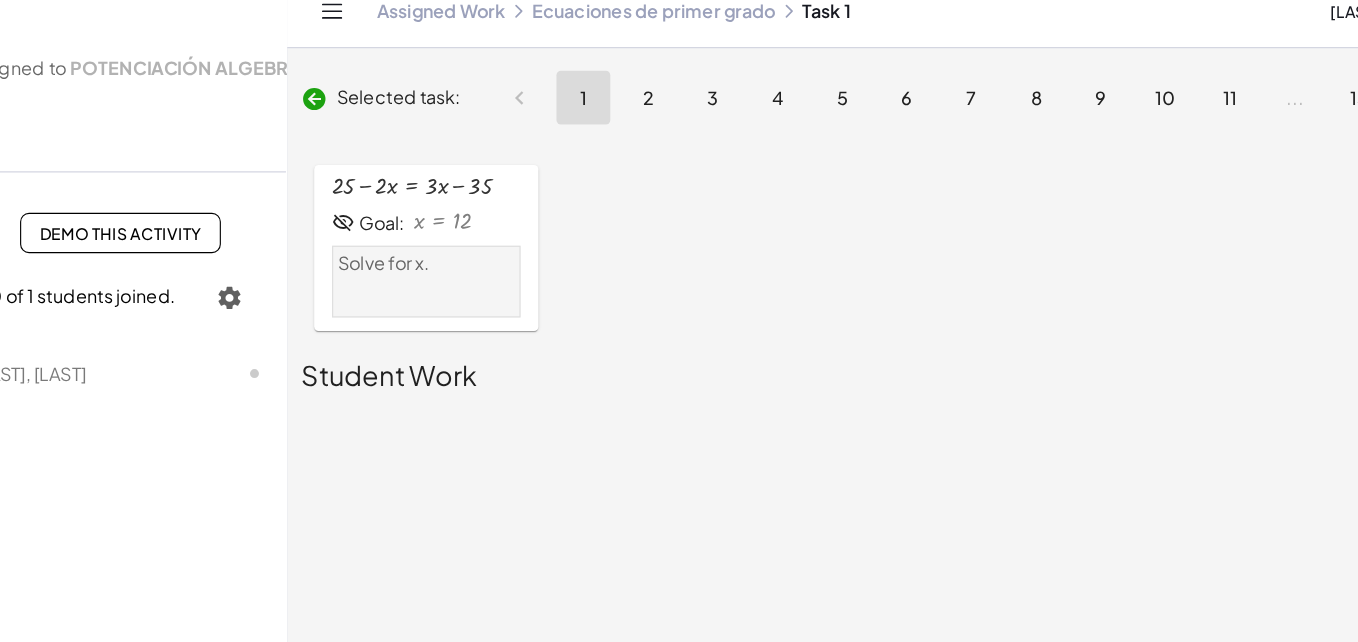 drag, startPoint x: 393, startPoint y: 189, endPoint x: 440, endPoint y: 194, distance: 47.26521 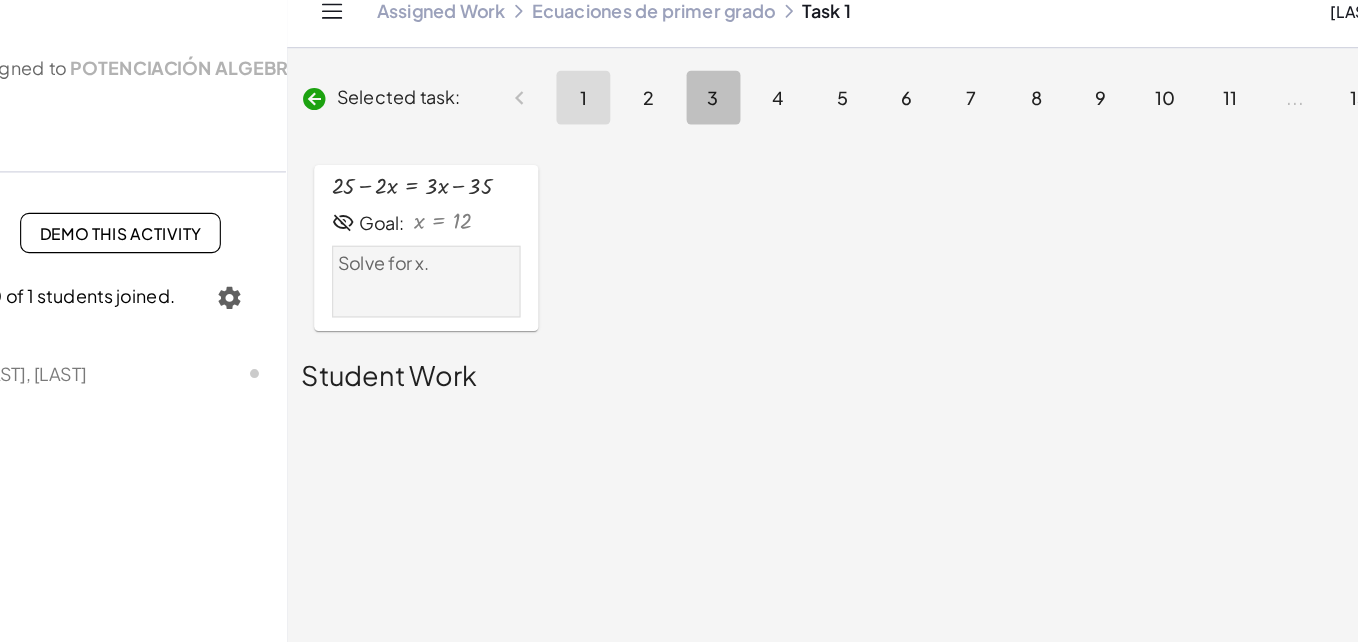 click on "3" at bounding box center [676, 109] 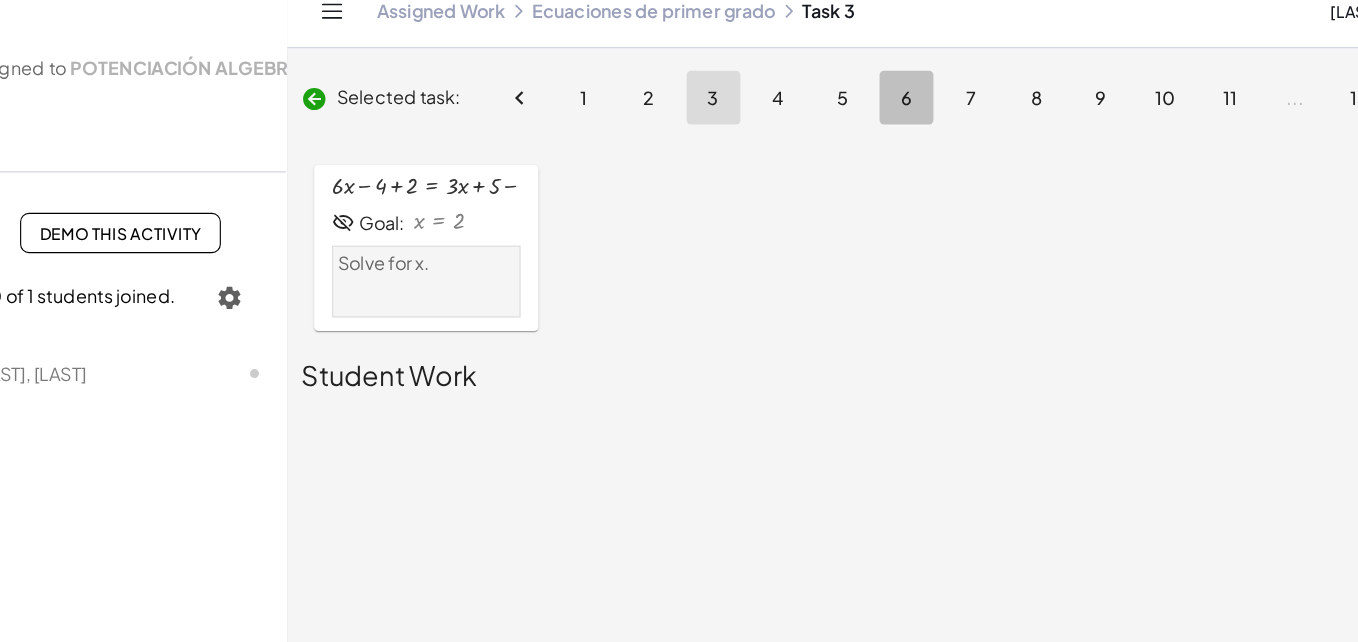 click on "6" 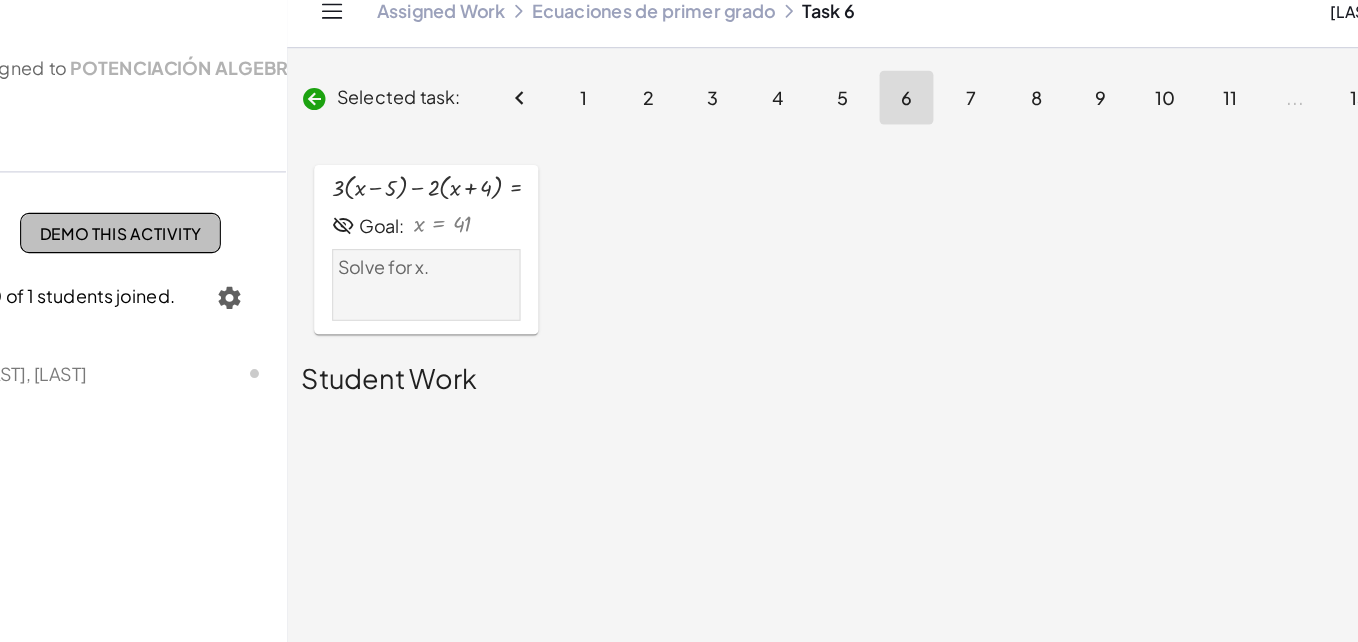 click on "Demo This Activity" 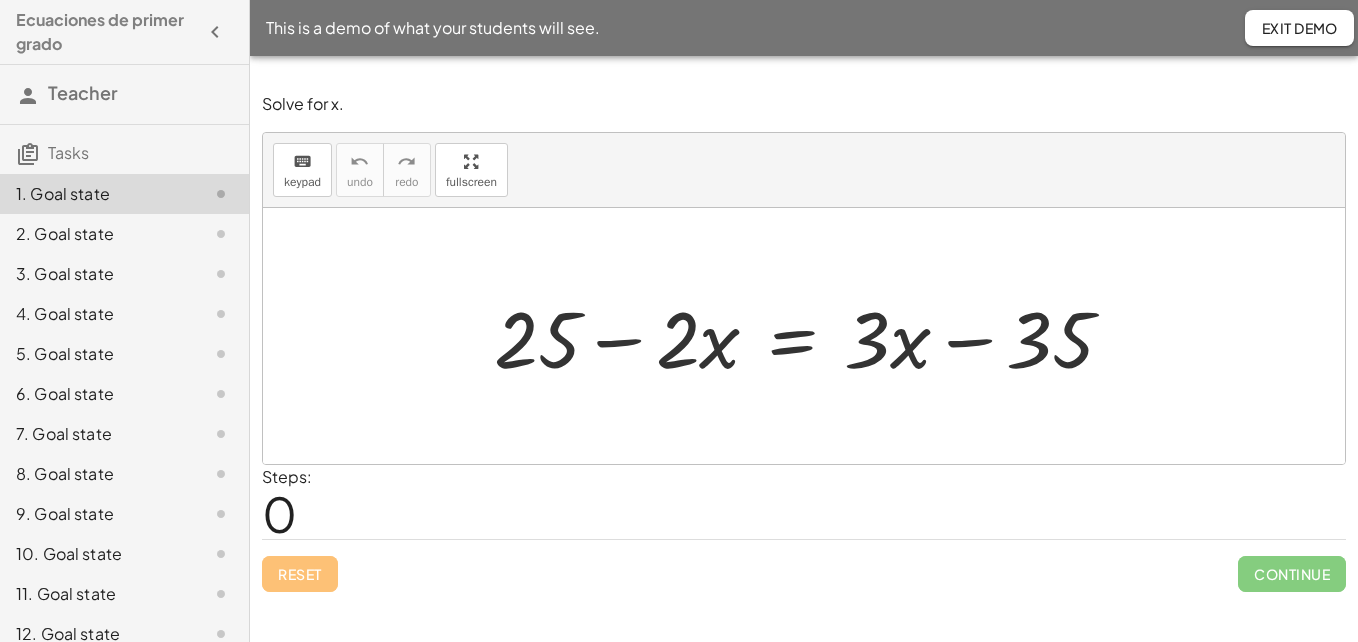 scroll, scrollTop: 0, scrollLeft: 0, axis: both 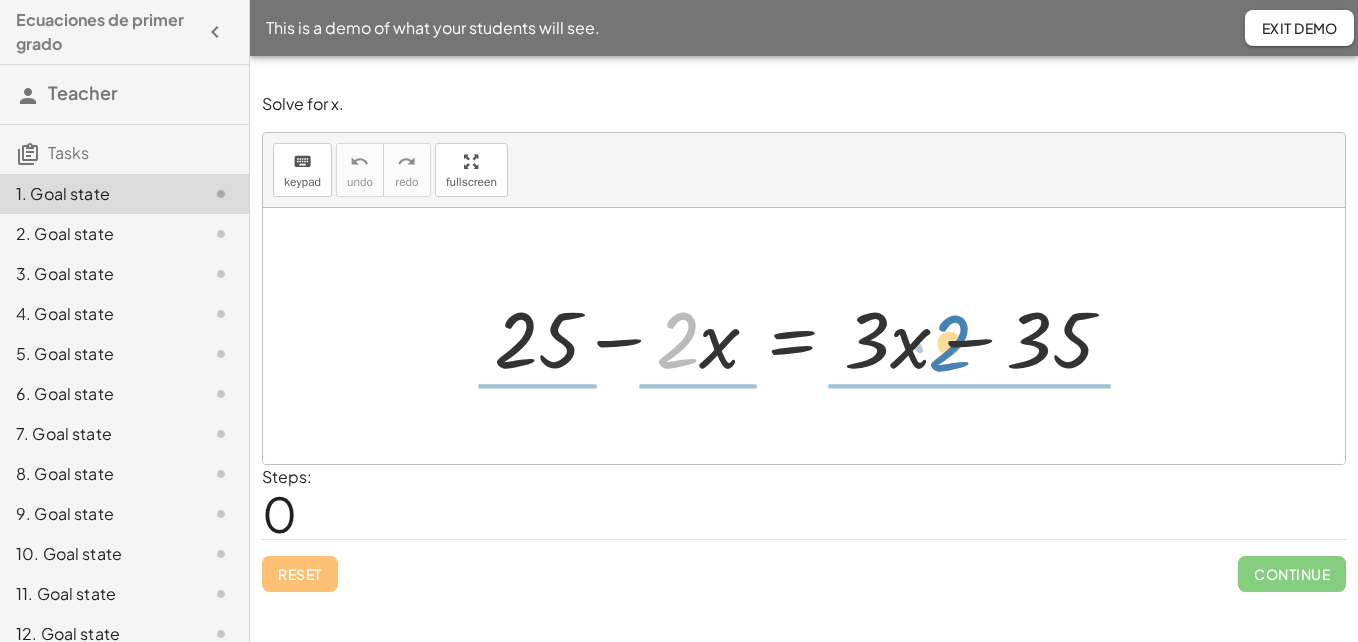 drag, startPoint x: 674, startPoint y: 337, endPoint x: 949, endPoint y: 337, distance: 275 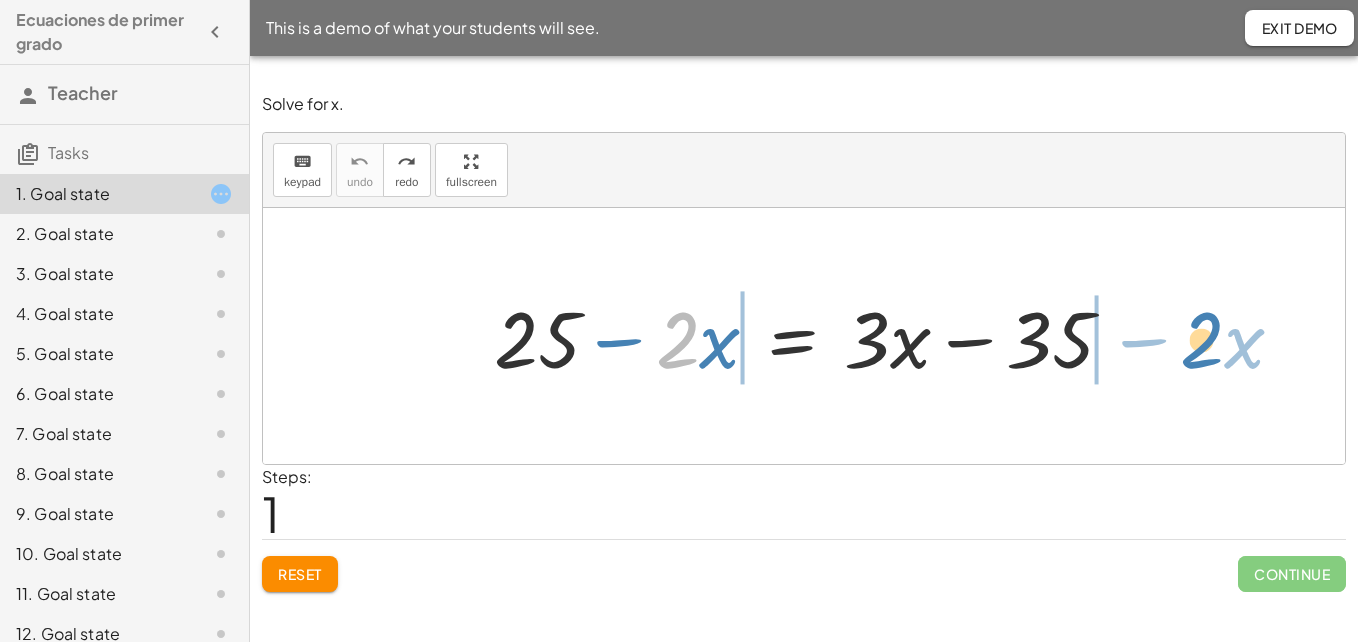 drag, startPoint x: 674, startPoint y: 347, endPoint x: 1198, endPoint y: 347, distance: 524 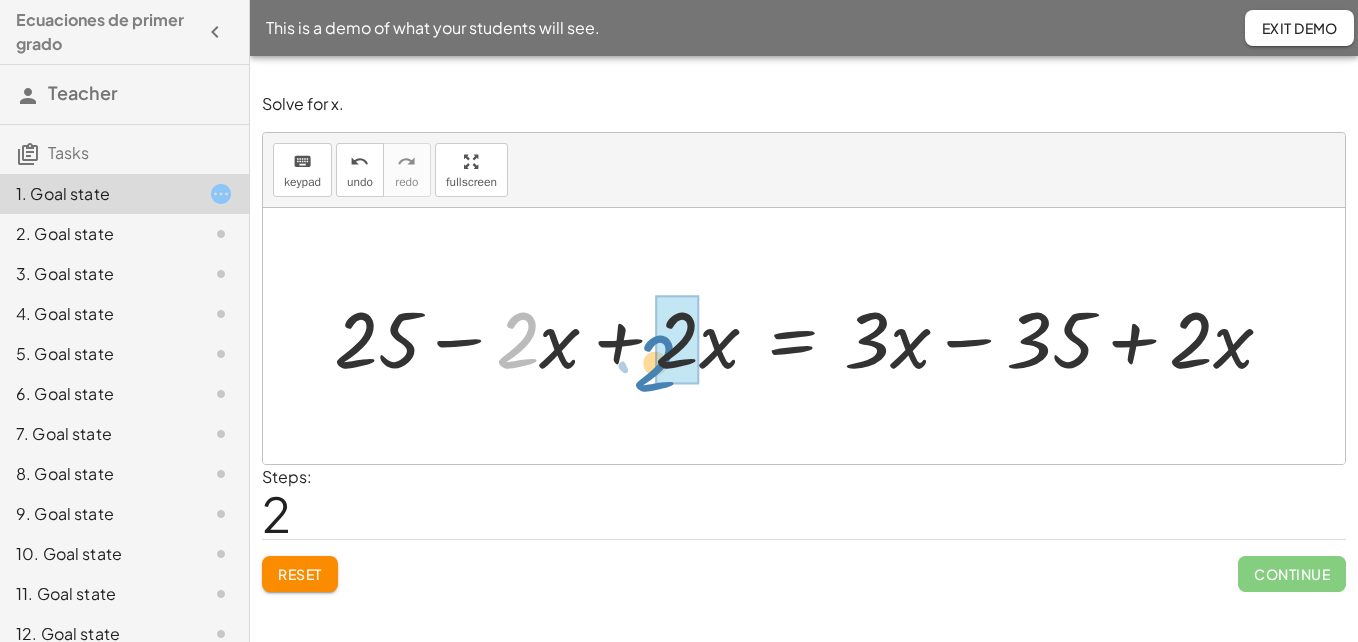 drag, startPoint x: 529, startPoint y: 328, endPoint x: 669, endPoint y: 350, distance: 141.71803 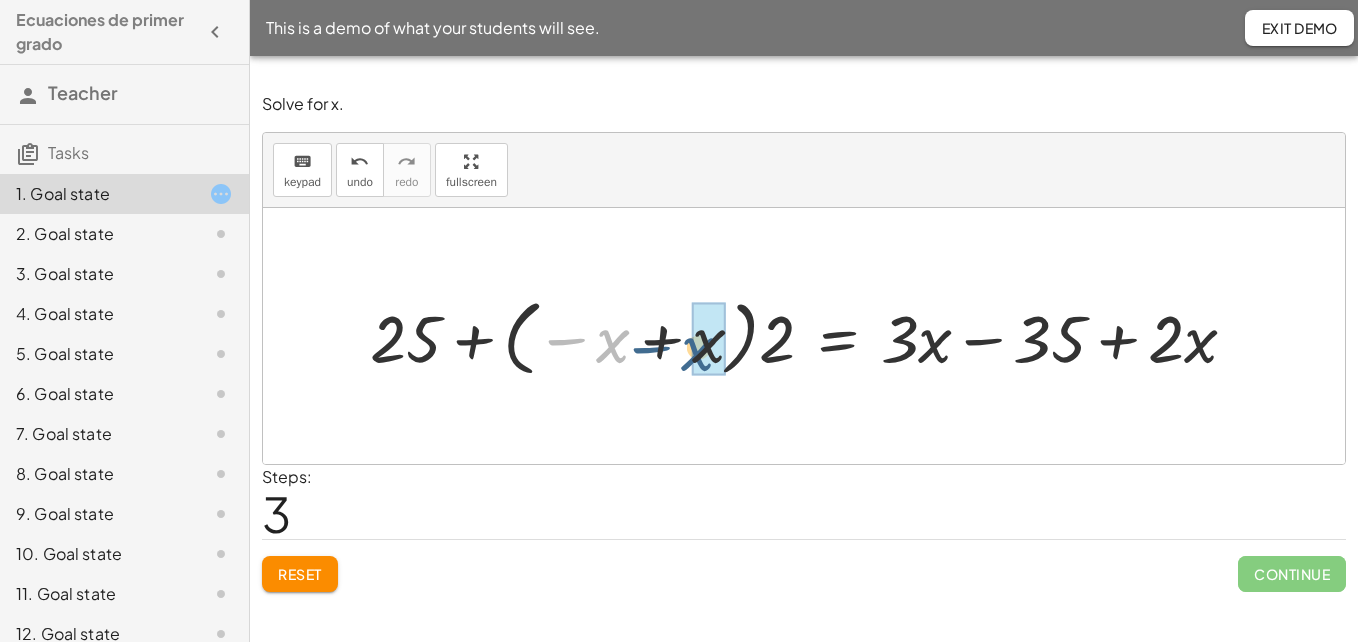 drag, startPoint x: 614, startPoint y: 345, endPoint x: 689, endPoint y: 353, distance: 75.42546 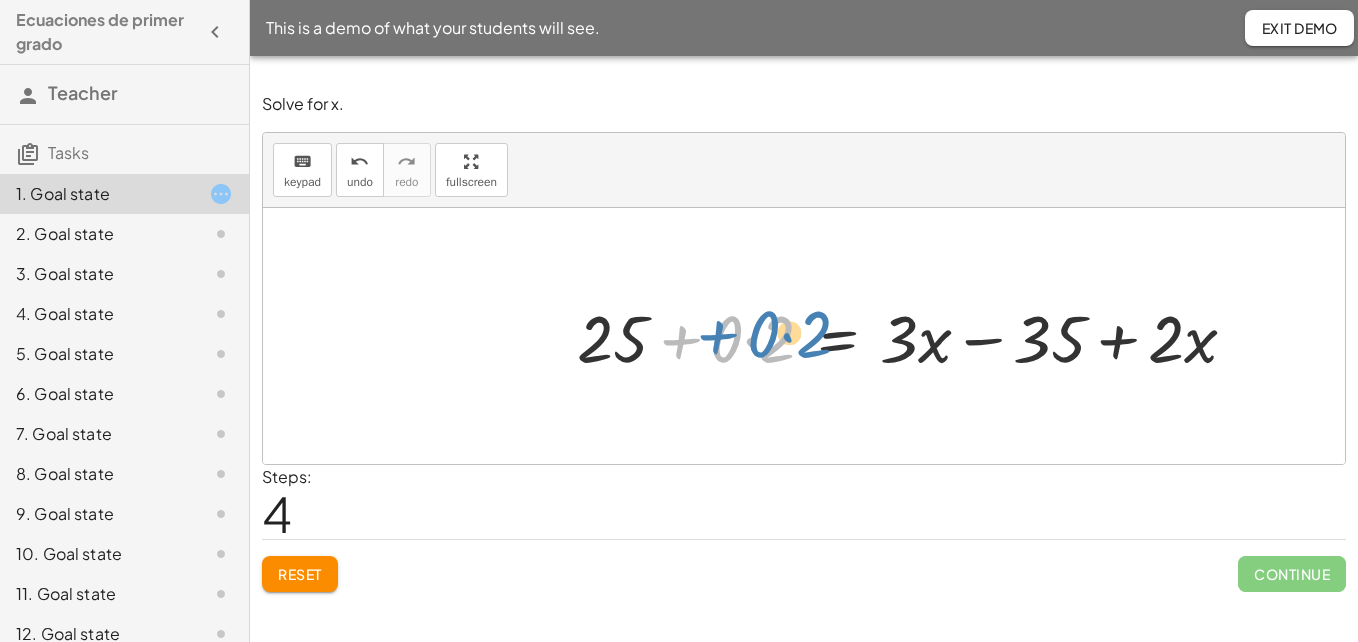 drag, startPoint x: 705, startPoint y: 352, endPoint x: 720, endPoint y: 341, distance: 18.601076 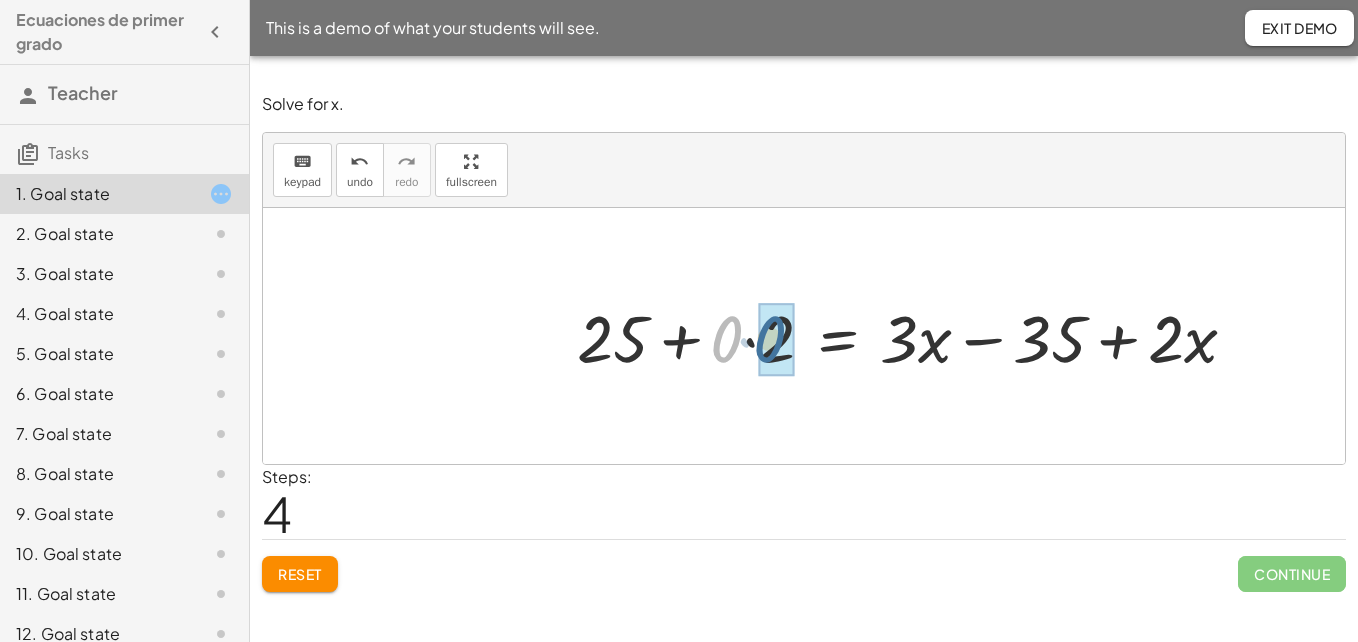 drag, startPoint x: 720, startPoint y: 341, endPoint x: 763, endPoint y: 341, distance: 43 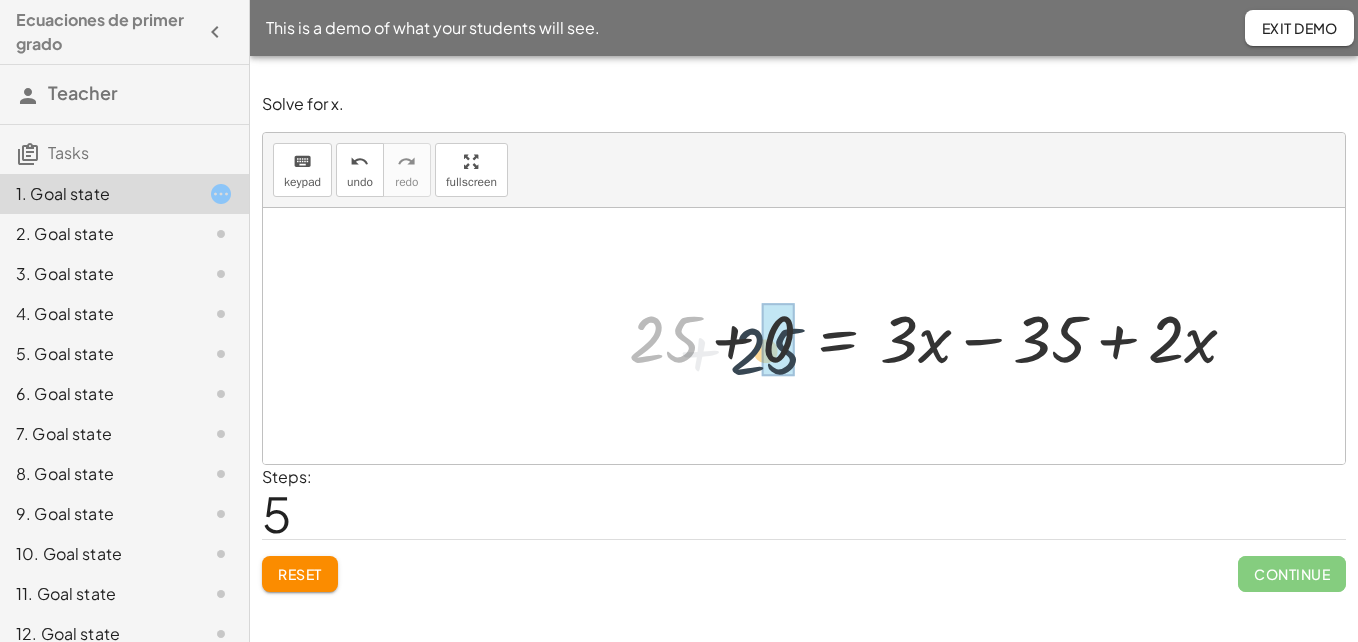 drag, startPoint x: 661, startPoint y: 342, endPoint x: 765, endPoint y: 354, distance: 104.69002 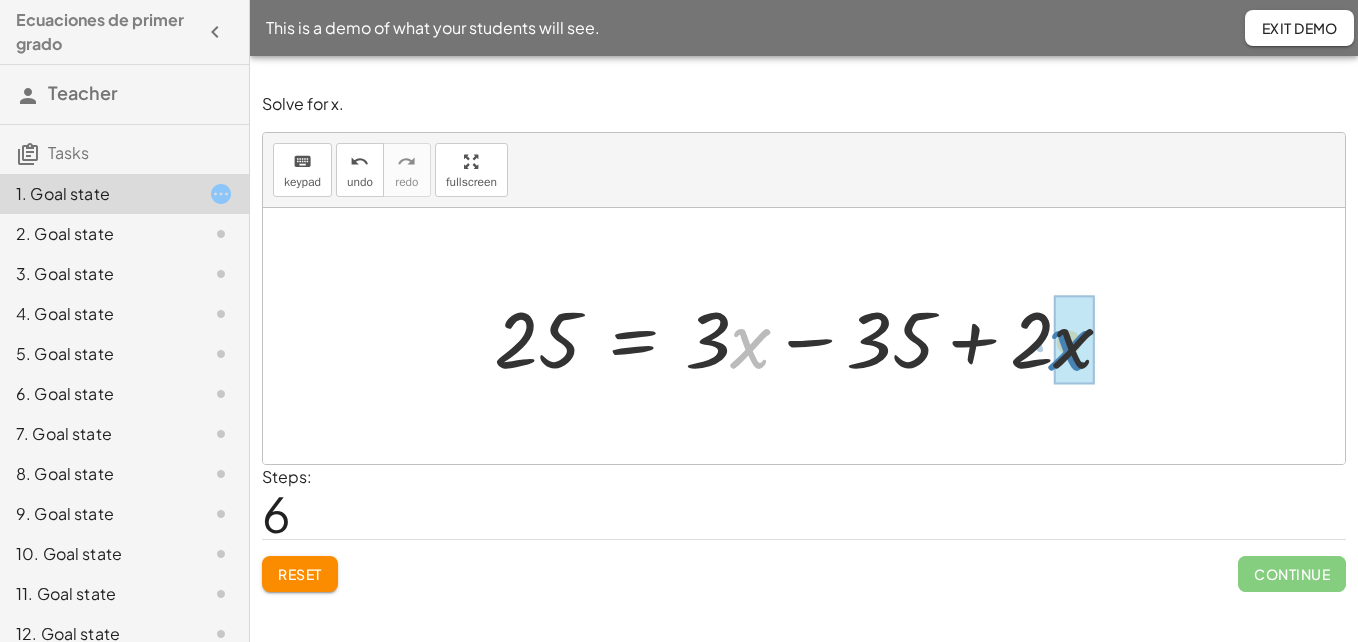 drag, startPoint x: 747, startPoint y: 354, endPoint x: 1064, endPoint y: 356, distance: 317.00632 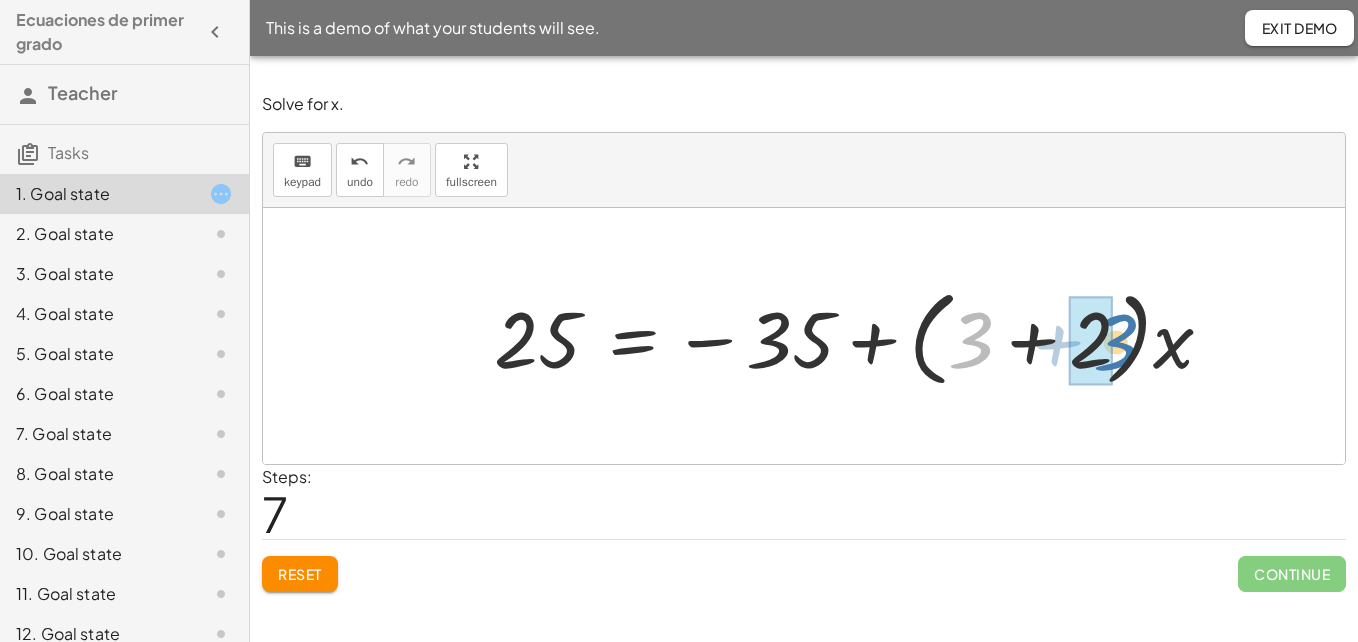 drag, startPoint x: 981, startPoint y: 345, endPoint x: 1112, endPoint y: 347, distance: 131.01526 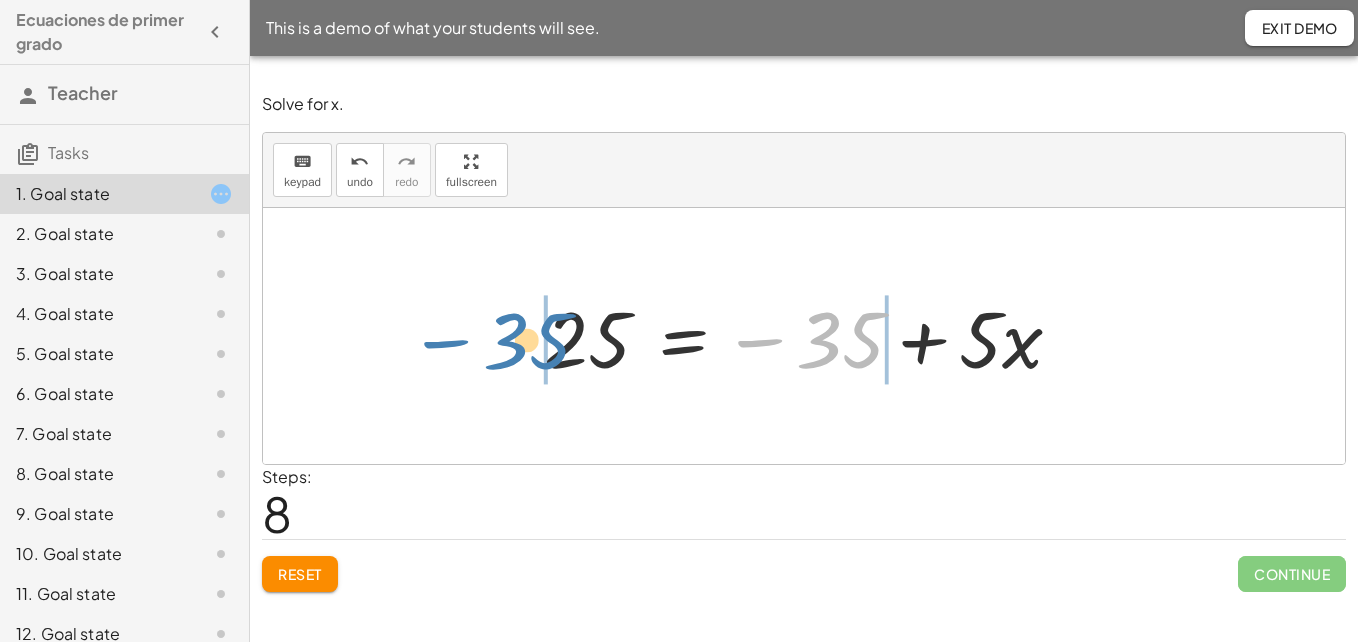 drag, startPoint x: 841, startPoint y: 335, endPoint x: 525, endPoint y: 340, distance: 316.03955 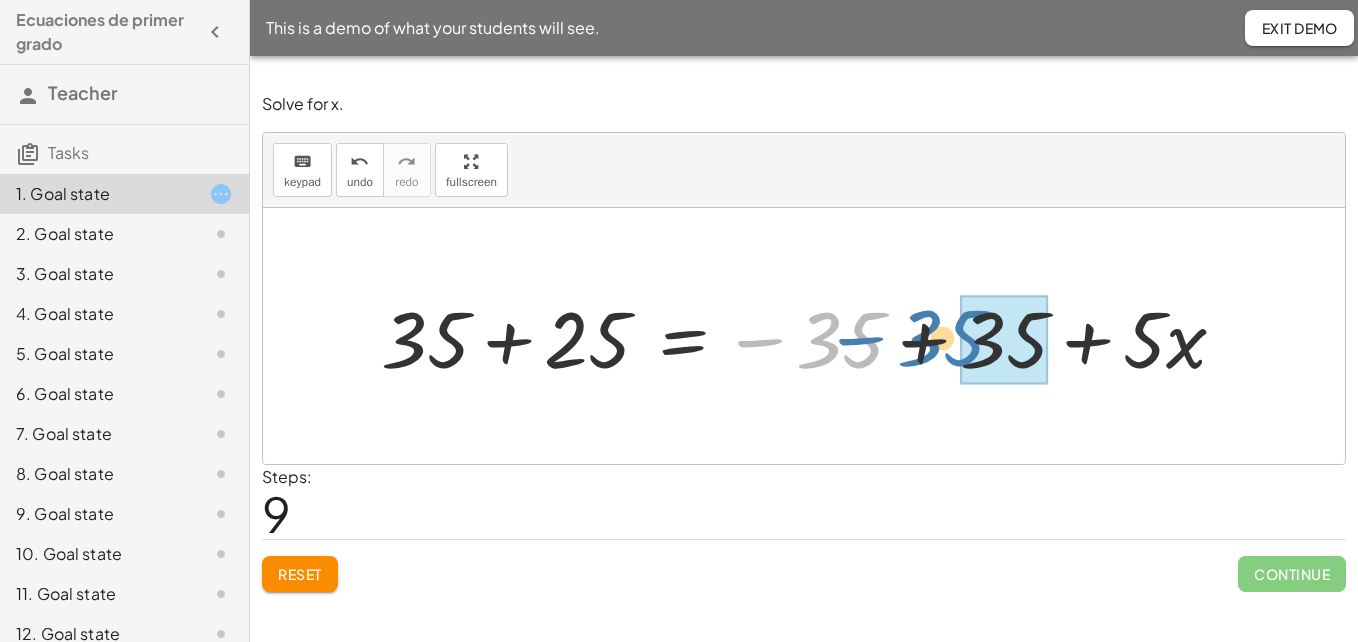 drag, startPoint x: 842, startPoint y: 345, endPoint x: 943, endPoint y: 343, distance: 101.0198 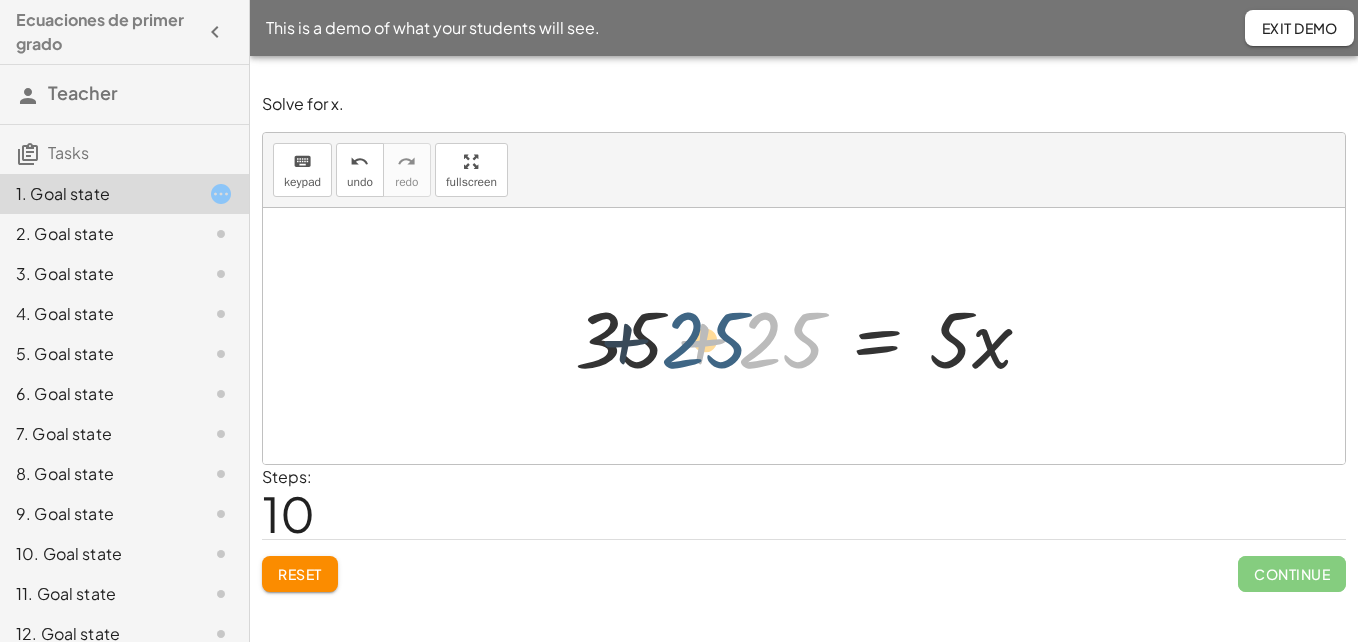 drag, startPoint x: 769, startPoint y: 344, endPoint x: 680, endPoint y: 342, distance: 89.02247 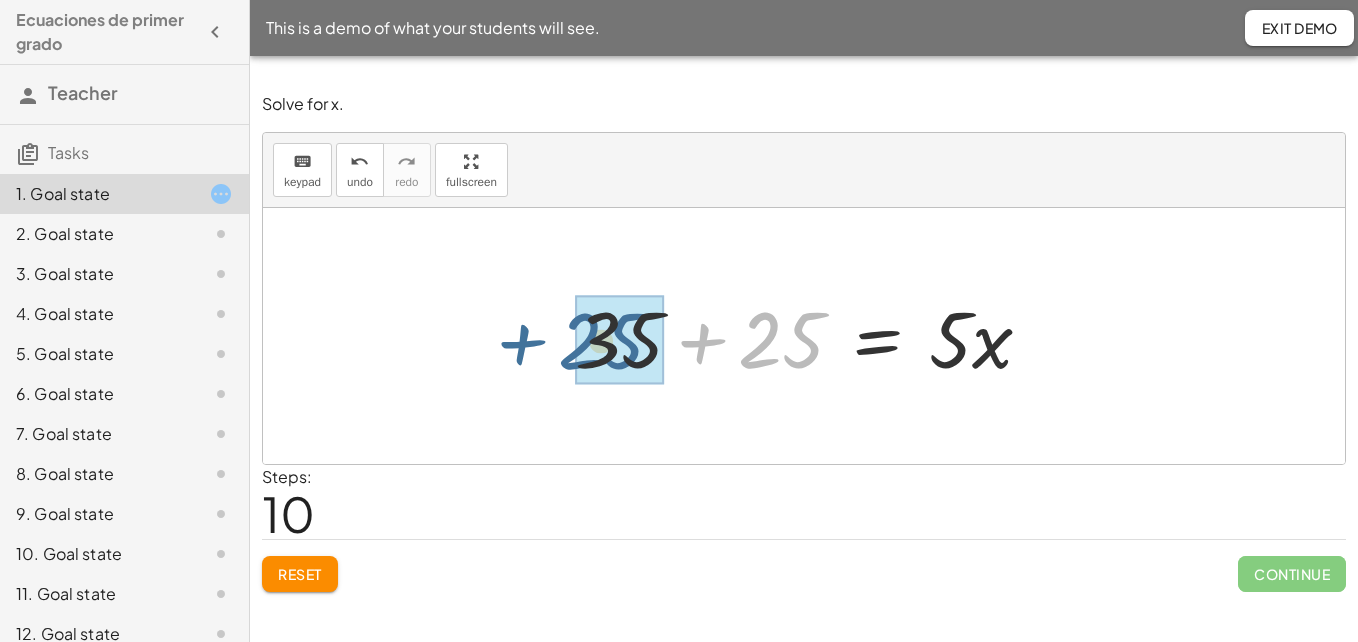 drag, startPoint x: 763, startPoint y: 351, endPoint x: 582, endPoint y: 352, distance: 181.00276 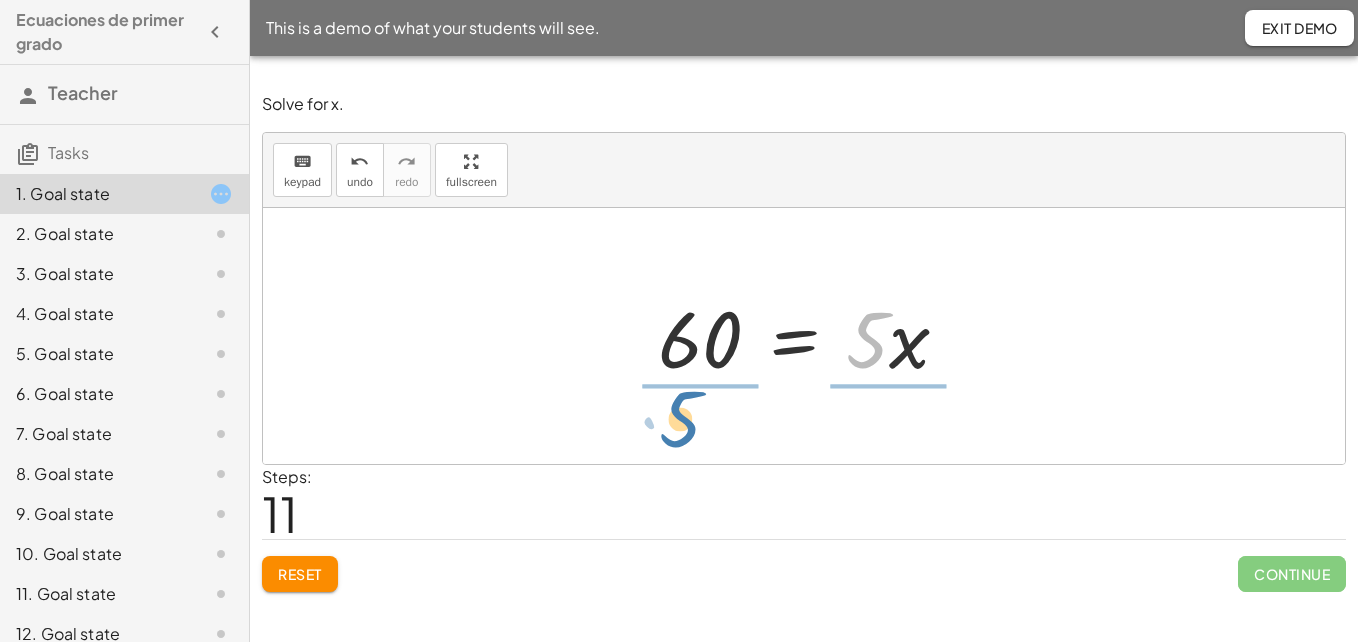drag, startPoint x: 867, startPoint y: 343, endPoint x: 679, endPoint y: 422, distance: 203.92401 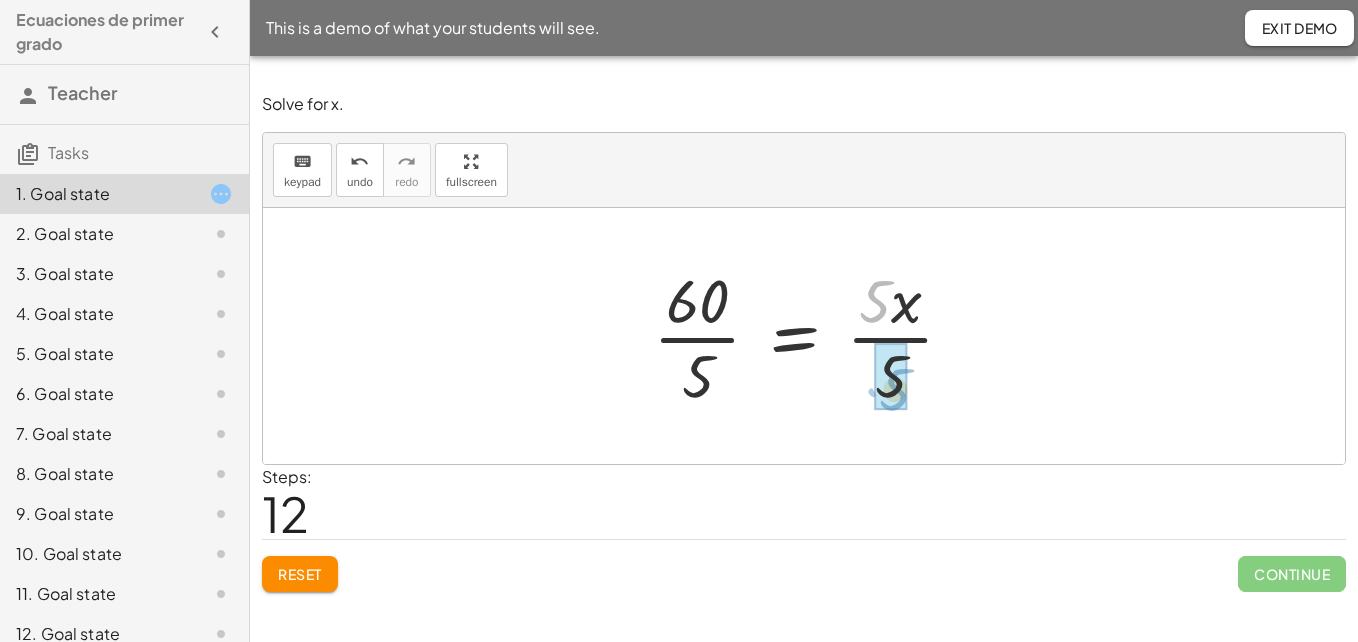 drag, startPoint x: 879, startPoint y: 304, endPoint x: 899, endPoint y: 390, distance: 88.29496 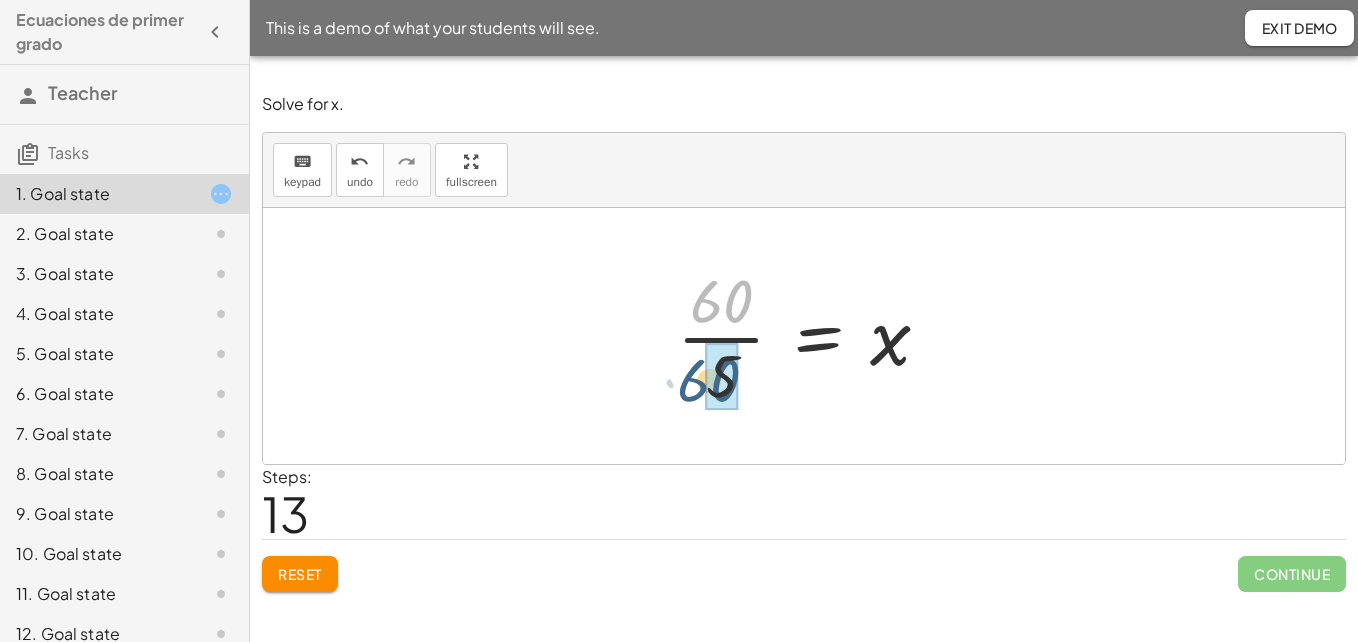 drag, startPoint x: 739, startPoint y: 311, endPoint x: 726, endPoint y: 391, distance: 81.04937 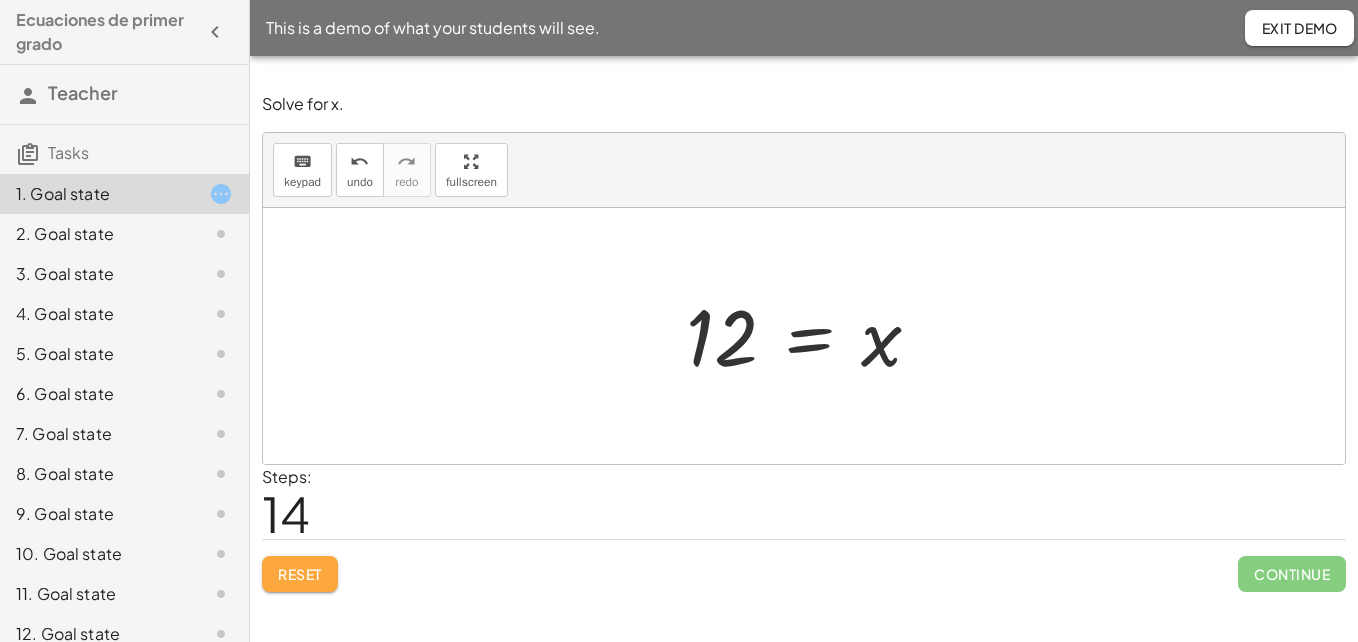 click on "Reset" at bounding box center [300, 574] 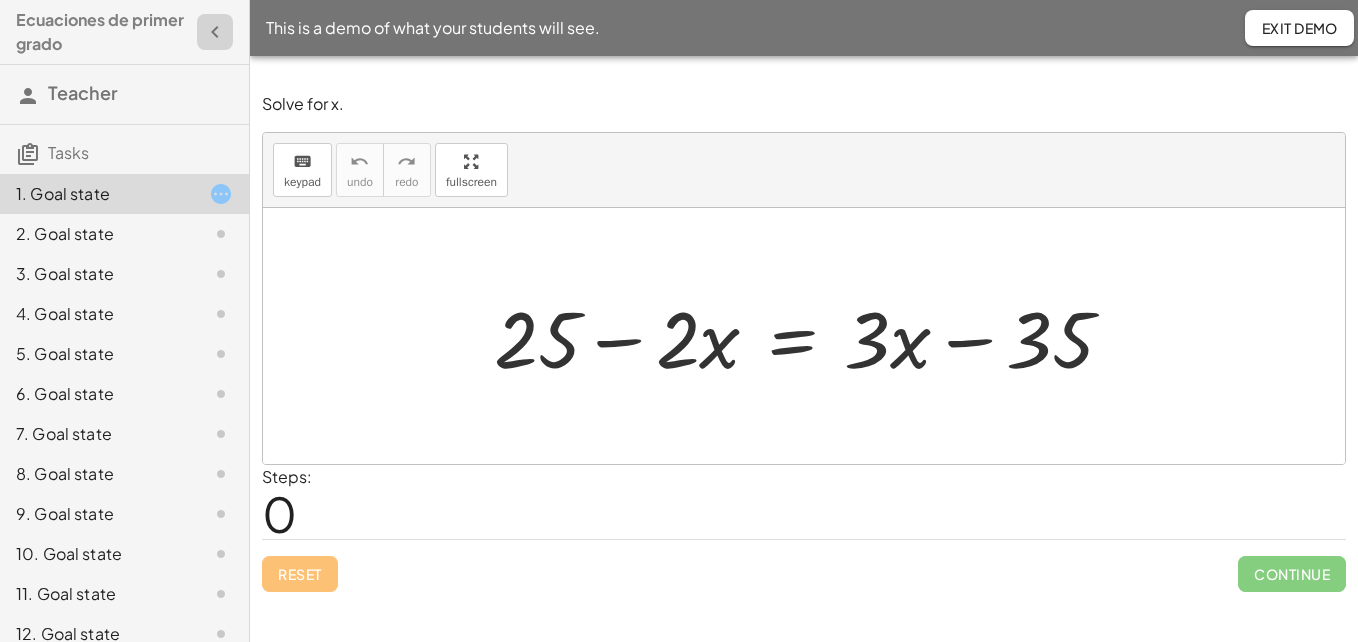 click 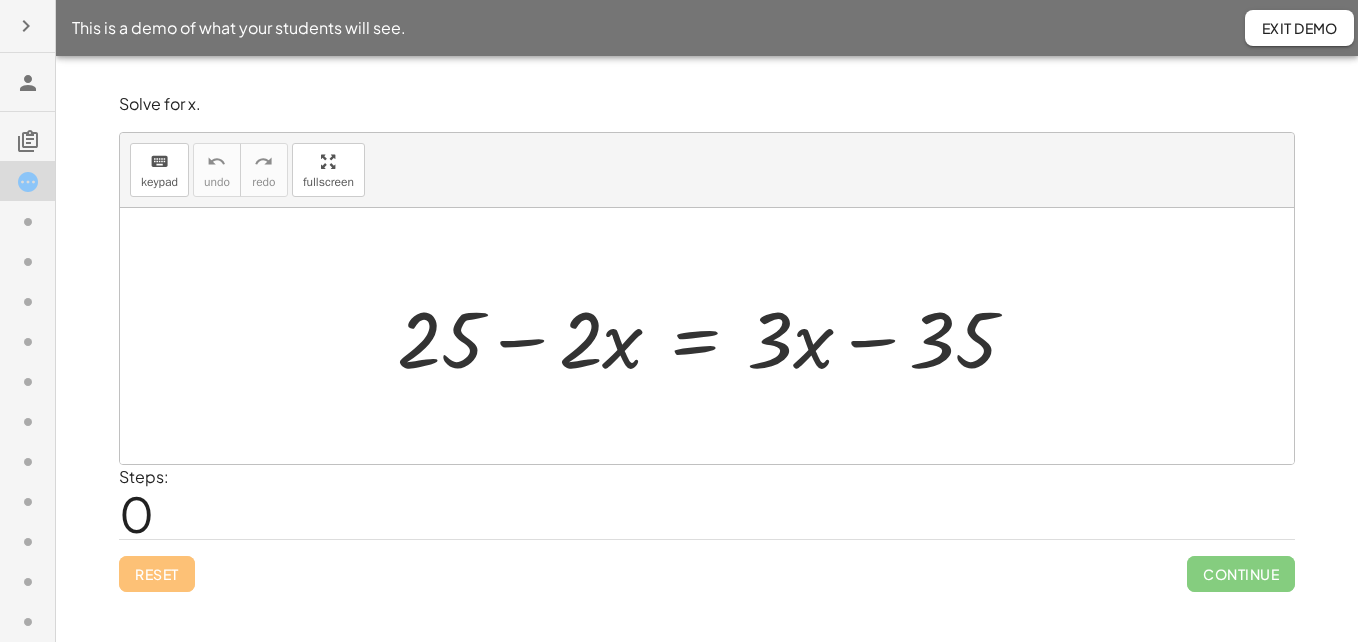 click on "This is a demo of what your students will see." 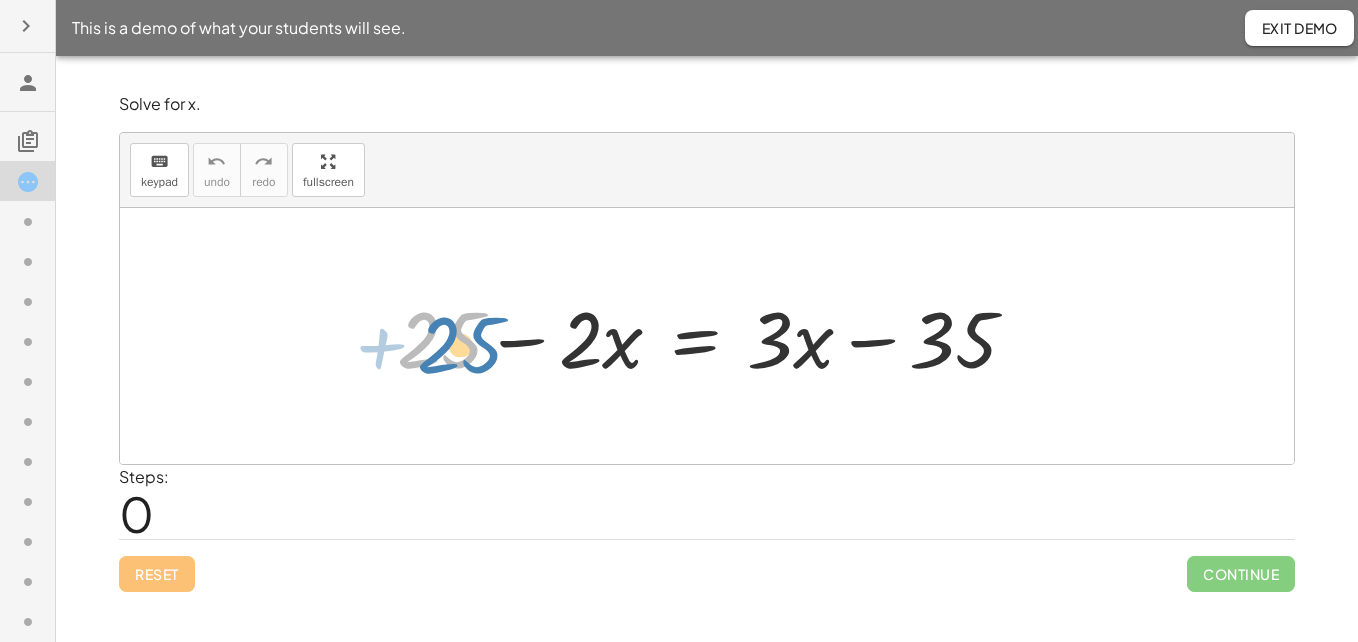 drag, startPoint x: 437, startPoint y: 342, endPoint x: 457, endPoint y: 347, distance: 20.615528 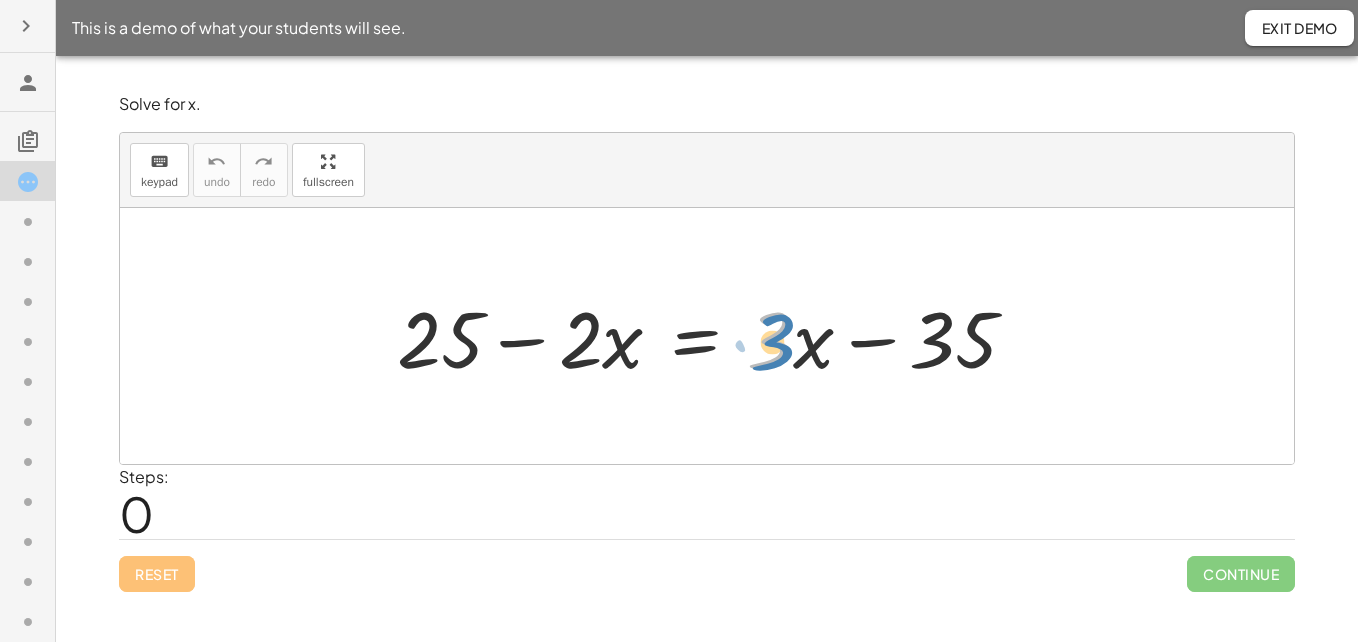 click at bounding box center (715, 336) 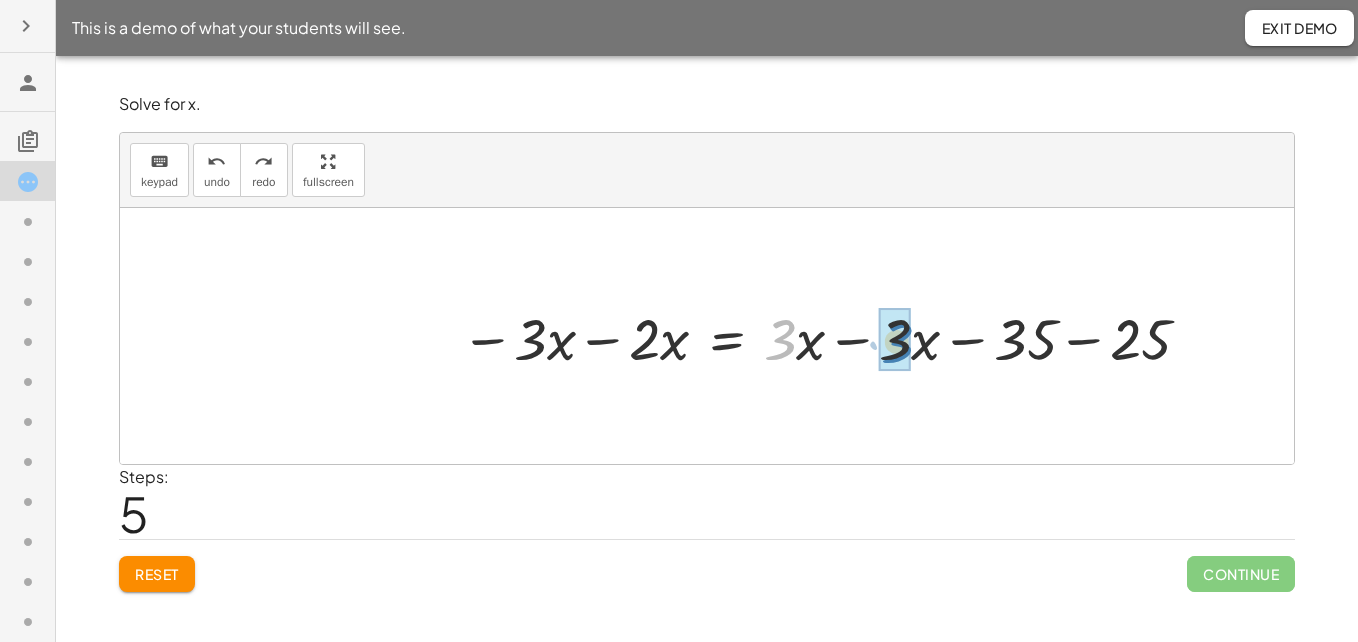 drag, startPoint x: 788, startPoint y: 348, endPoint x: 905, endPoint y: 351, distance: 117.03845 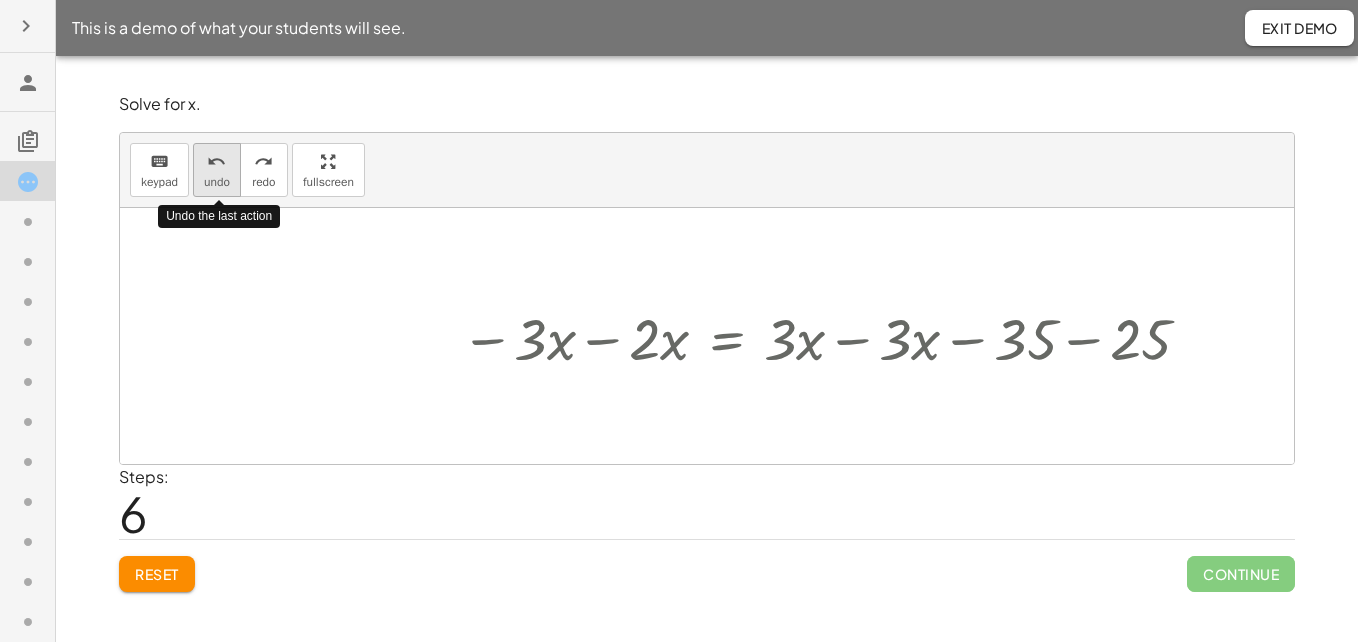 click on "undo" at bounding box center [217, 182] 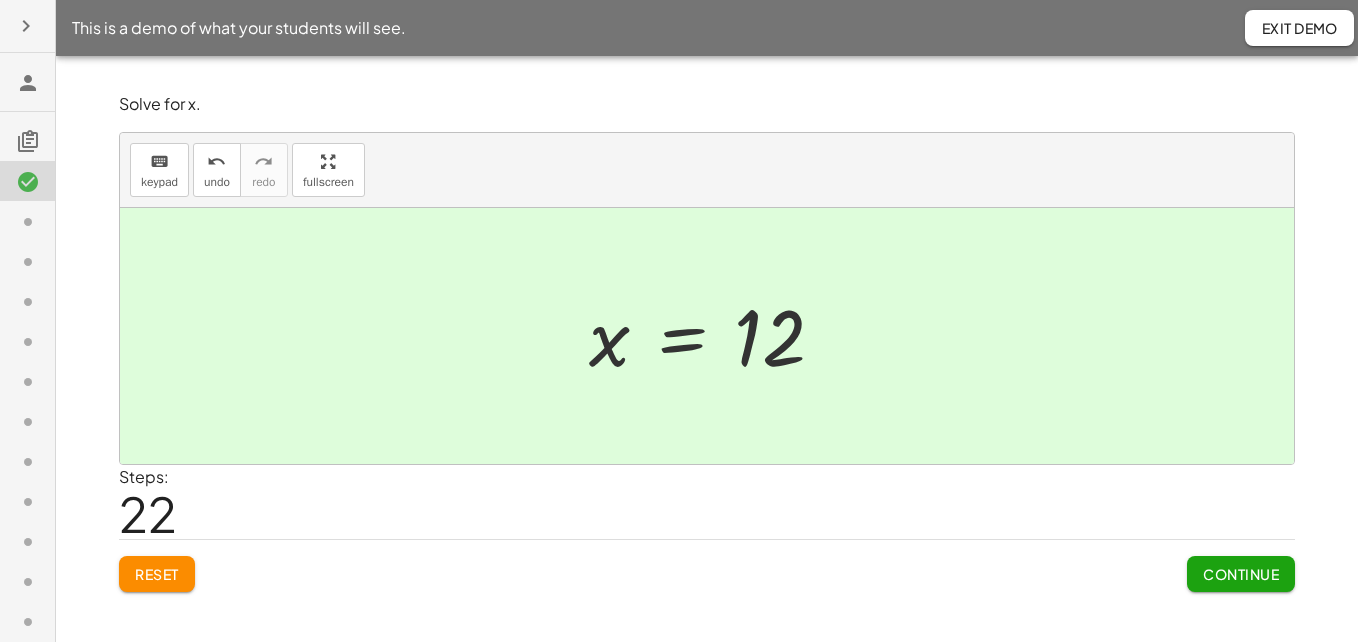 click on "keyboard keypad undo undo redo redo fullscreen" at bounding box center [707, 170] 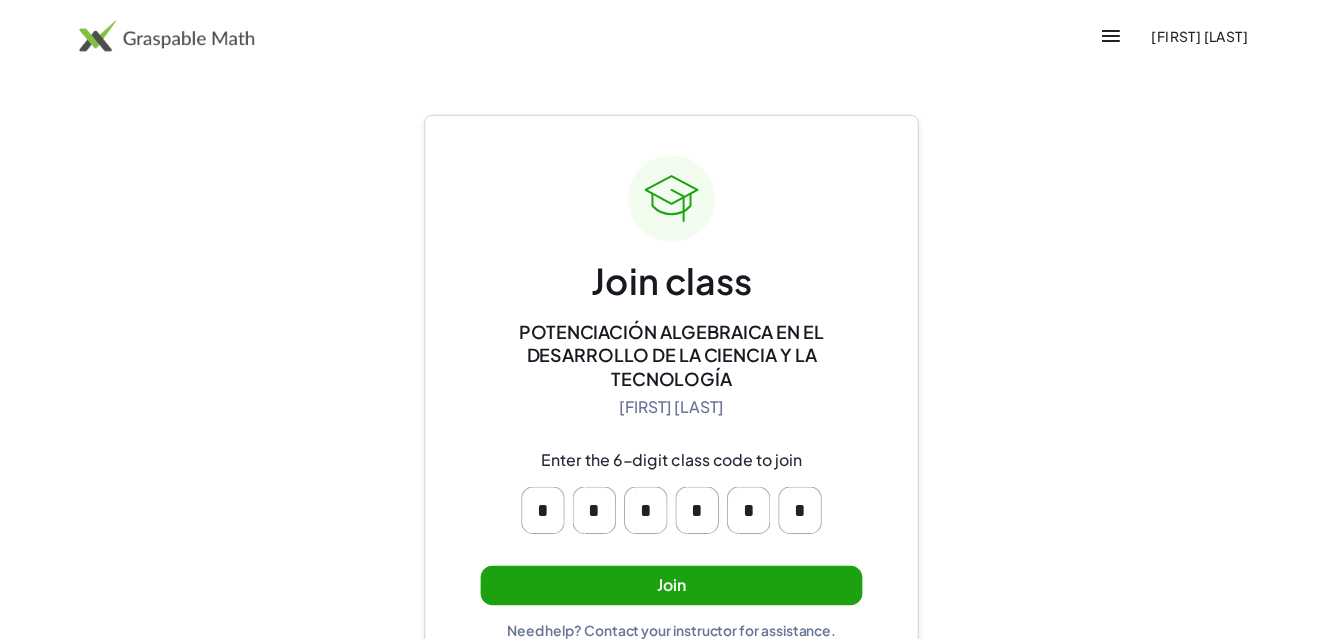 scroll, scrollTop: 0, scrollLeft: 0, axis: both 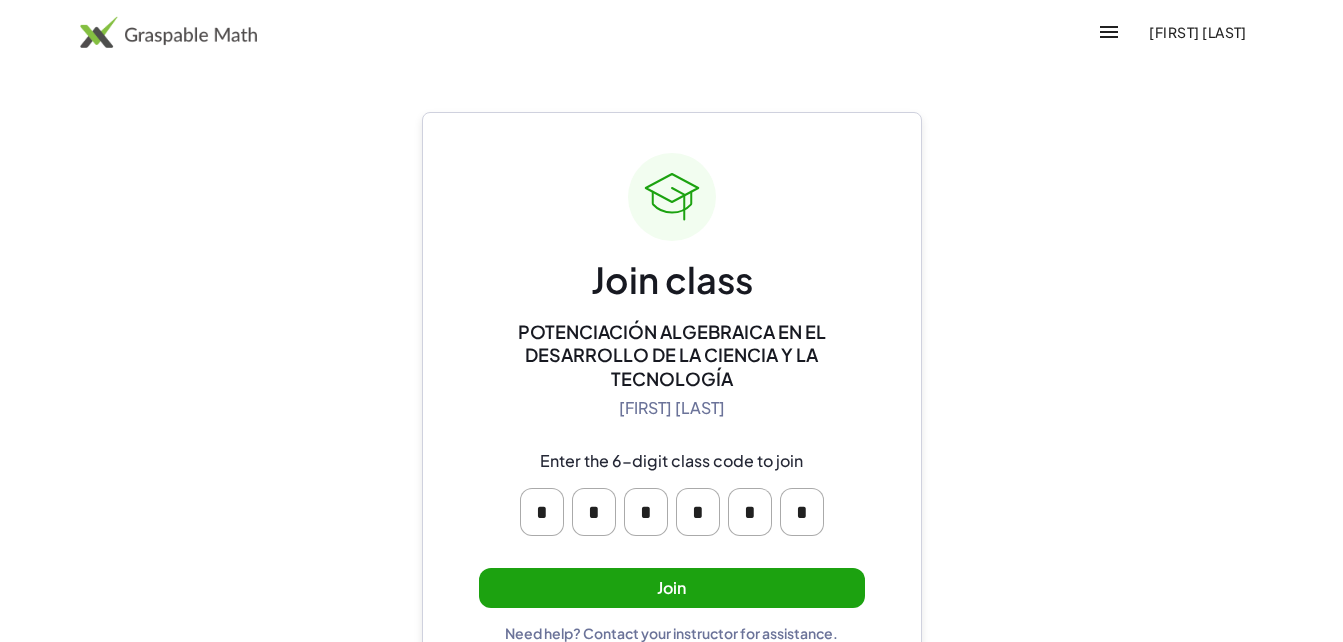 click on "Join" at bounding box center (672, 588) 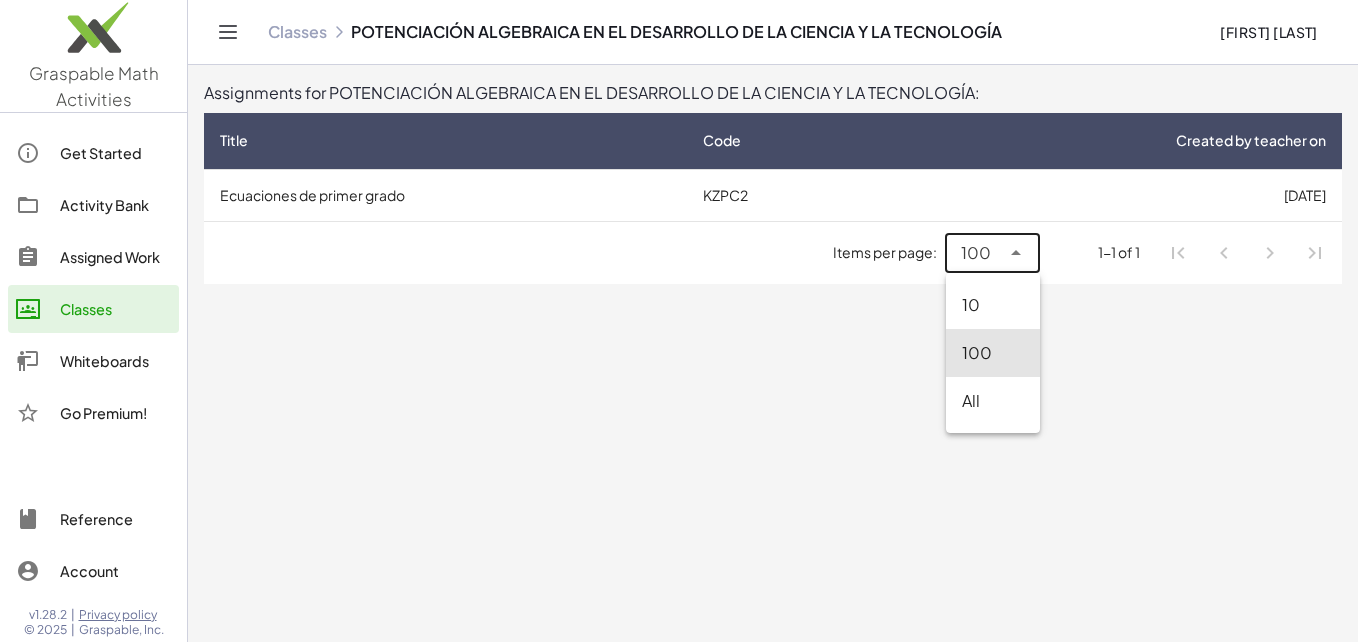 click 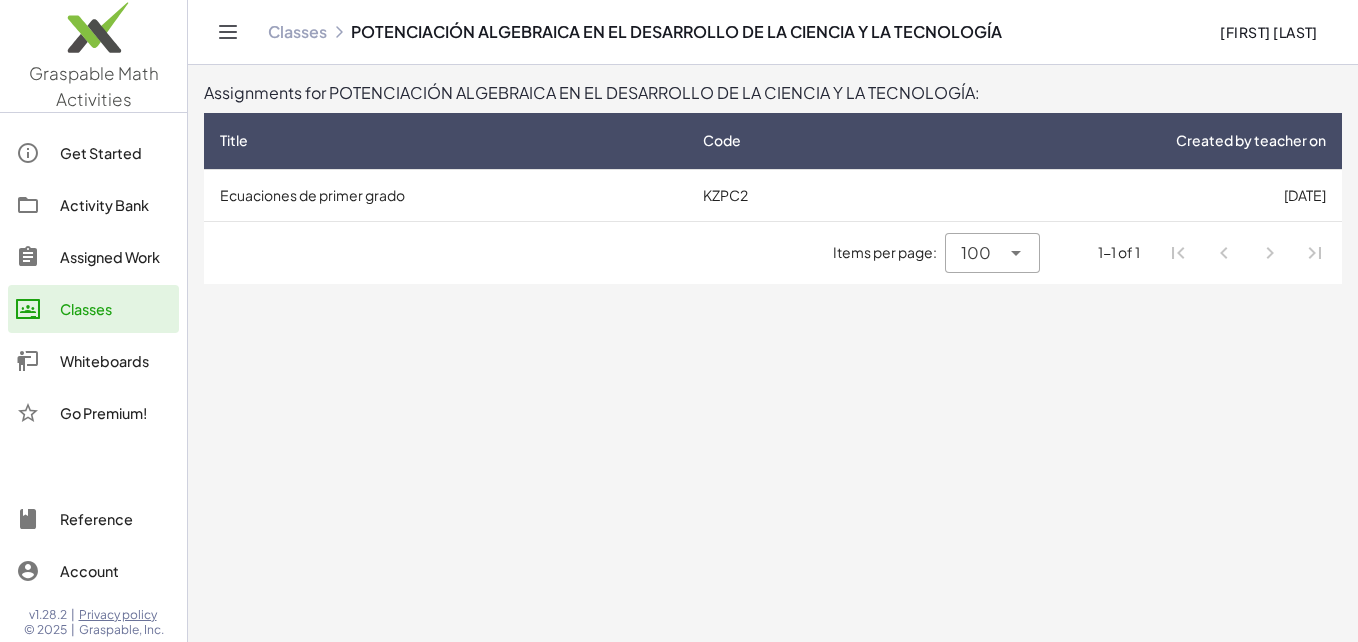 click on "Assignments for POTENCIACIÓN ALGEBRAICA EN EL DESARROLLO DE LA CIENCIA Y LA TECNOLOGÍA:  Title Code Created by teacher on Ecuaciones de primer grado KZPC2 2/8/2025 Items per page: 100 *** 1-1 of 1" 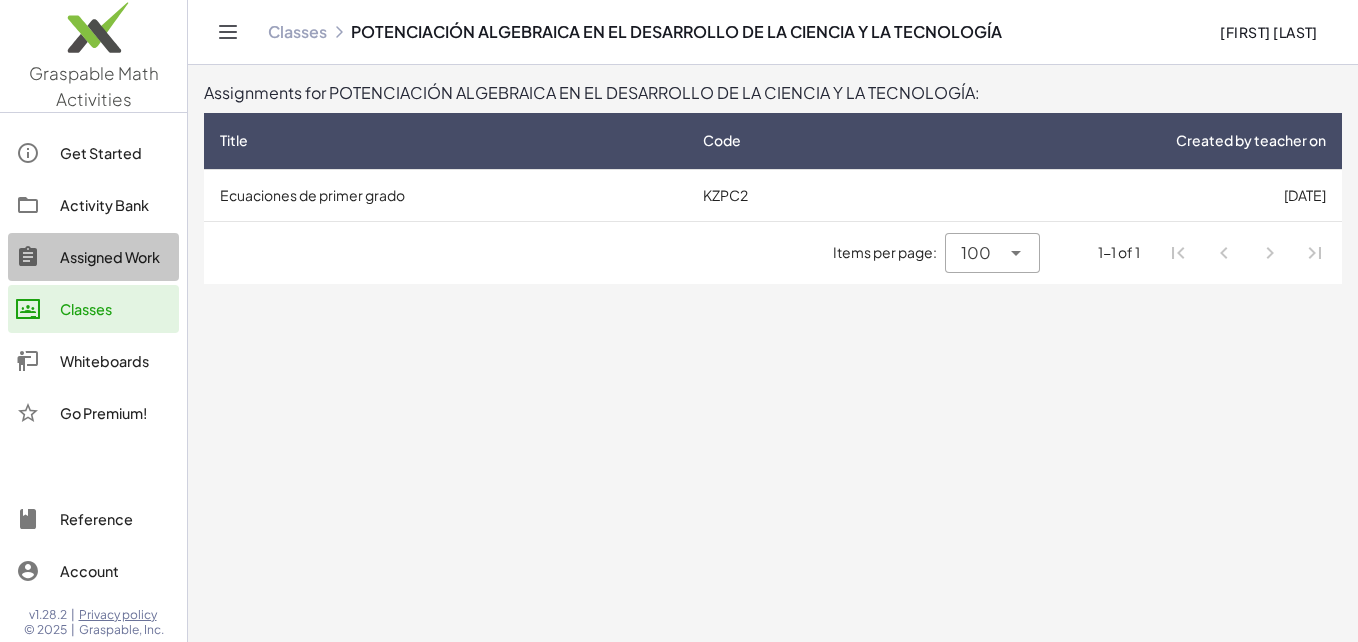 click on "Assigned Work" 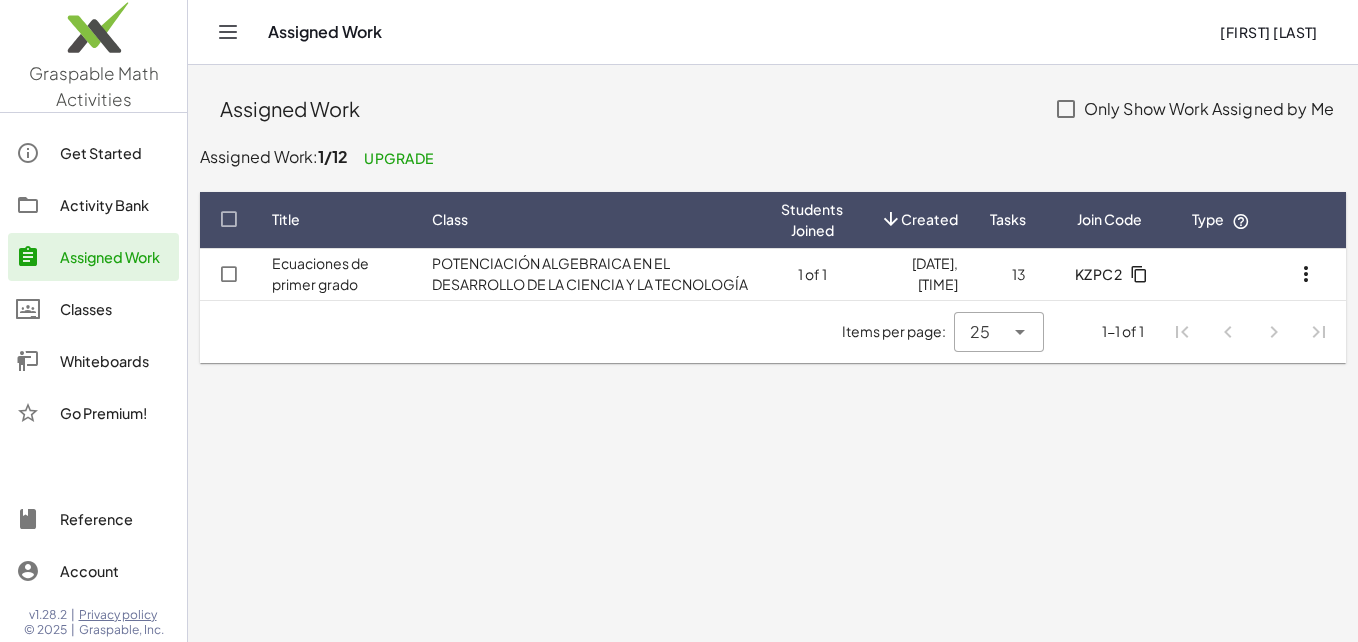 click on "13" 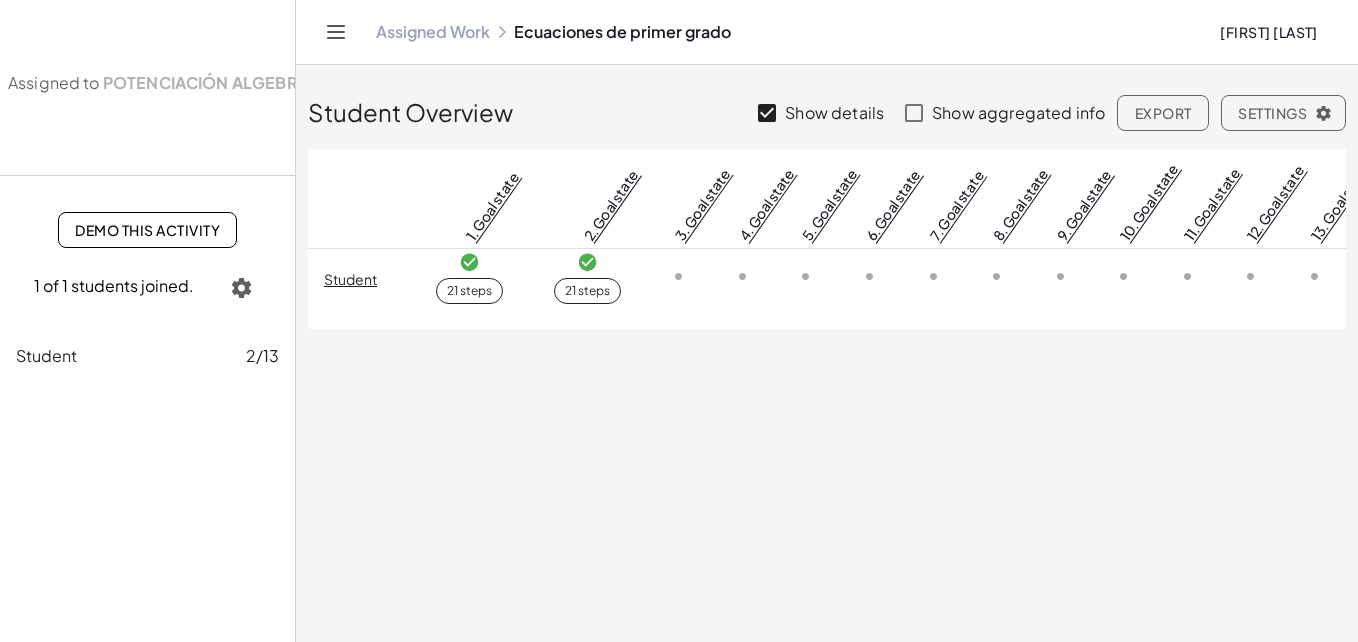 click on "Student" at bounding box center (350, 279) 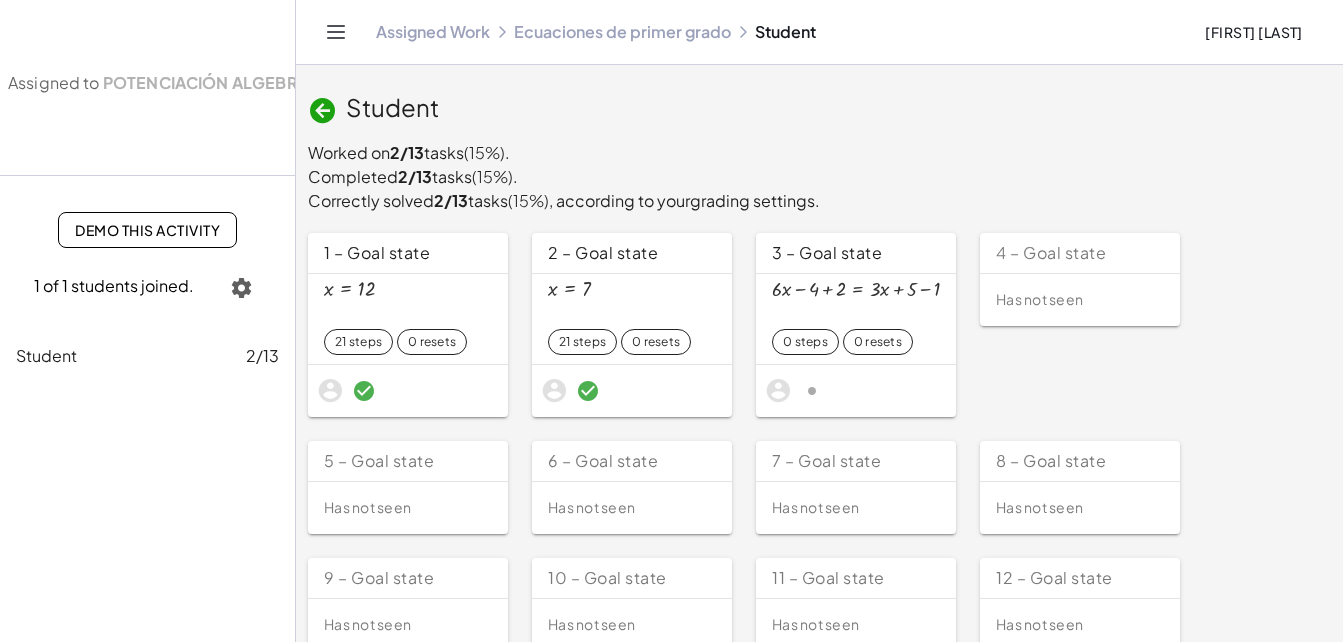 click 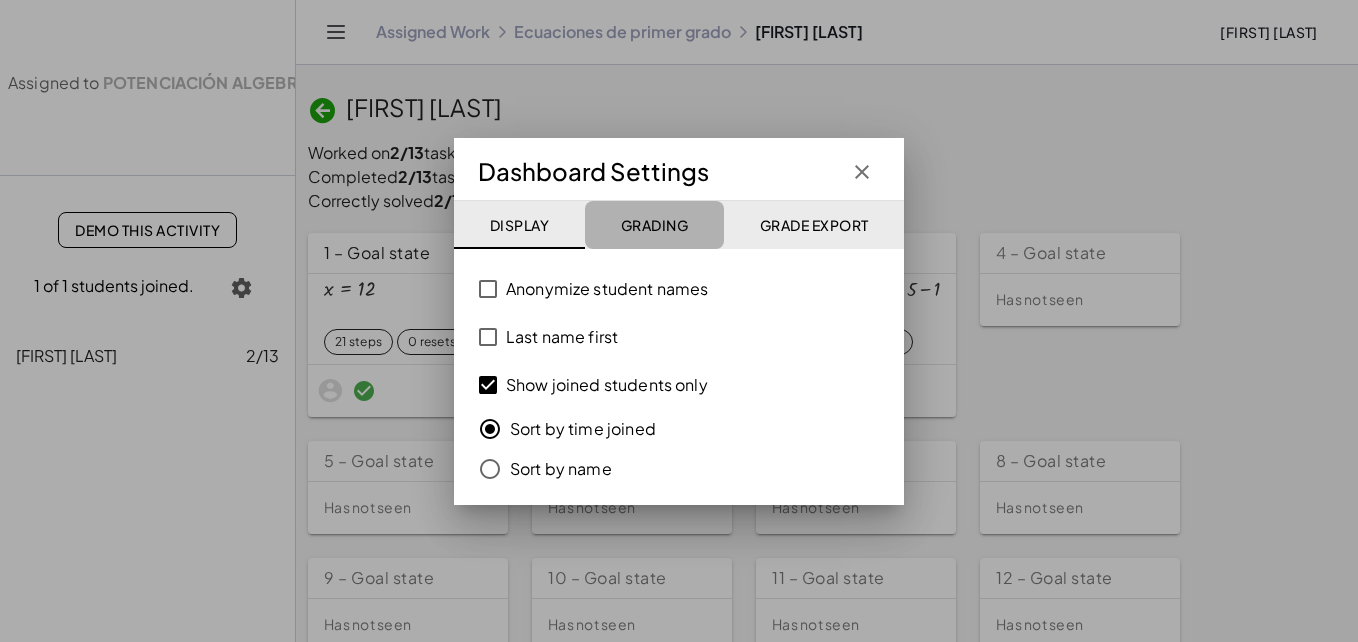 click on "Grading" 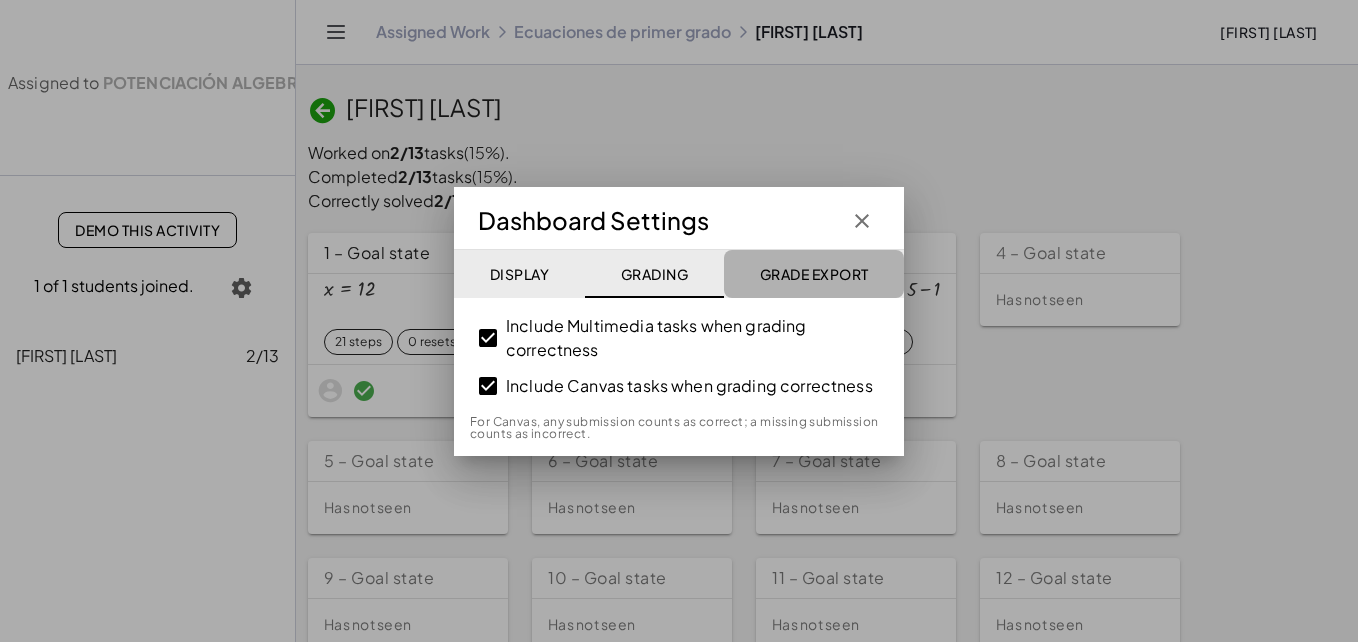 click on "Grade Export" 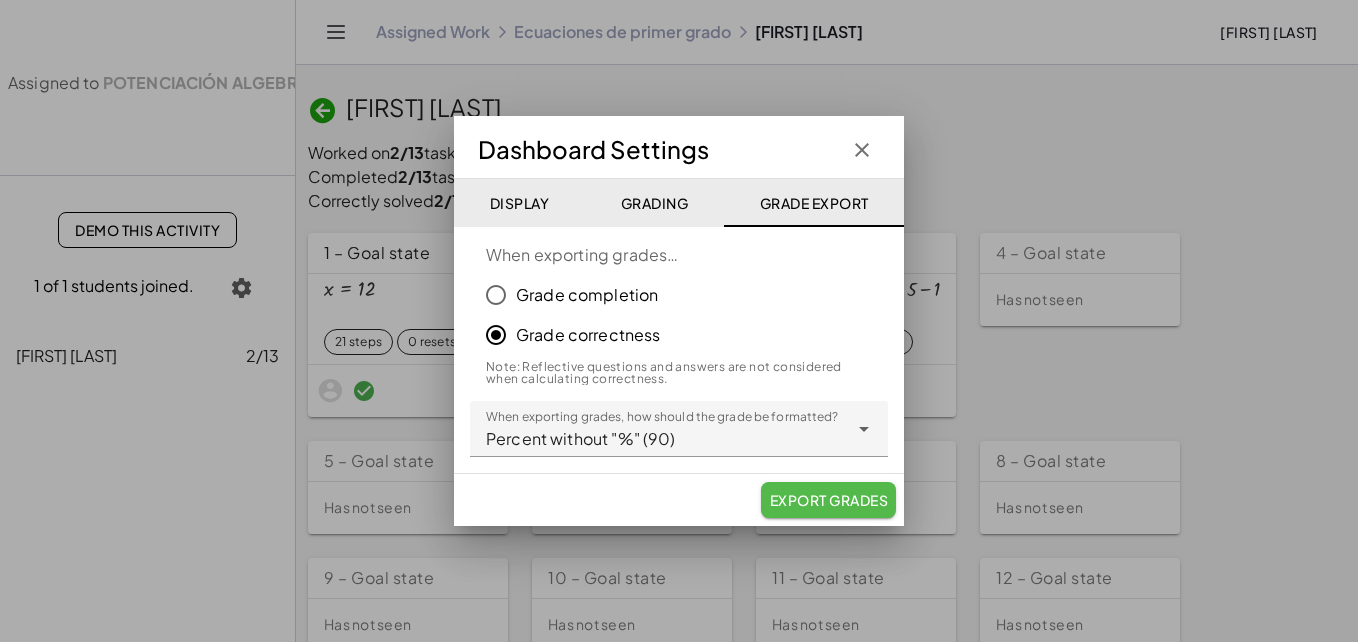 click on "Export Grades" 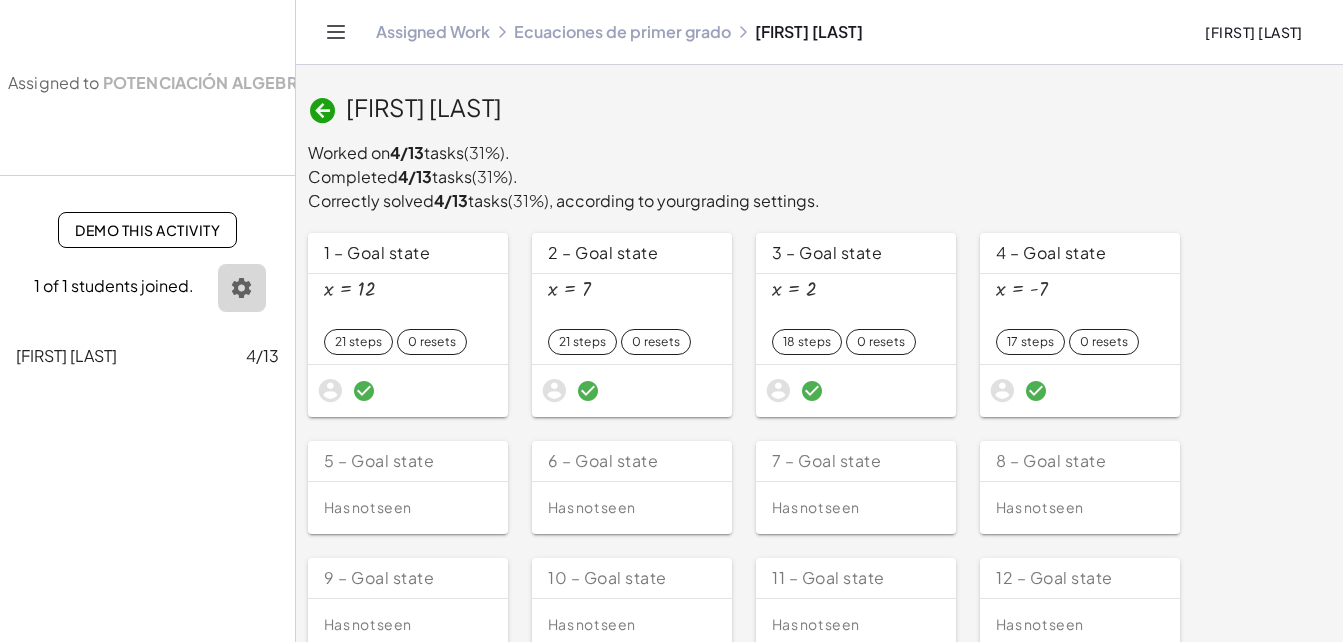 click 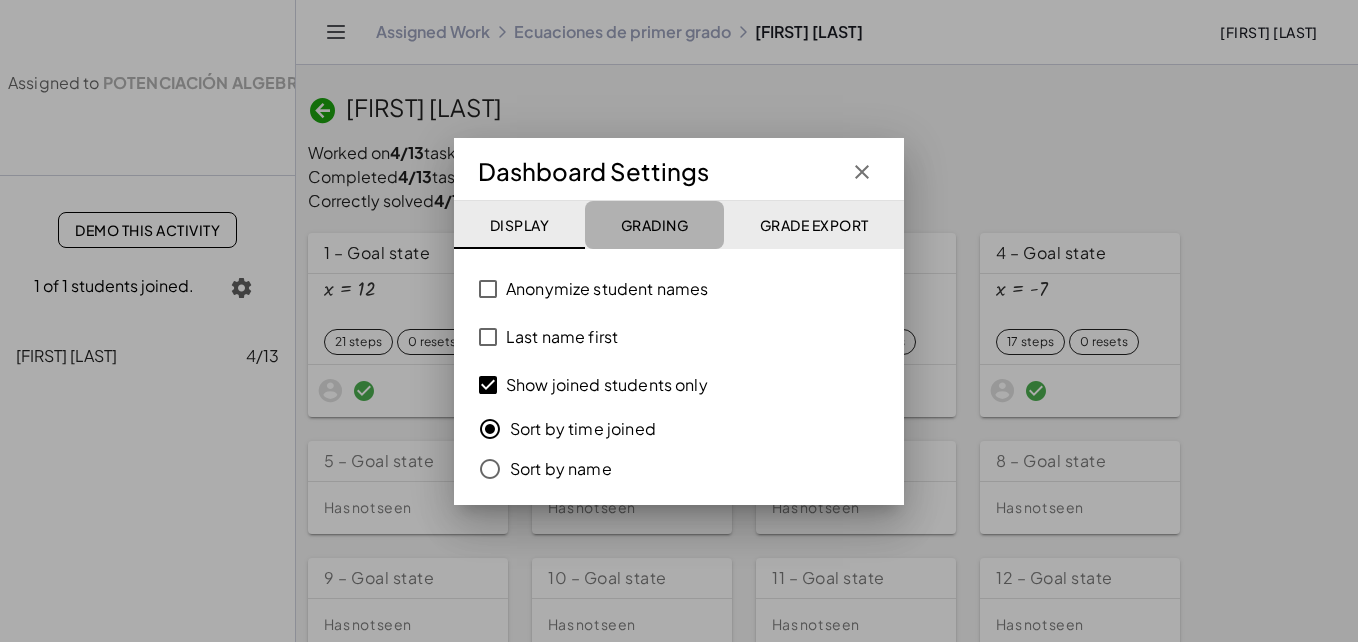 click on "Grading" 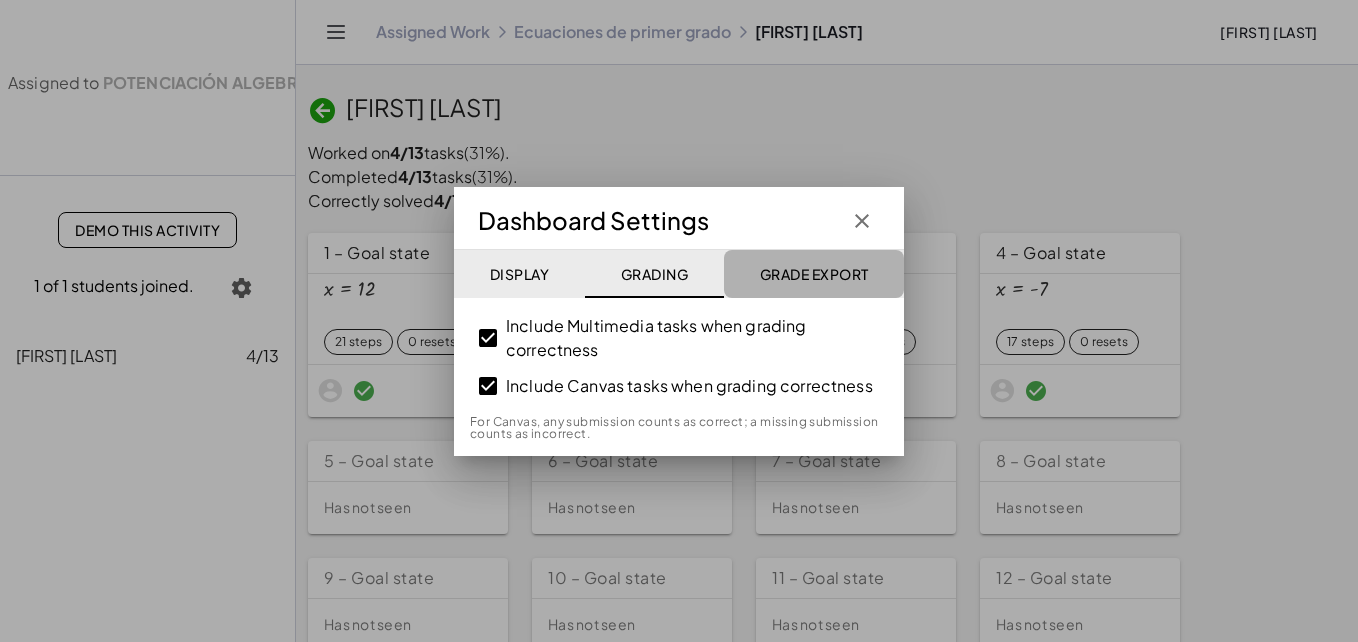 click on "Grade Export" 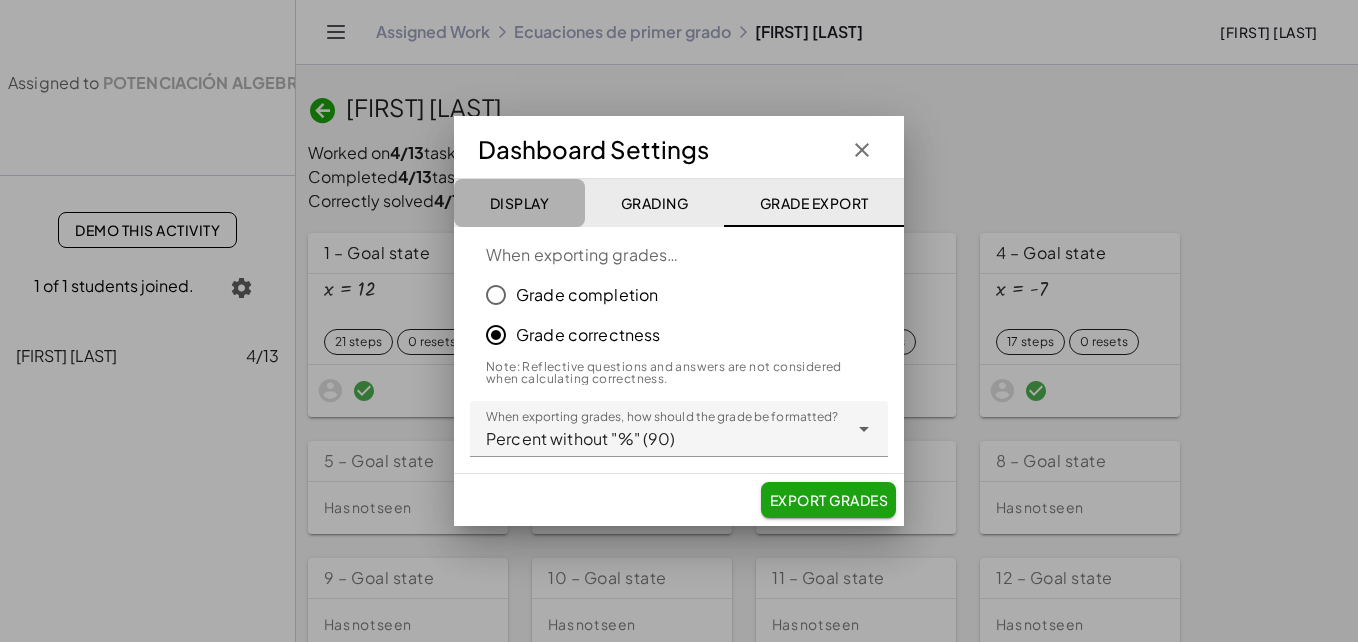 click on "Display" 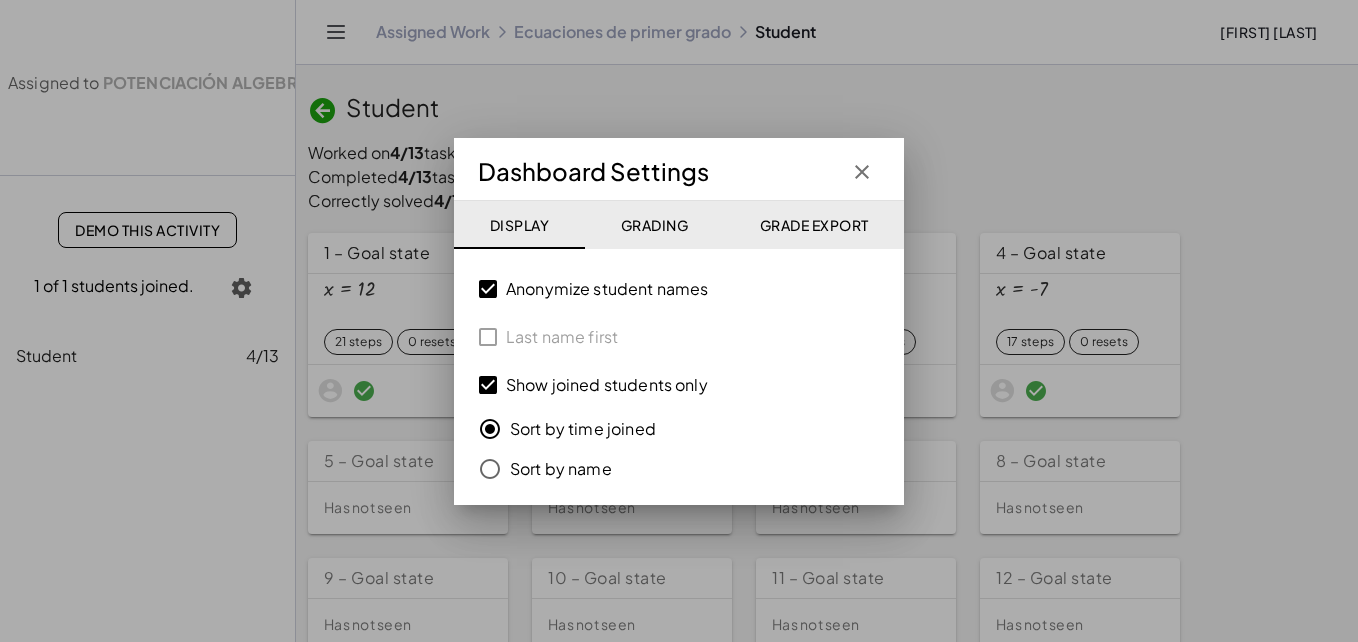 click on "Anonymize student names Last name first Show joined students only Sort by time joined Sort by name" 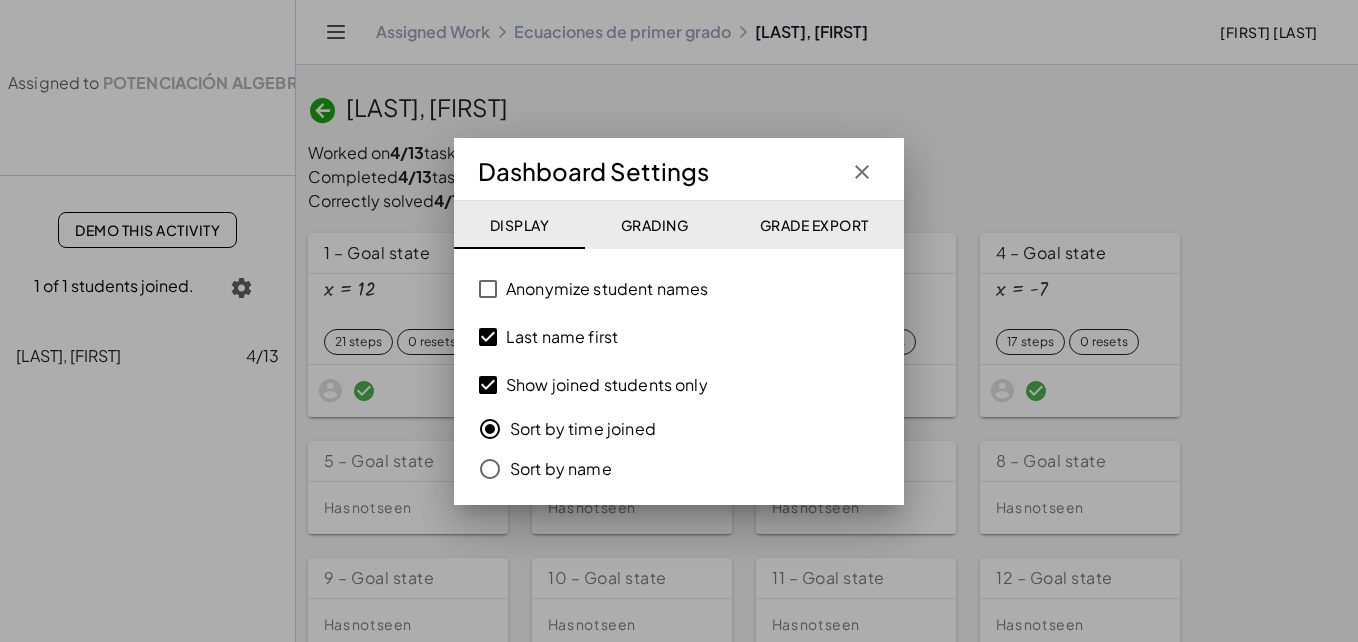 click on "Grading" 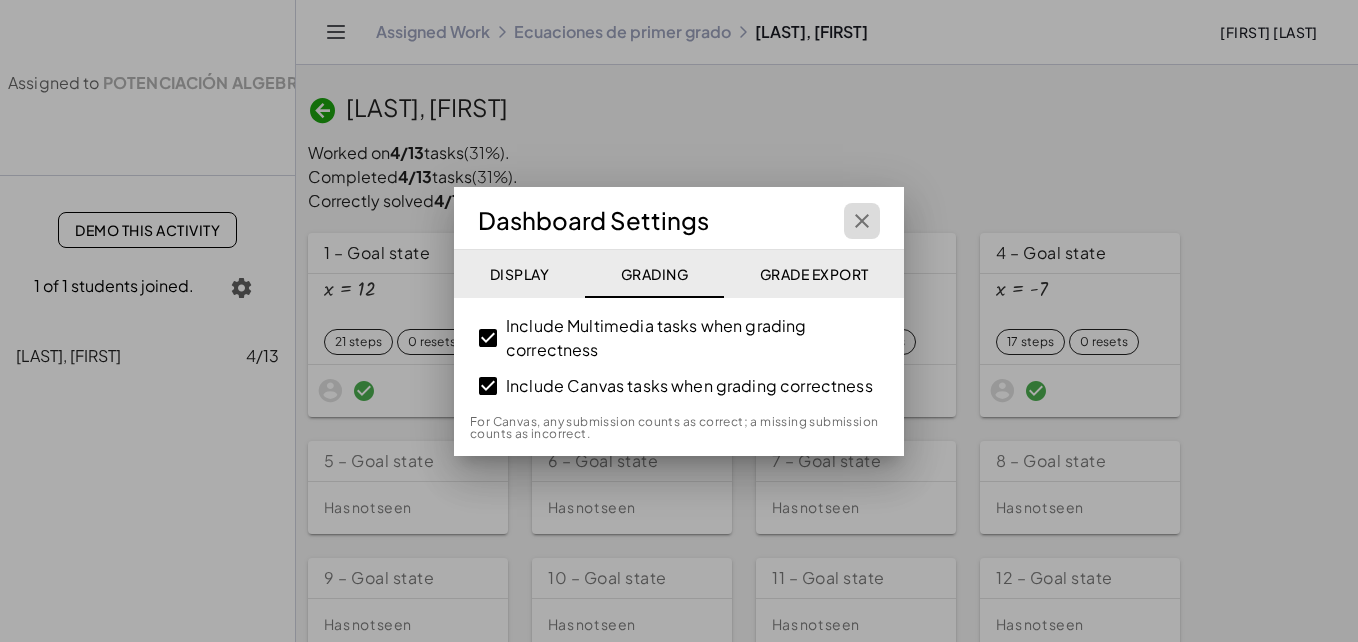 click 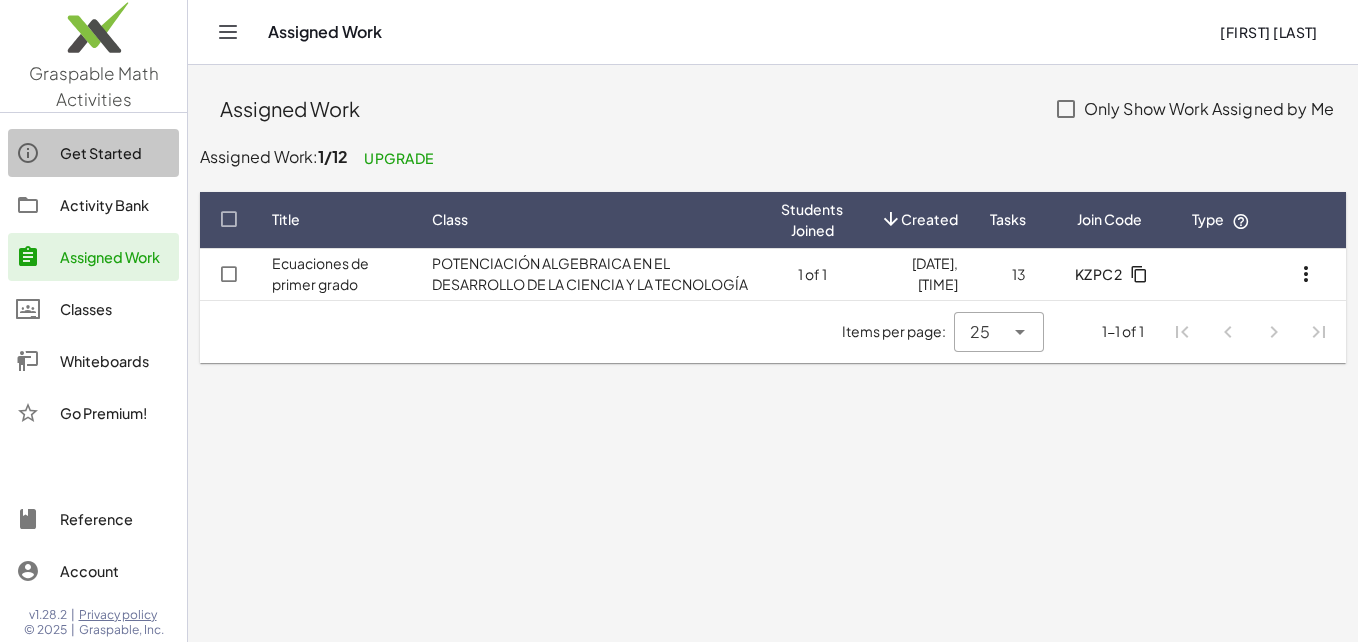 click on "Get Started" 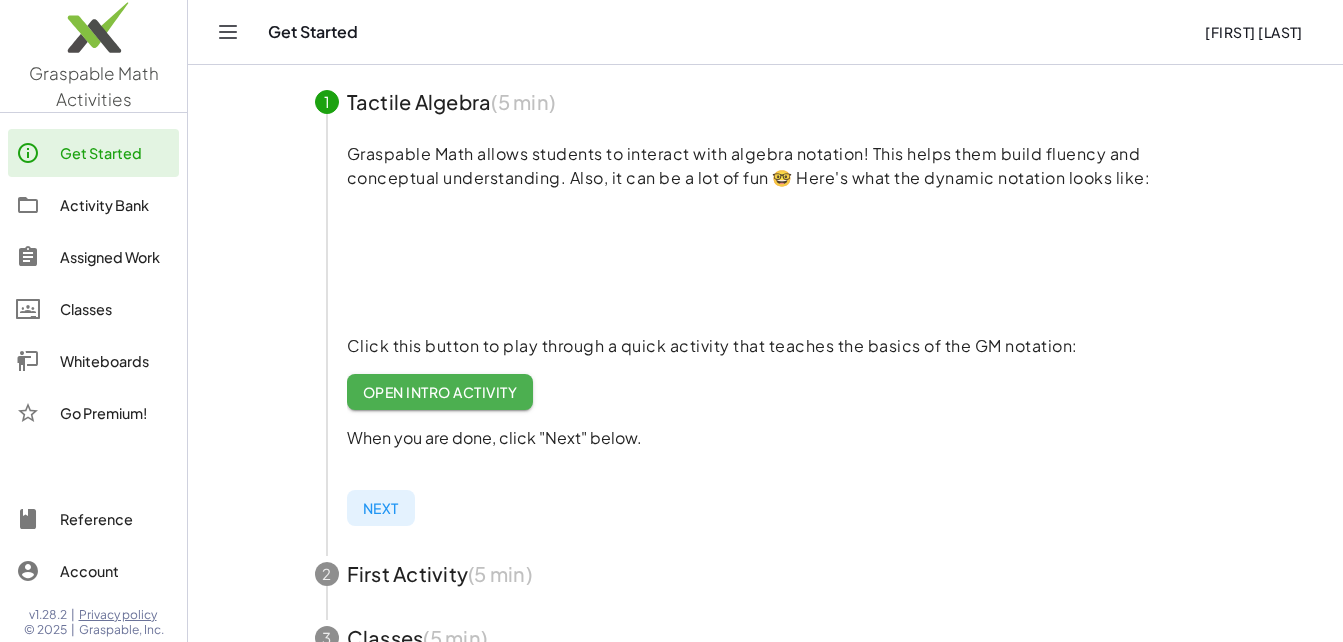 scroll, scrollTop: 201, scrollLeft: 0, axis: vertical 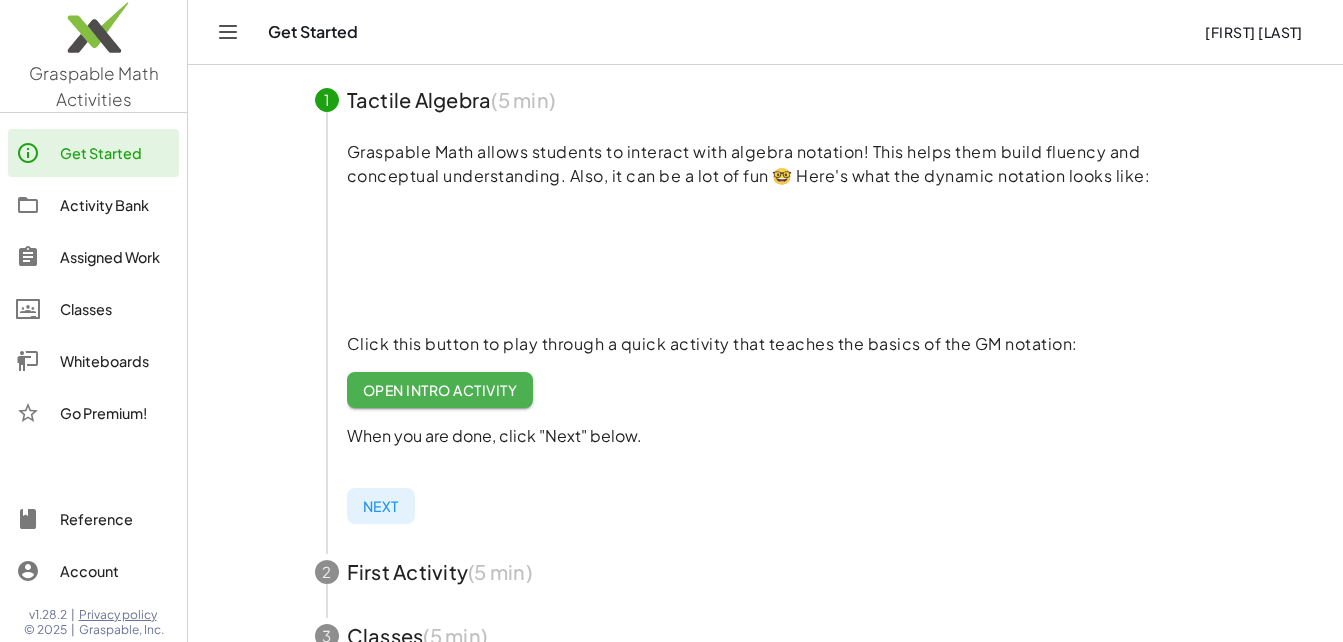 click on "Next" 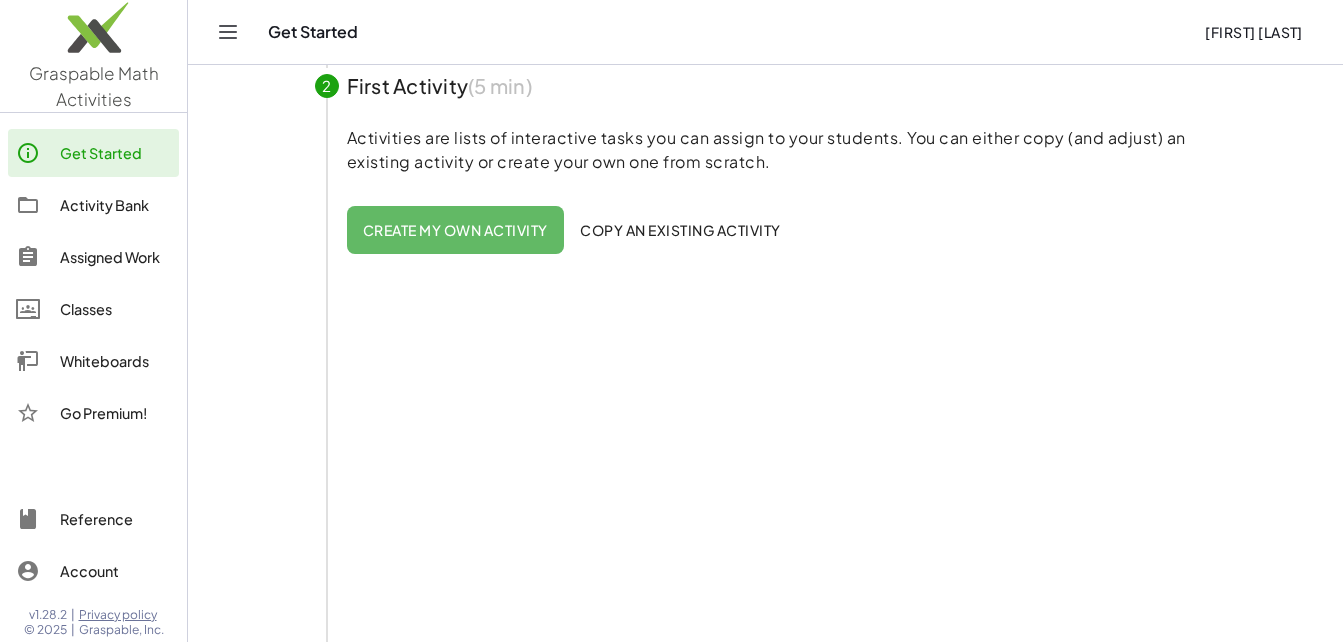 scroll, scrollTop: 281, scrollLeft: 0, axis: vertical 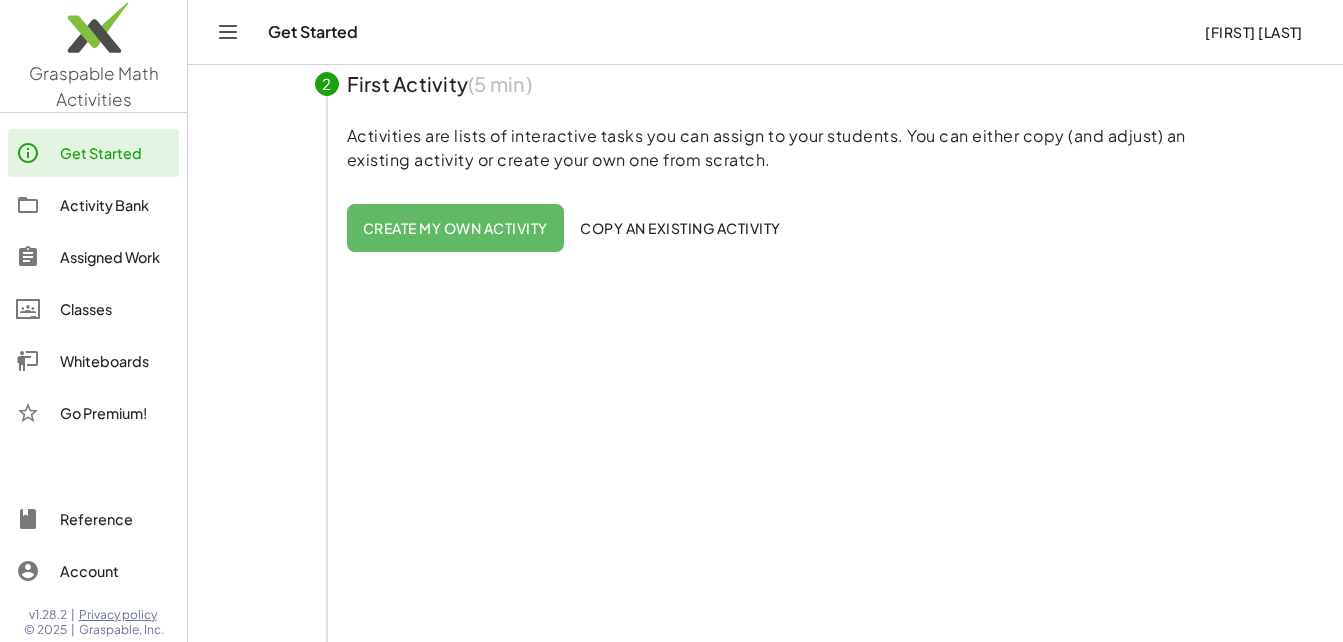 click on "Whiteboards" 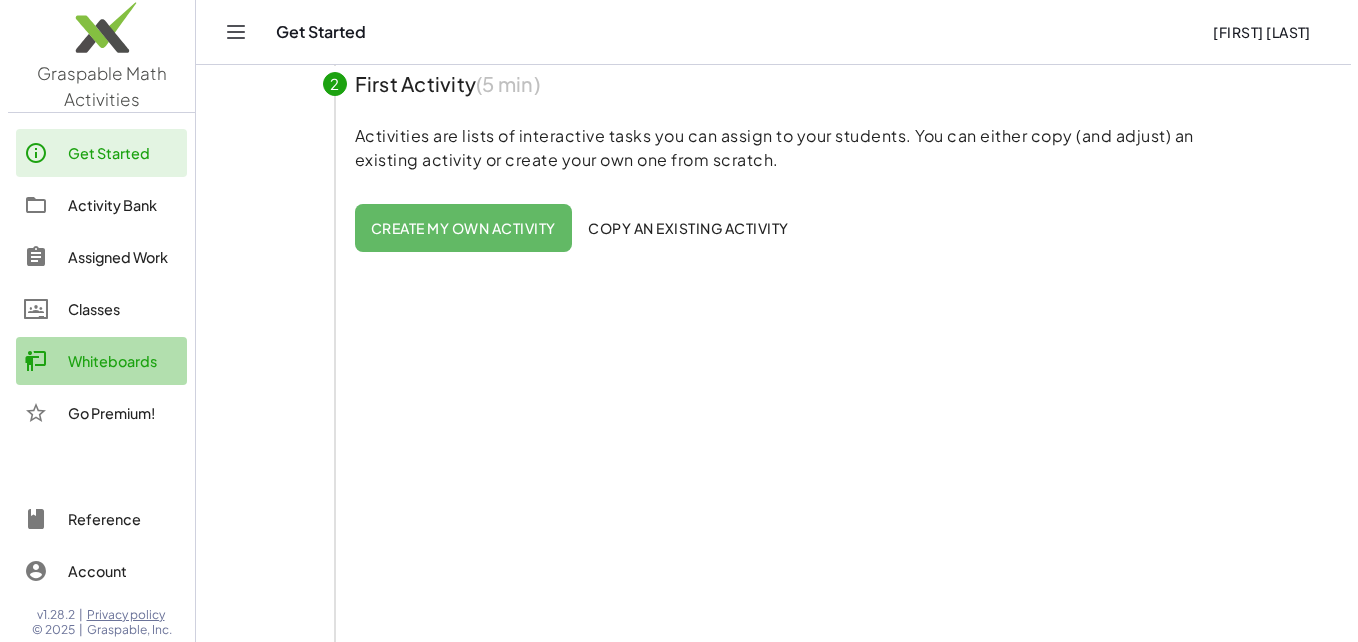 scroll, scrollTop: 0, scrollLeft: 0, axis: both 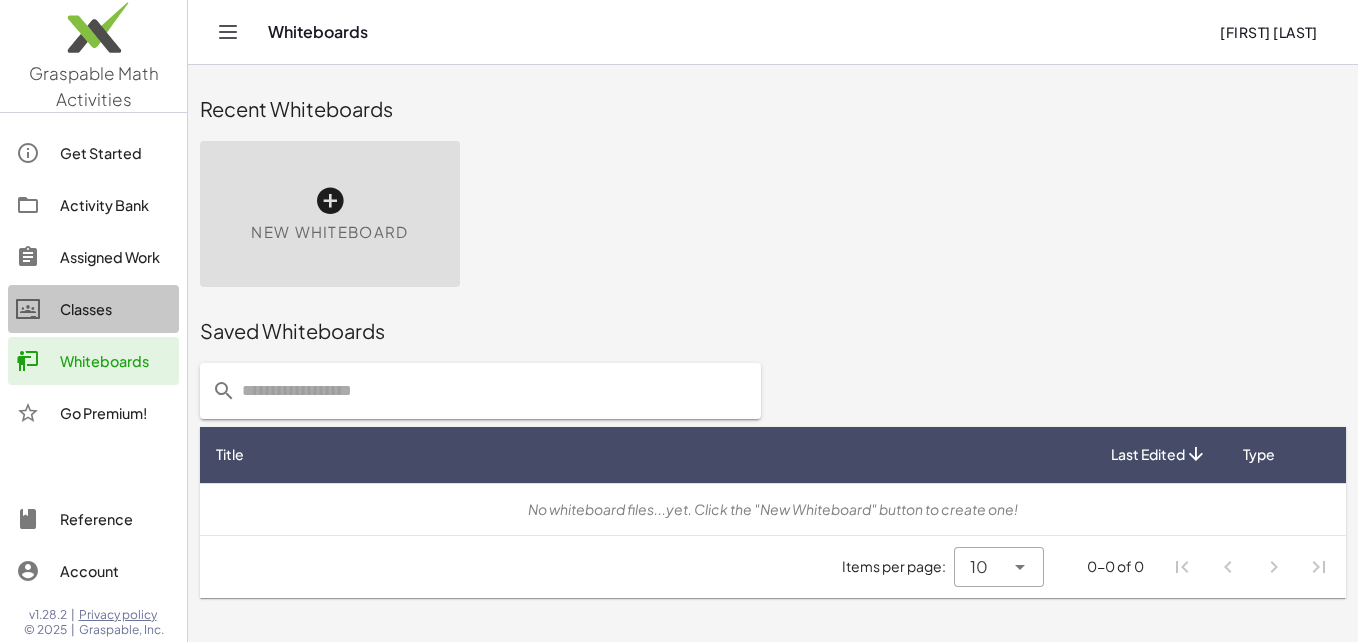 click on "Classes" 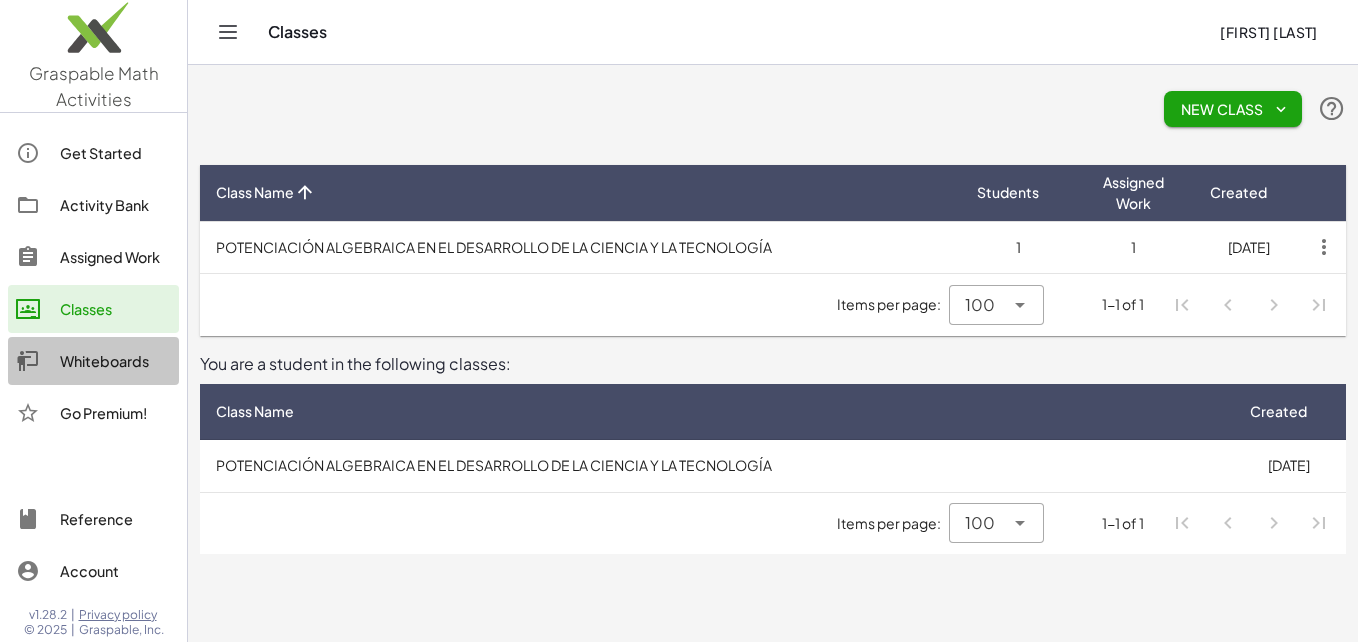 click on "Whiteboards" 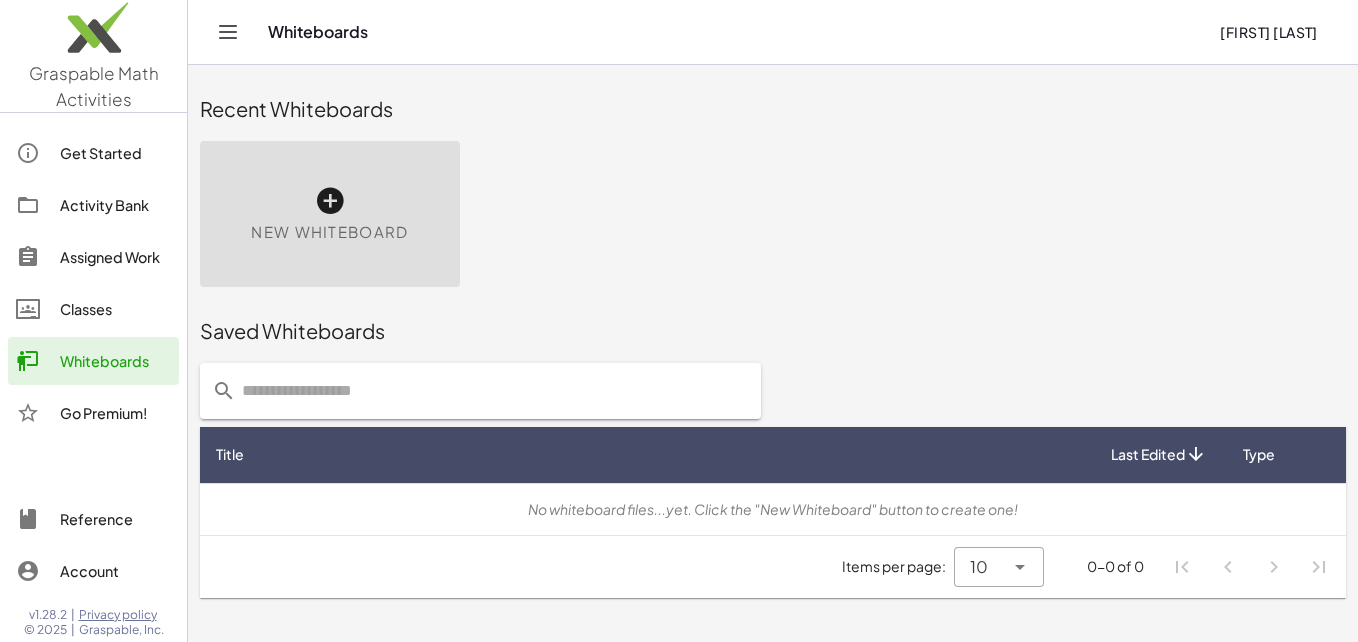 click at bounding box center (330, 201) 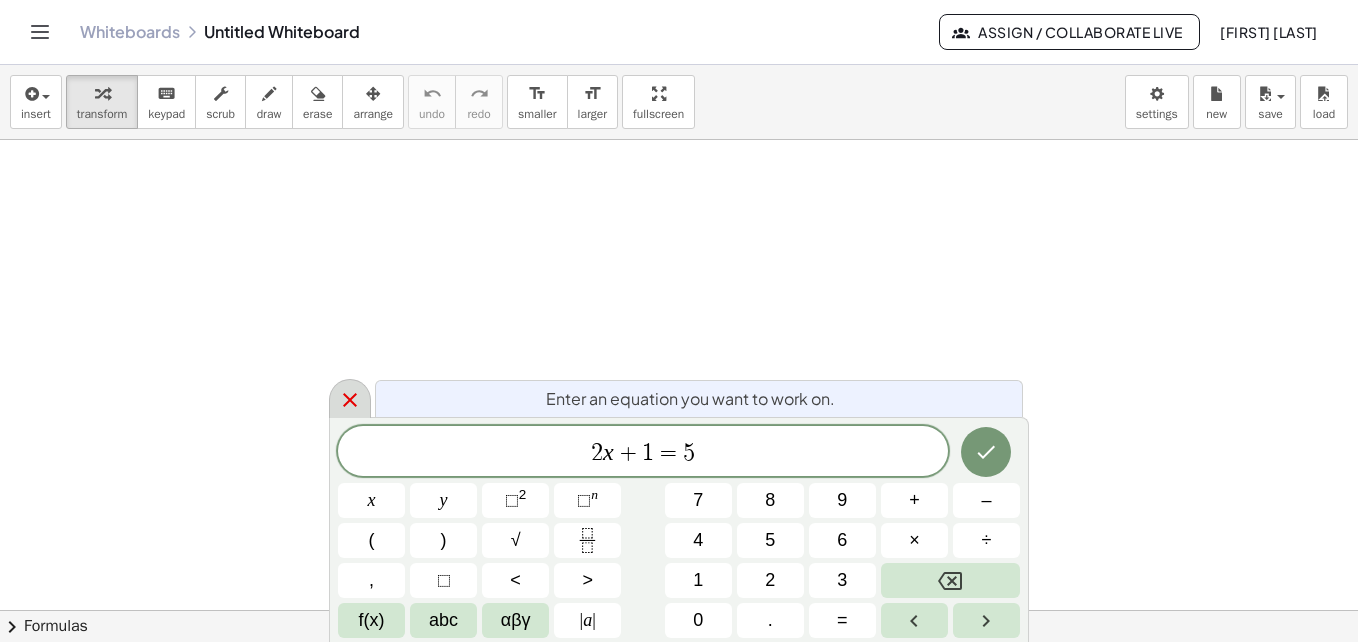 click 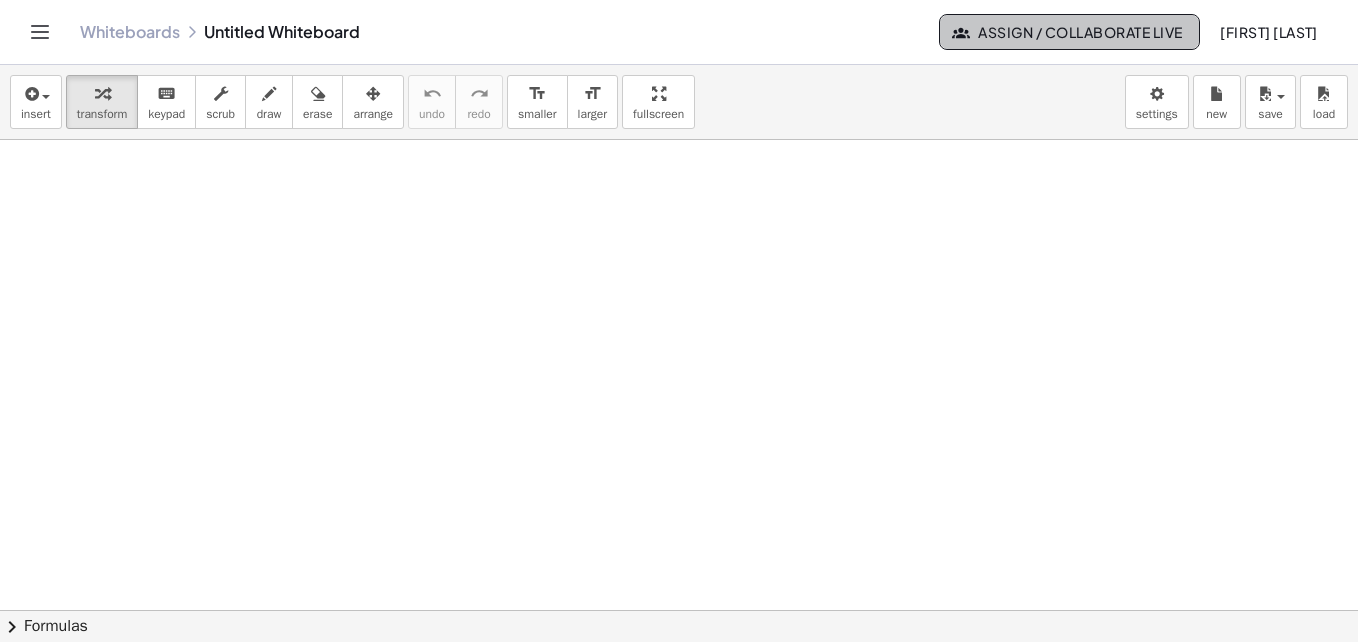 click on "Assign / Collaborate Live" 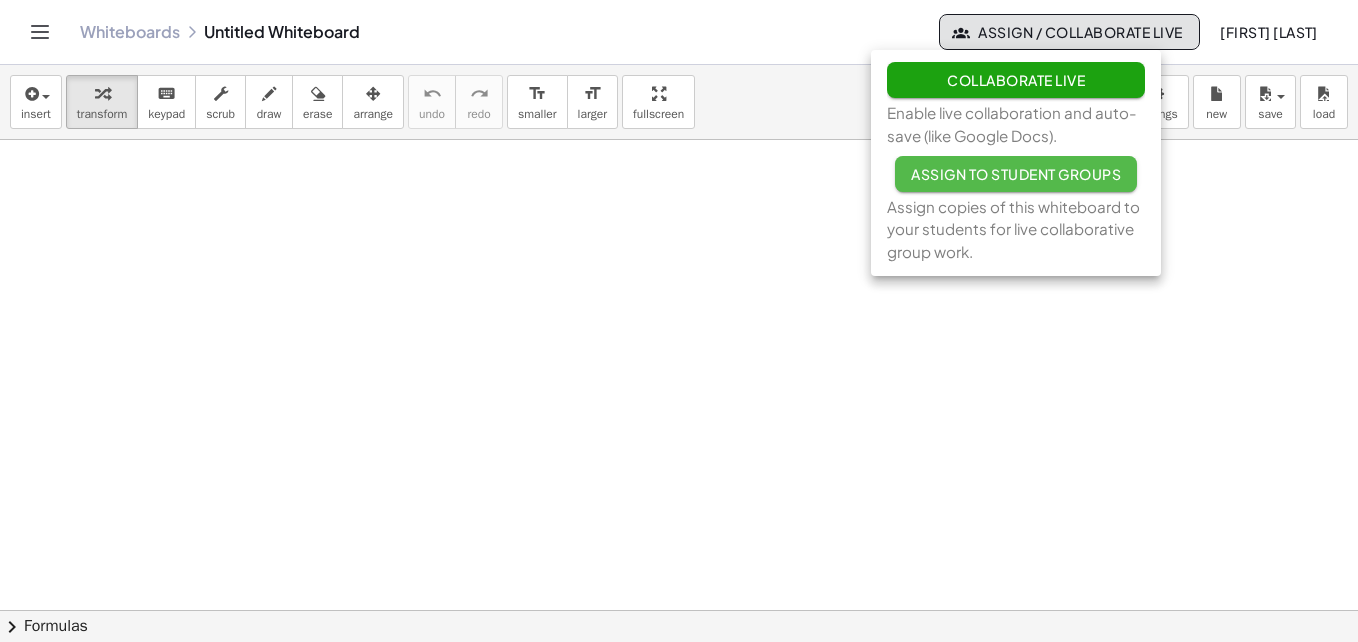 click on "Assign to Student Groups" 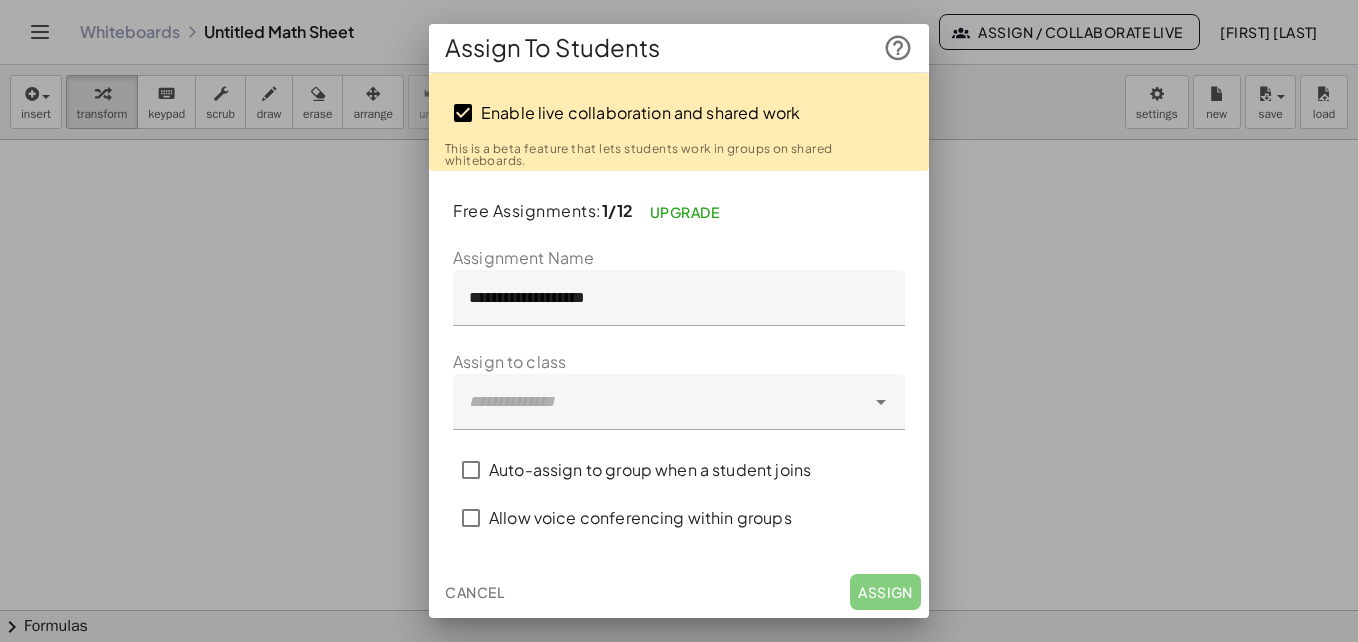 click on "Cancel" 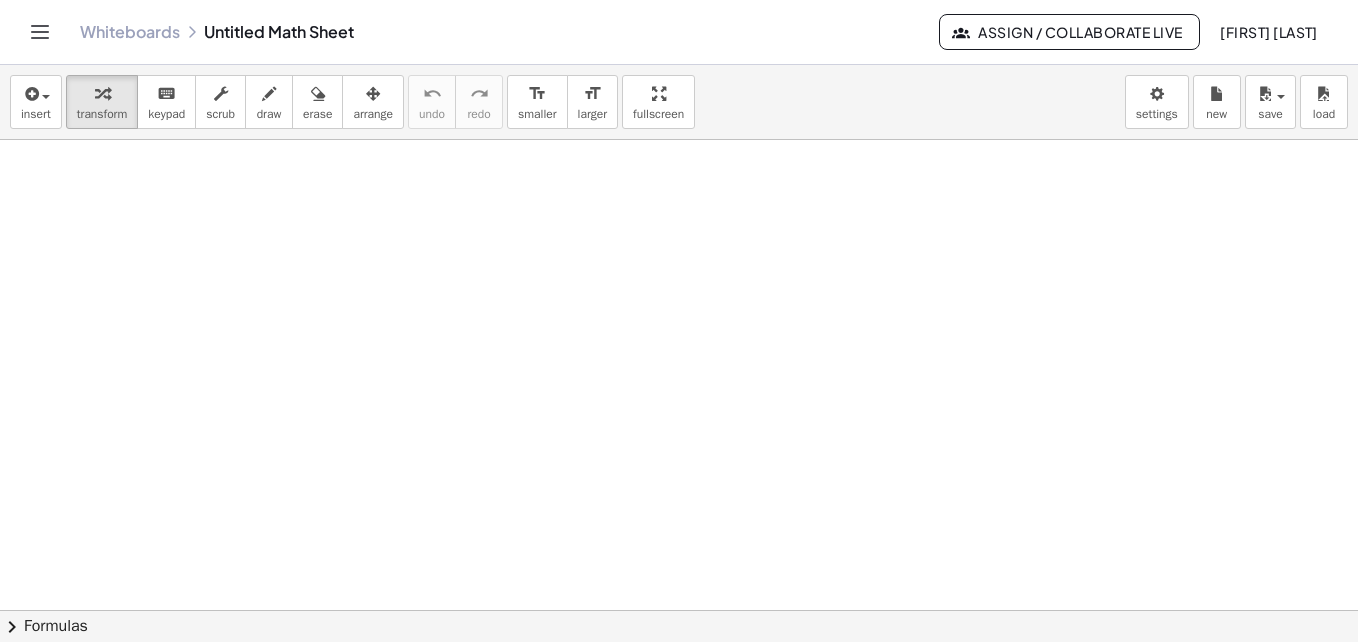 click 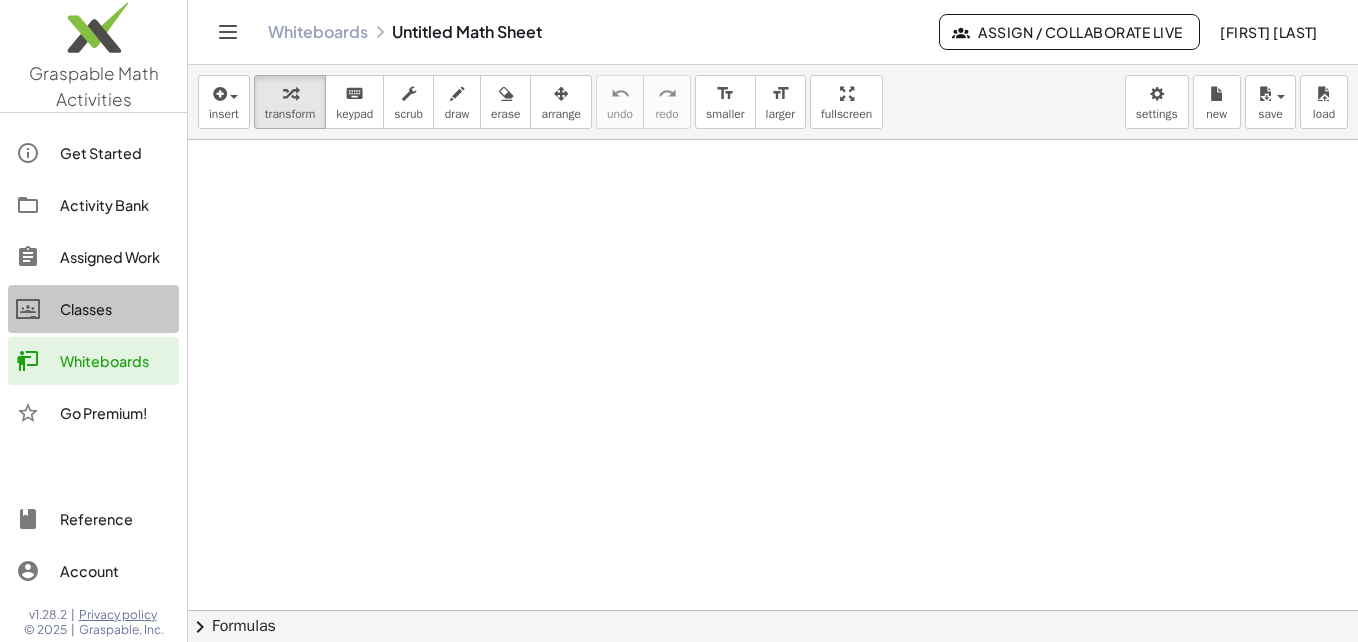 click on "Classes" 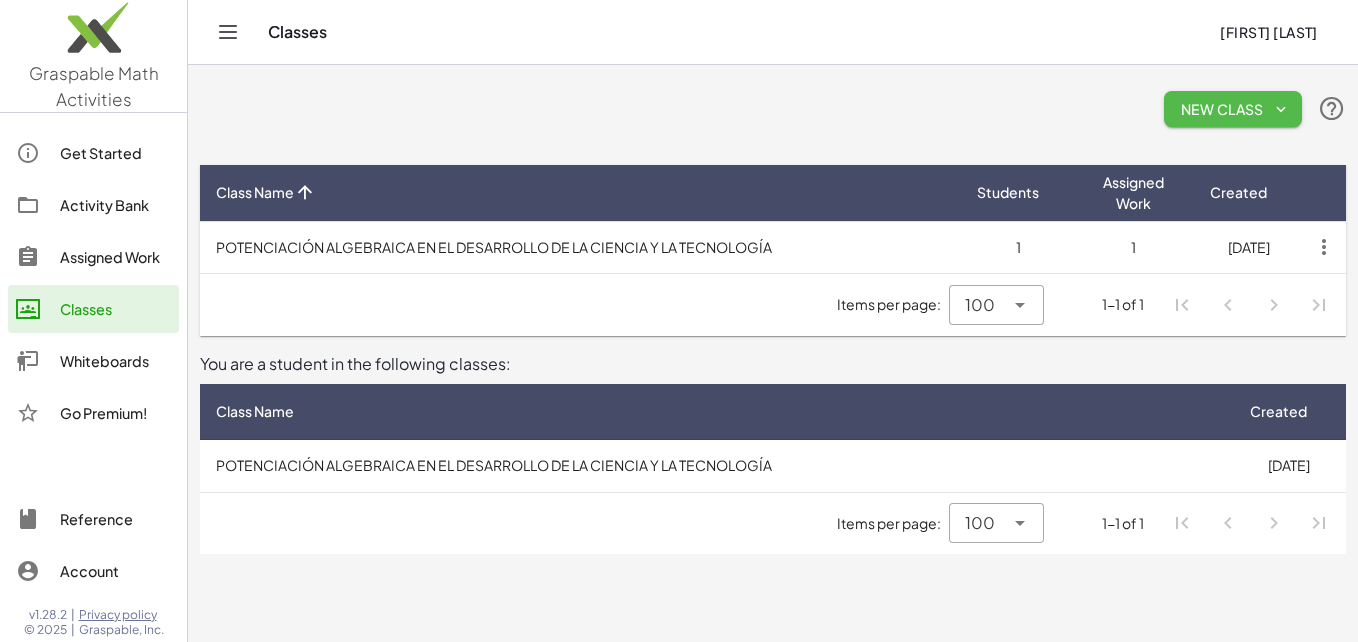 click 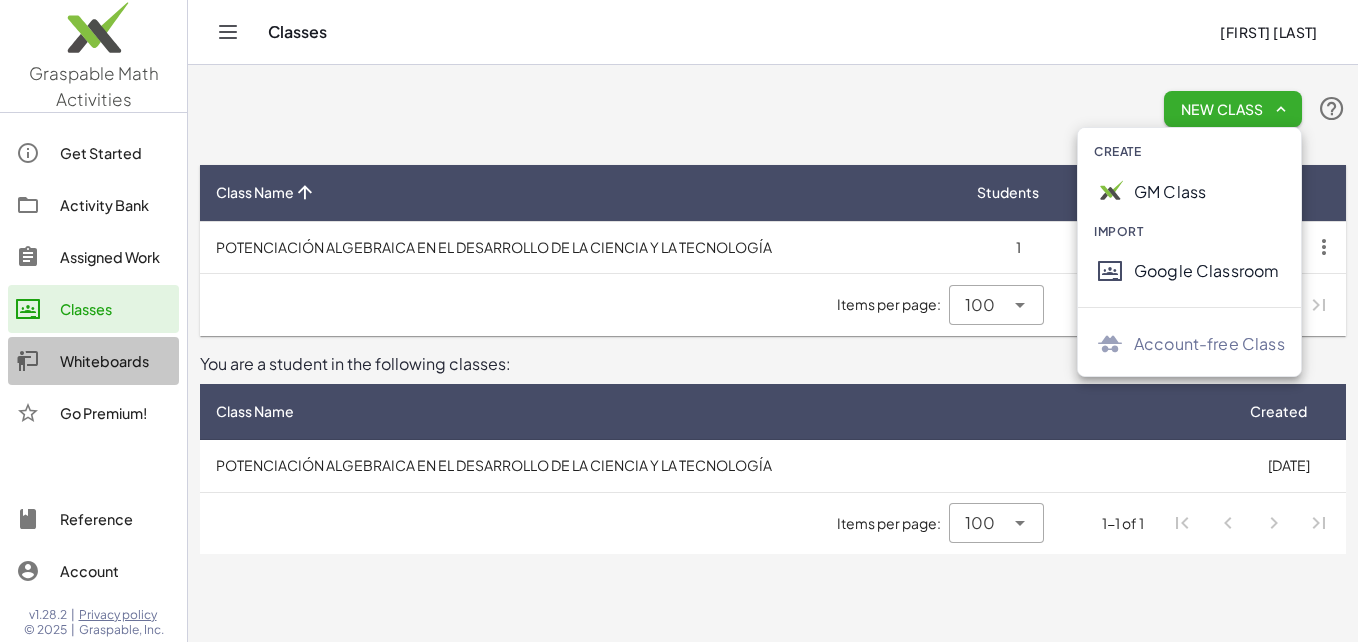 click on "Whiteboards" 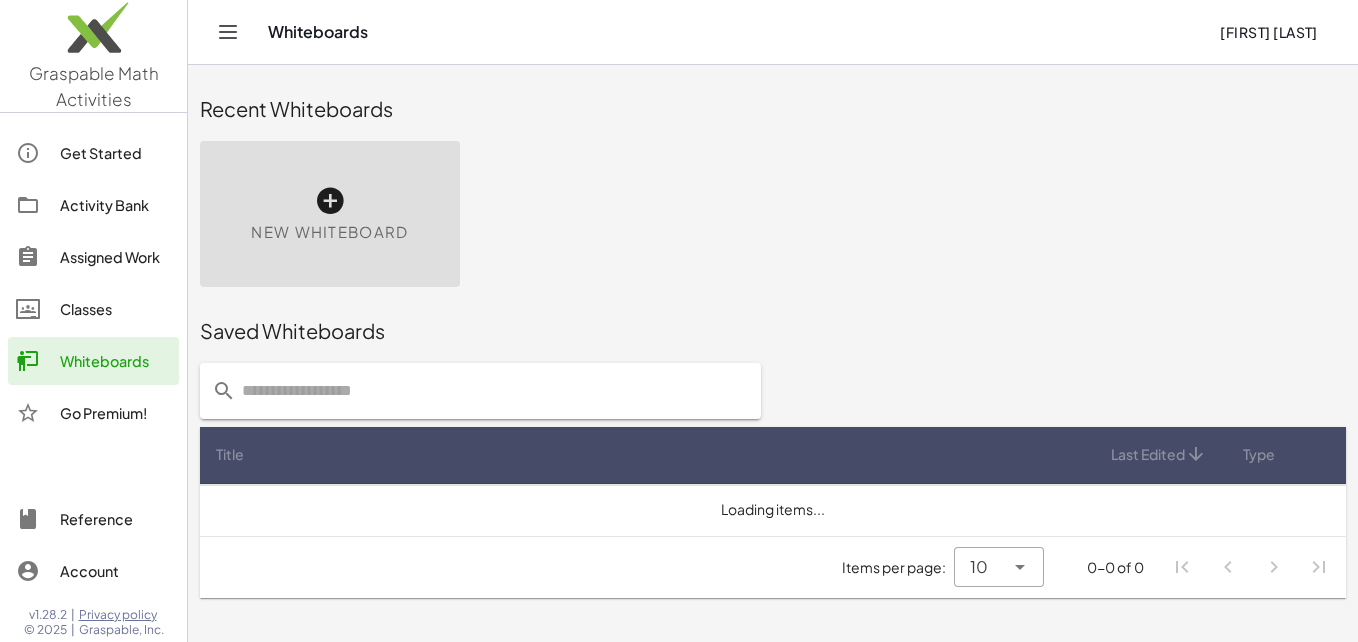 click at bounding box center (330, 201) 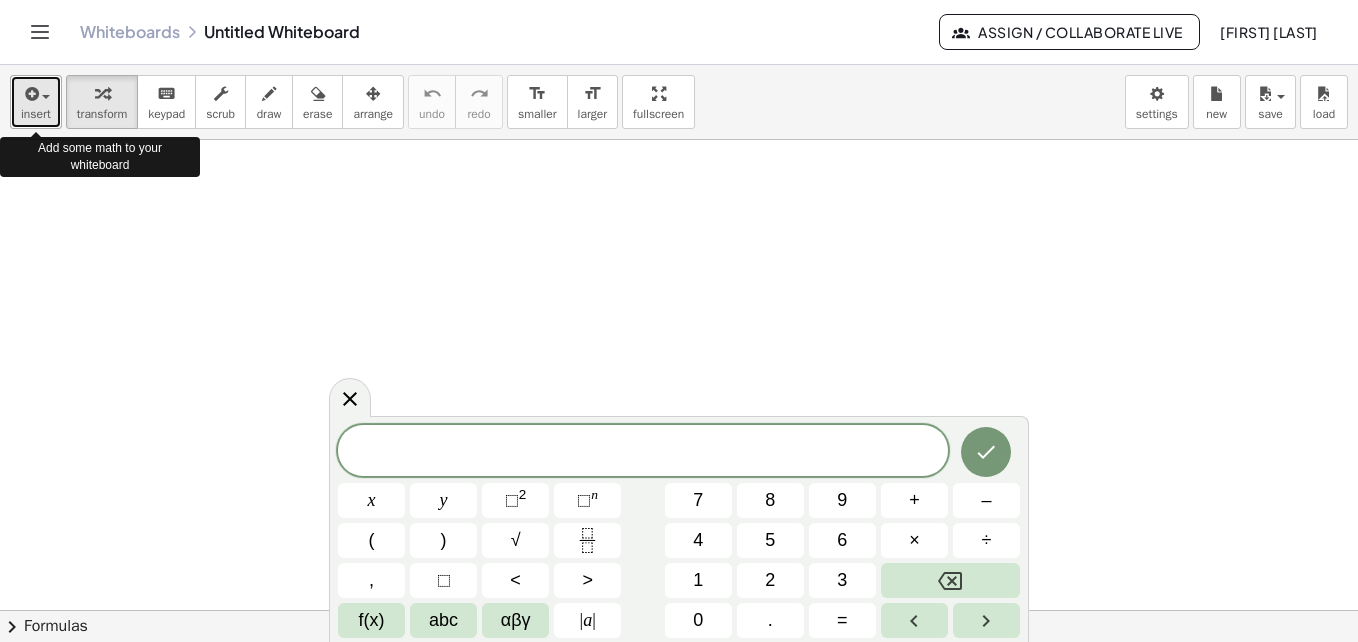 click at bounding box center [41, 96] 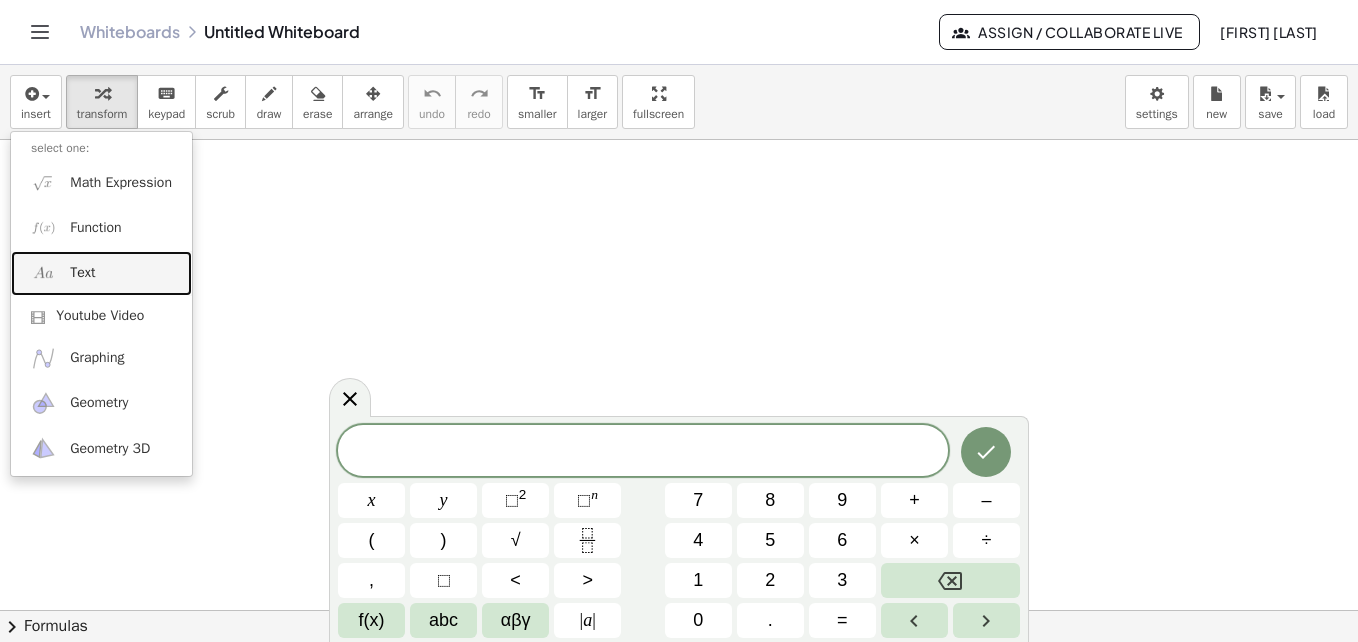 click on "Text" at bounding box center [101, 273] 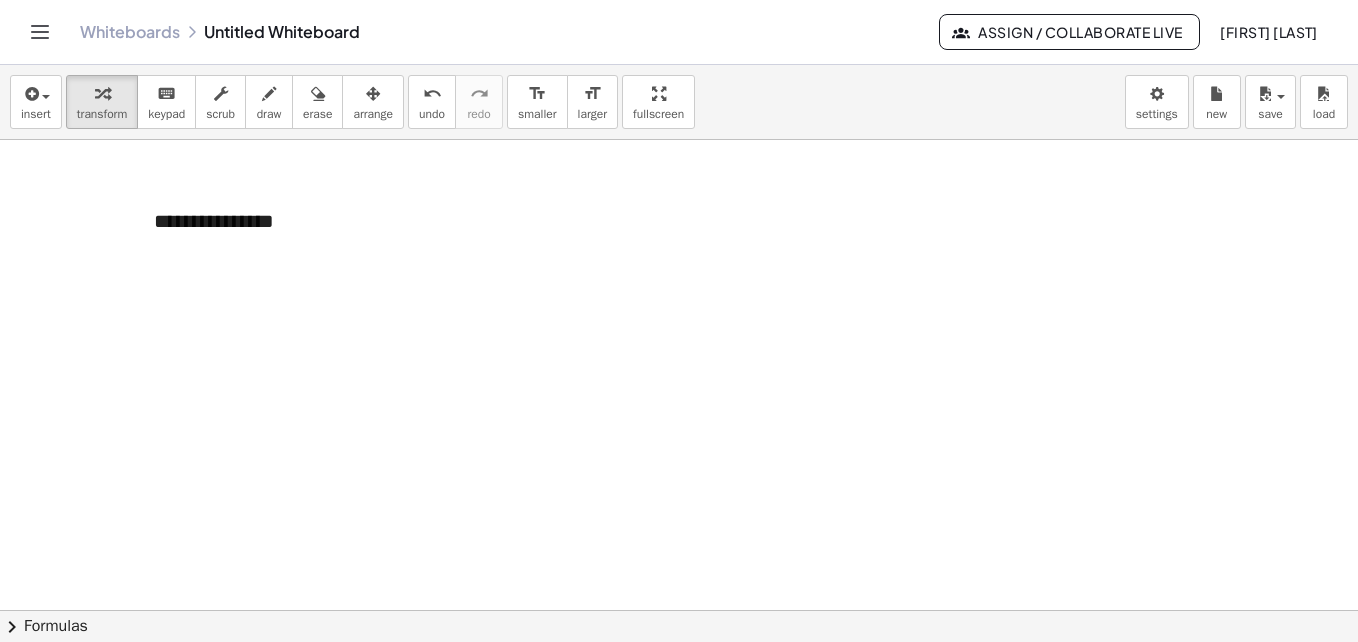 type 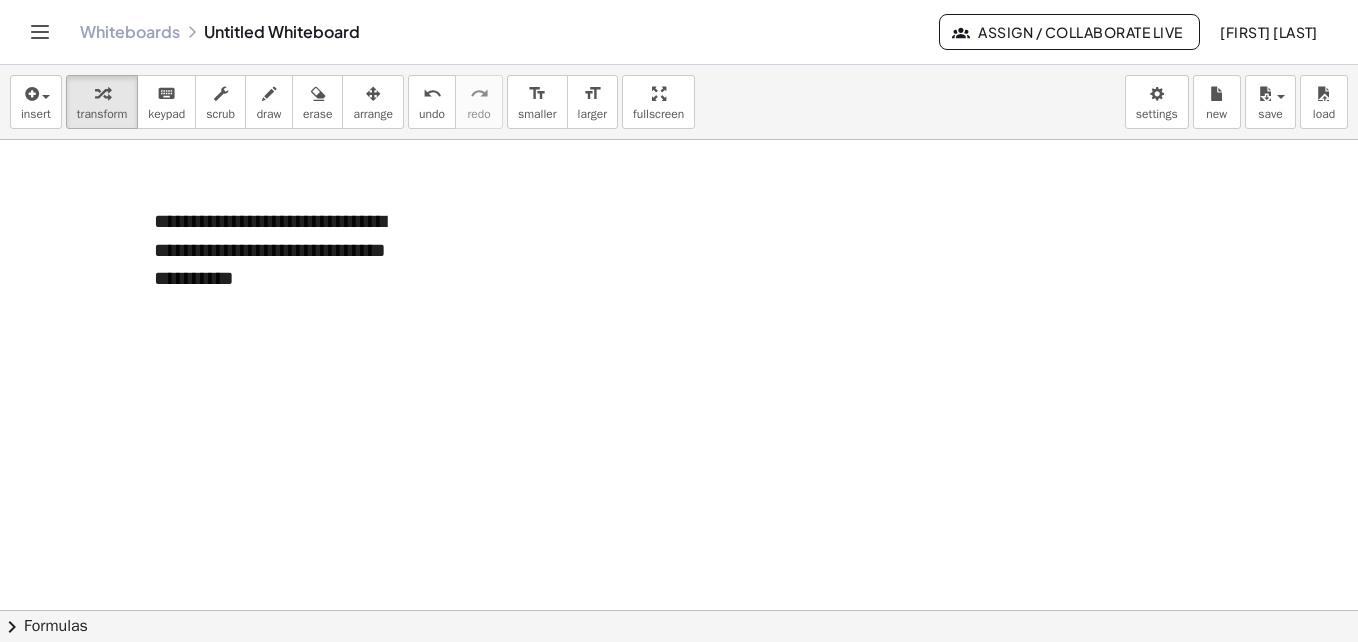 click at bounding box center (679, 610) 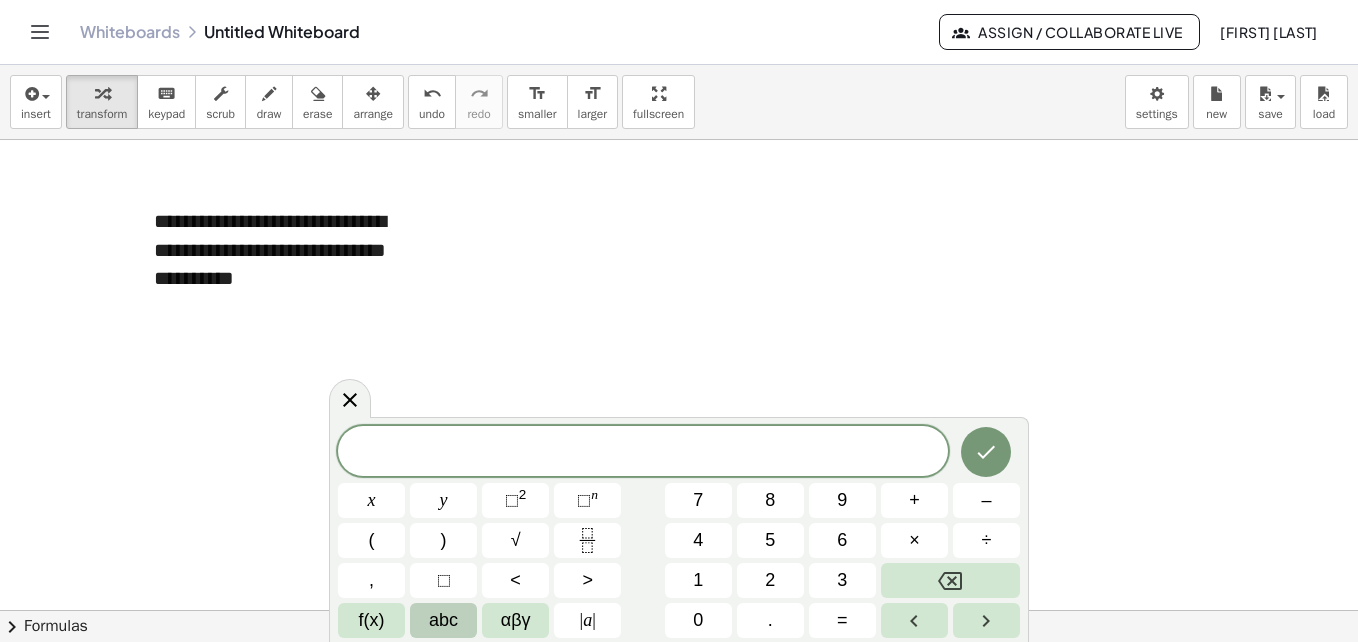 click on "abc" at bounding box center [443, 620] 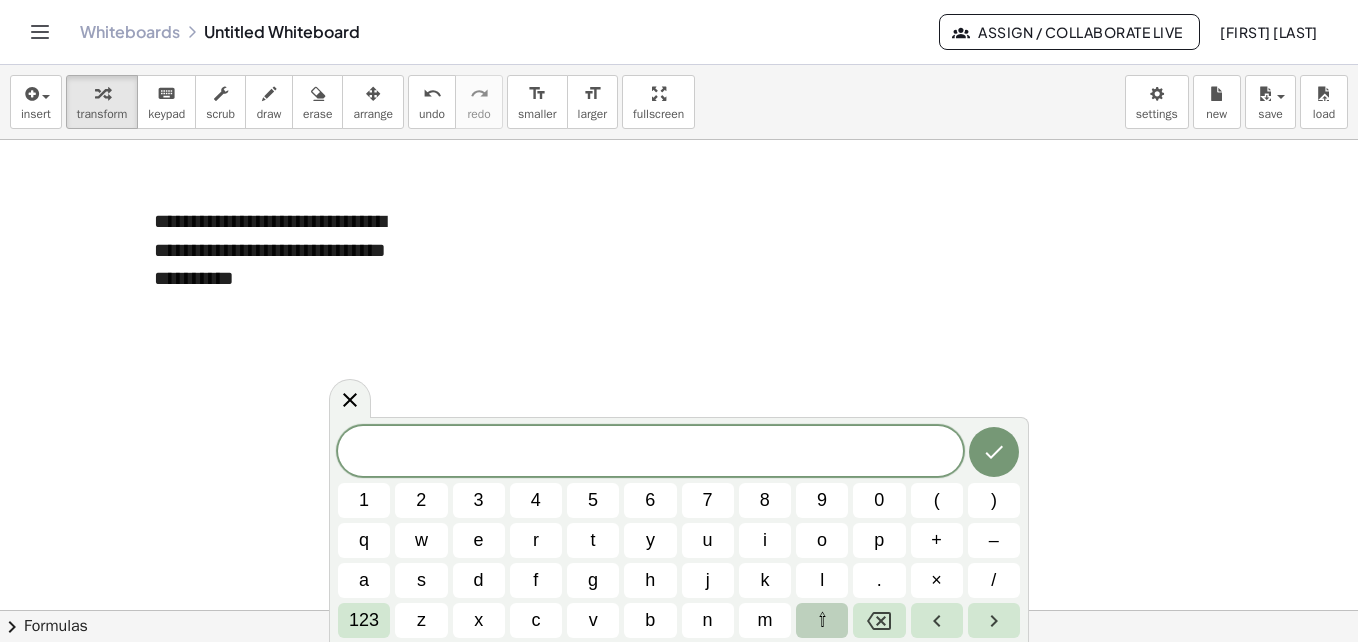 click on "⇧" at bounding box center [822, 620] 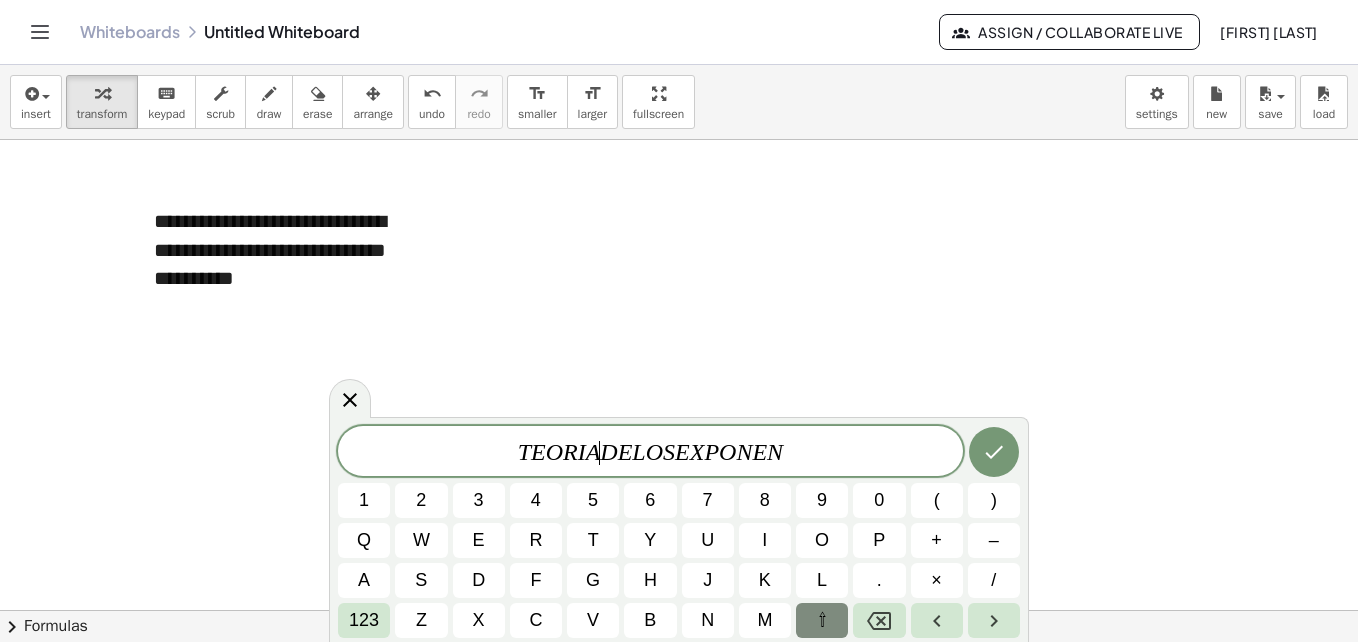 click on "D" at bounding box center (608, 452) 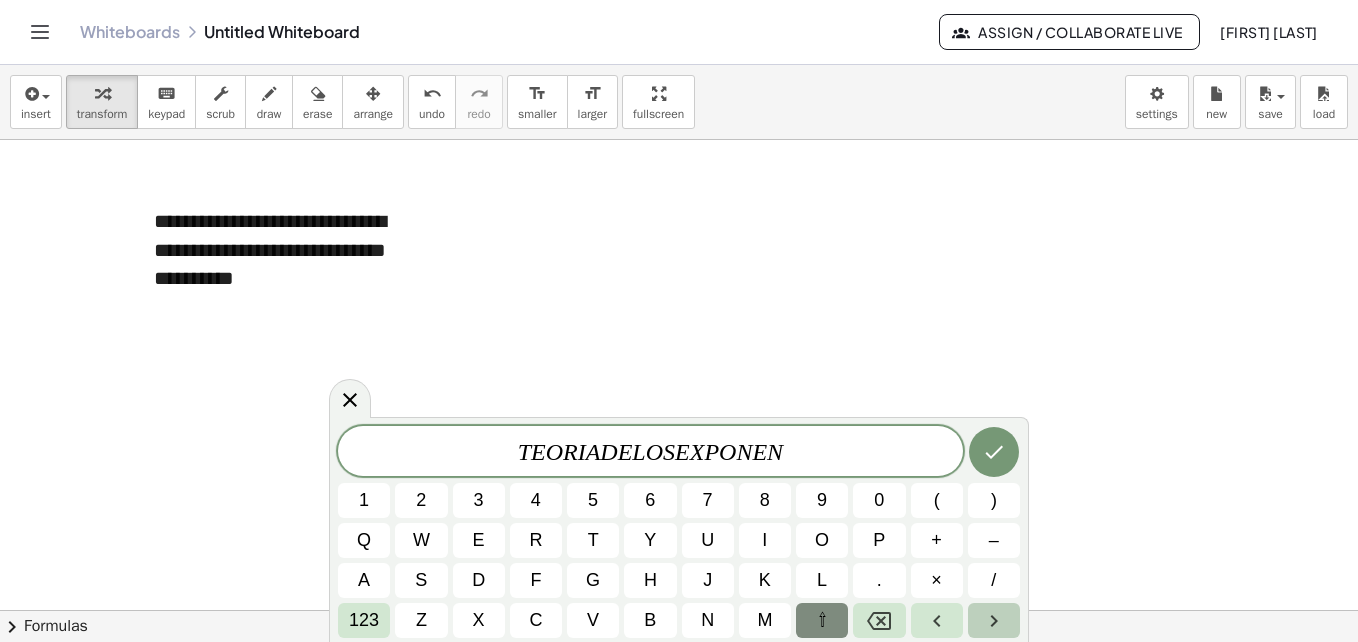 click at bounding box center [994, 620] 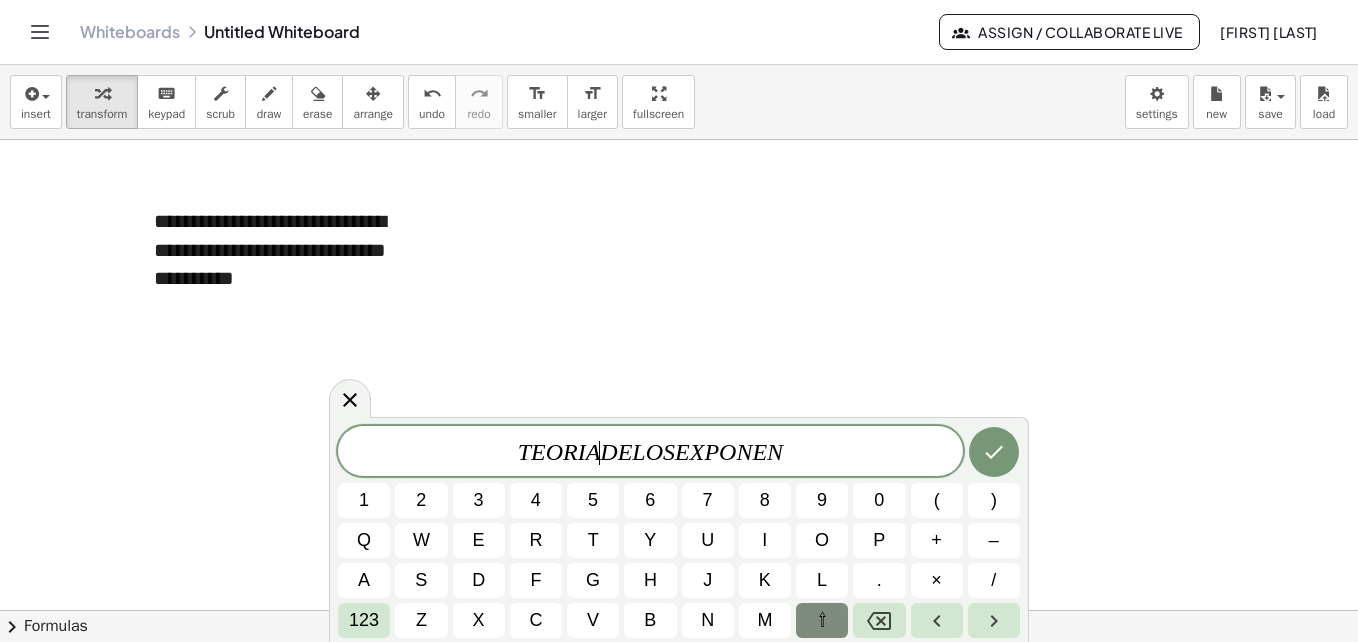 click on "D" at bounding box center [608, 452] 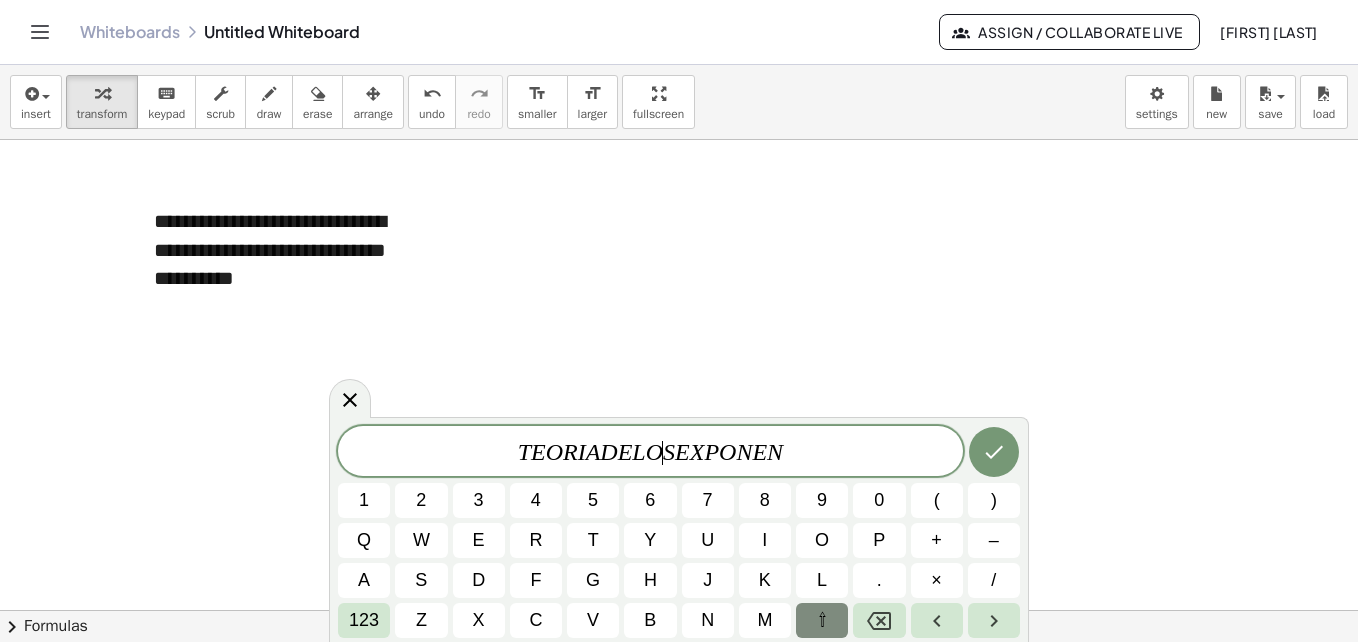 click on "S" at bounding box center (669, 452) 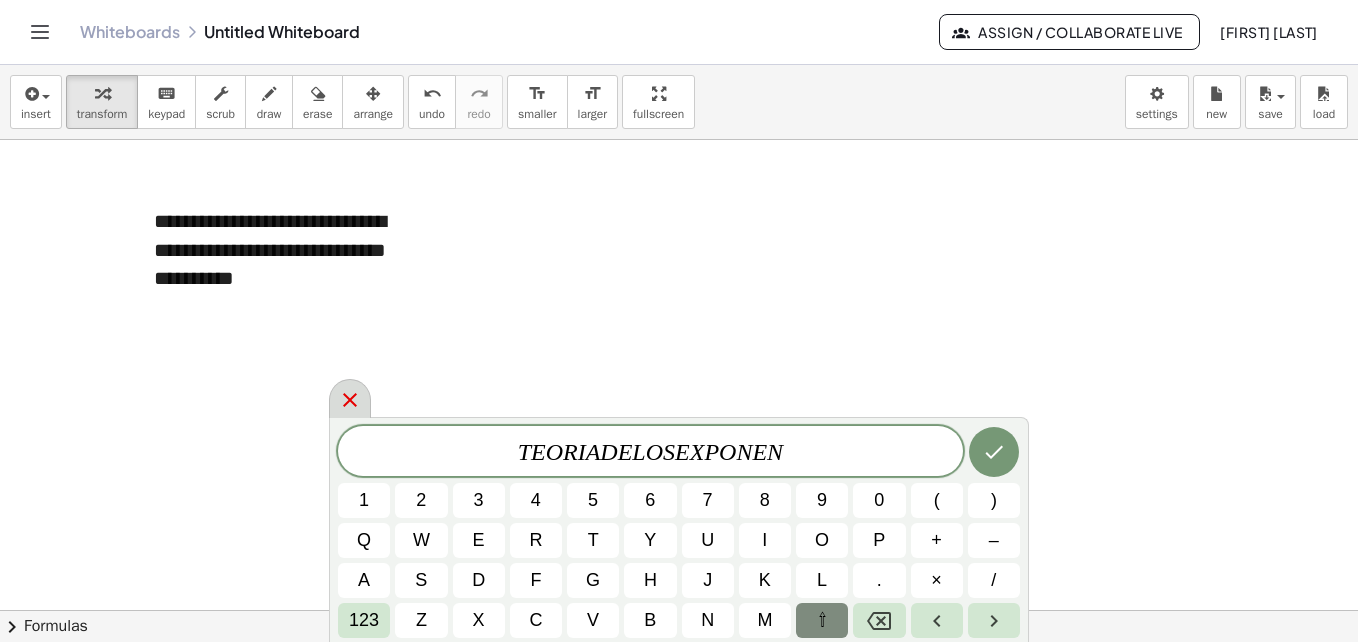 click 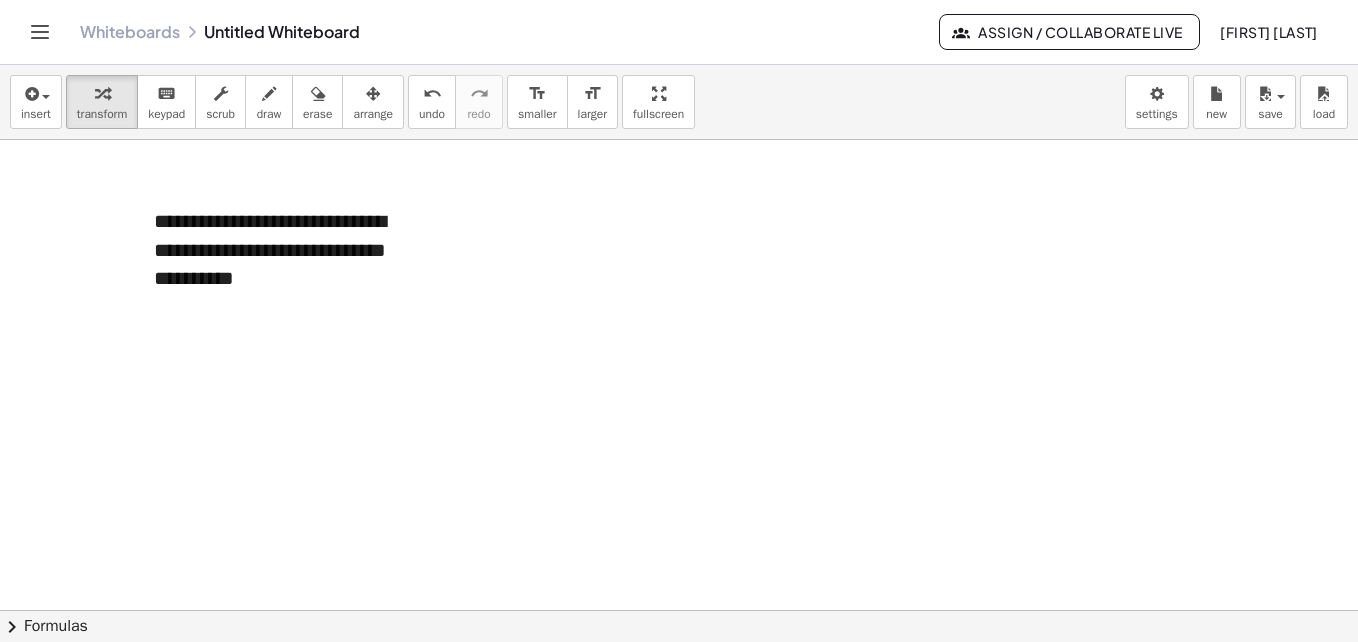 click at bounding box center [679, 610] 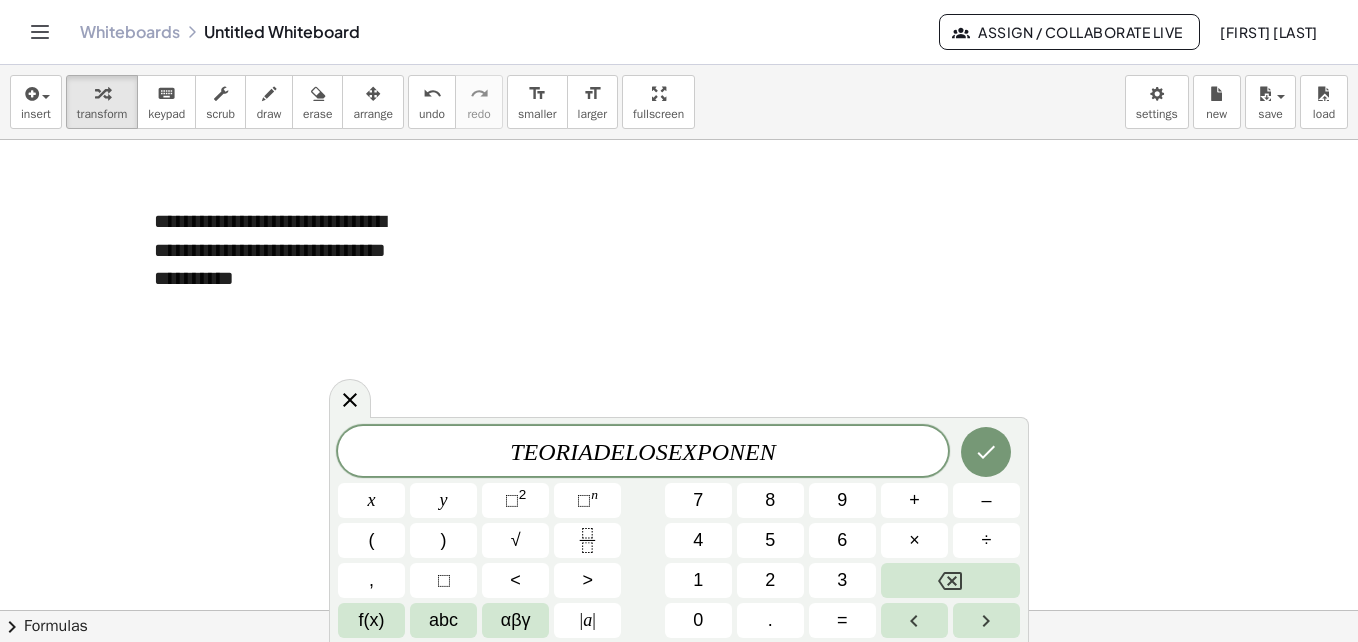 click at bounding box center (679, 610) 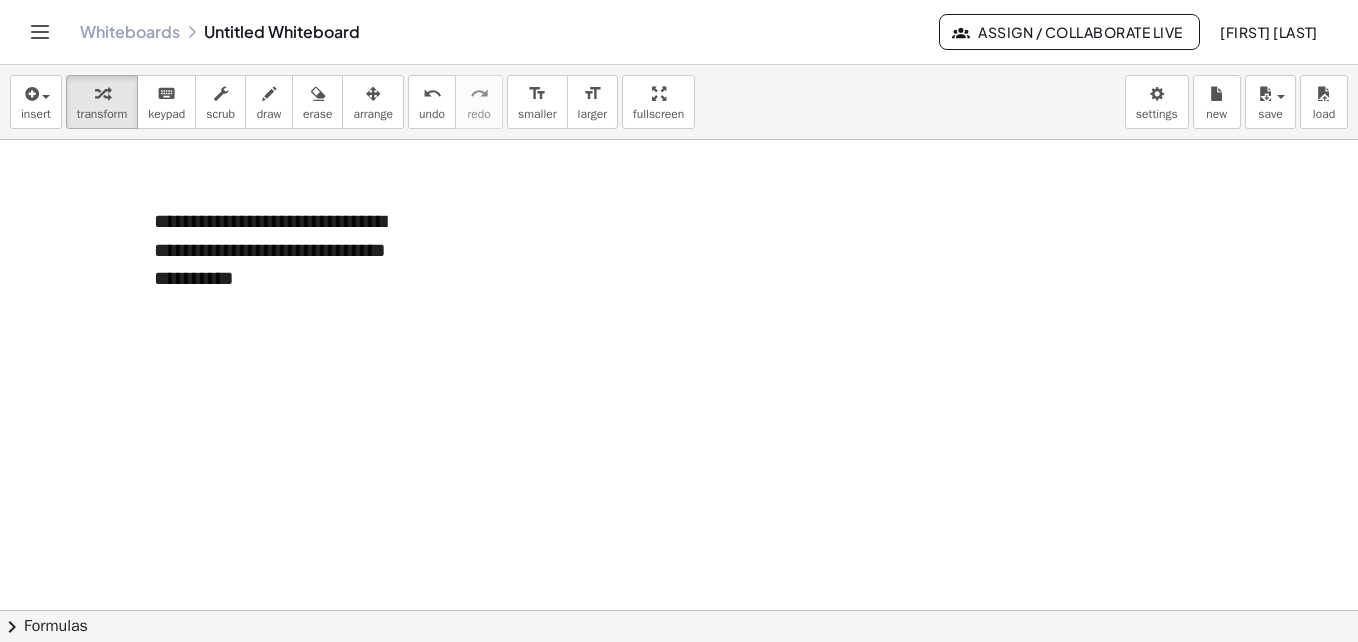 click at bounding box center (679, 610) 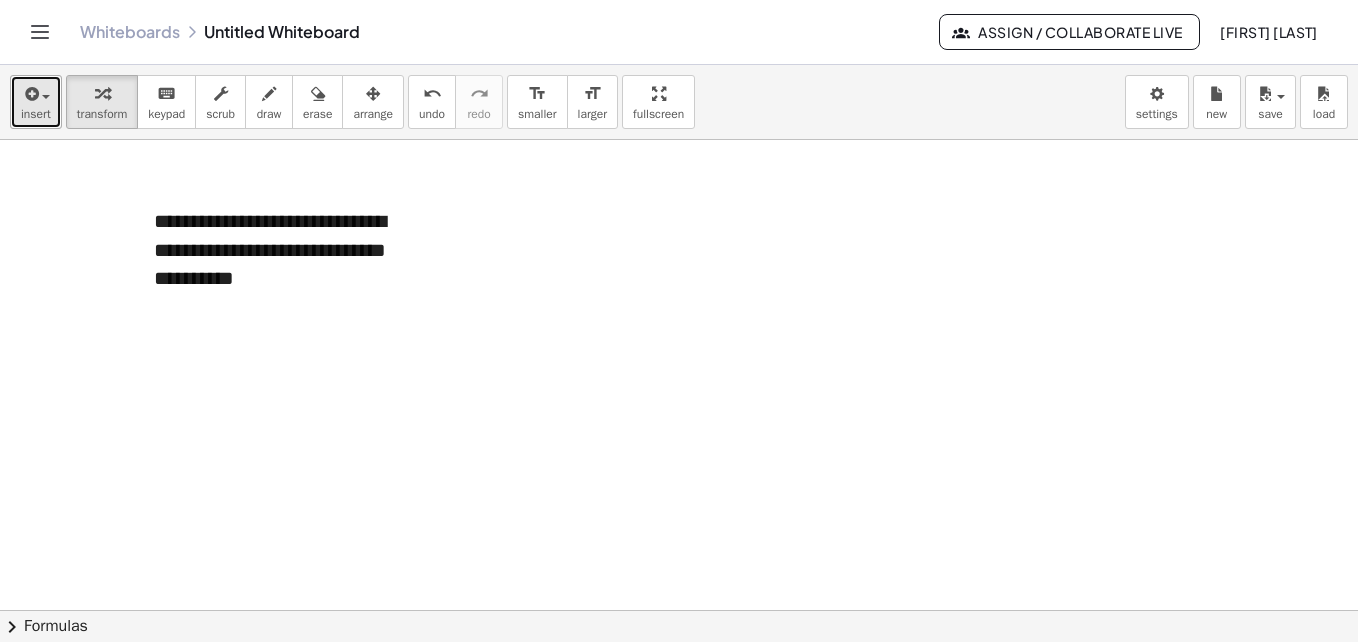 click on "insert" at bounding box center (36, 114) 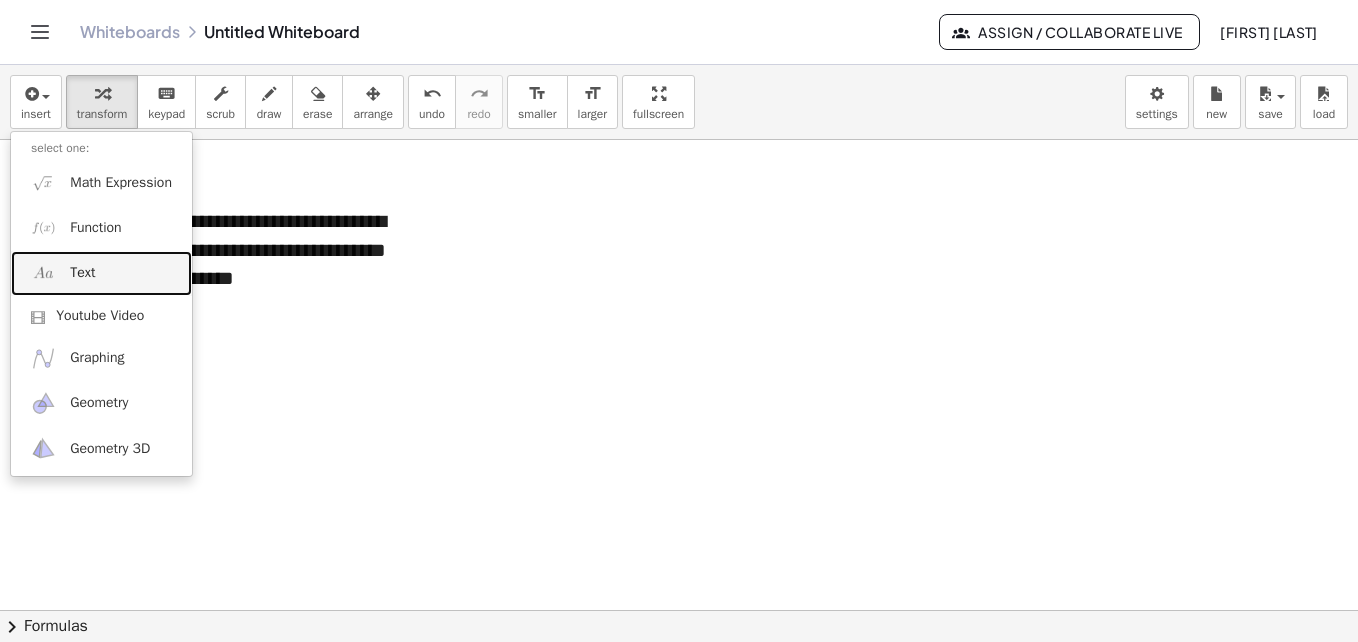 click on "Text" at bounding box center (82, 273) 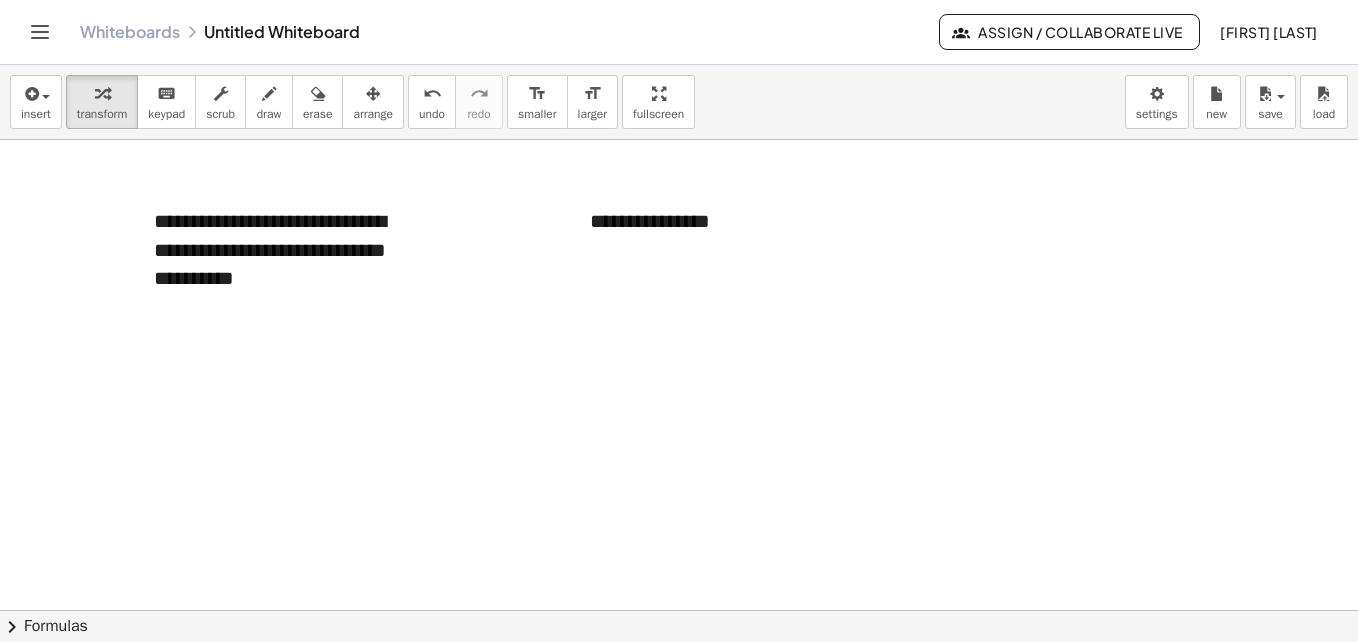 type 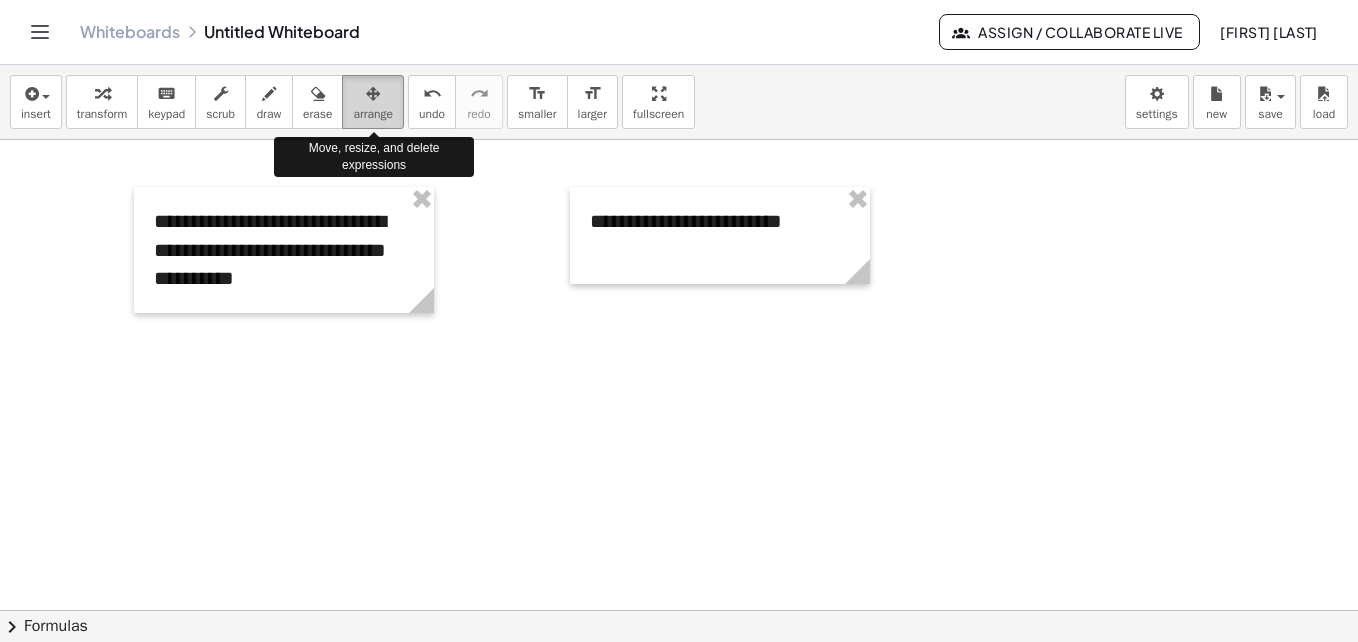 click at bounding box center (373, 94) 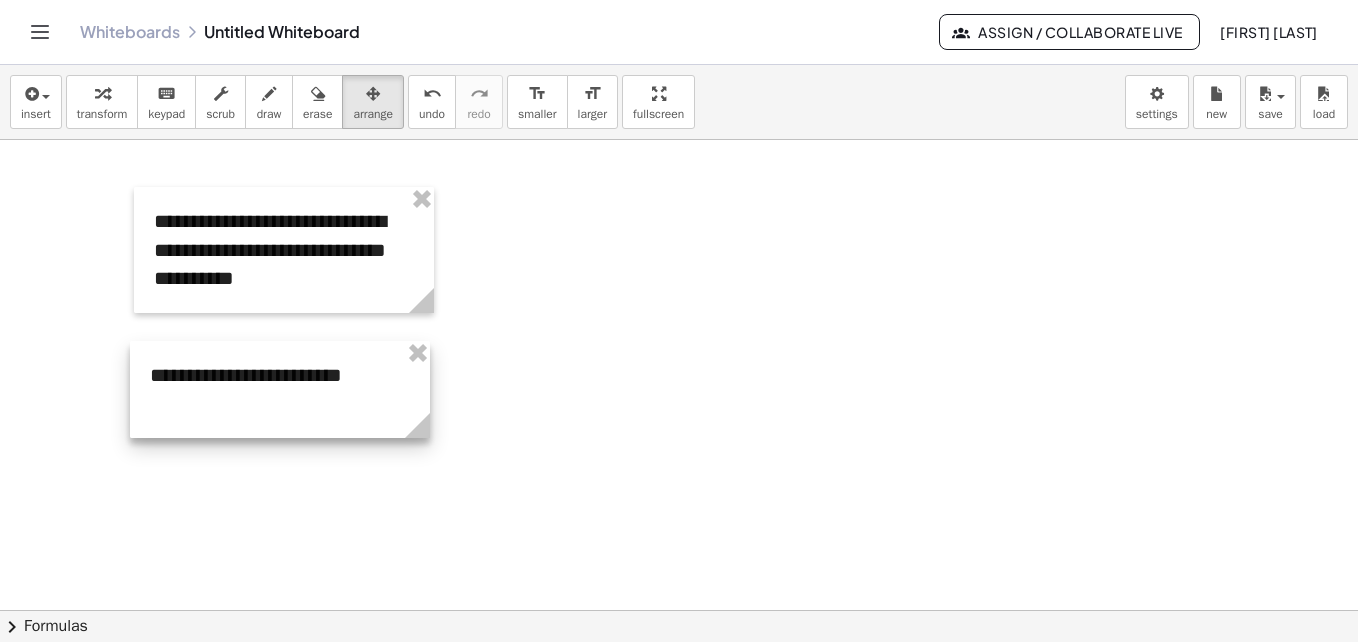 drag, startPoint x: 643, startPoint y: 213, endPoint x: 203, endPoint y: 368, distance: 466.50296 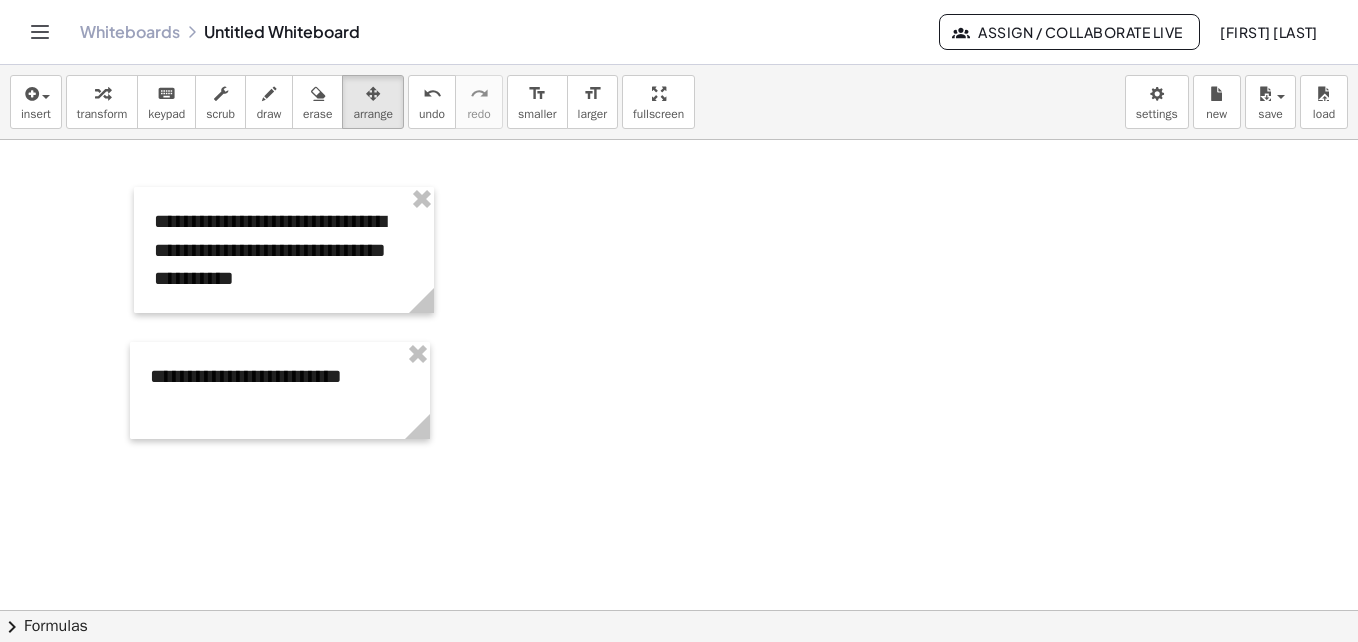 click at bounding box center (679, 610) 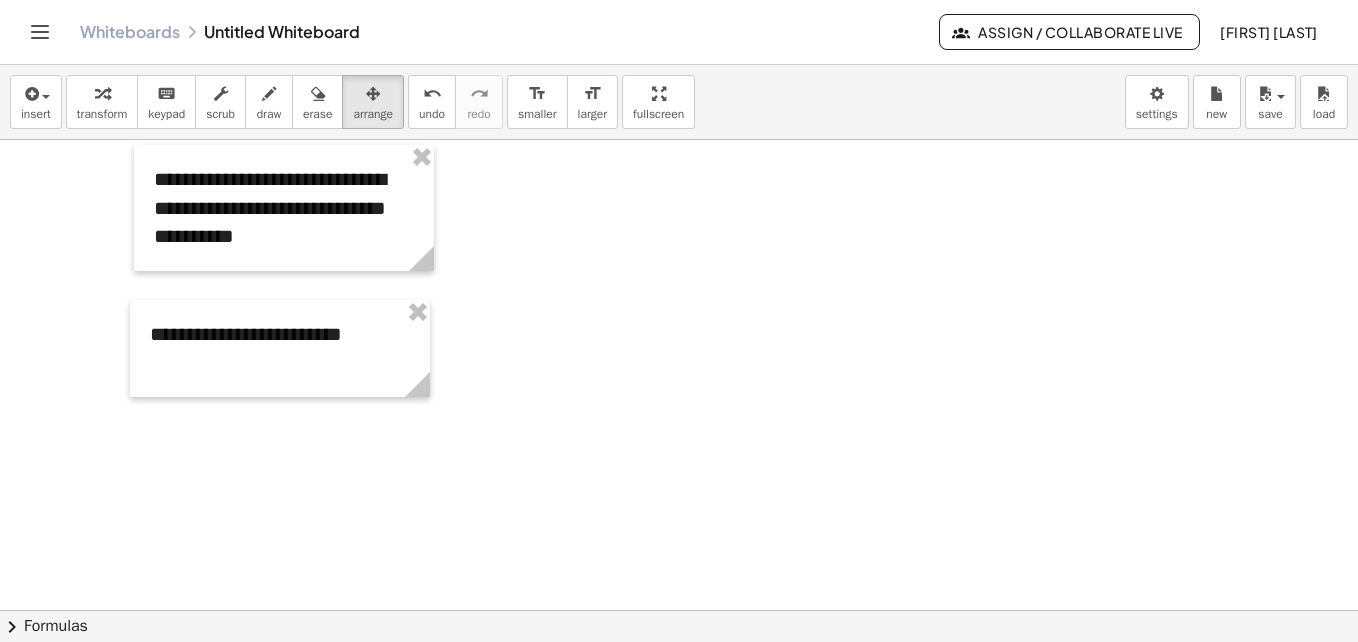 scroll, scrollTop: 40, scrollLeft: 0, axis: vertical 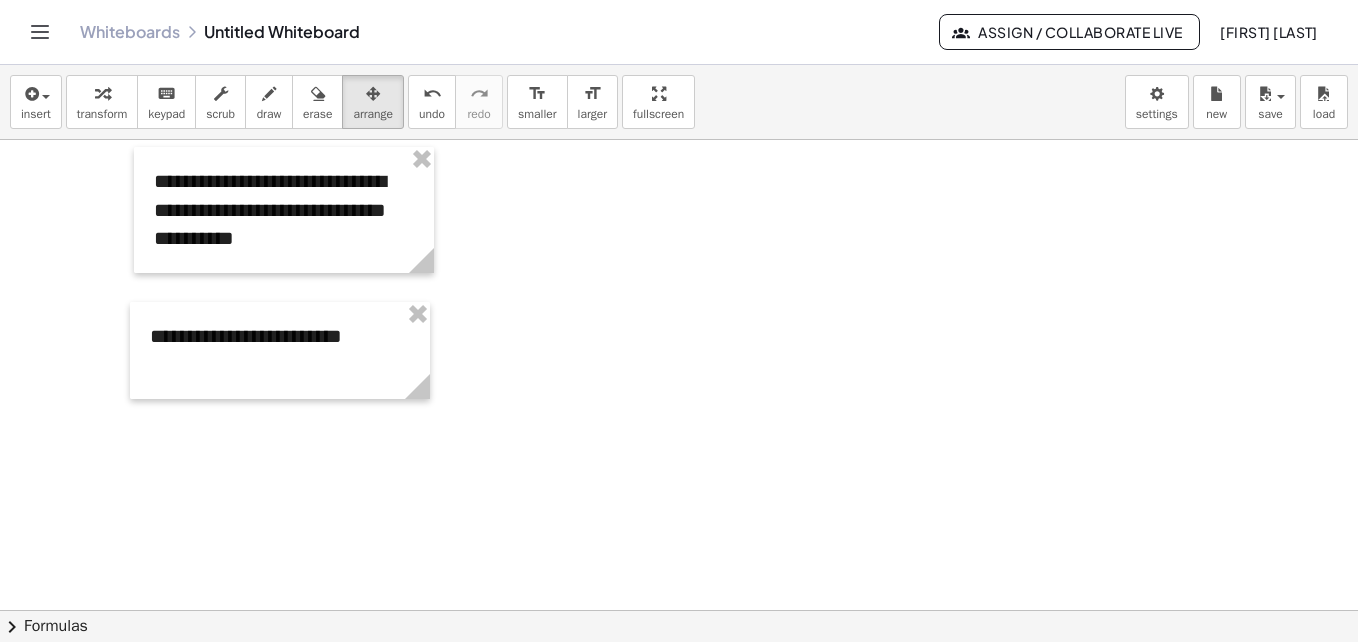 click at bounding box center (679, 570) 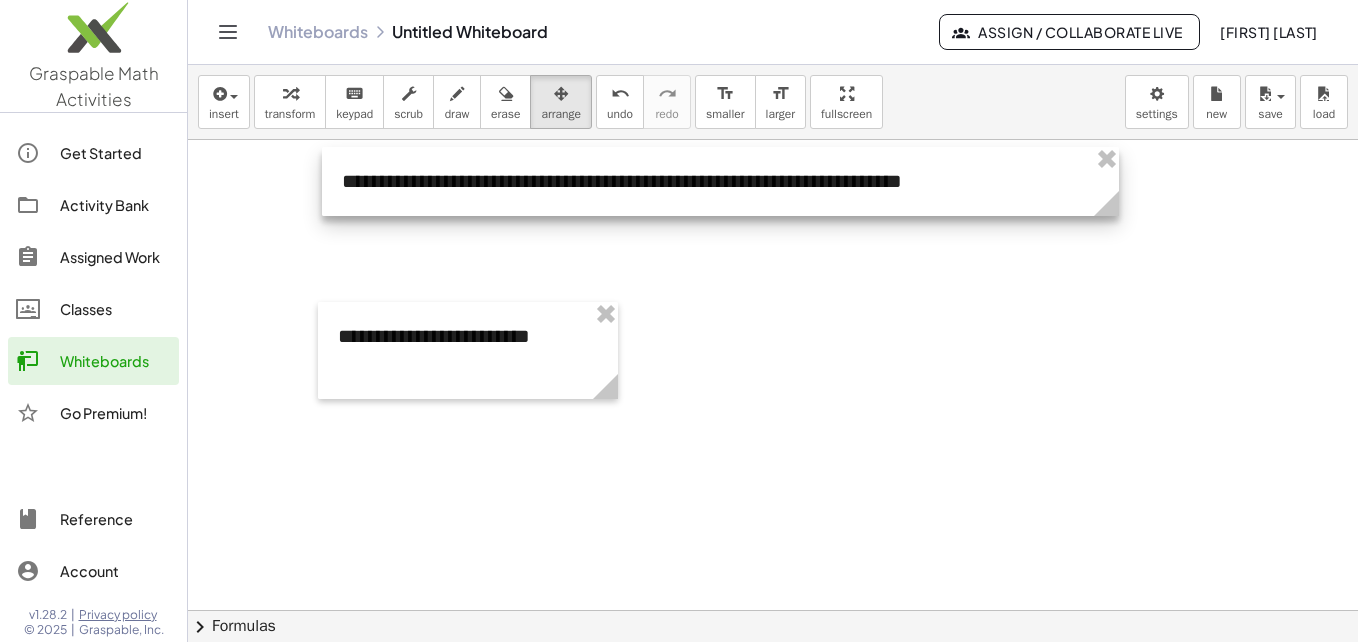 drag, startPoint x: 612, startPoint y: 263, endPoint x: 1109, endPoint y: 203, distance: 500.60864 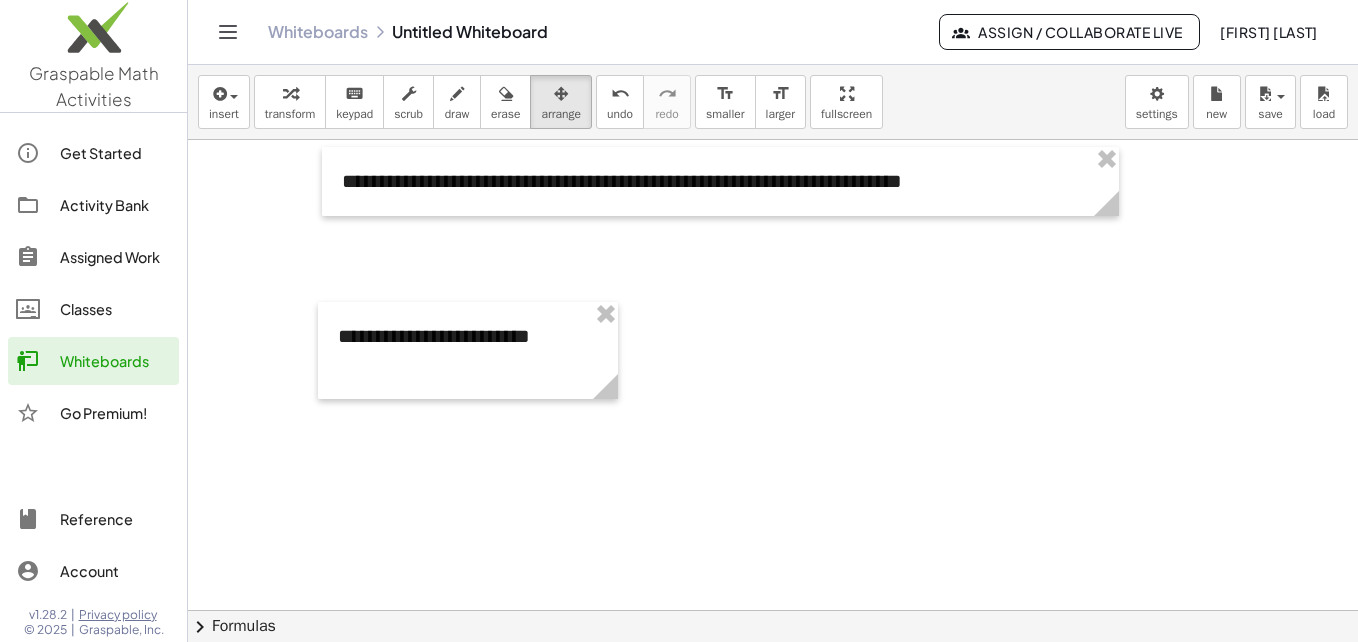 click at bounding box center [773, 570] 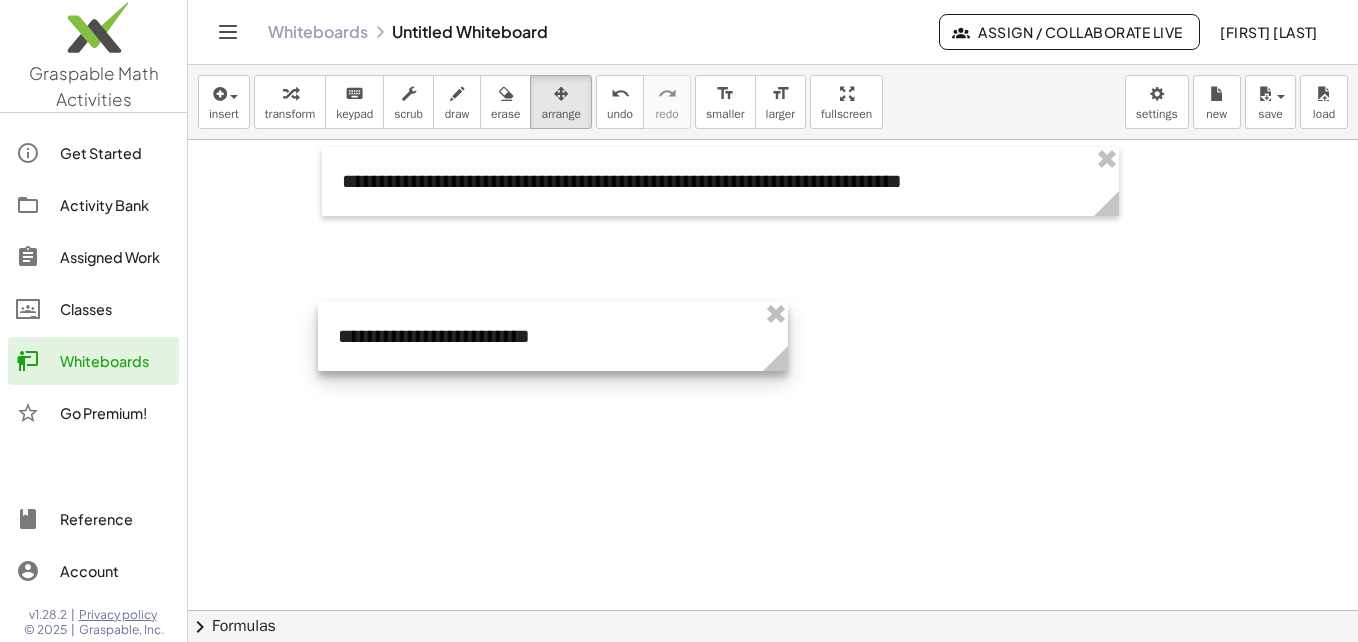 drag, startPoint x: 615, startPoint y: 389, endPoint x: 785, endPoint y: 351, distance: 174.1953 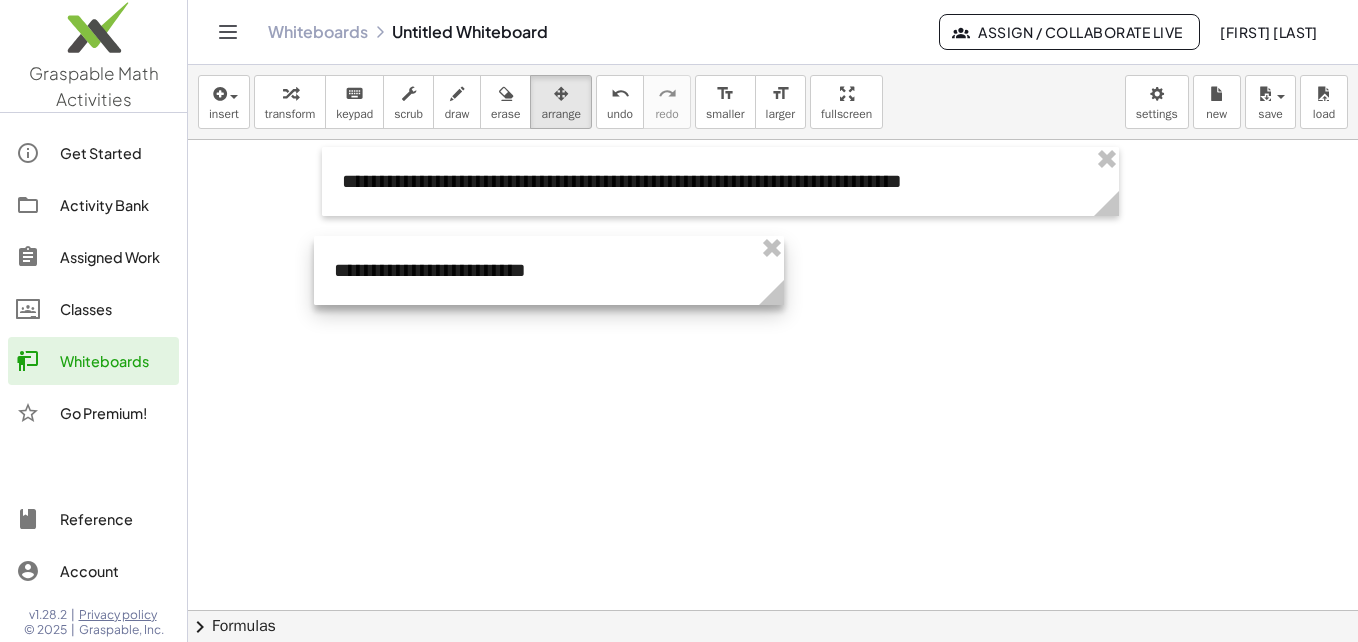 drag, startPoint x: 338, startPoint y: 344, endPoint x: 334, endPoint y: 278, distance: 66.1211 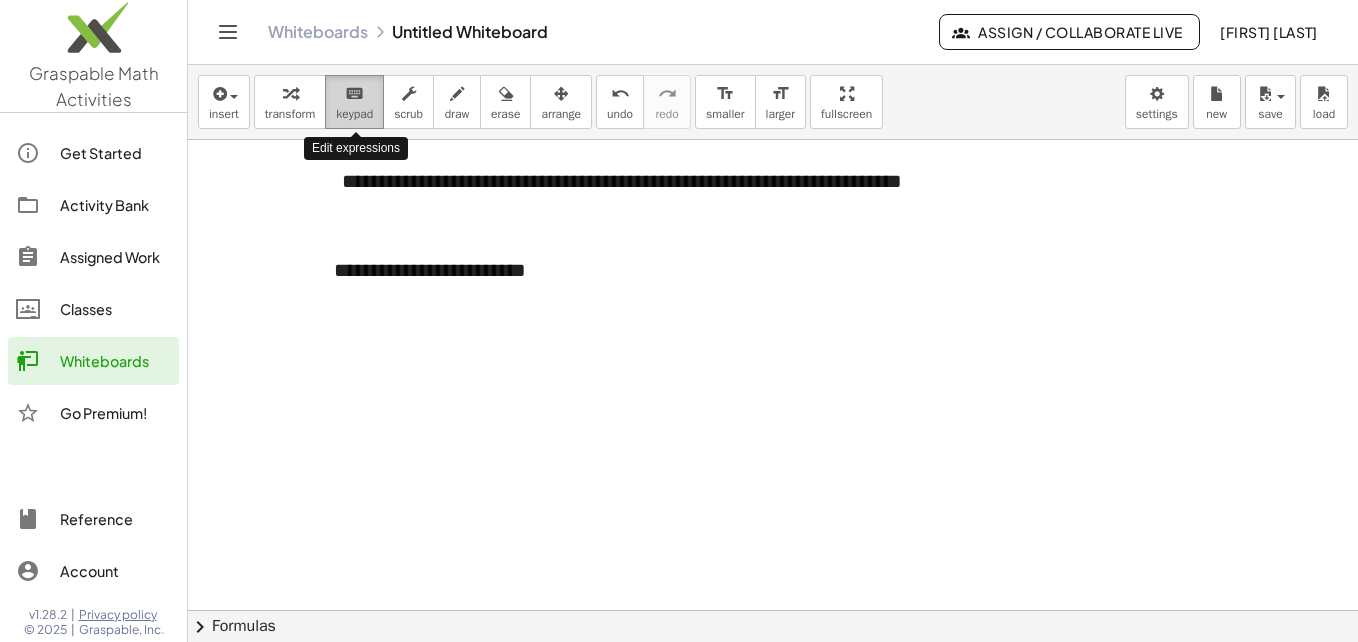 click on "keypad" at bounding box center [354, 114] 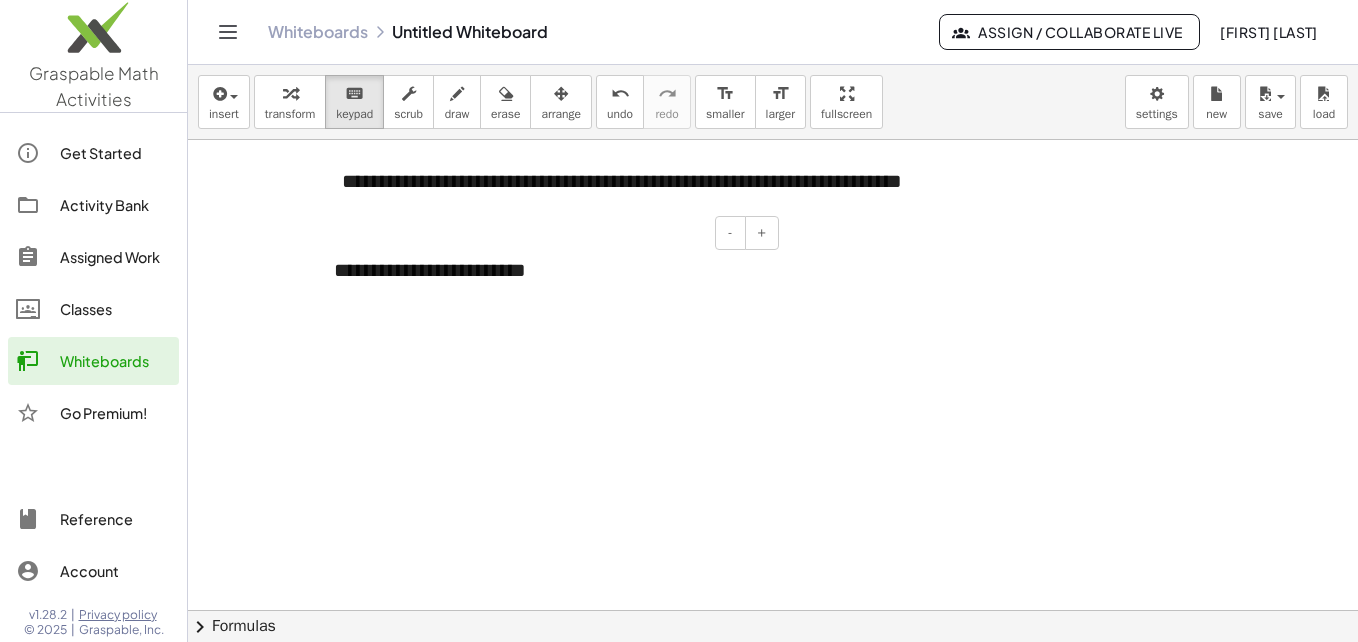 click on "**********" at bounding box center [549, 270] 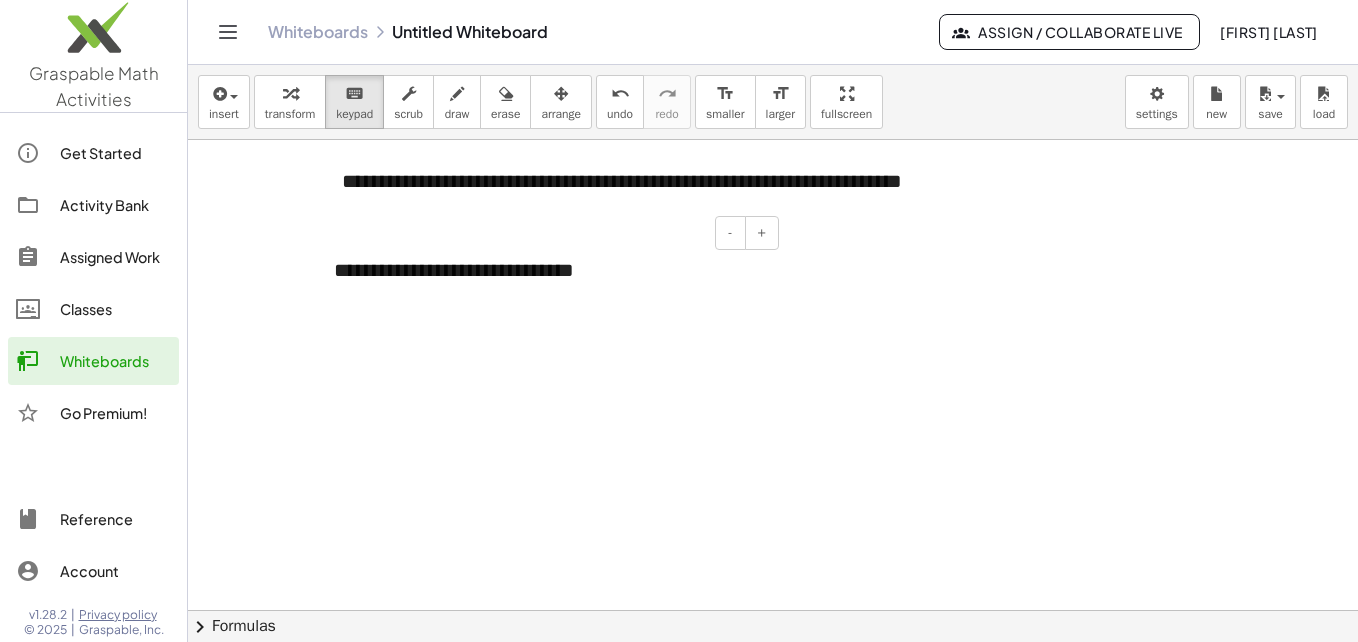 click on "**********" at bounding box center (549, 270) 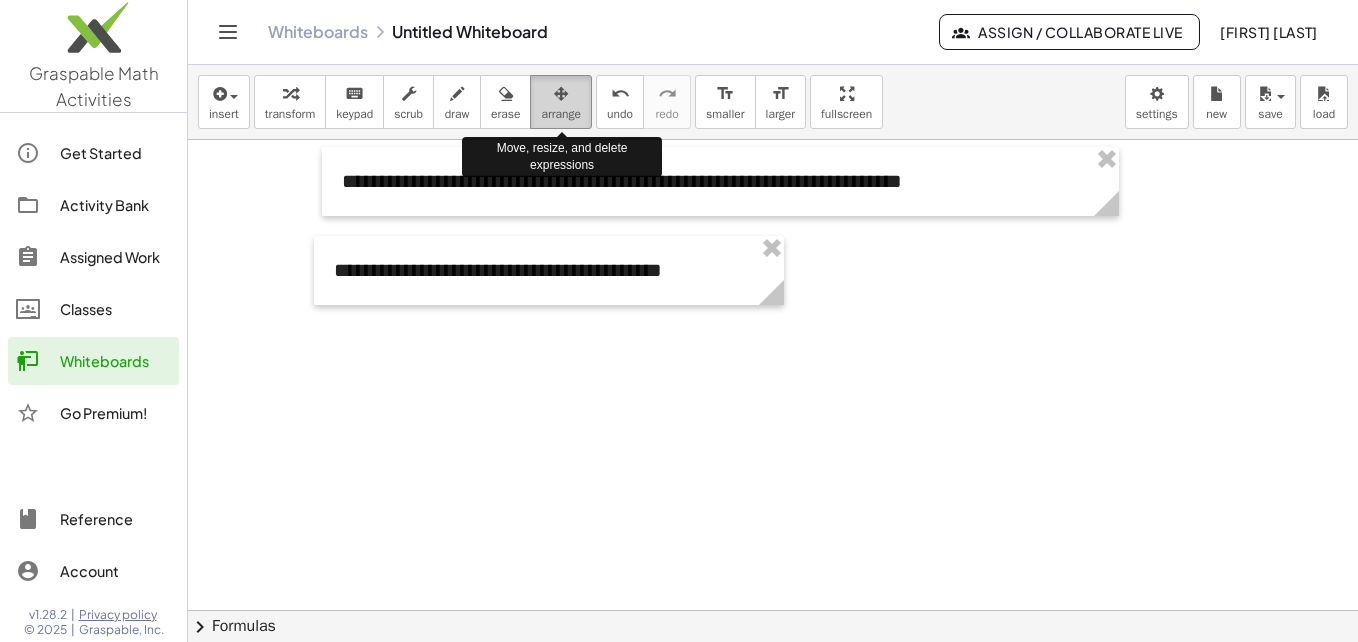 click at bounding box center (561, 93) 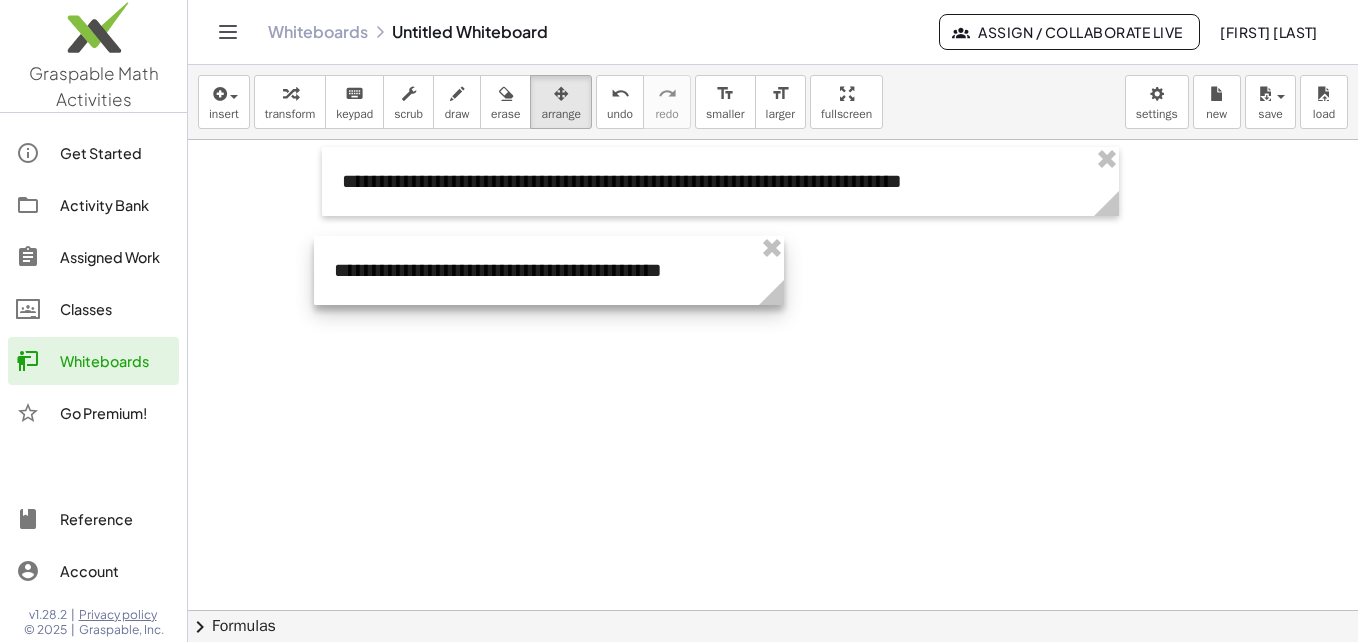 drag, startPoint x: 789, startPoint y: 295, endPoint x: 782, endPoint y: 274, distance: 22.135944 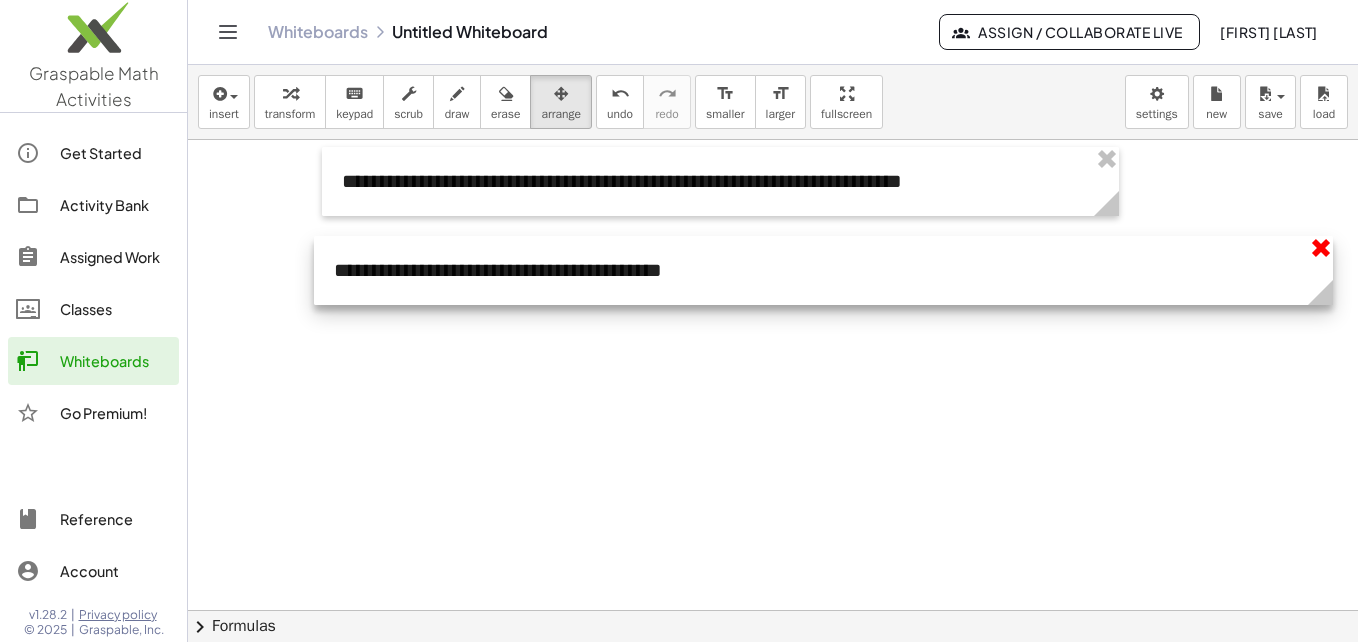 drag, startPoint x: 780, startPoint y: 294, endPoint x: 1329, endPoint y: 253, distance: 550.5288 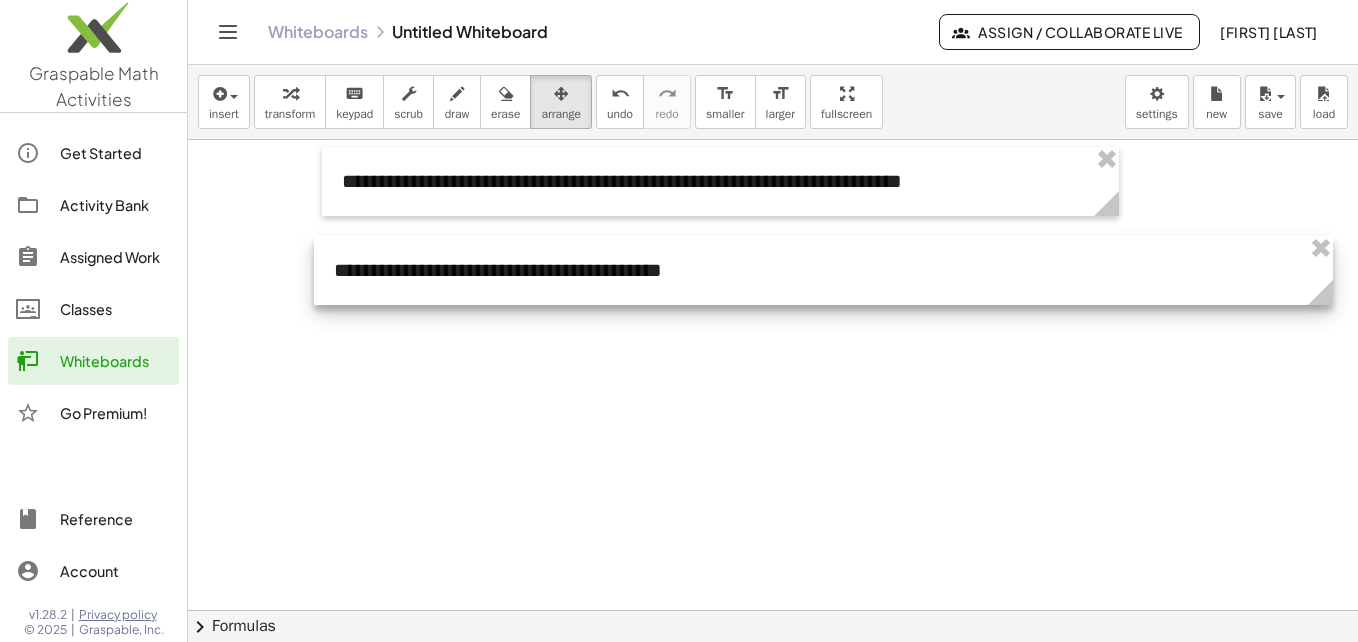click at bounding box center (823, 270) 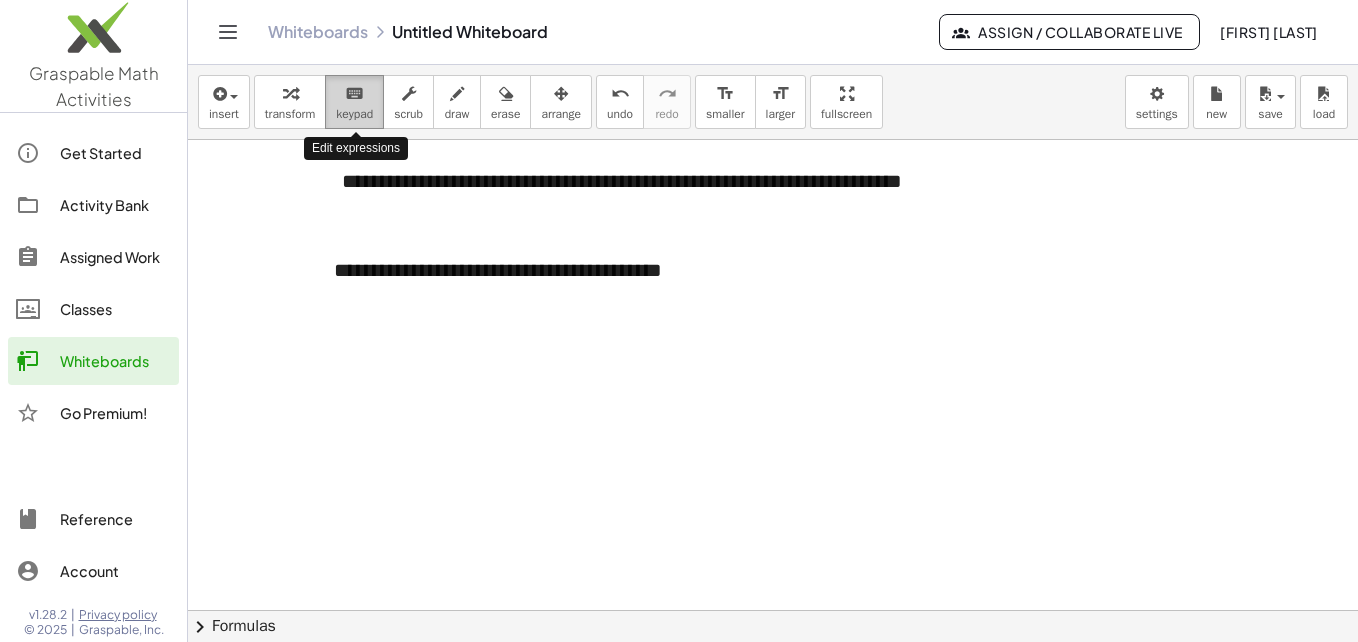 click on "keypad" at bounding box center [354, 114] 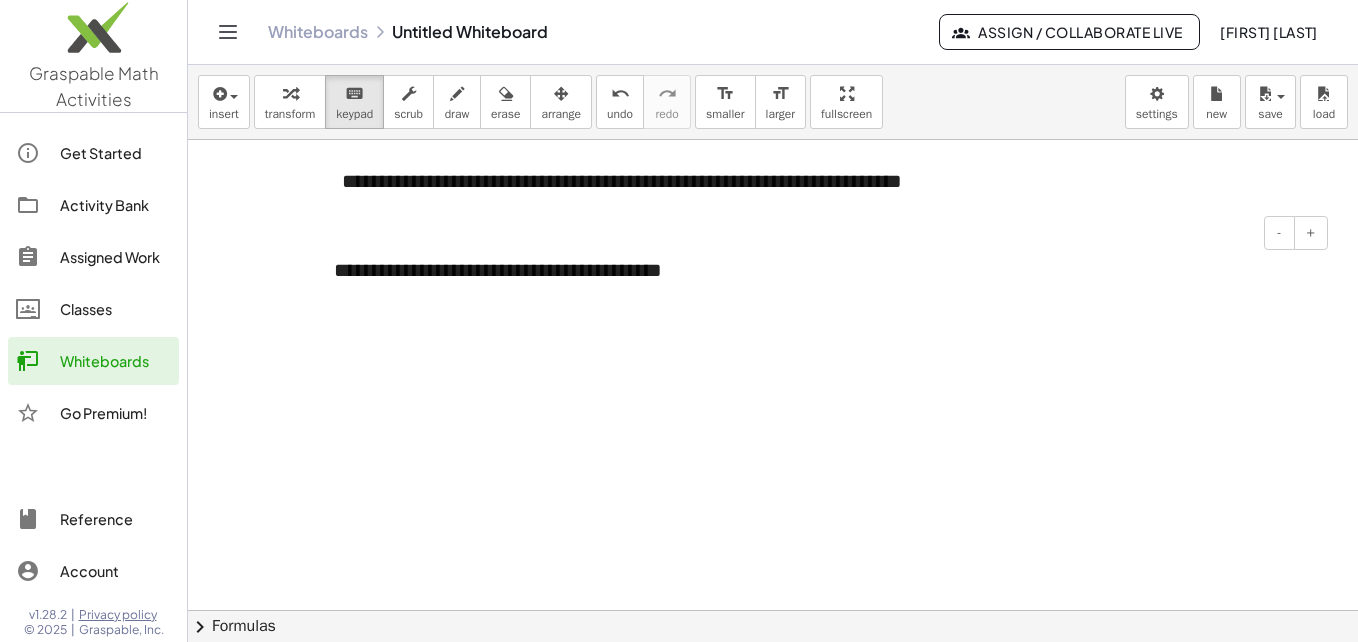 click on "**********" at bounding box center (823, 270) 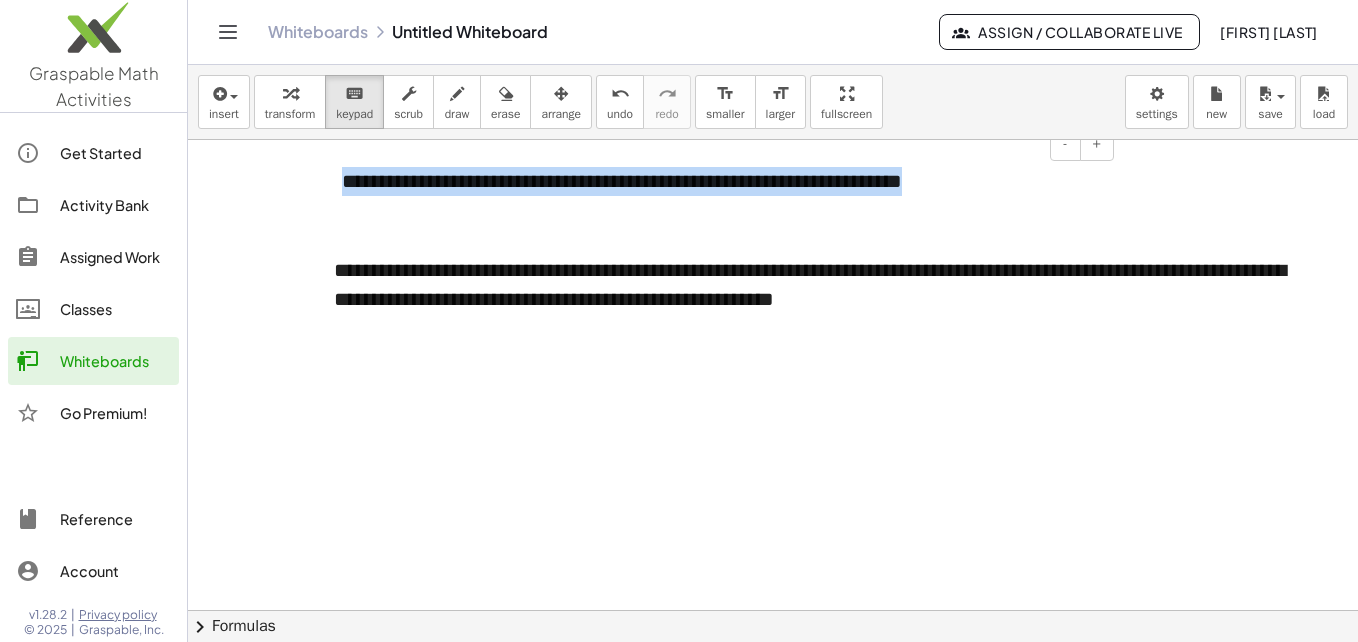drag, startPoint x: 1091, startPoint y: 180, endPoint x: 344, endPoint y: 174, distance: 747.0241 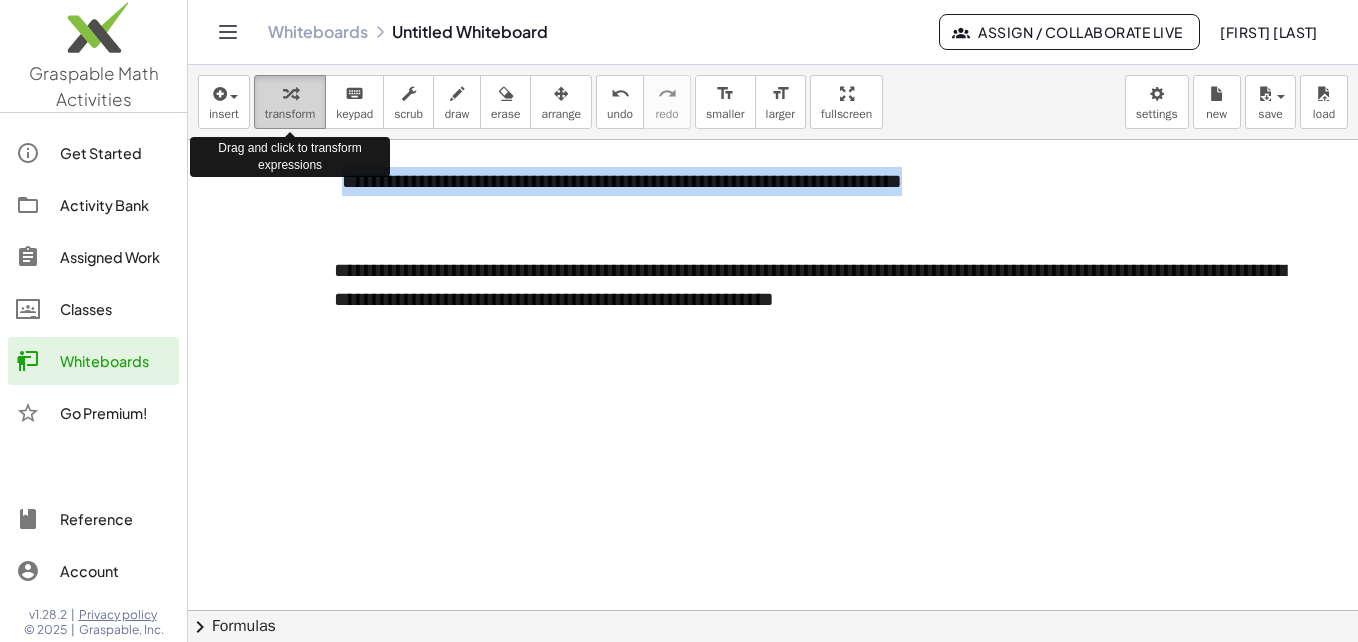 click on "transform" at bounding box center (290, 114) 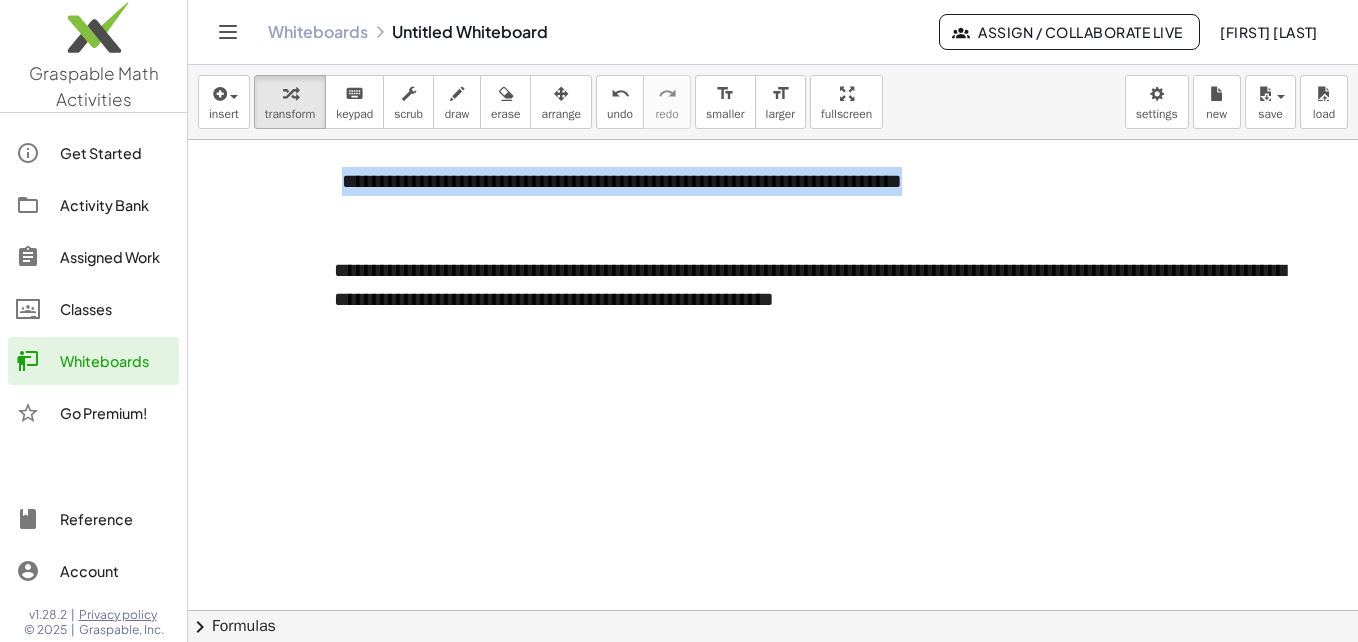 click at bounding box center (773, 570) 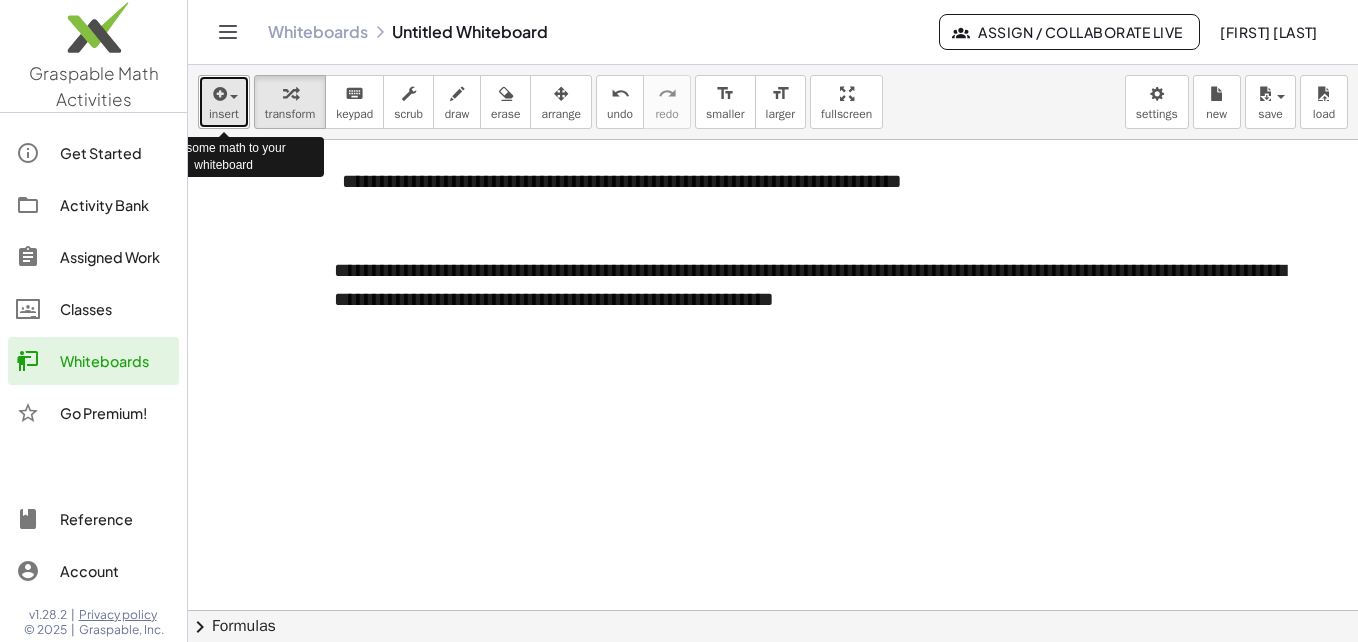 click on "insert" at bounding box center (224, 102) 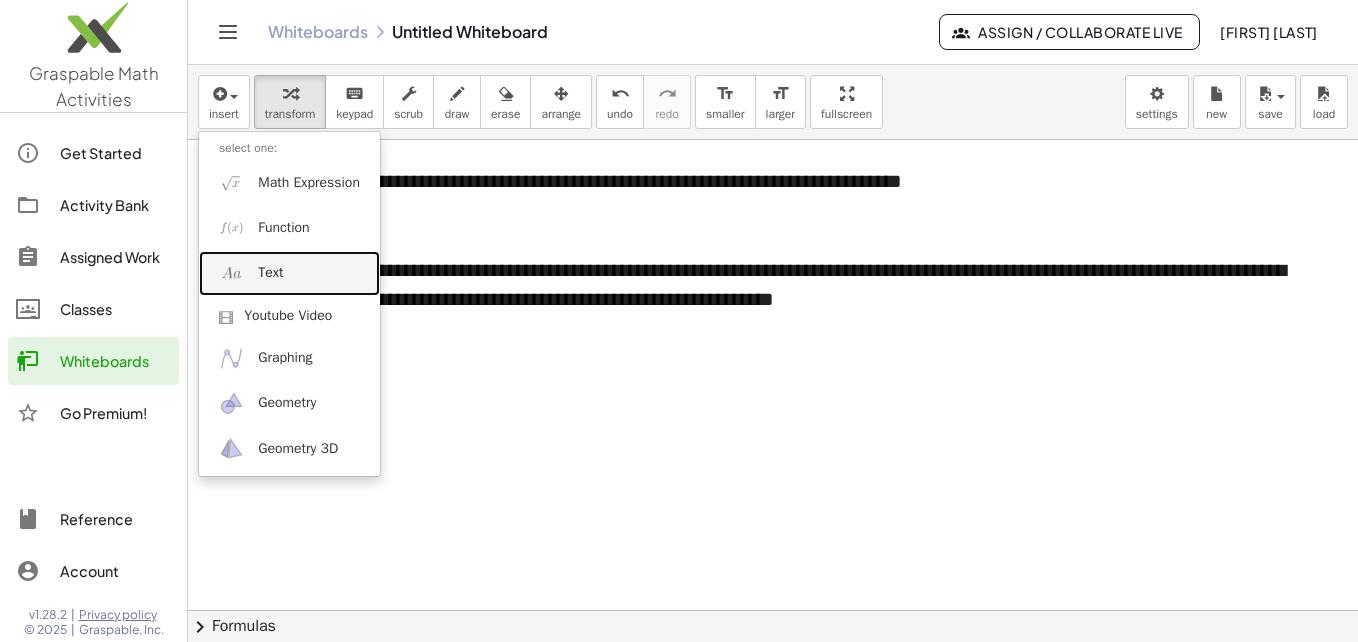 click on "Text" at bounding box center (270, 273) 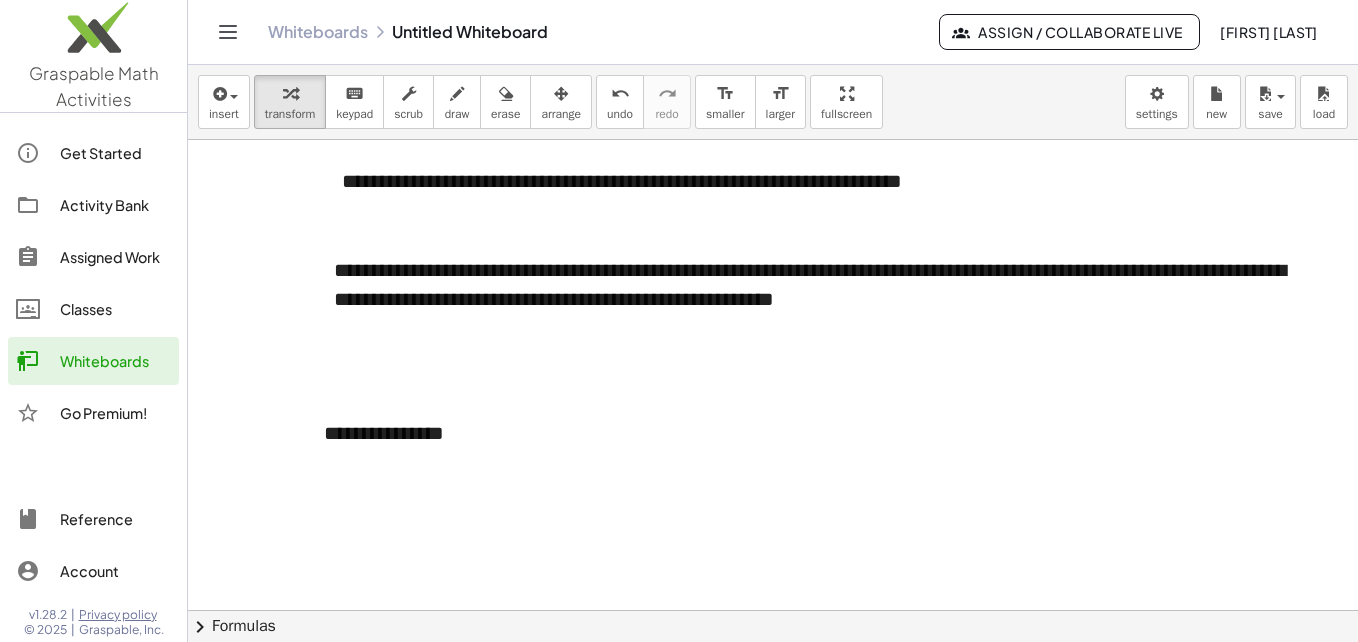 type 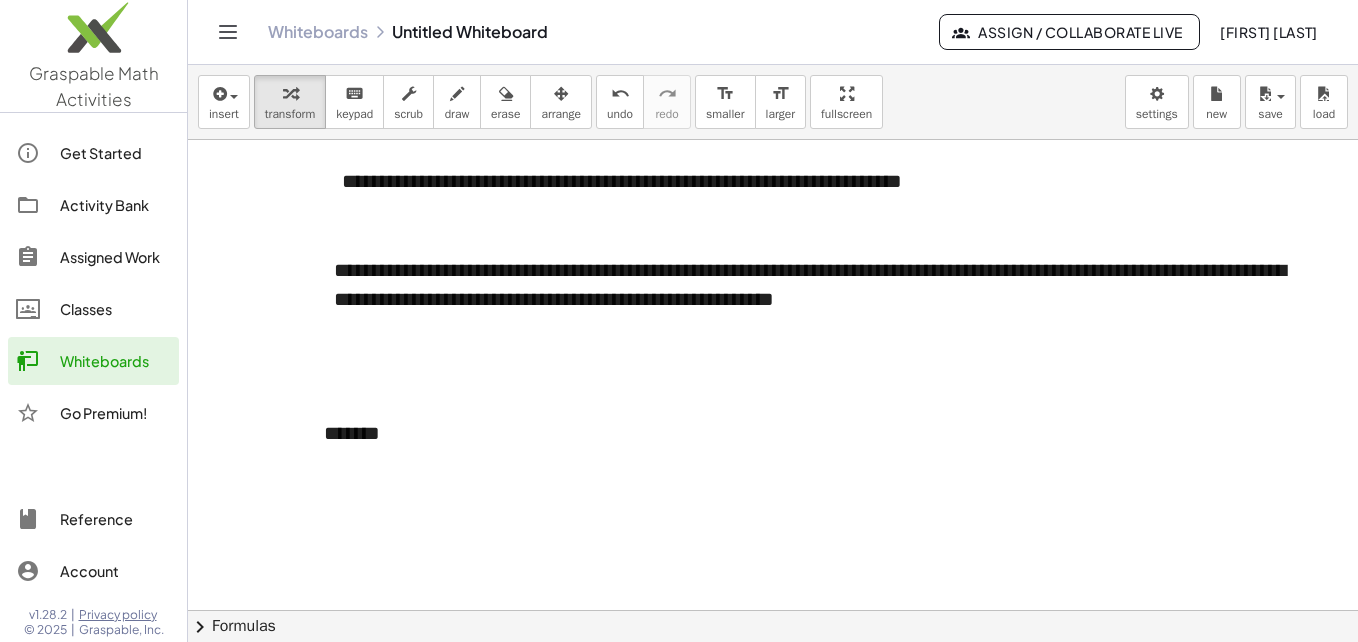 click at bounding box center (773, 570) 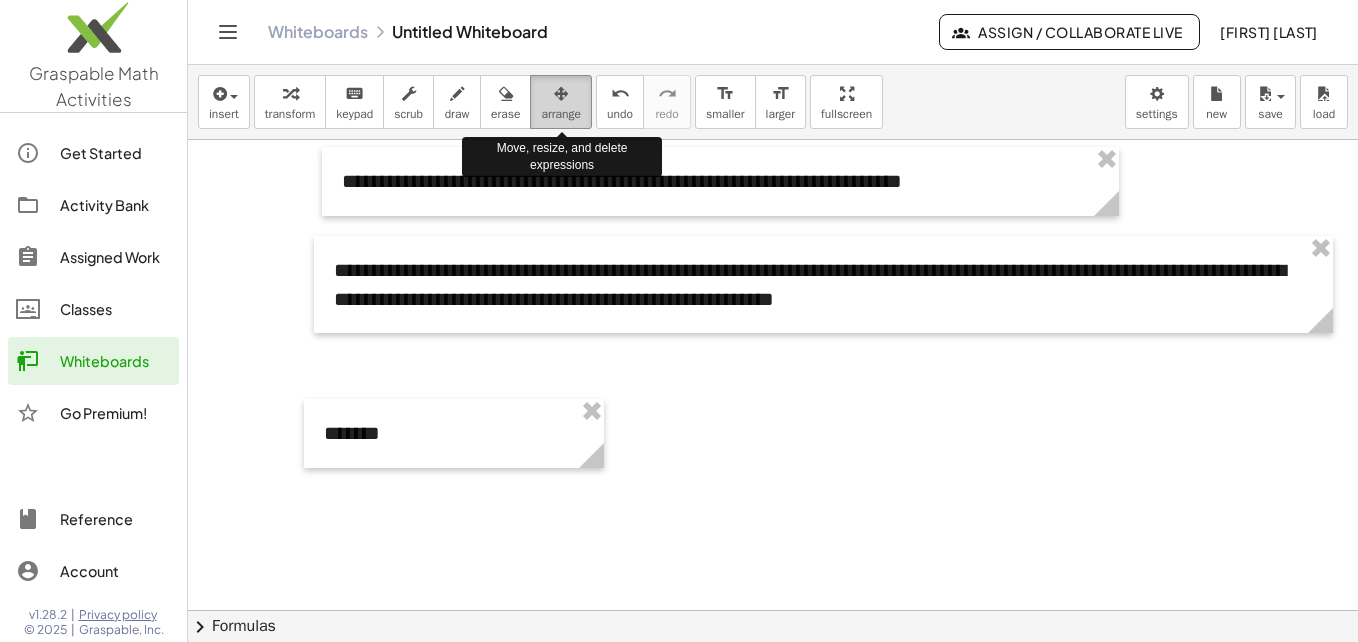click on "arrange" at bounding box center [561, 114] 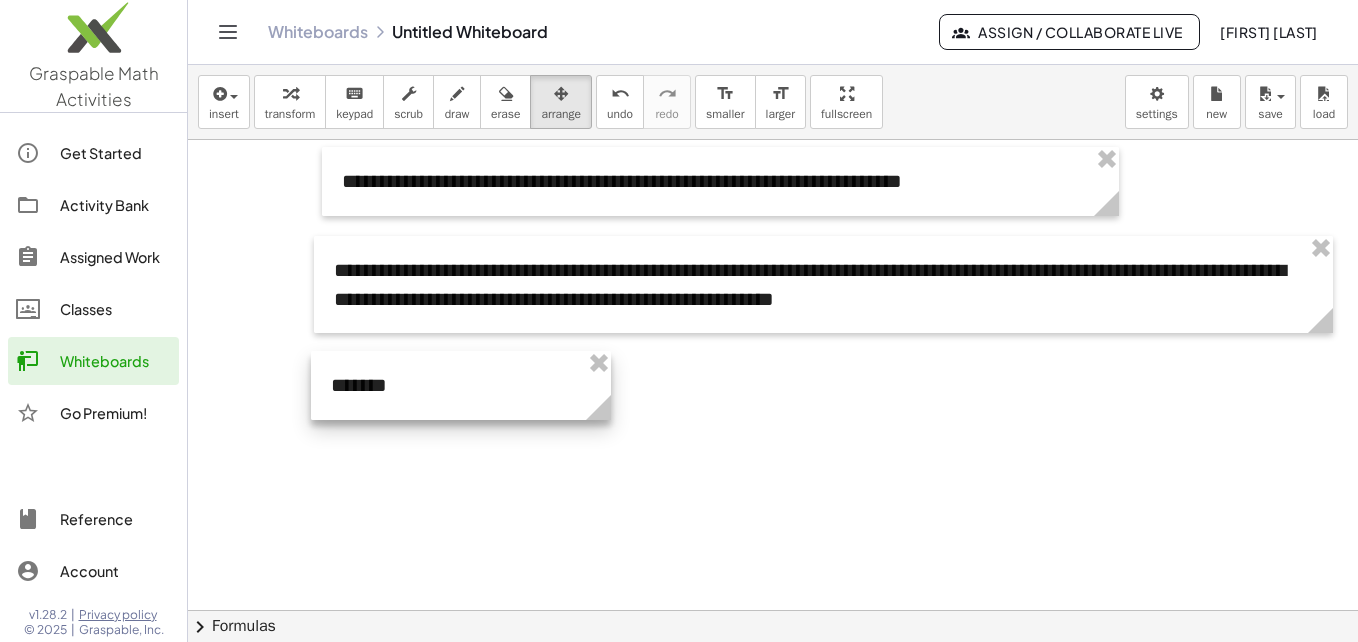drag, startPoint x: 408, startPoint y: 425, endPoint x: 415, endPoint y: 378, distance: 47.518417 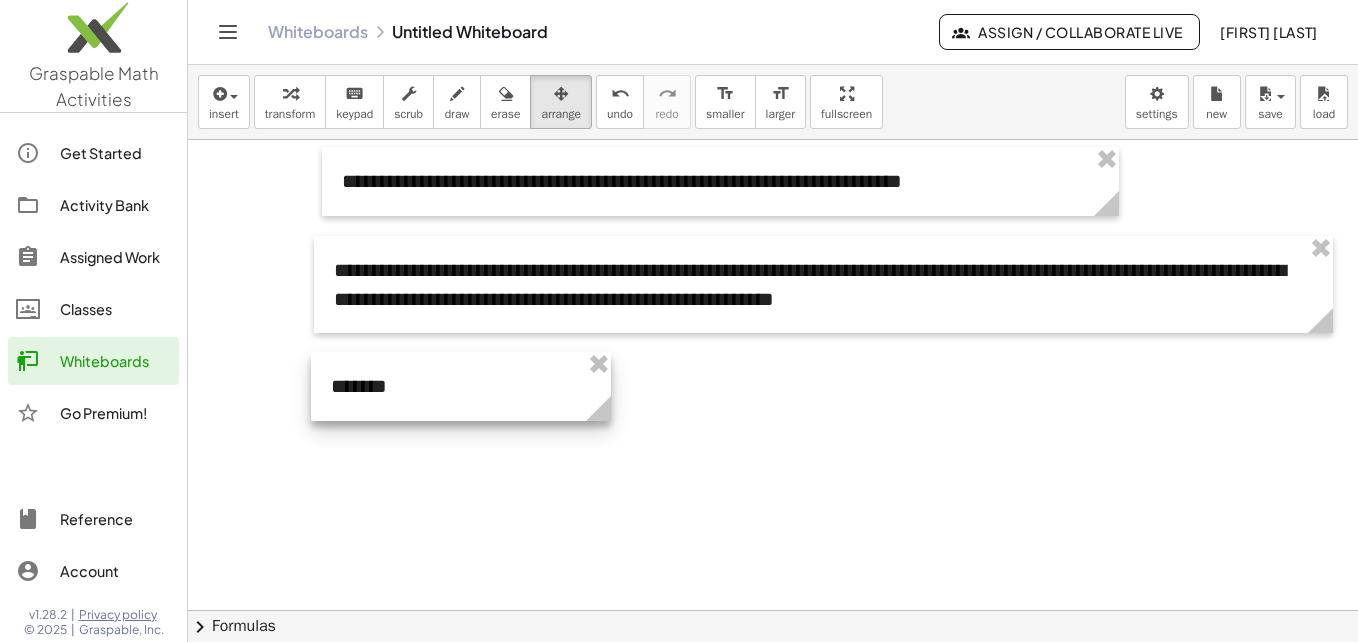 click at bounding box center [461, 386] 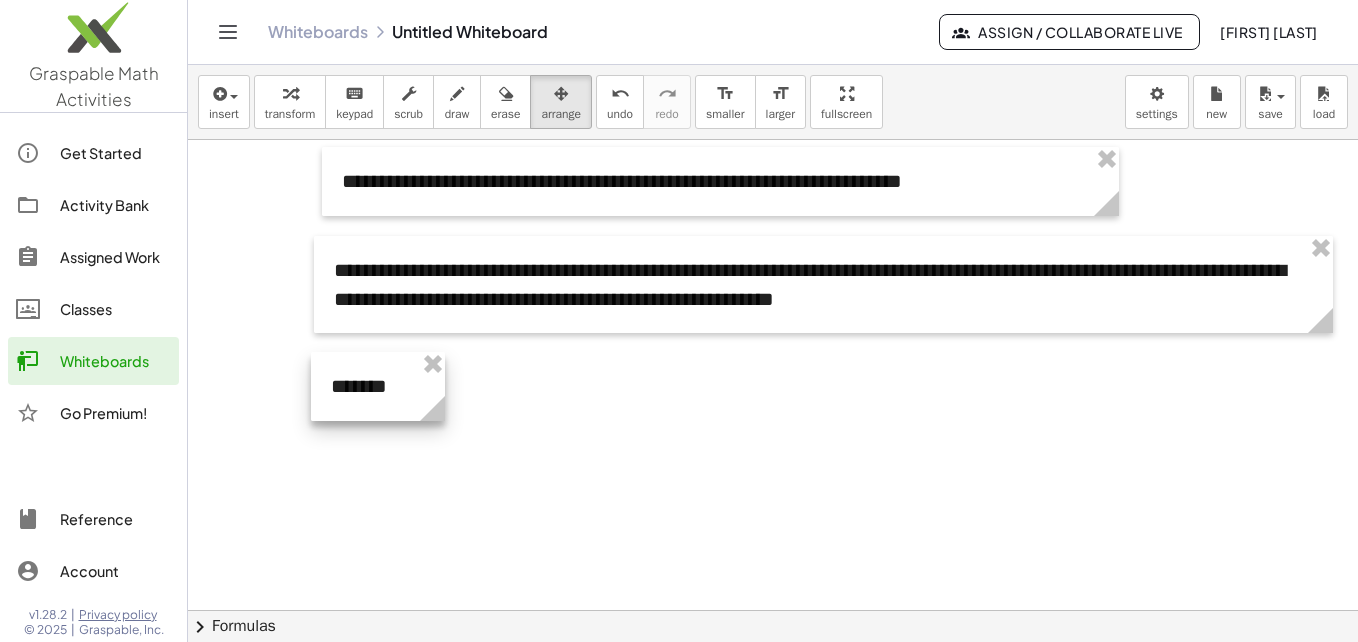 drag, startPoint x: 605, startPoint y: 409, endPoint x: 439, endPoint y: 411, distance: 166.01205 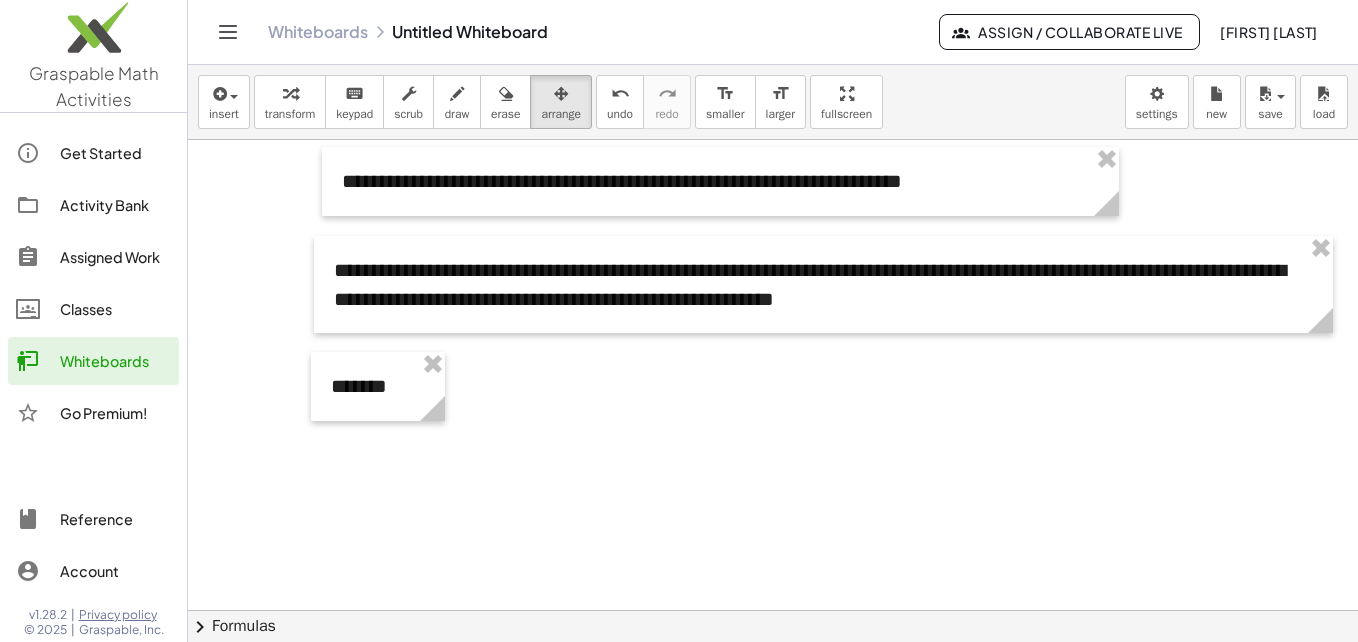 click at bounding box center [773, 570] 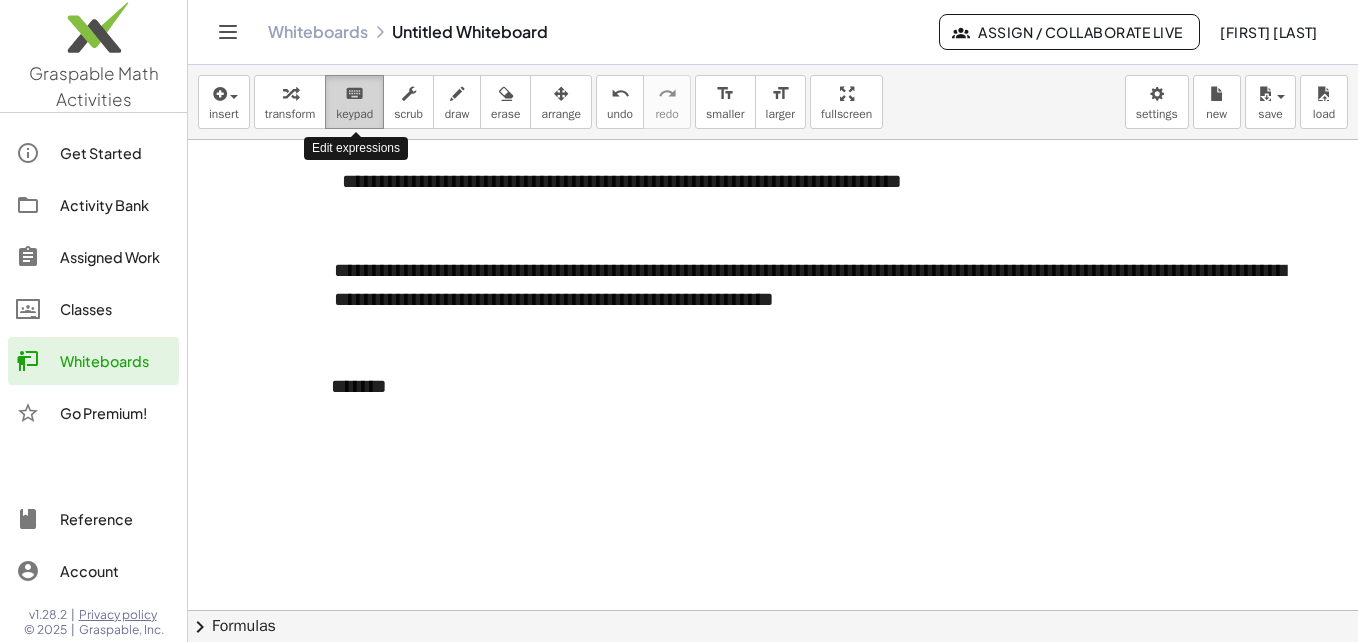 click on "keypad" at bounding box center [354, 114] 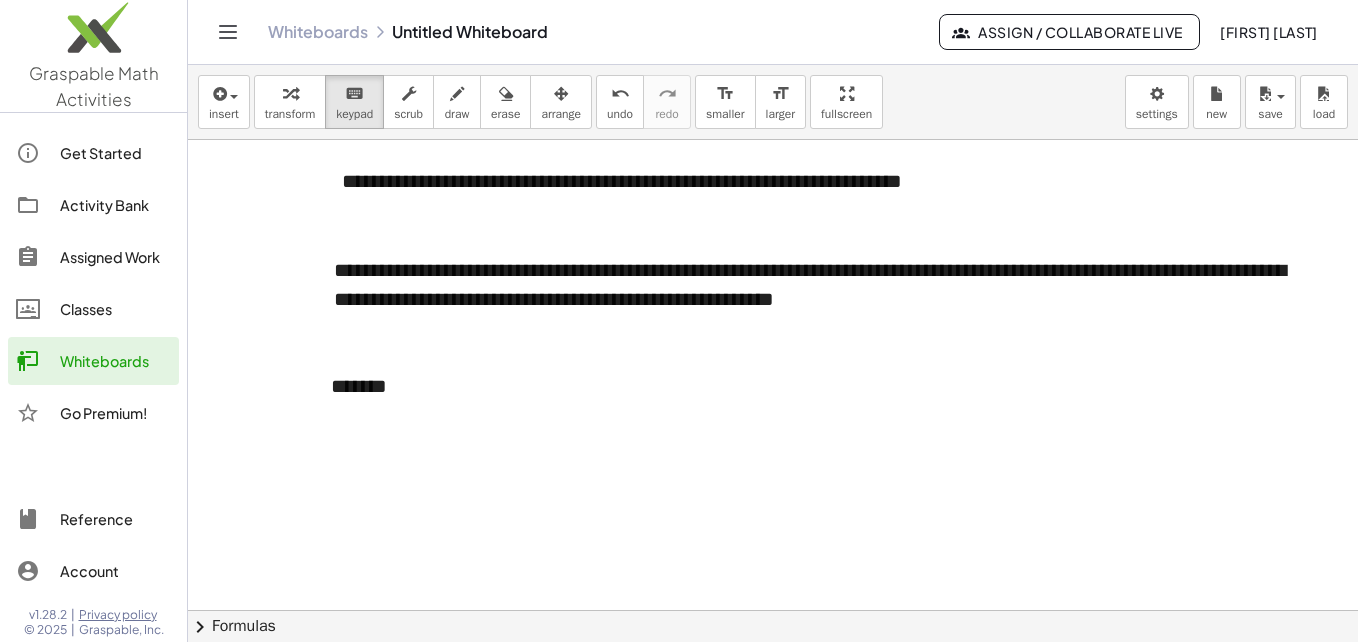 click at bounding box center [773, 570] 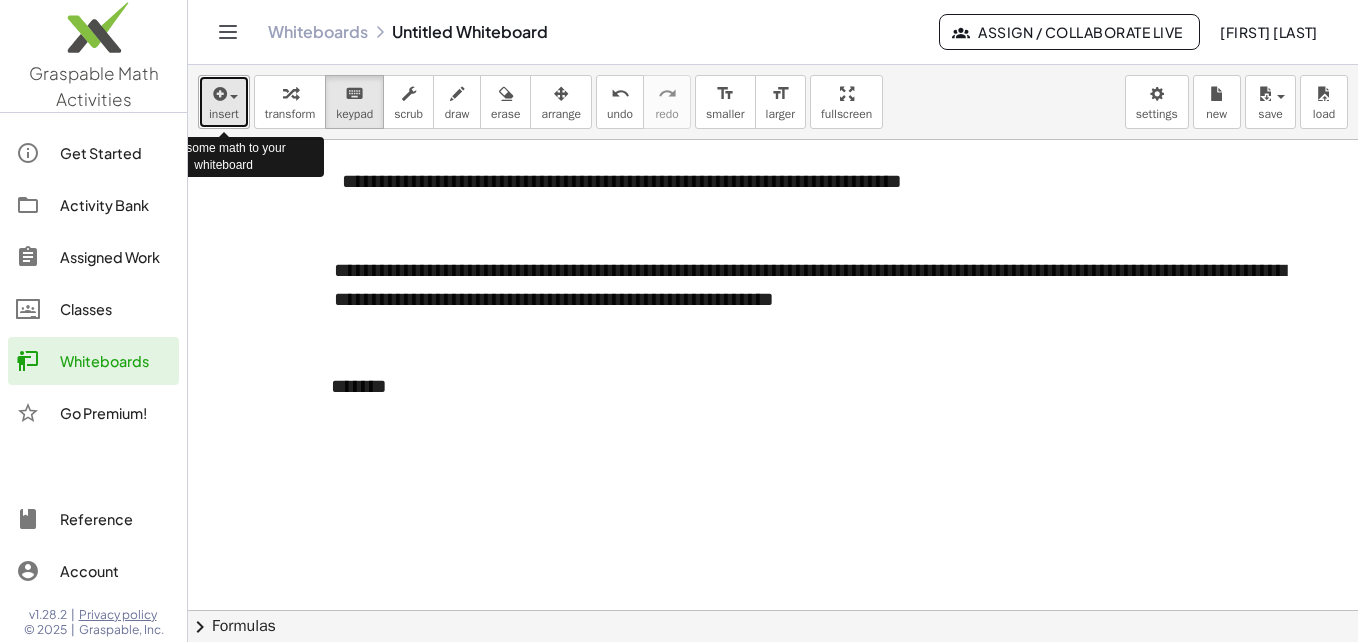 click at bounding box center [229, 96] 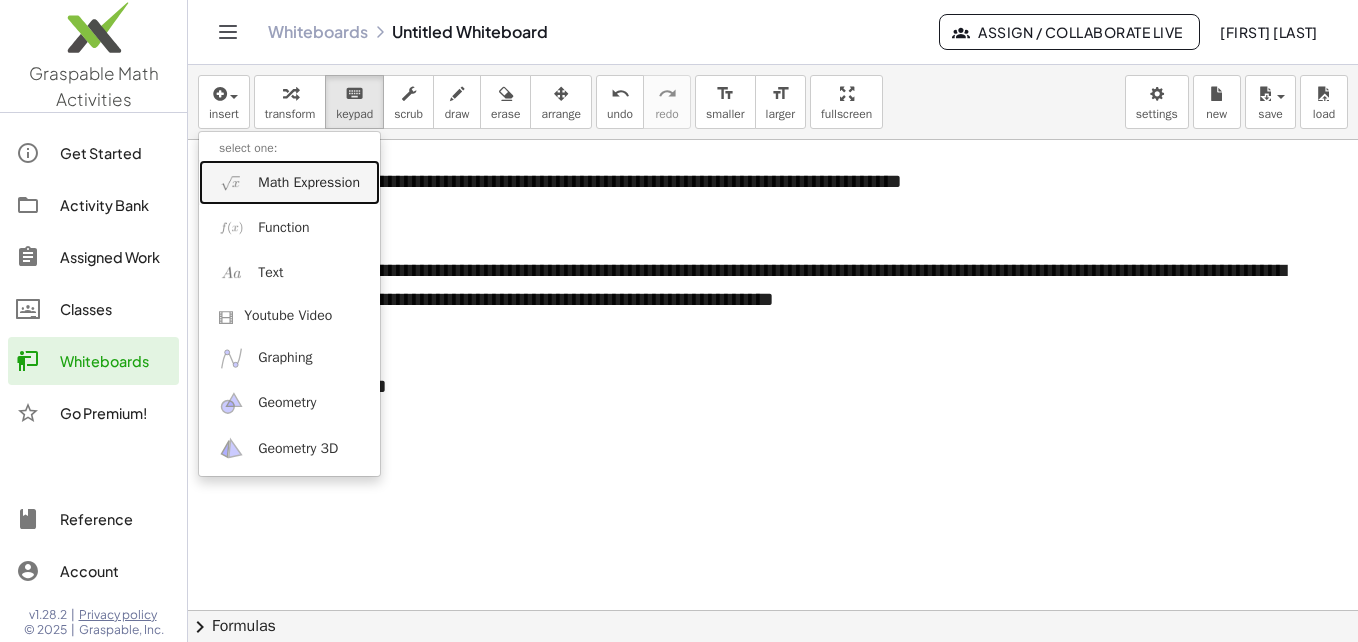 click on "Math Expression" at bounding box center (309, 183) 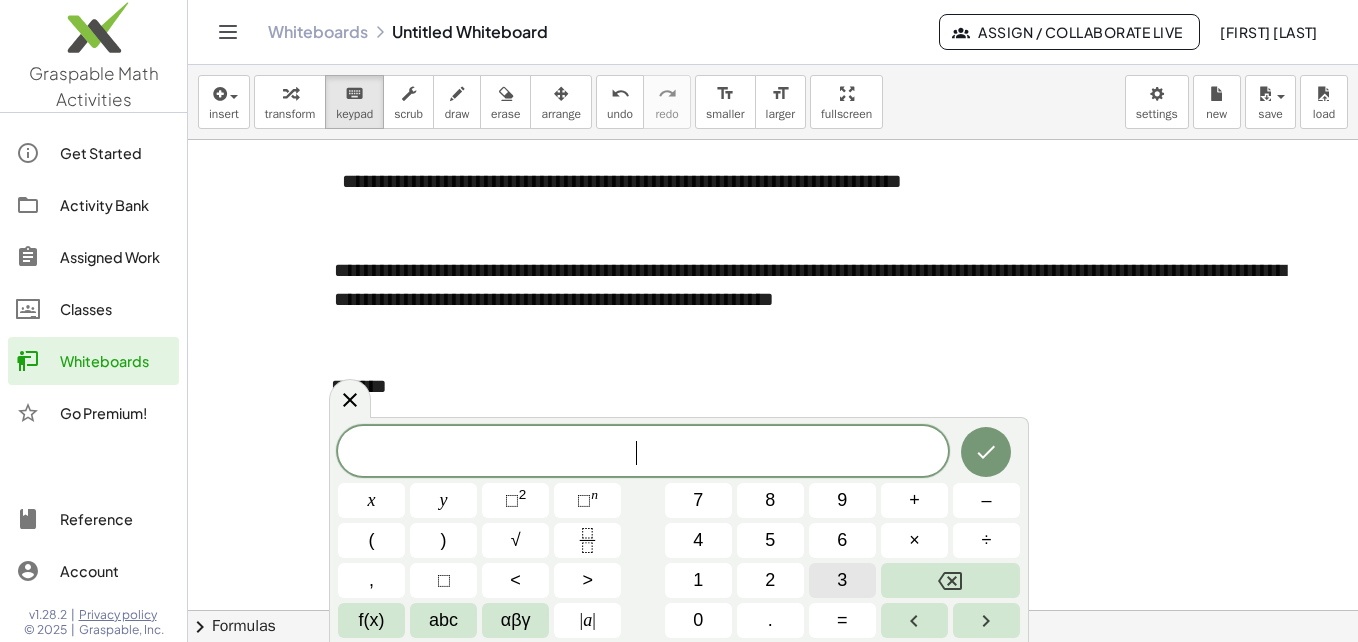 click on "3" at bounding box center (842, 580) 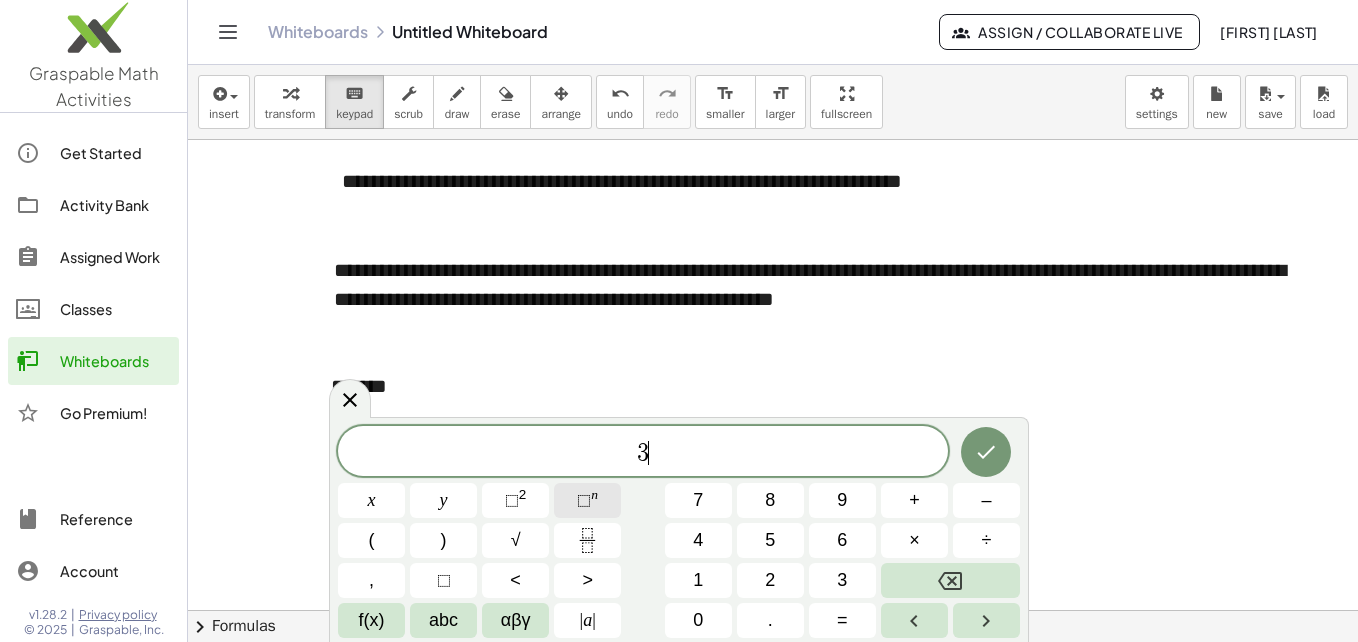click on "⬚" at bounding box center [584, 500] 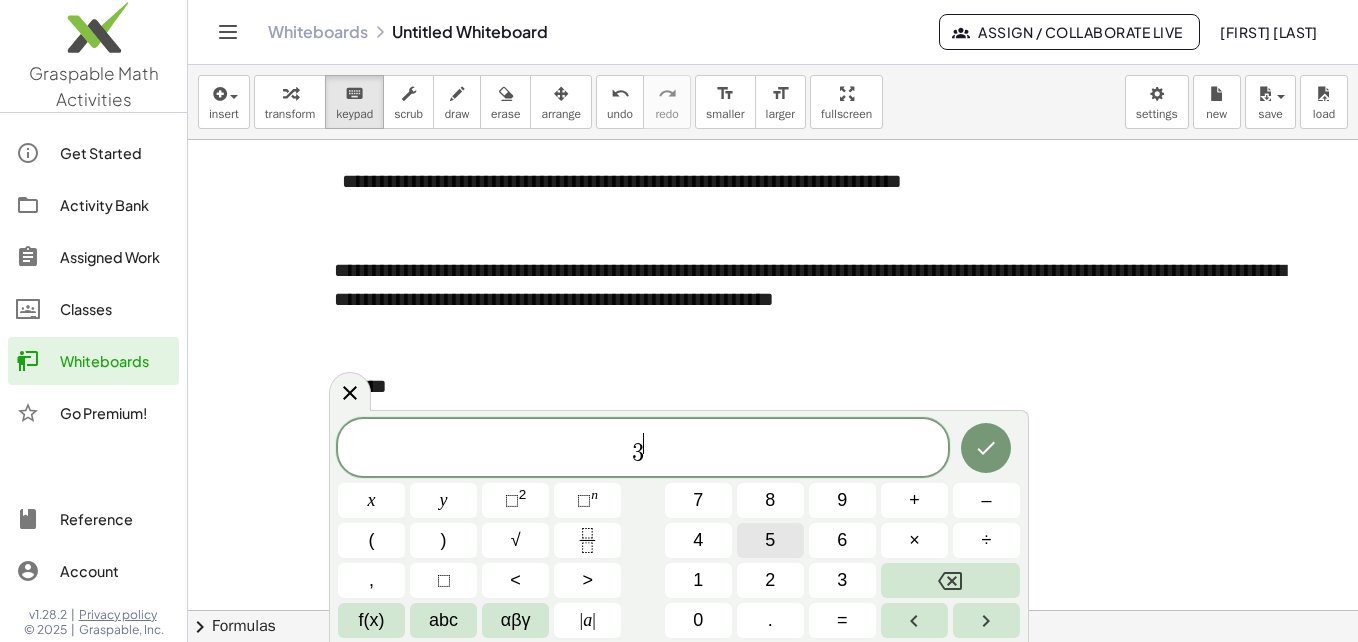 click on "5" at bounding box center (770, 540) 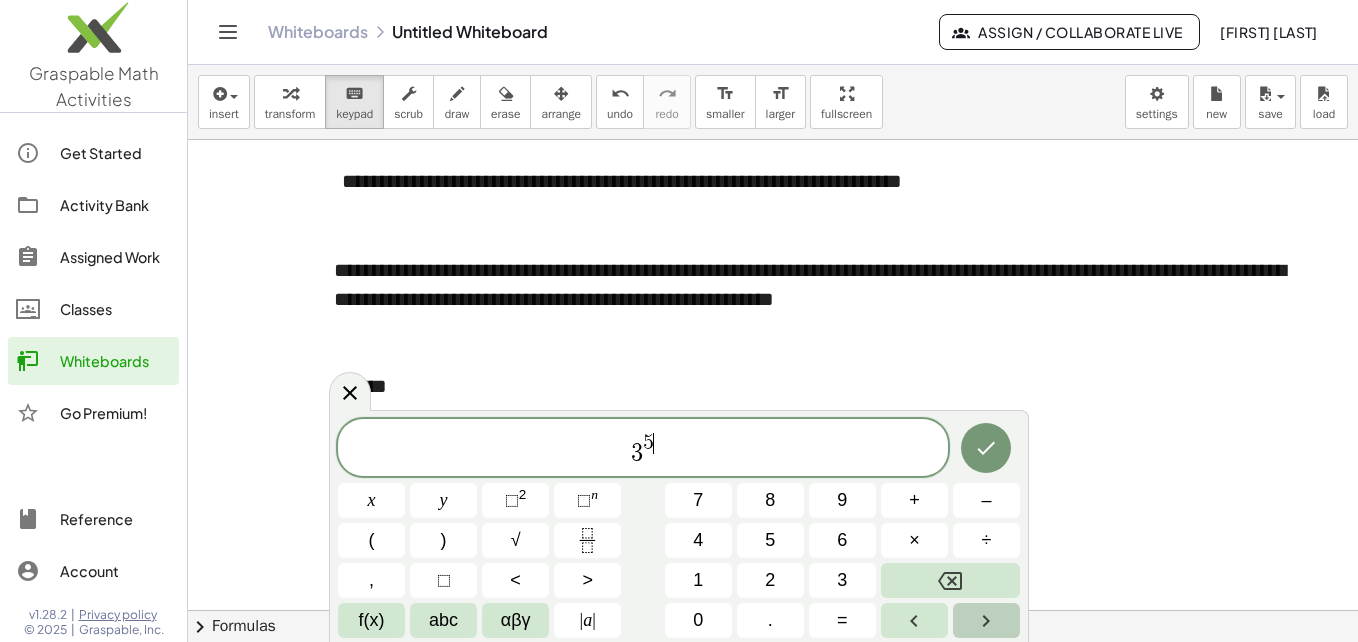 click at bounding box center [986, 620] 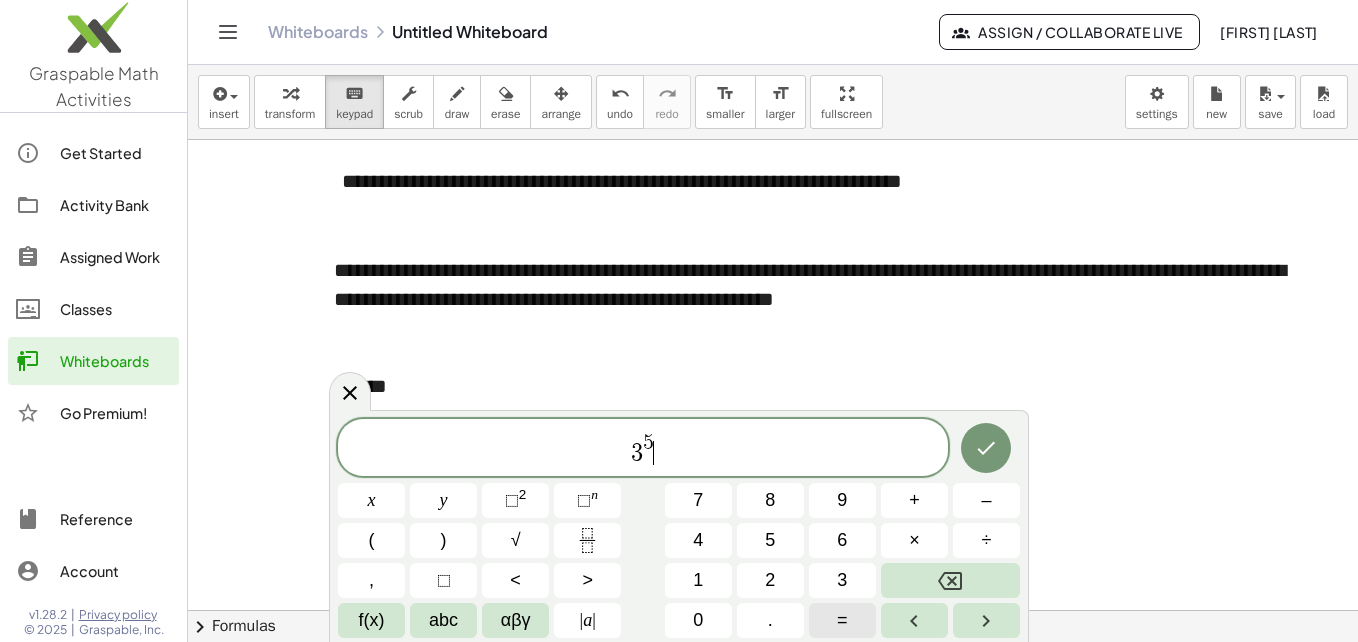 click on "=" at bounding box center (842, 620) 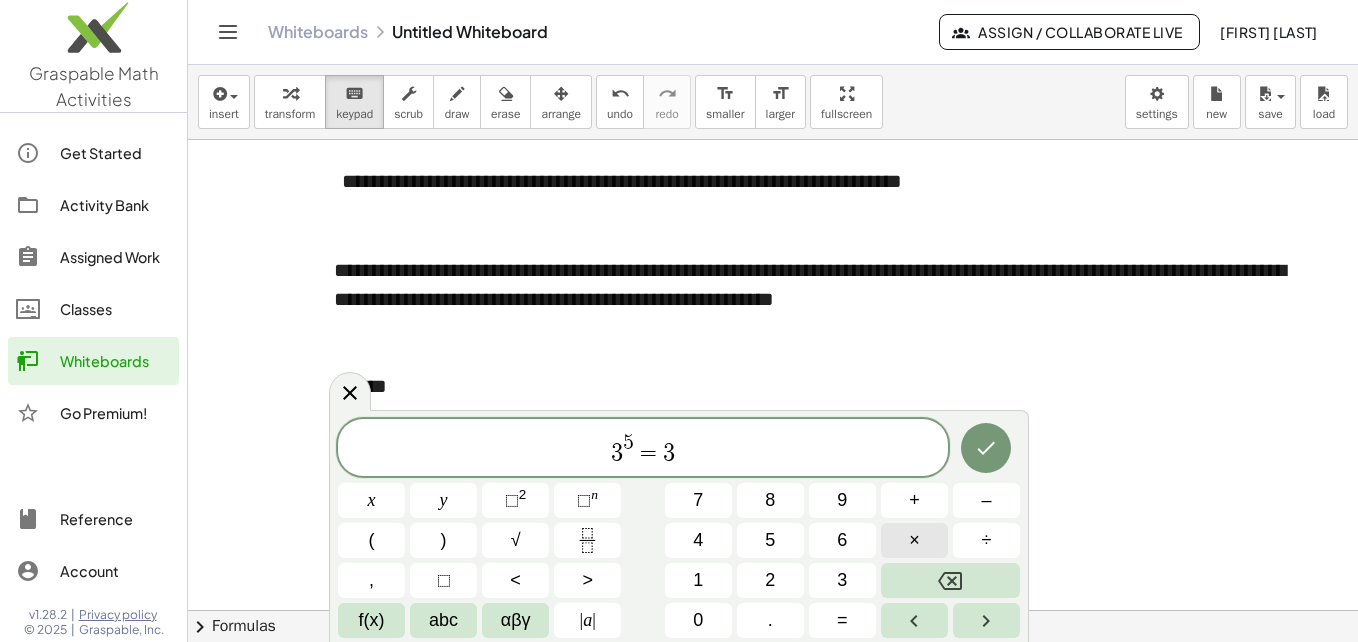 click on "×" at bounding box center (914, 540) 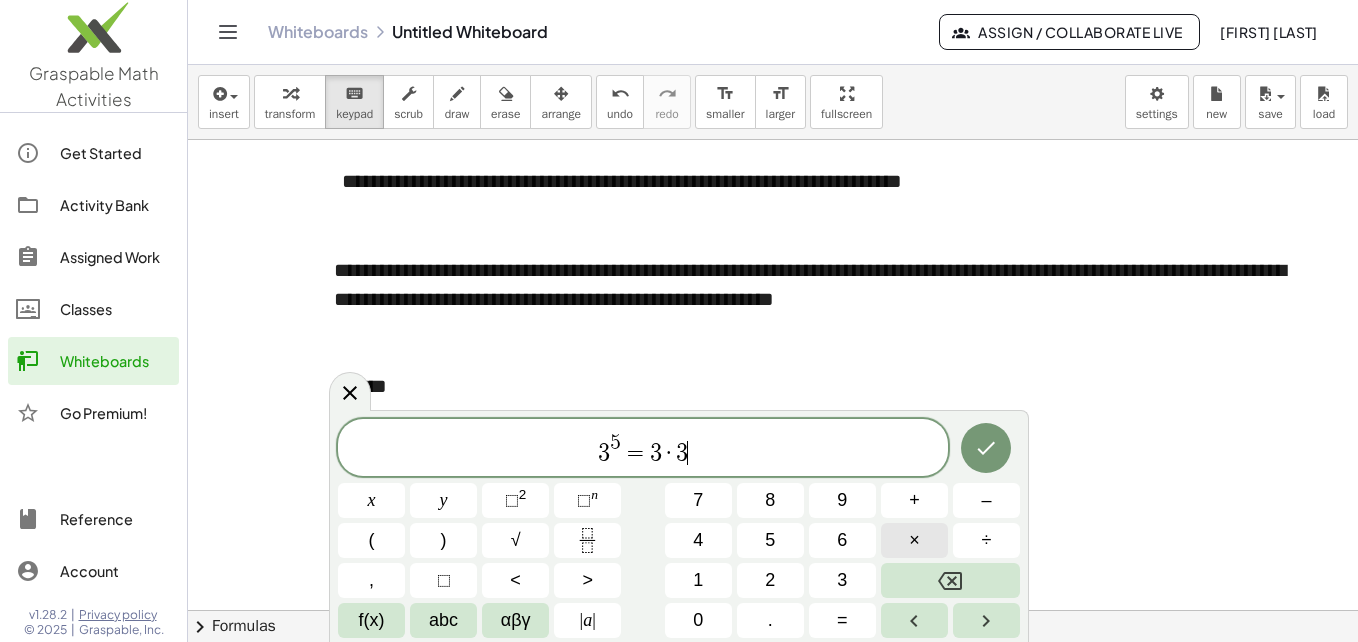 click on "×" at bounding box center [914, 540] 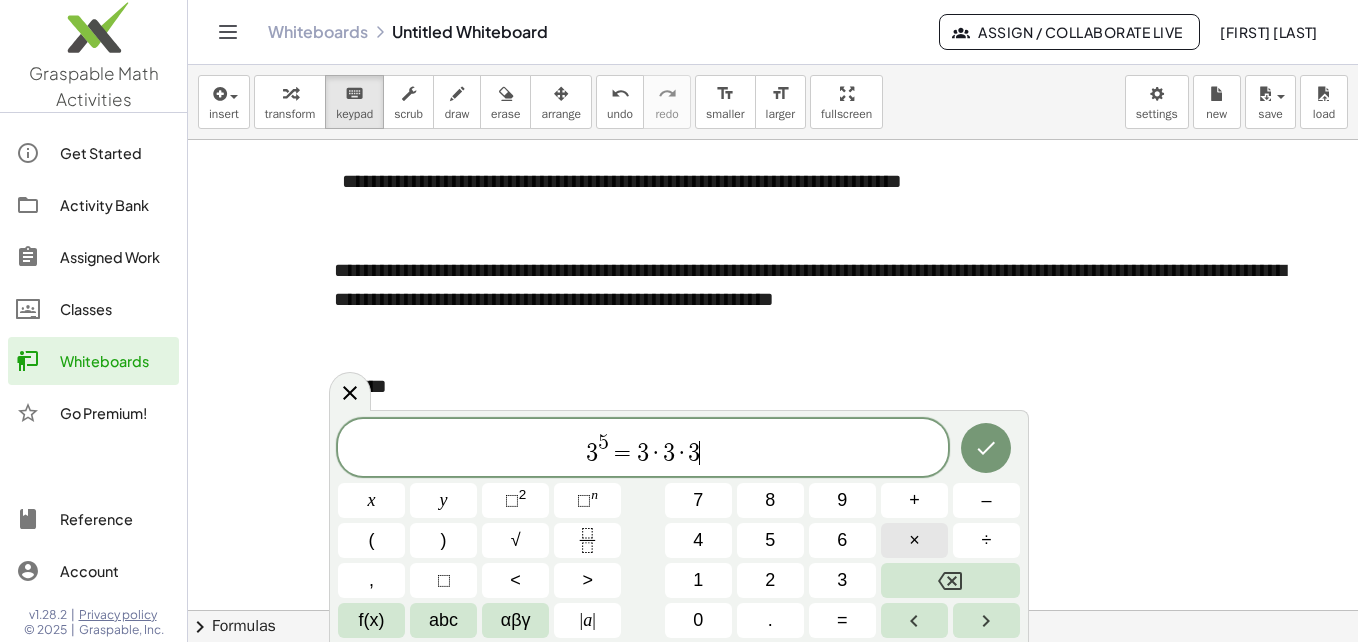 click on "×" at bounding box center [914, 540] 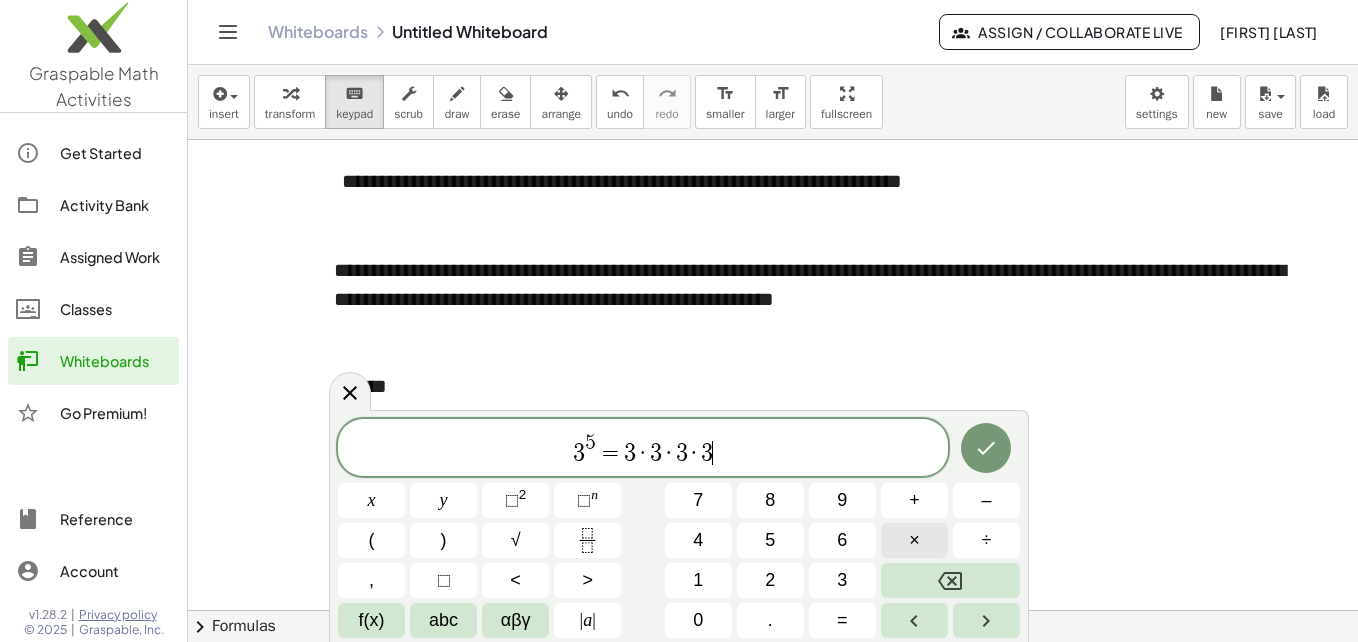 click on "×" at bounding box center (914, 540) 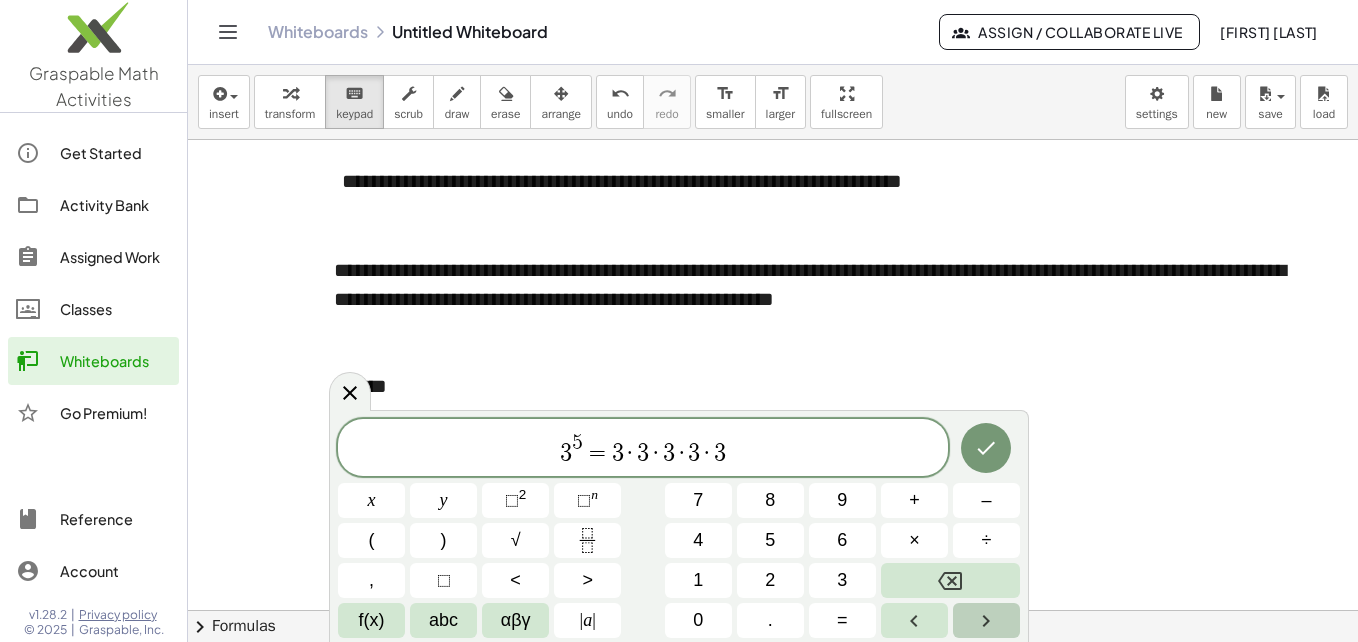 click 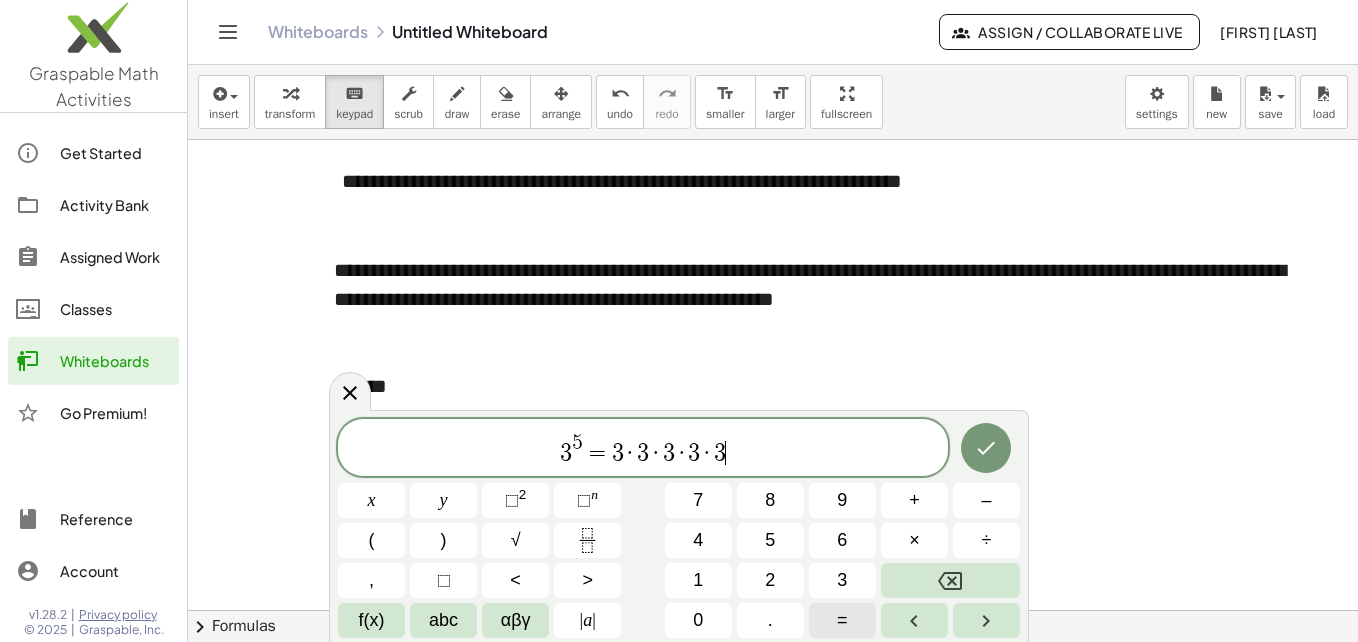 click on "=" at bounding box center [842, 620] 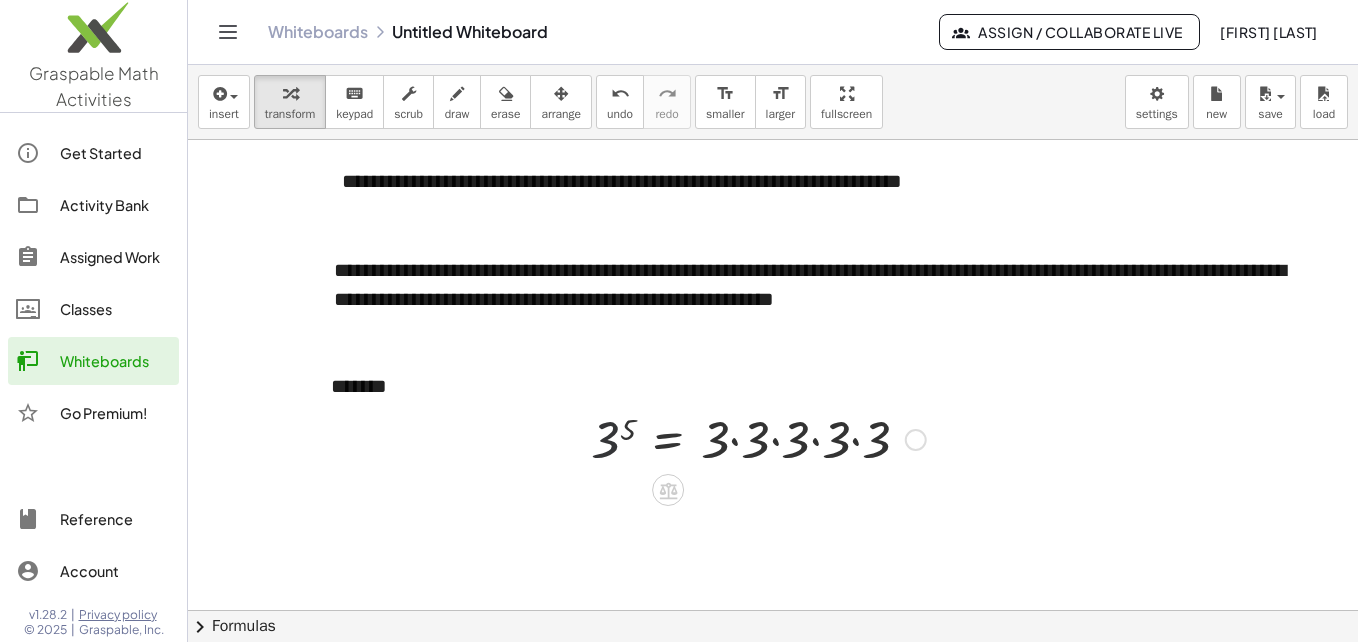 click at bounding box center (758, 438) 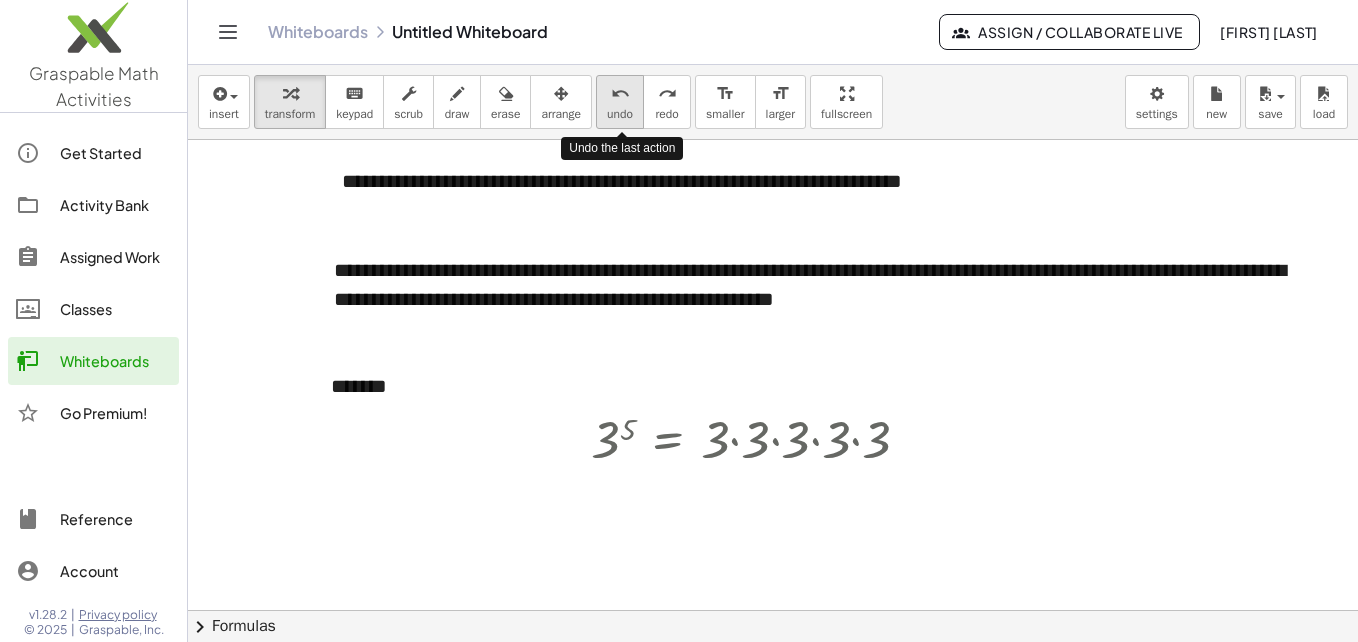 click on "undo" at bounding box center [620, 94] 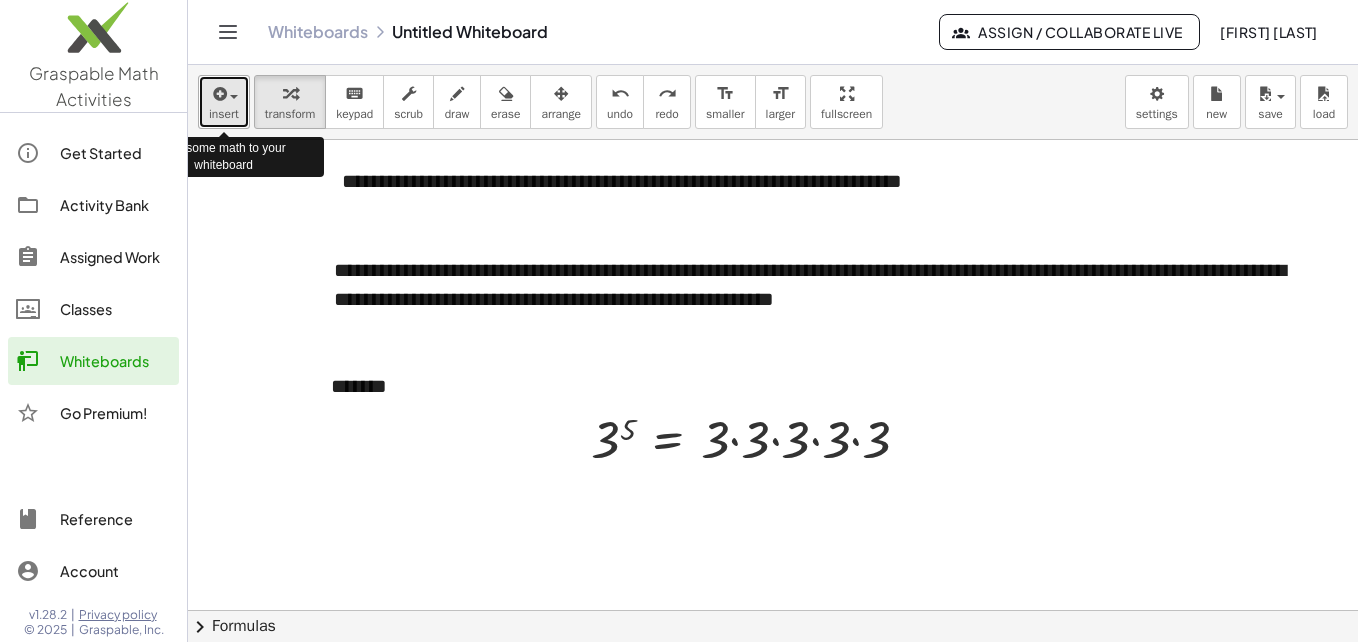 click at bounding box center (224, 93) 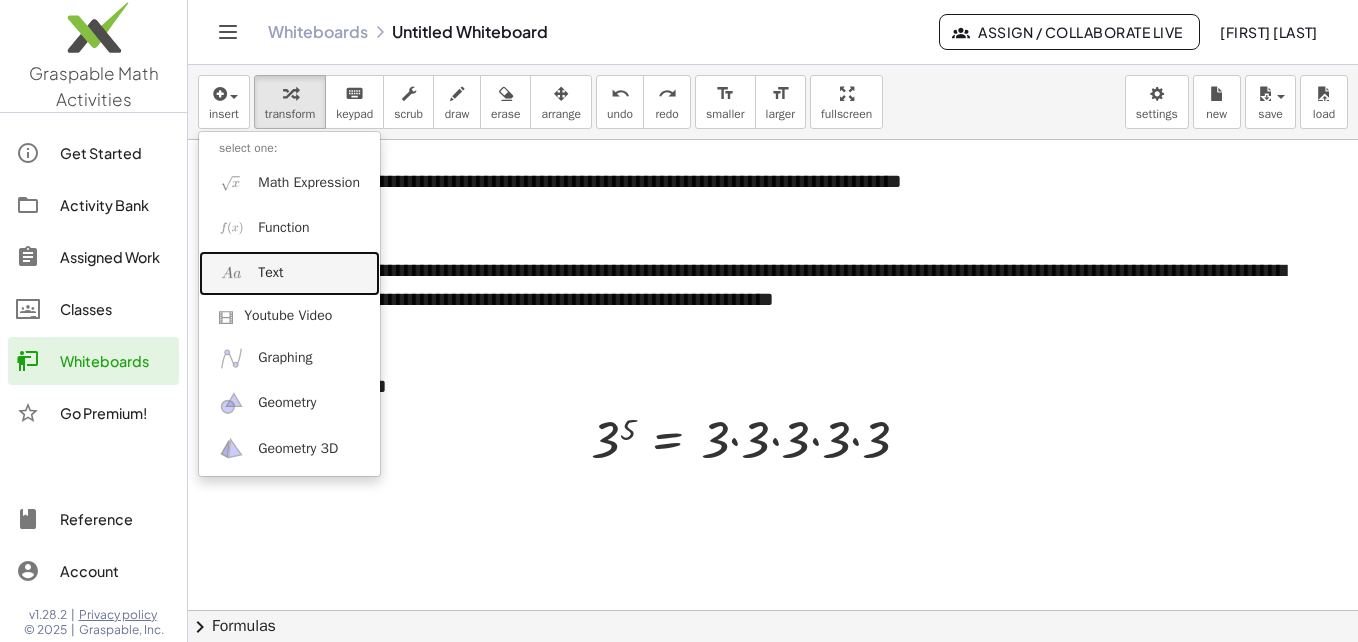 click on "Text" at bounding box center [270, 273] 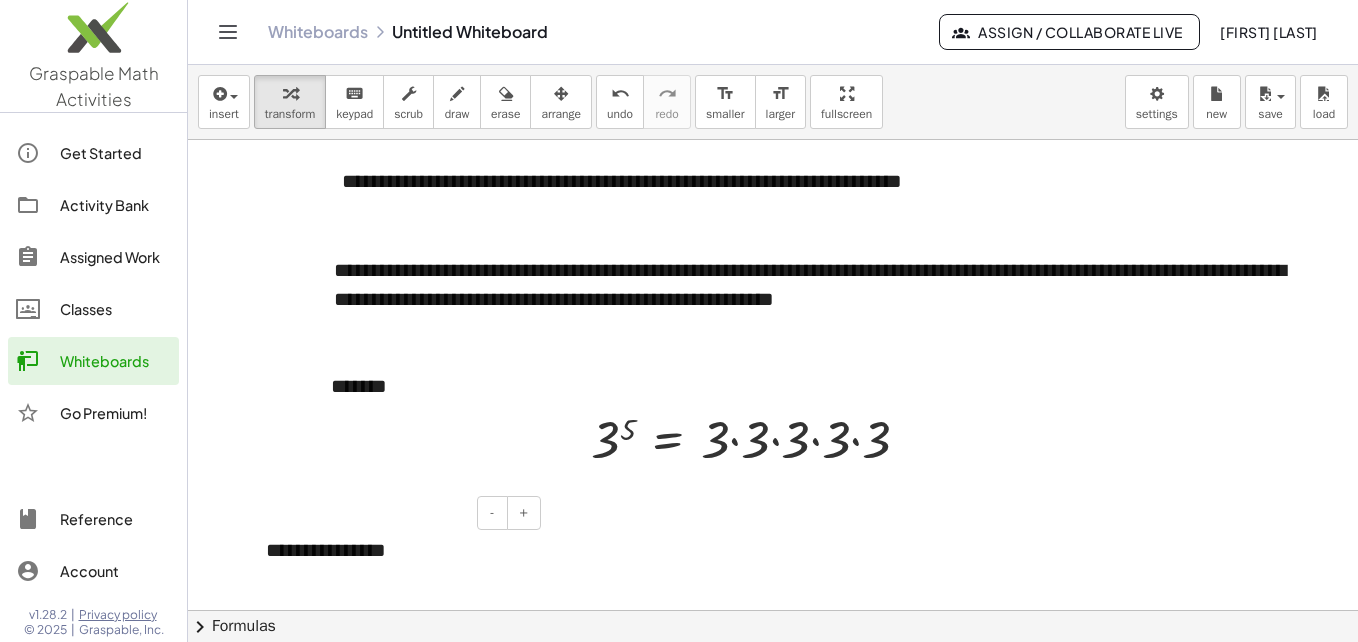 type 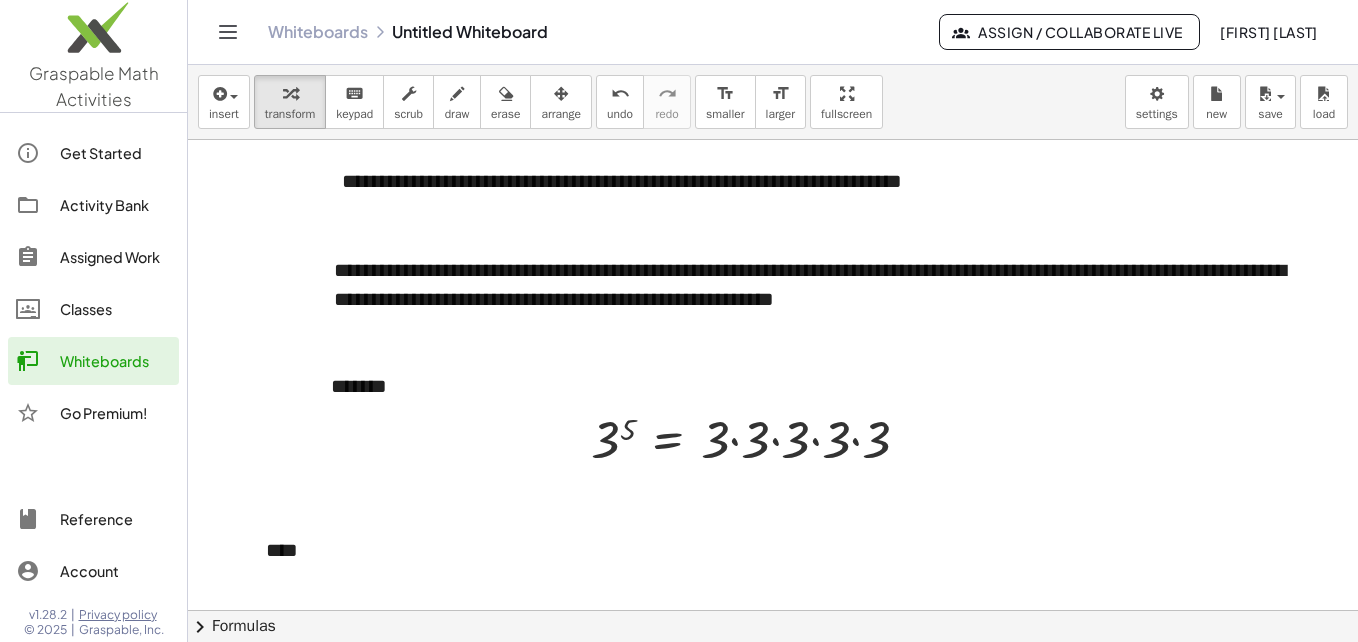 click at bounding box center [773, 570] 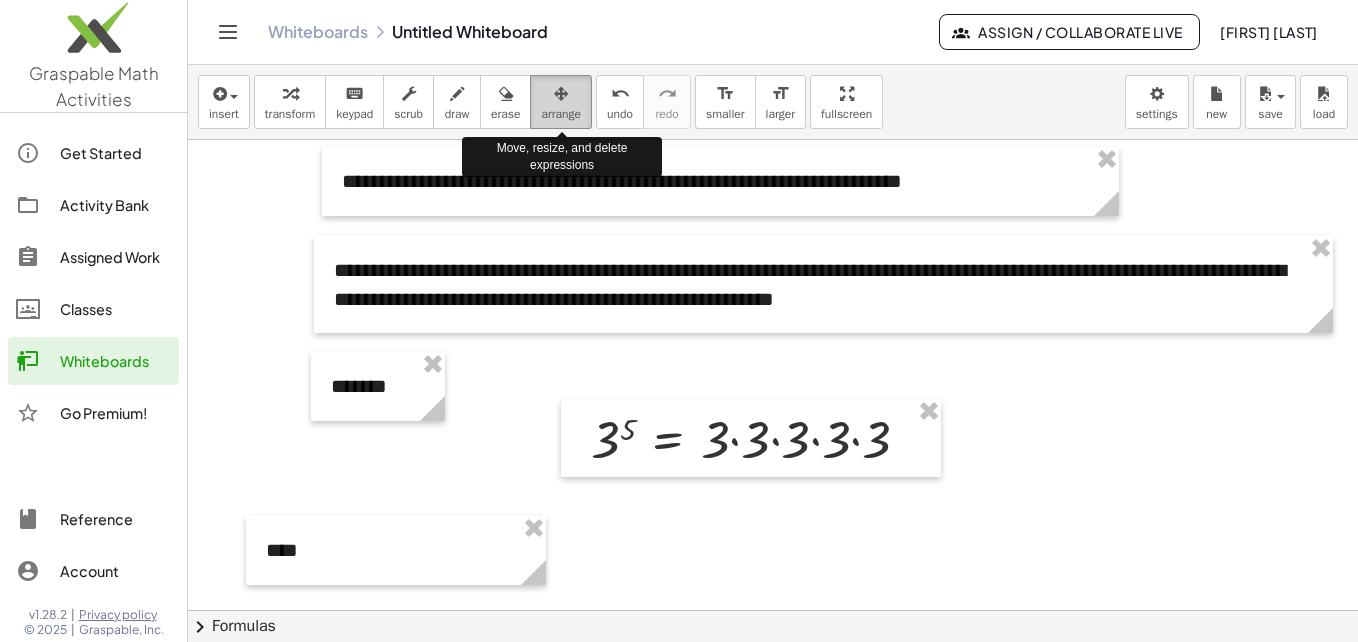 click on "arrange" at bounding box center (561, 102) 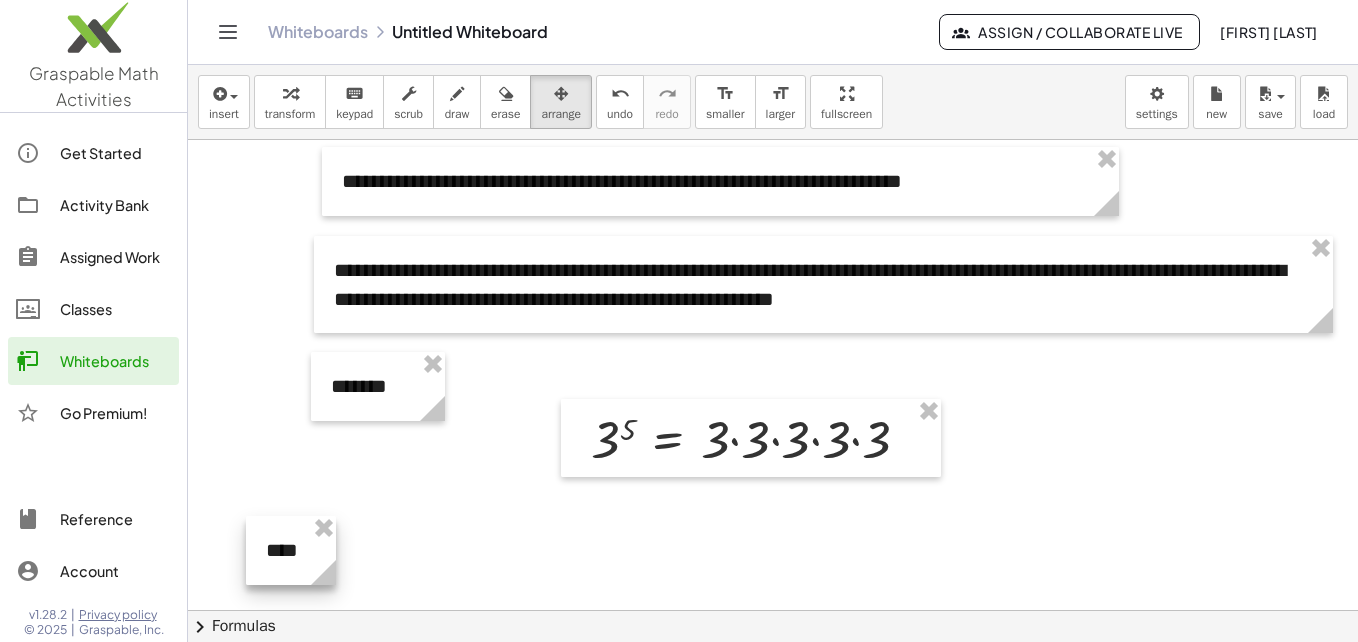 drag, startPoint x: 540, startPoint y: 581, endPoint x: 330, endPoint y: 569, distance: 210.34258 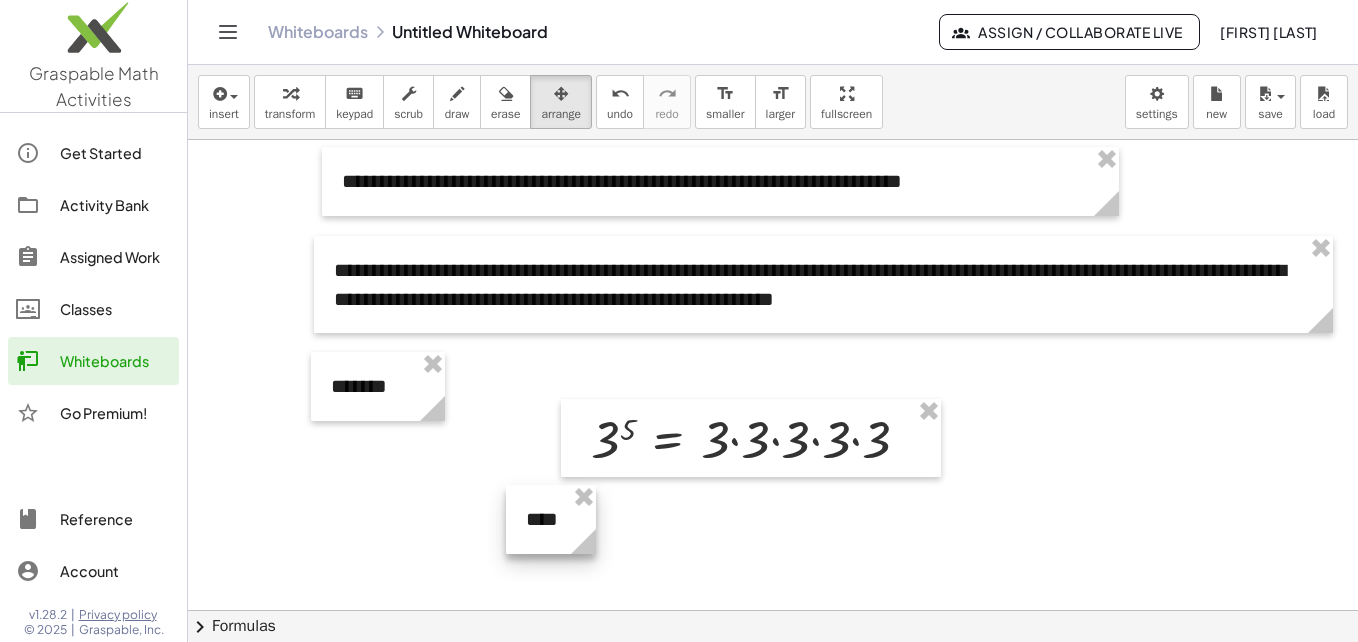 drag, startPoint x: 270, startPoint y: 547, endPoint x: 530, endPoint y: 516, distance: 261.84155 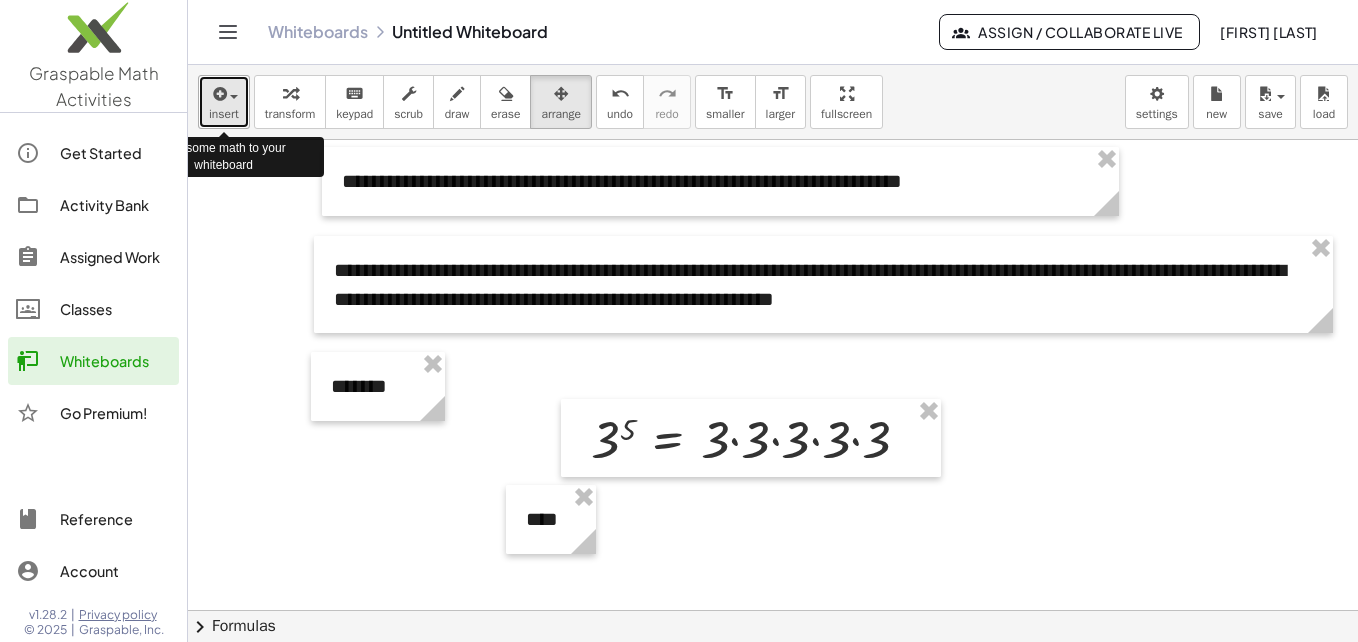 click on "insert" at bounding box center (224, 102) 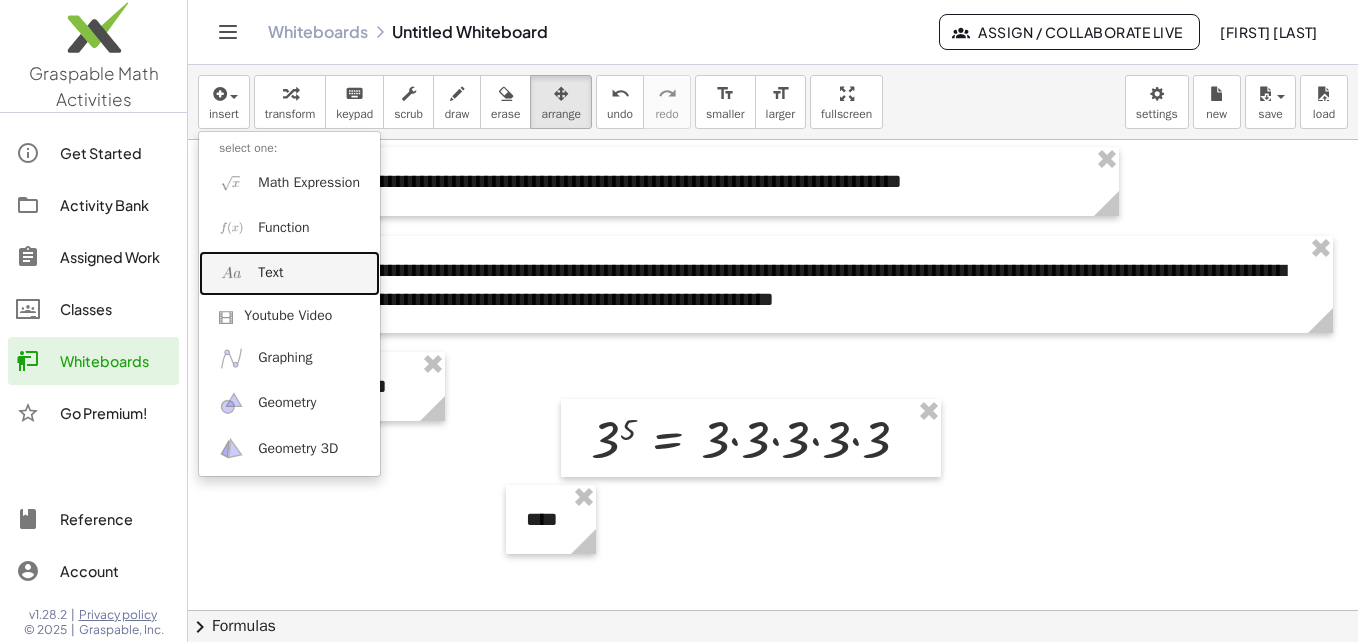 click on "Text" at bounding box center [289, 273] 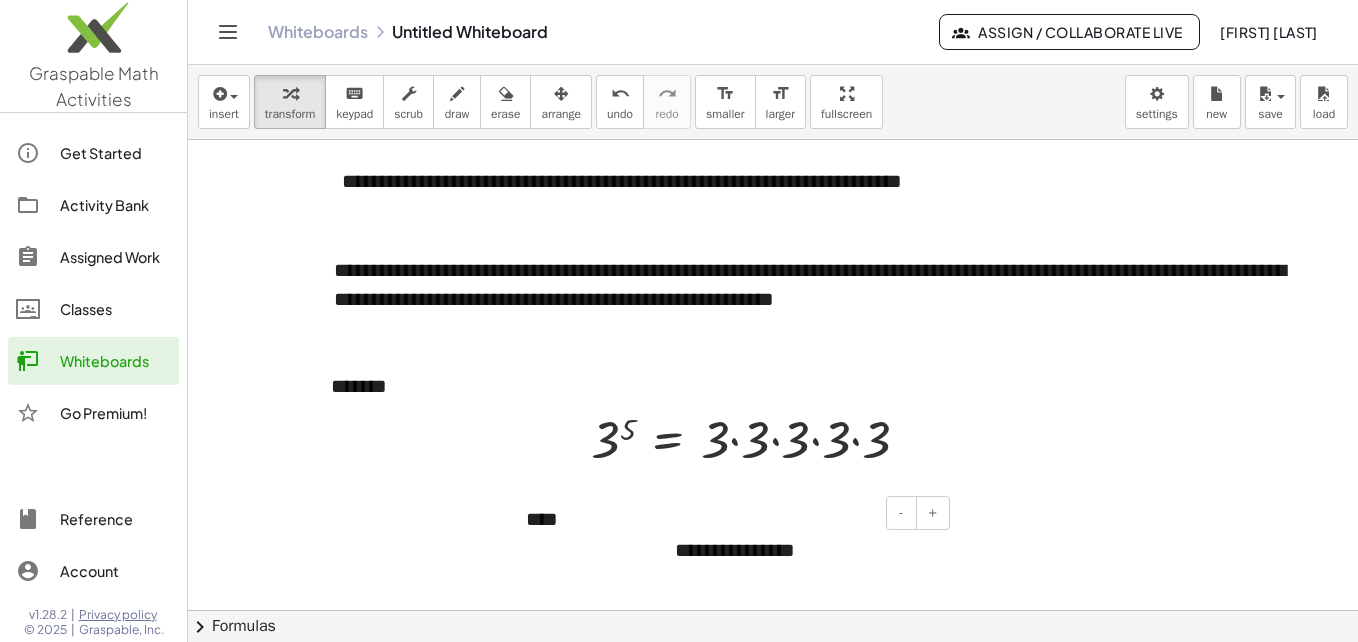 type 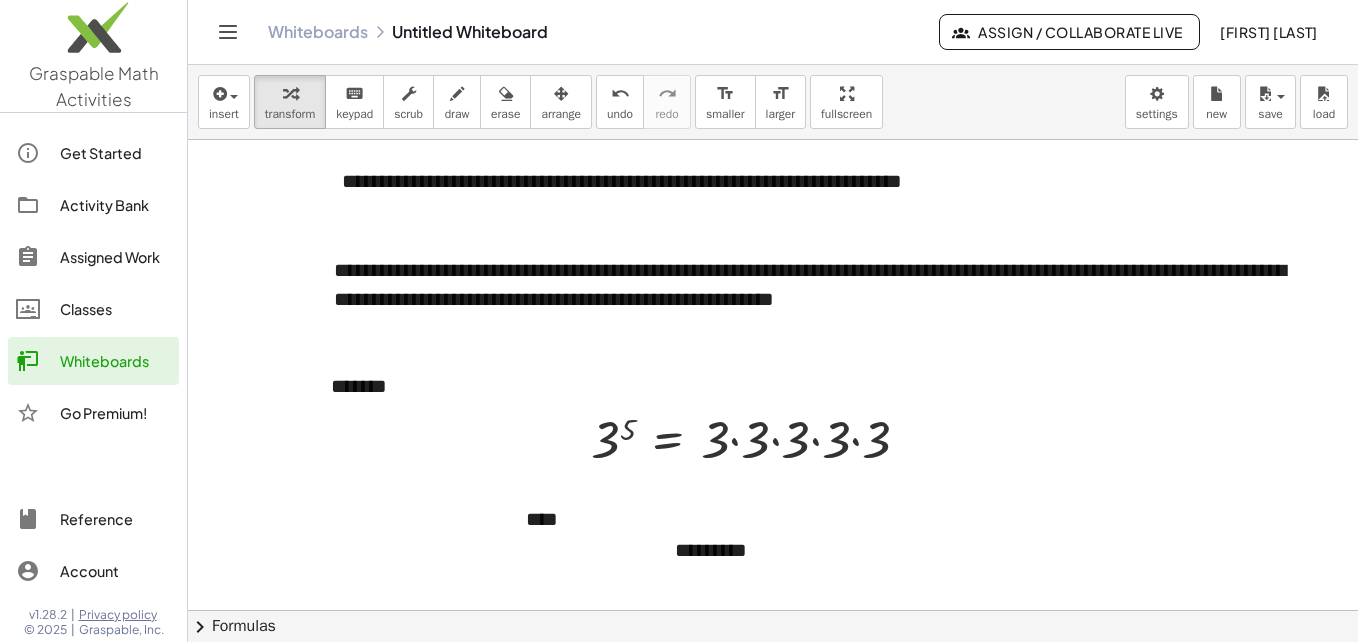 click at bounding box center [773, 570] 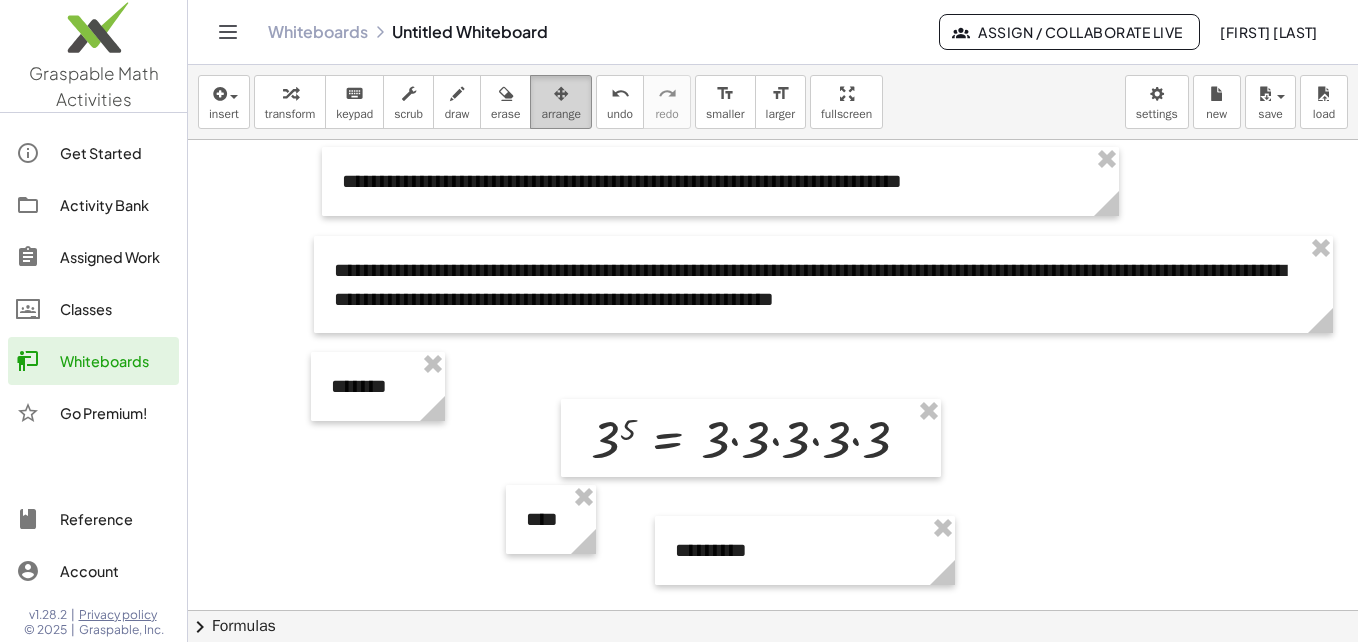 click at bounding box center [561, 94] 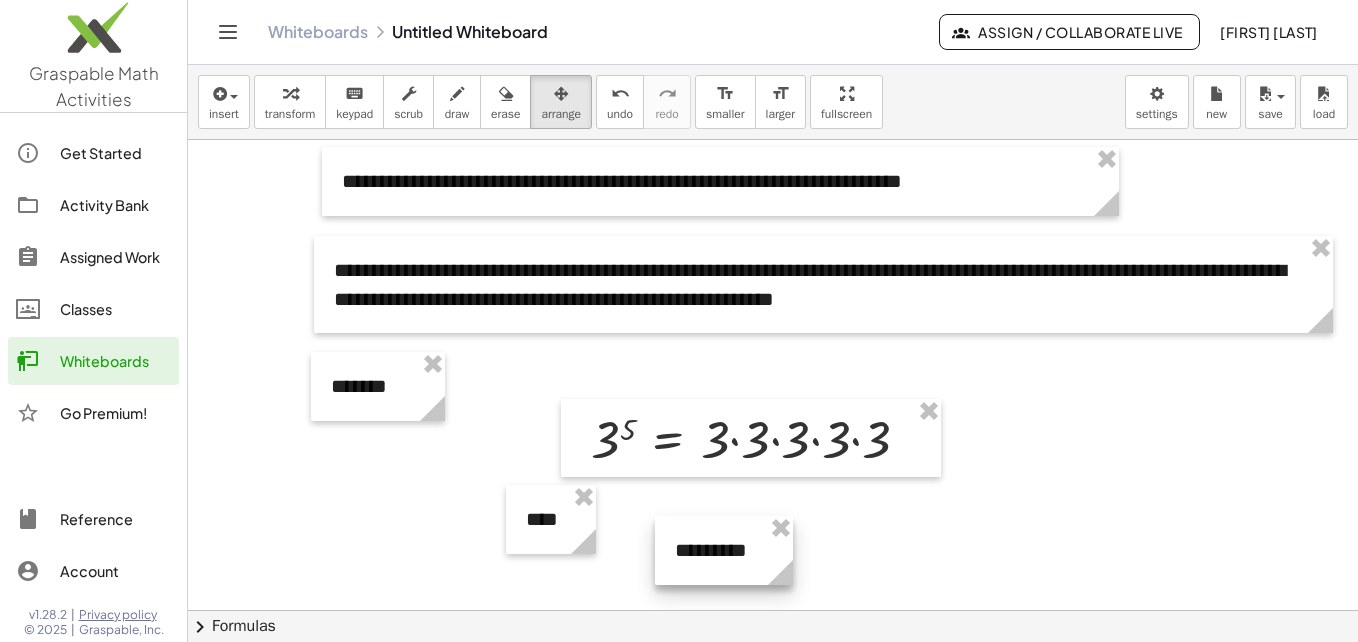 drag, startPoint x: 954, startPoint y: 574, endPoint x: 792, endPoint y: 575, distance: 162.00308 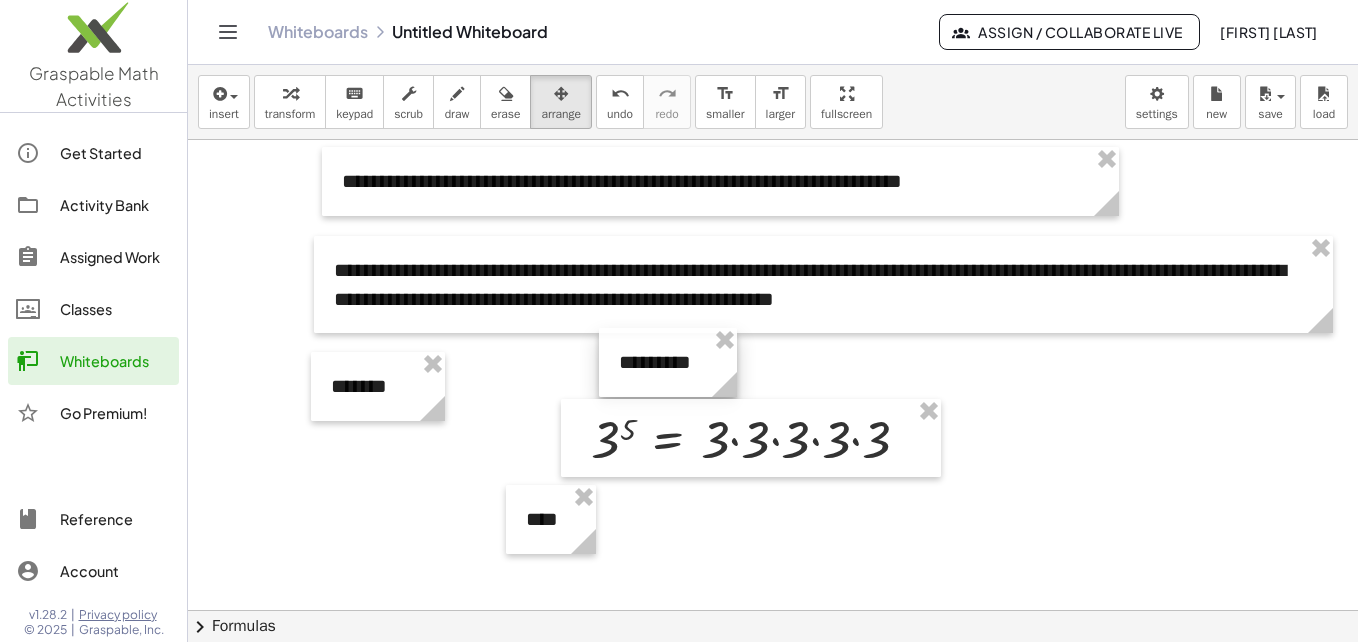 drag, startPoint x: 740, startPoint y: 550, endPoint x: 684, endPoint y: 362, distance: 196.1632 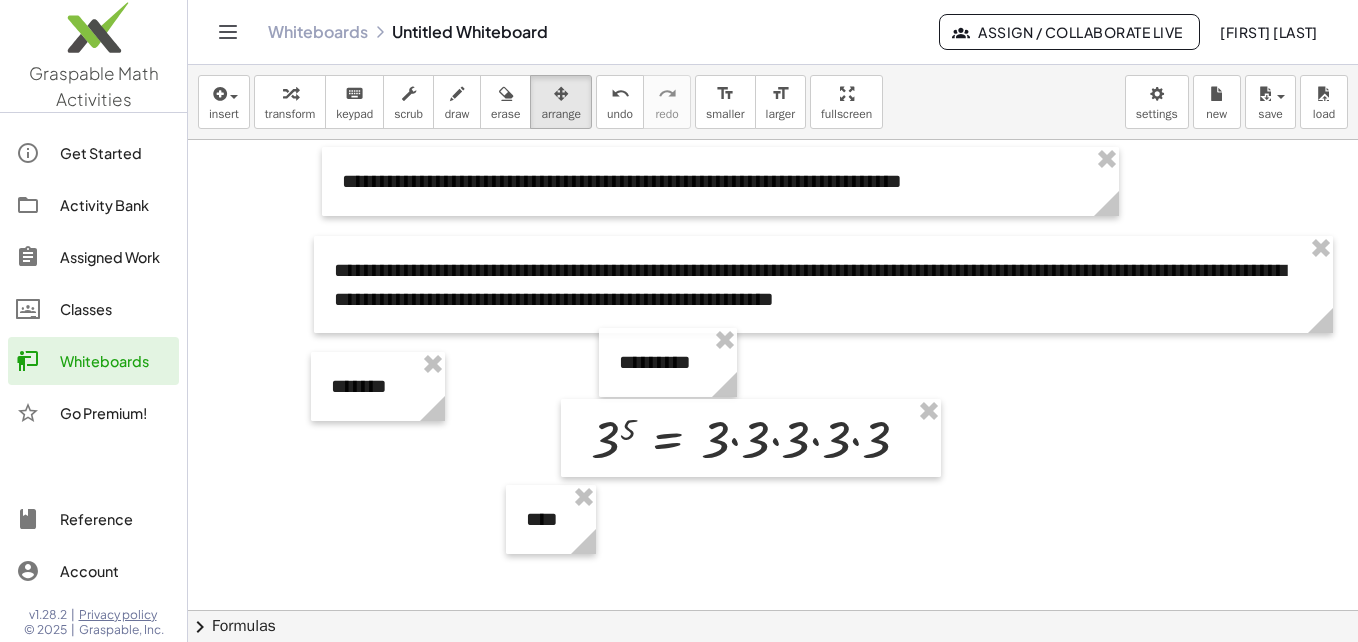 click at bounding box center (773, 570) 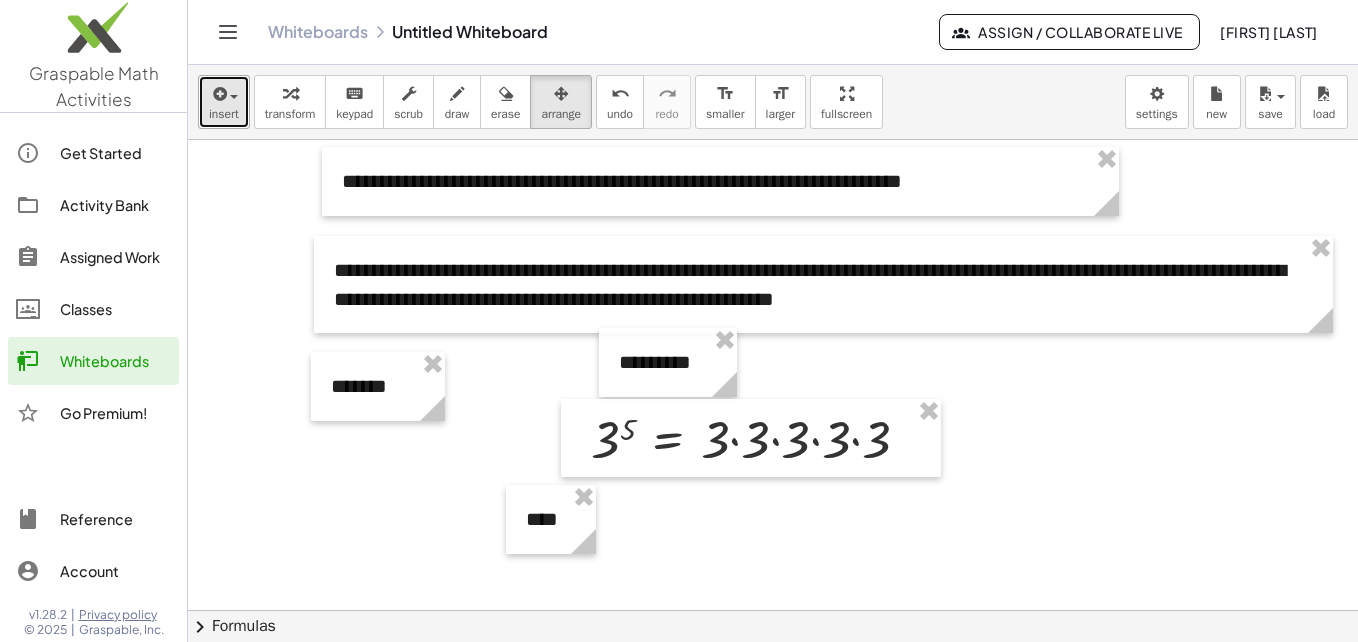 click at bounding box center [229, 96] 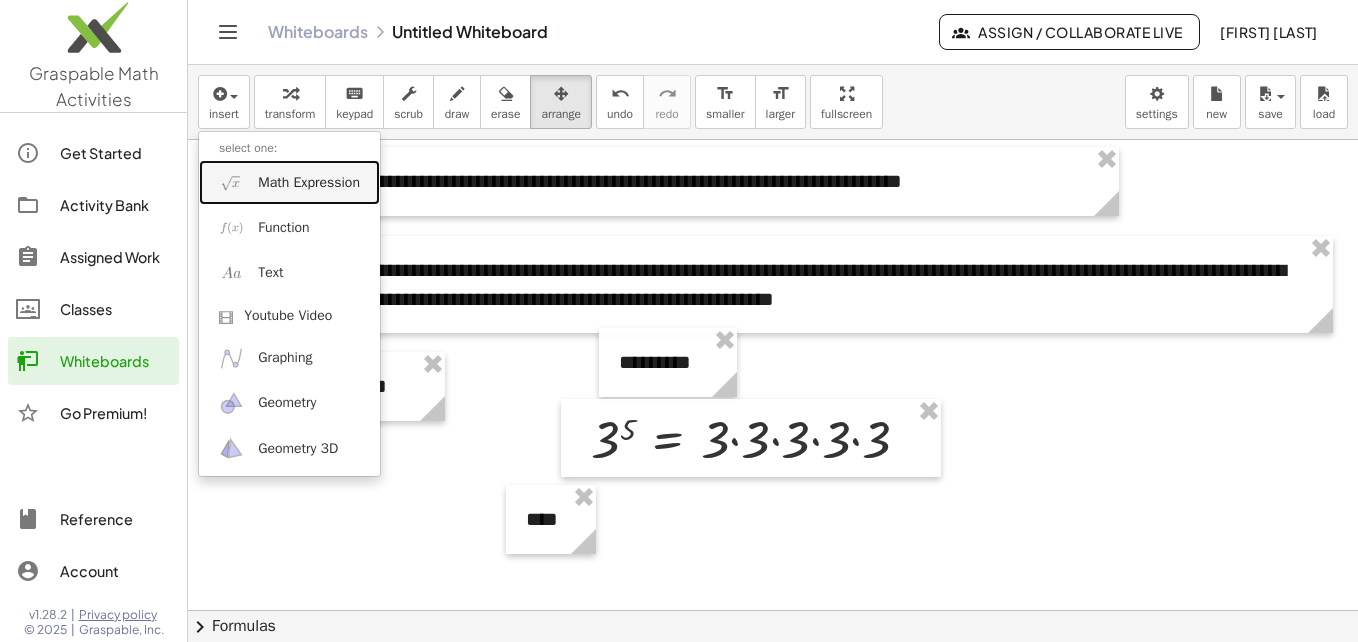 click on "Math Expression" at bounding box center (309, 183) 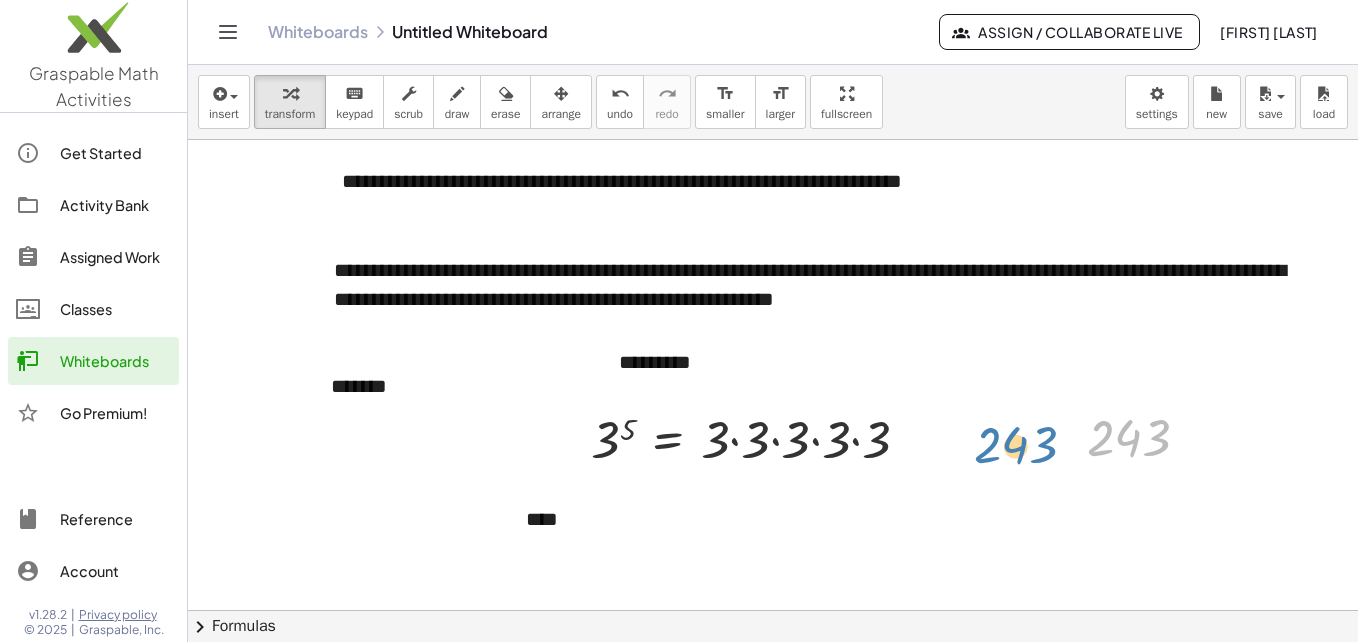 drag, startPoint x: 1130, startPoint y: 449, endPoint x: 1018, endPoint y: 457, distance: 112.28535 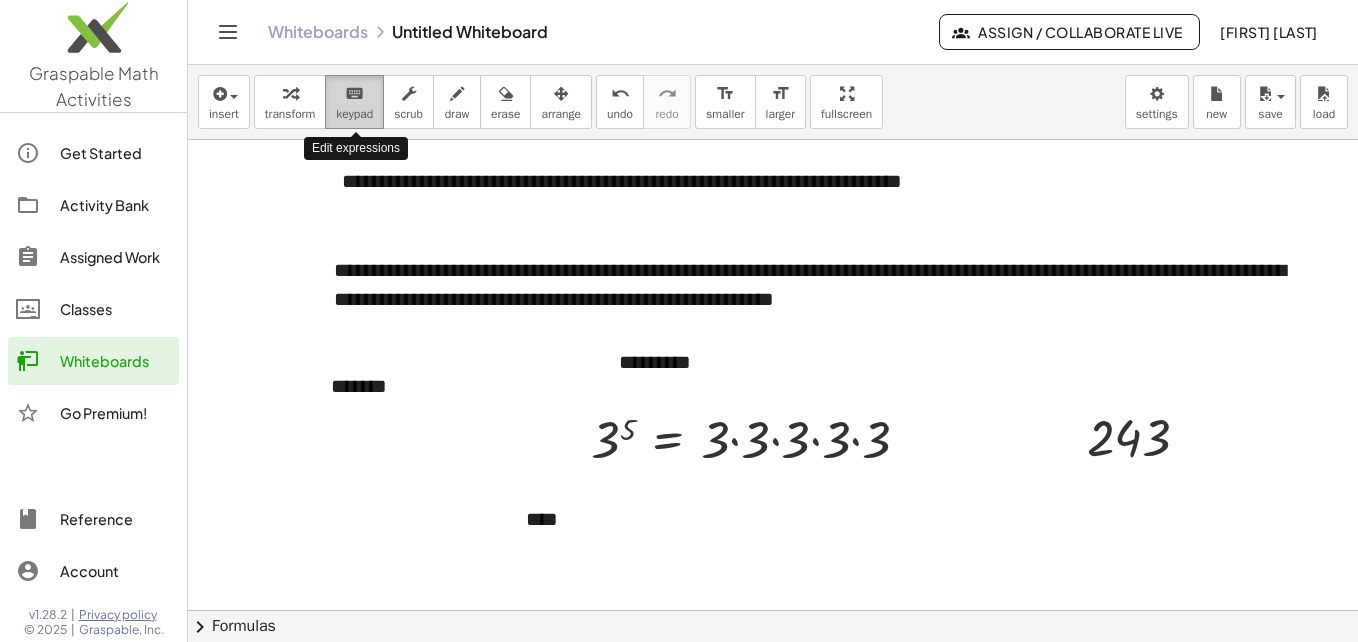click on "keyboard" at bounding box center [354, 94] 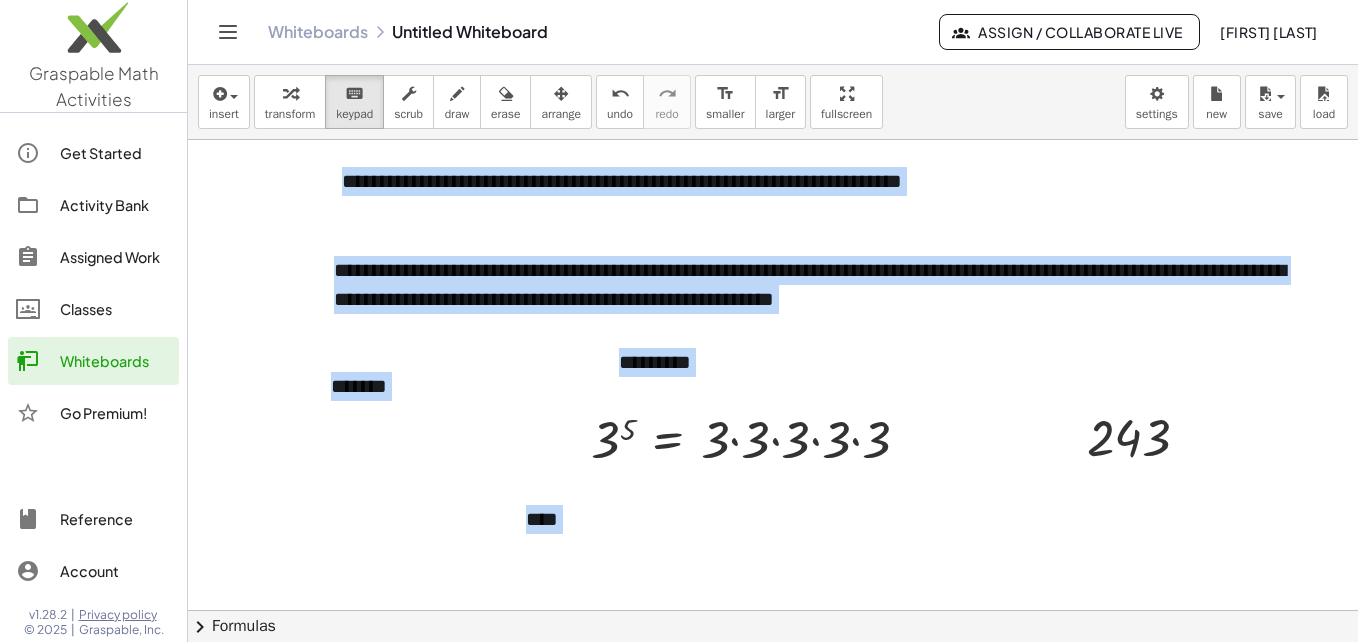drag, startPoint x: 1137, startPoint y: 442, endPoint x: 985, endPoint y: 458, distance: 152.83978 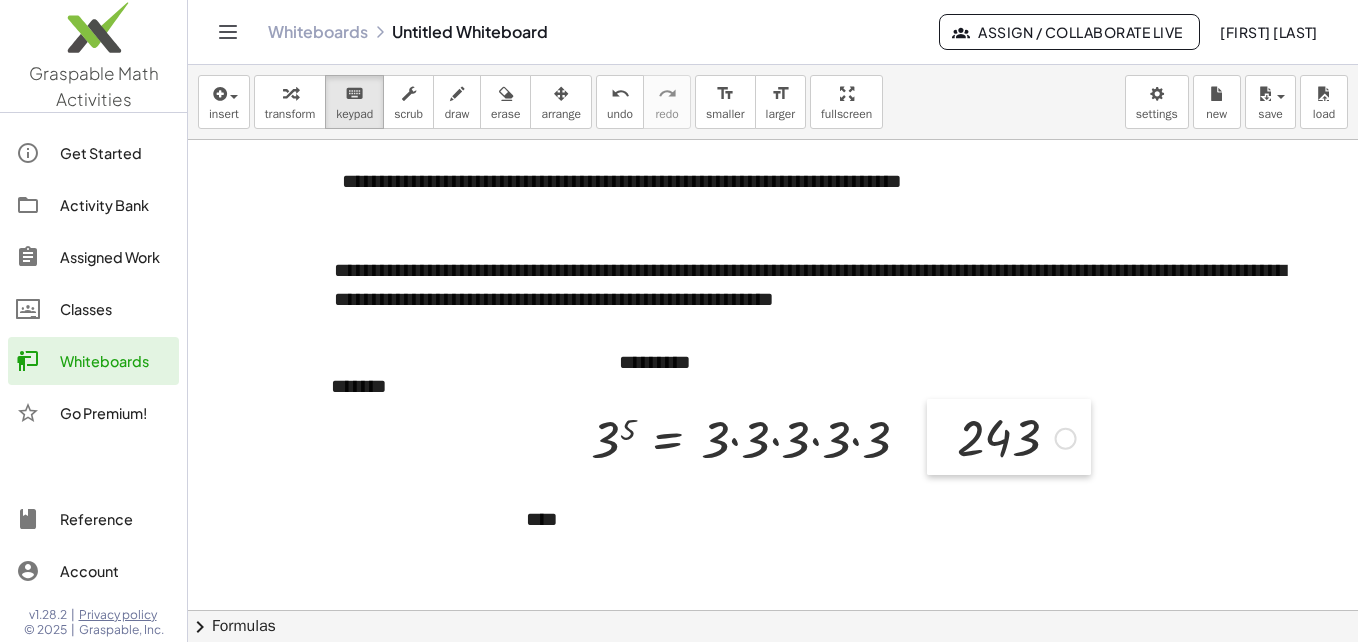 drag, startPoint x: 1086, startPoint y: 437, endPoint x: 956, endPoint y: 437, distance: 130 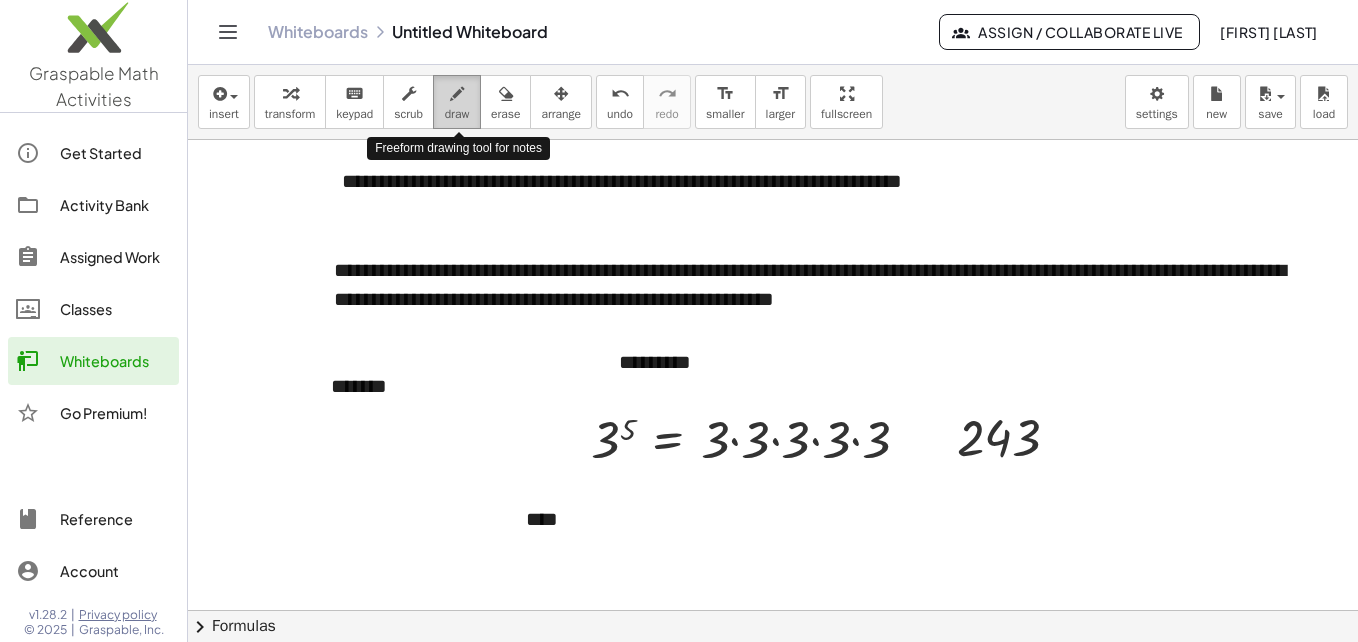 click on "draw" at bounding box center (457, 114) 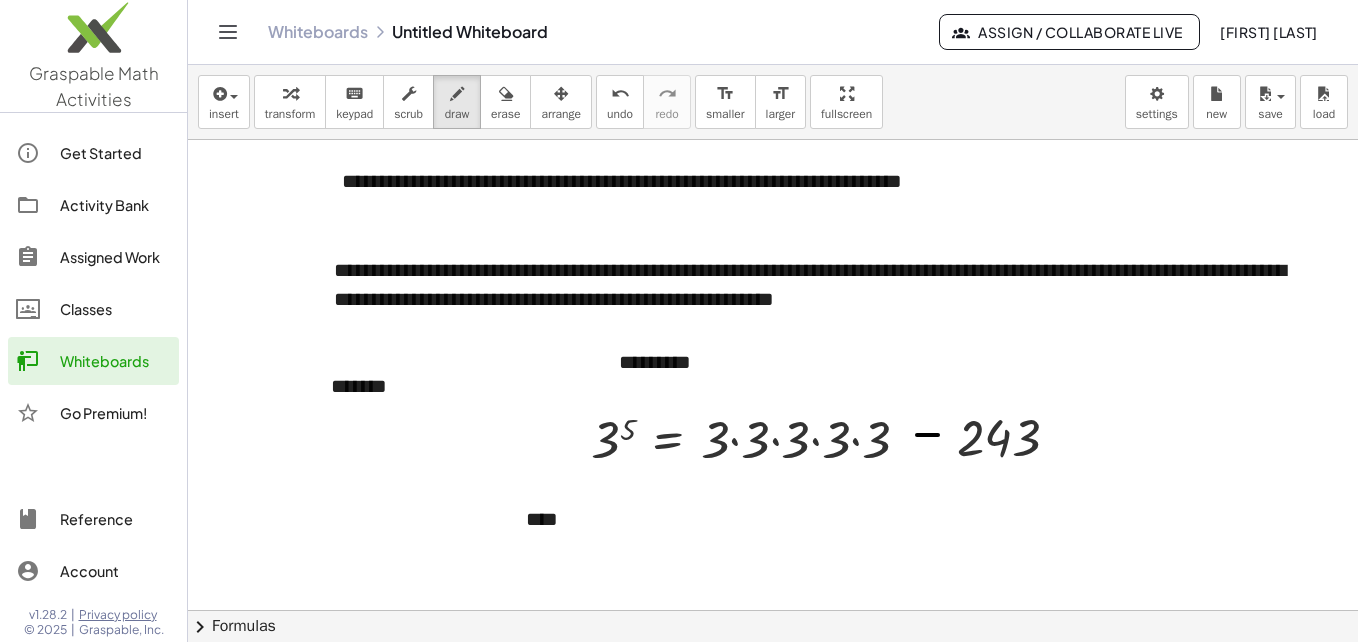 drag, startPoint x: 917, startPoint y: 435, endPoint x: 938, endPoint y: 435, distance: 21 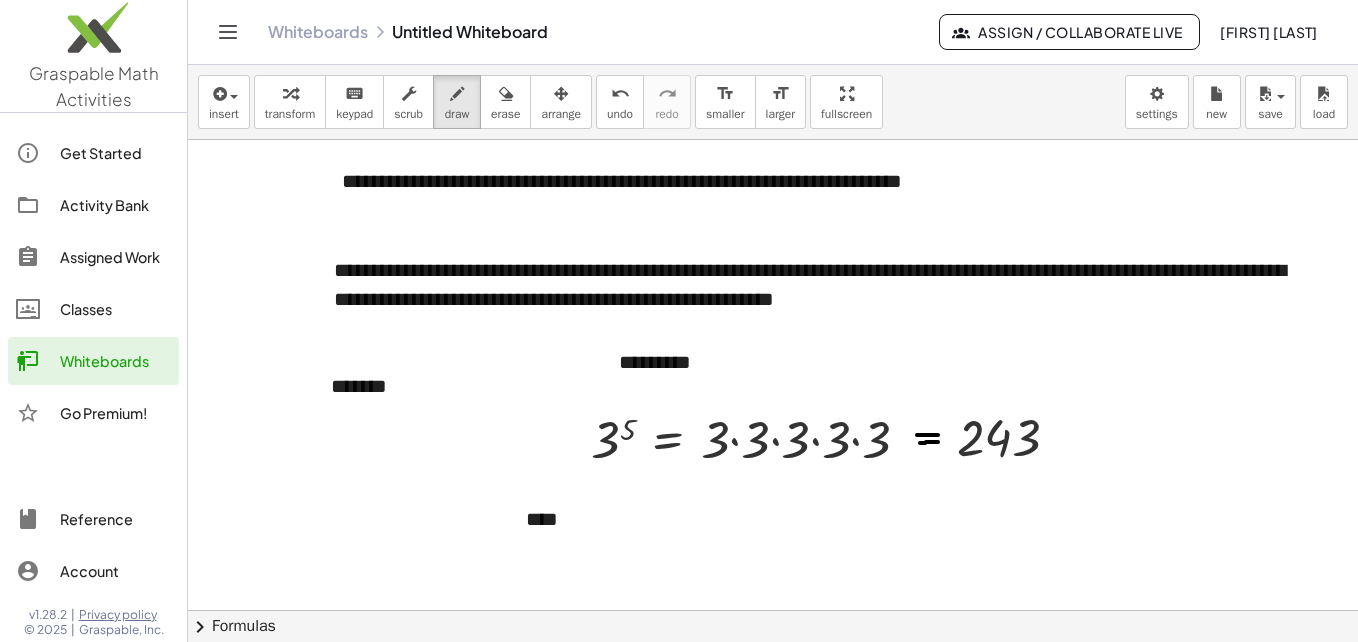 drag, startPoint x: 920, startPoint y: 443, endPoint x: 938, endPoint y: 442, distance: 18.027756 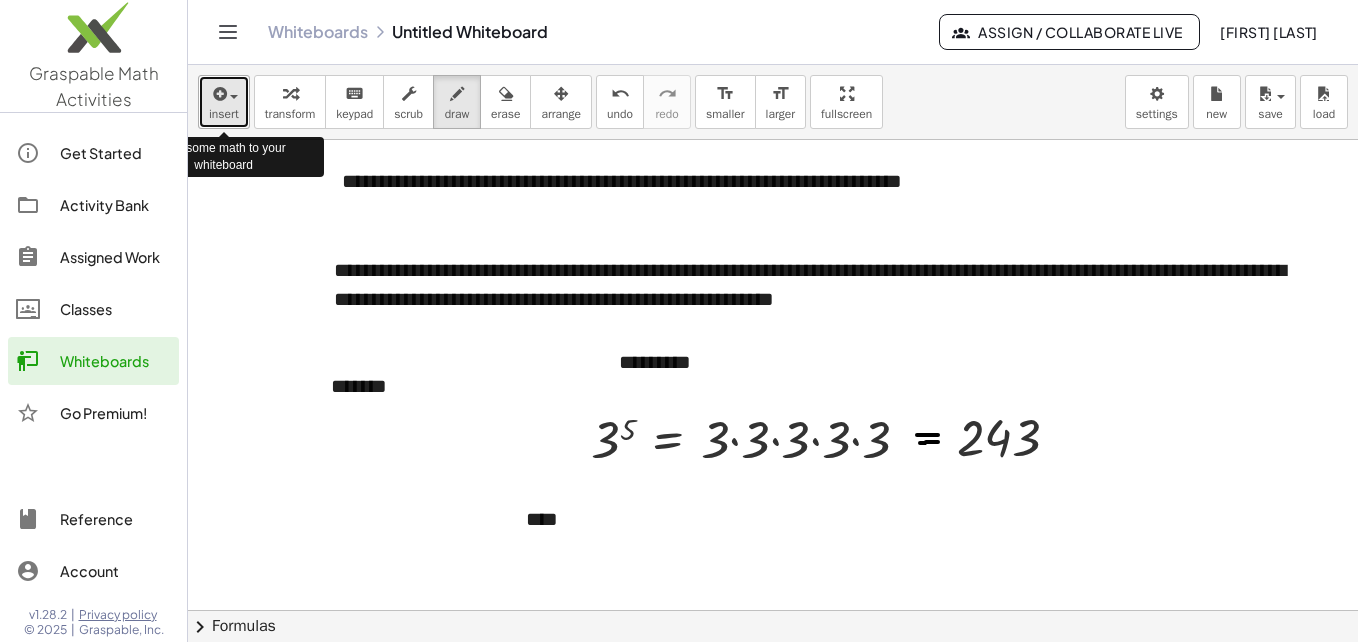click at bounding box center (224, 93) 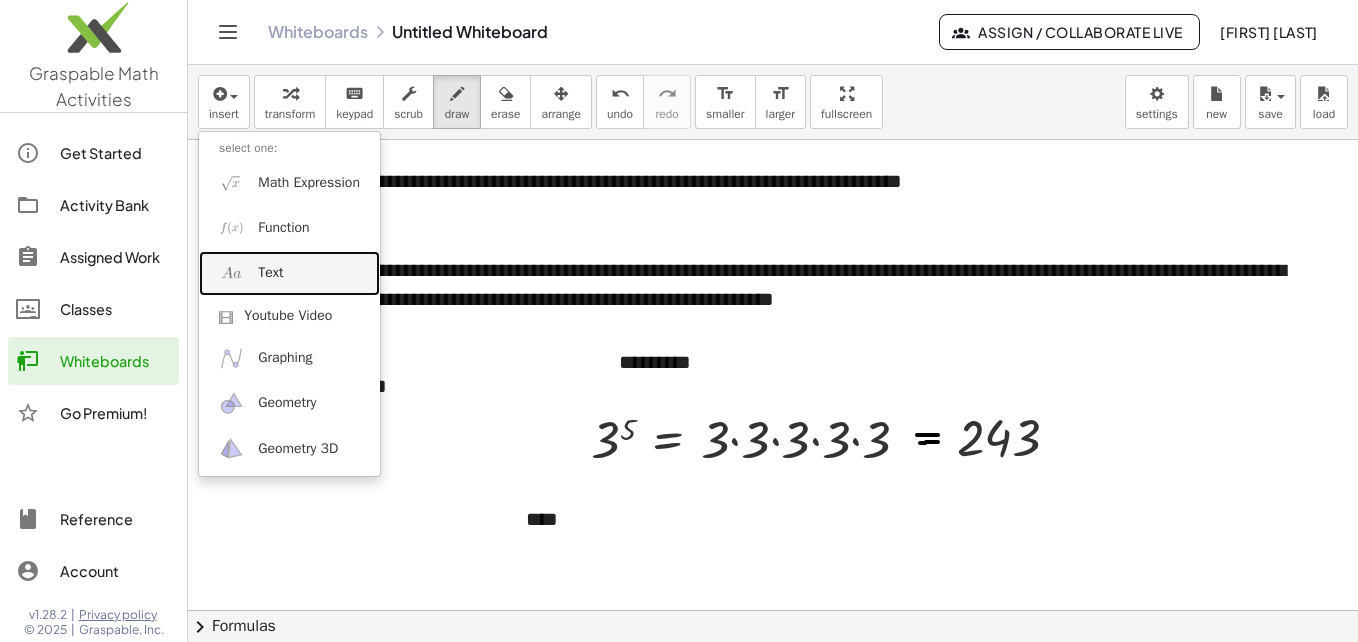 click on "Text" at bounding box center (289, 273) 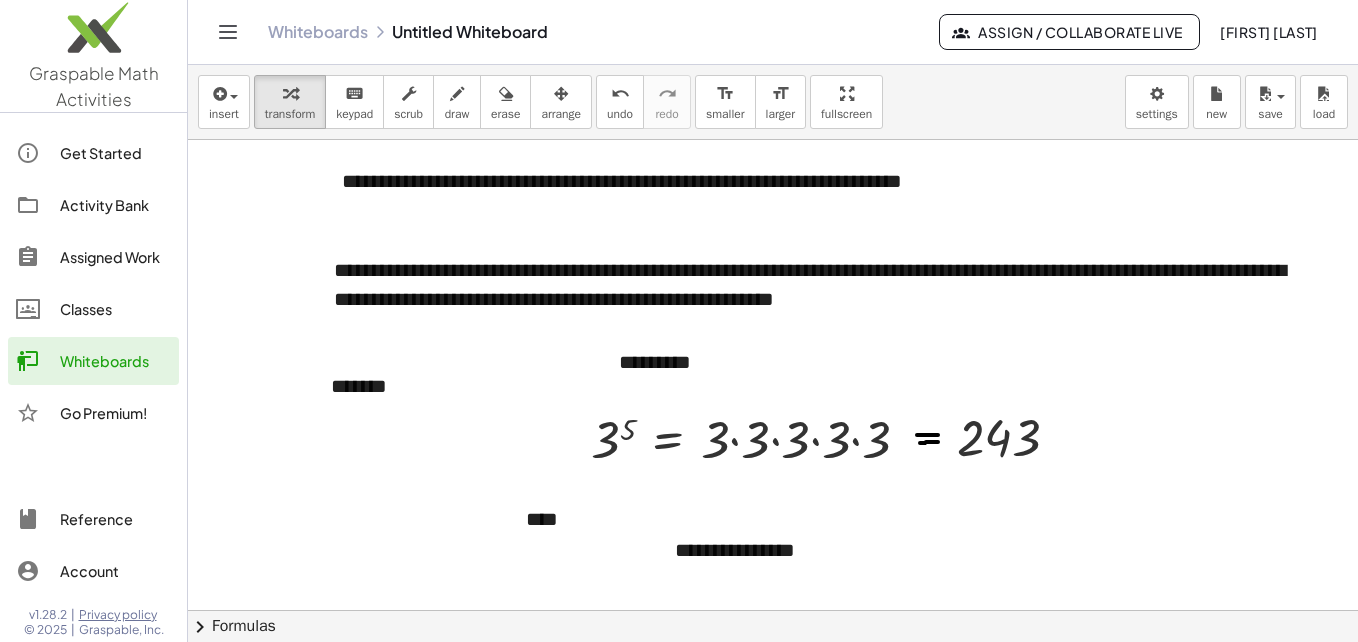 type 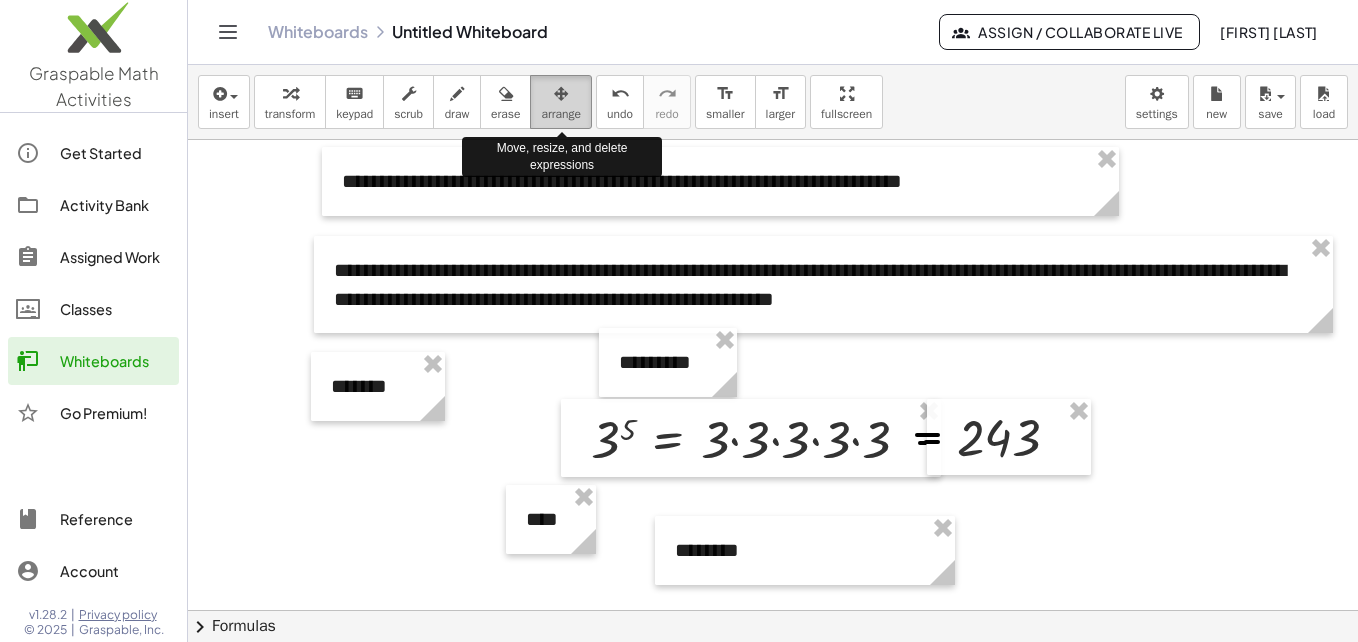 click at bounding box center [561, 93] 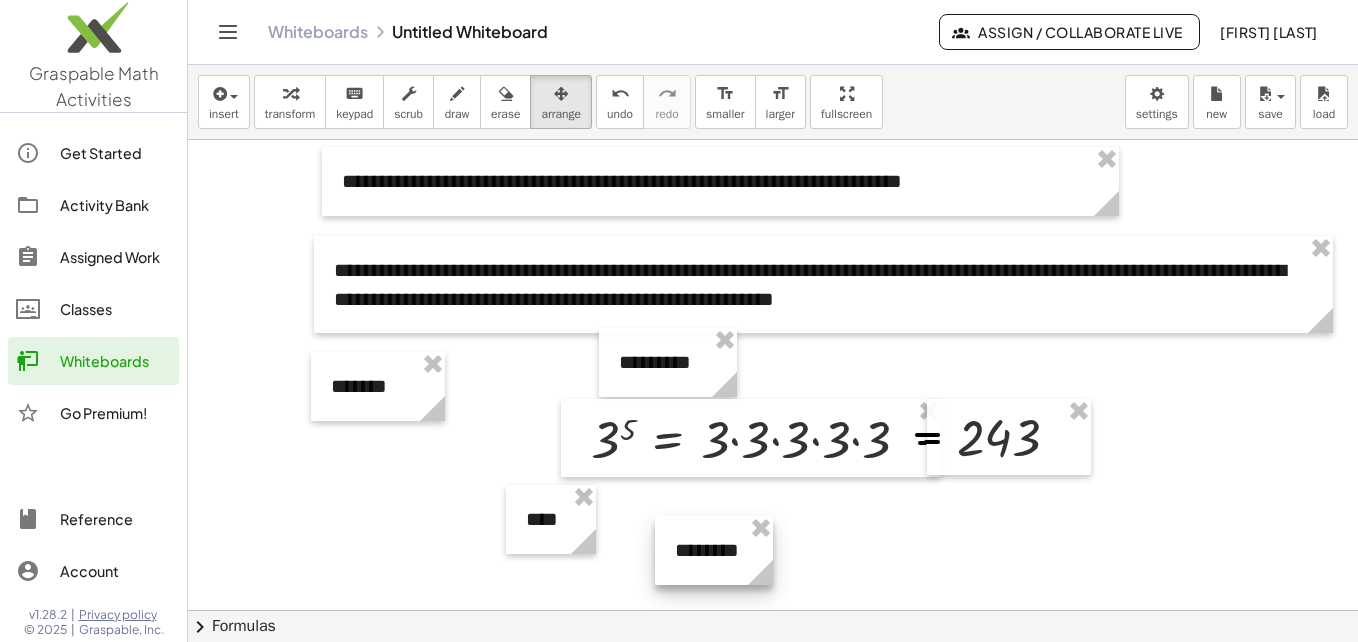 drag, startPoint x: 953, startPoint y: 583, endPoint x: 771, endPoint y: 582, distance: 182.00275 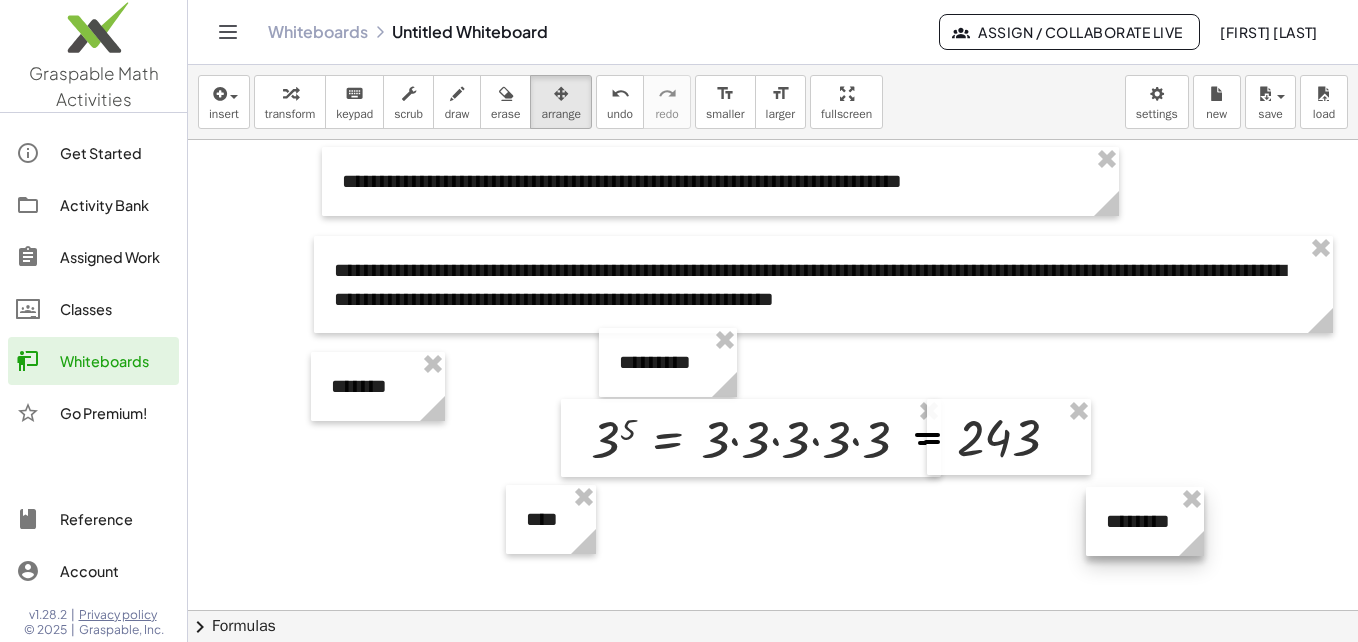 drag, startPoint x: 736, startPoint y: 550, endPoint x: 1167, endPoint y: 521, distance: 431.97455 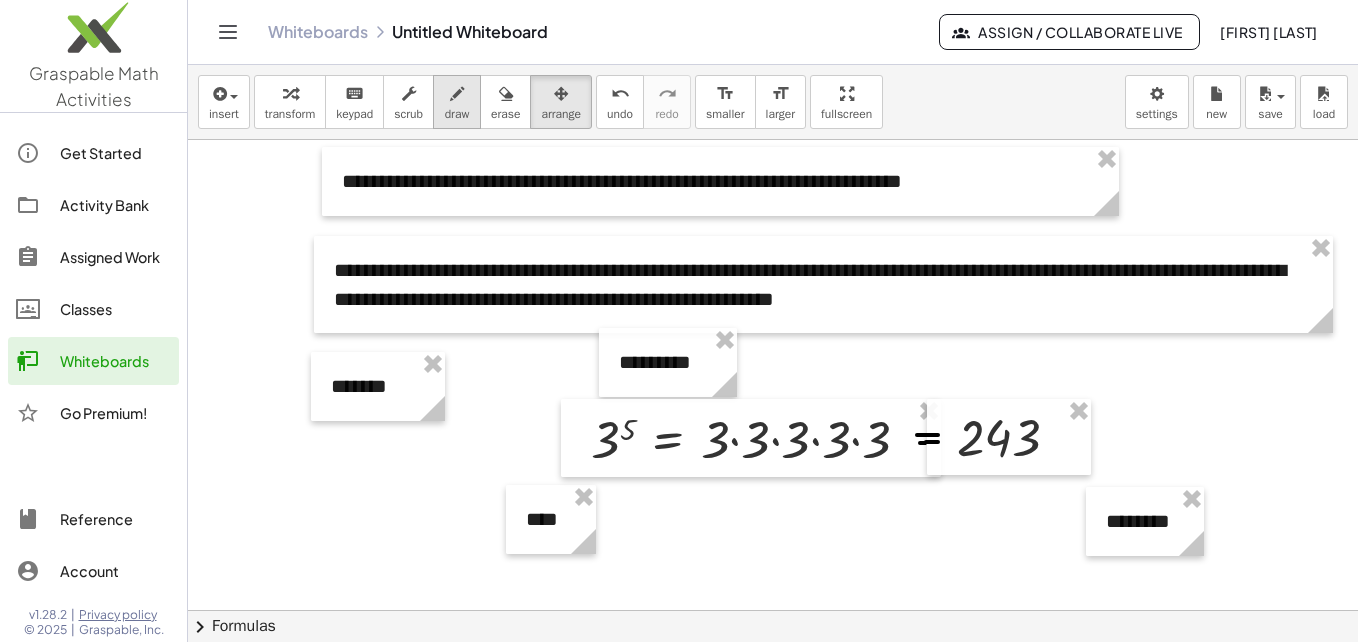 click on "draw" at bounding box center (457, 114) 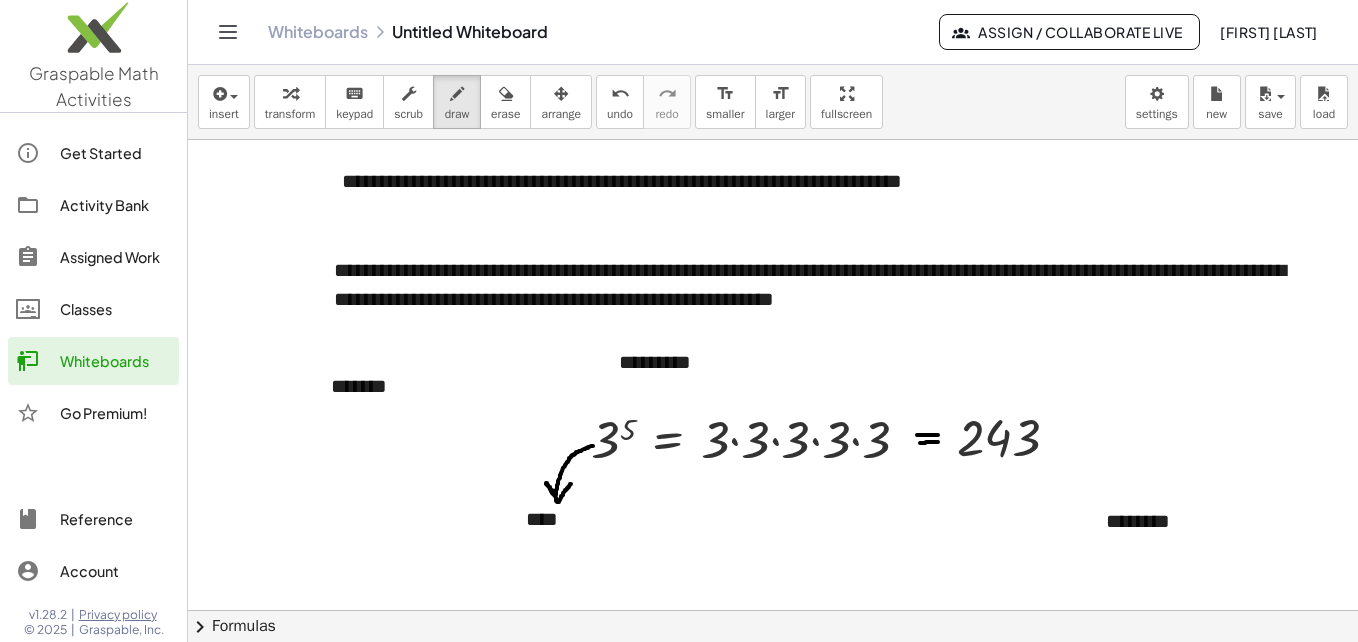 drag, startPoint x: 593, startPoint y: 446, endPoint x: 572, endPoint y: 483, distance: 42.544094 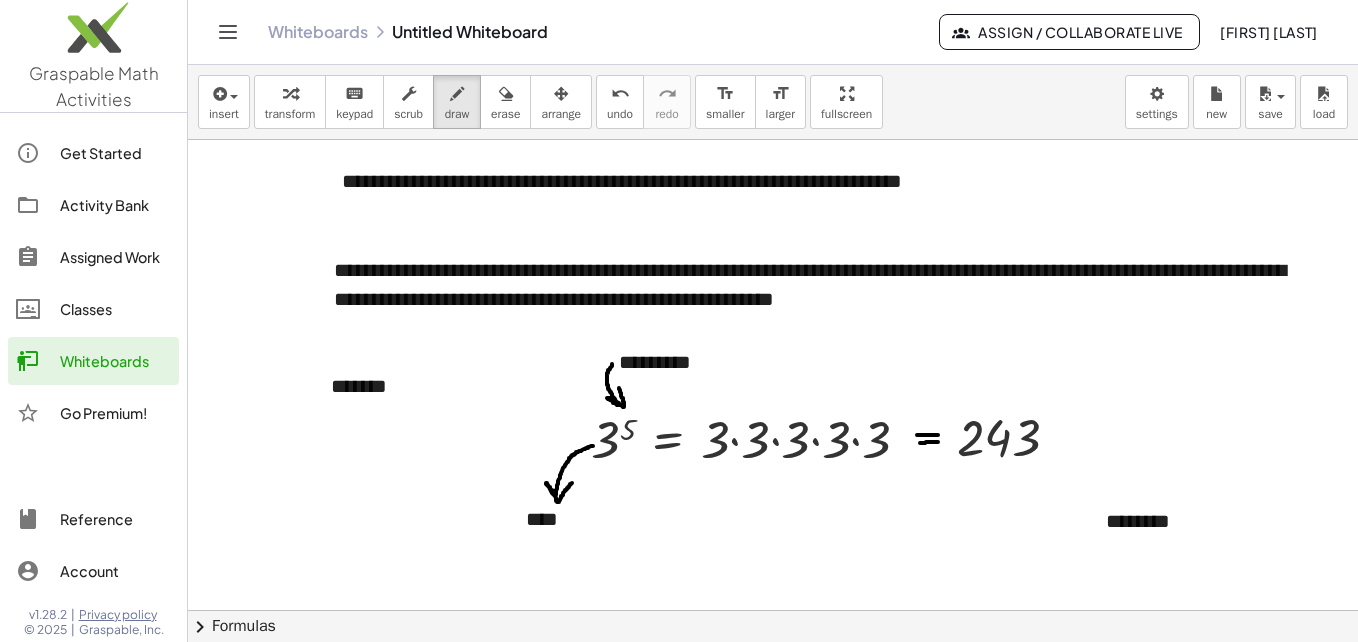 drag, startPoint x: 612, startPoint y: 364, endPoint x: 619, endPoint y: 389, distance: 25.96151 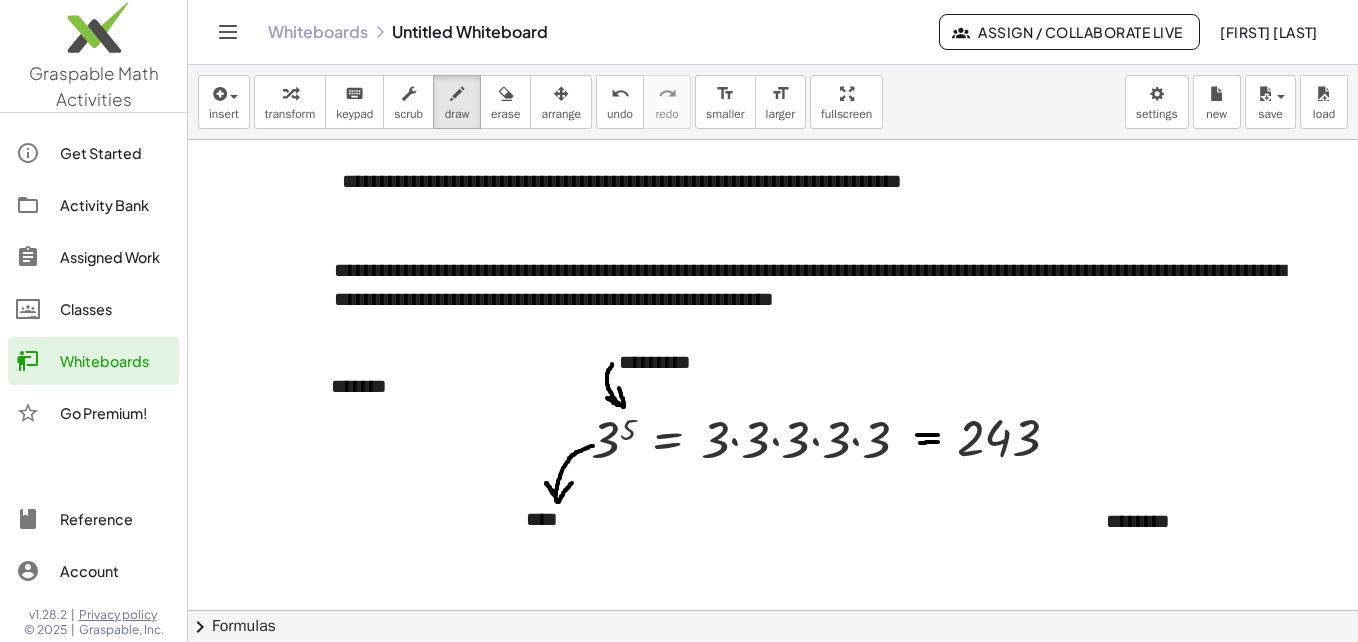 click at bounding box center (773, 570) 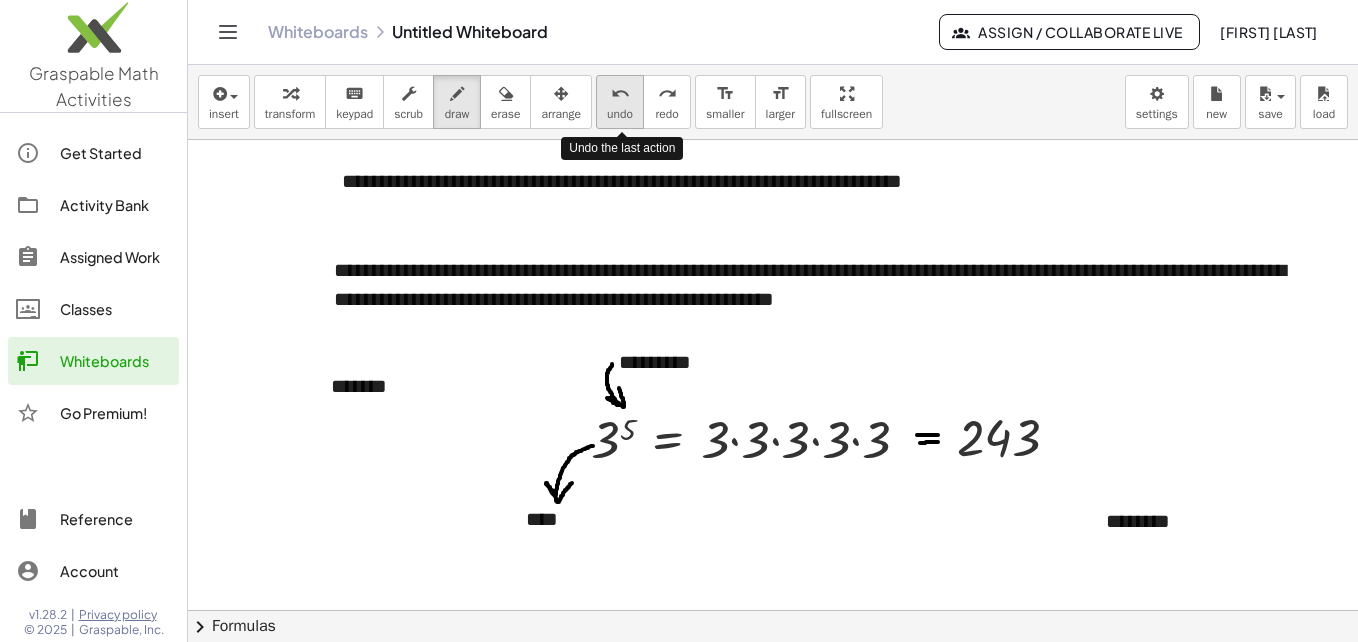 click on "undo" at bounding box center (620, 94) 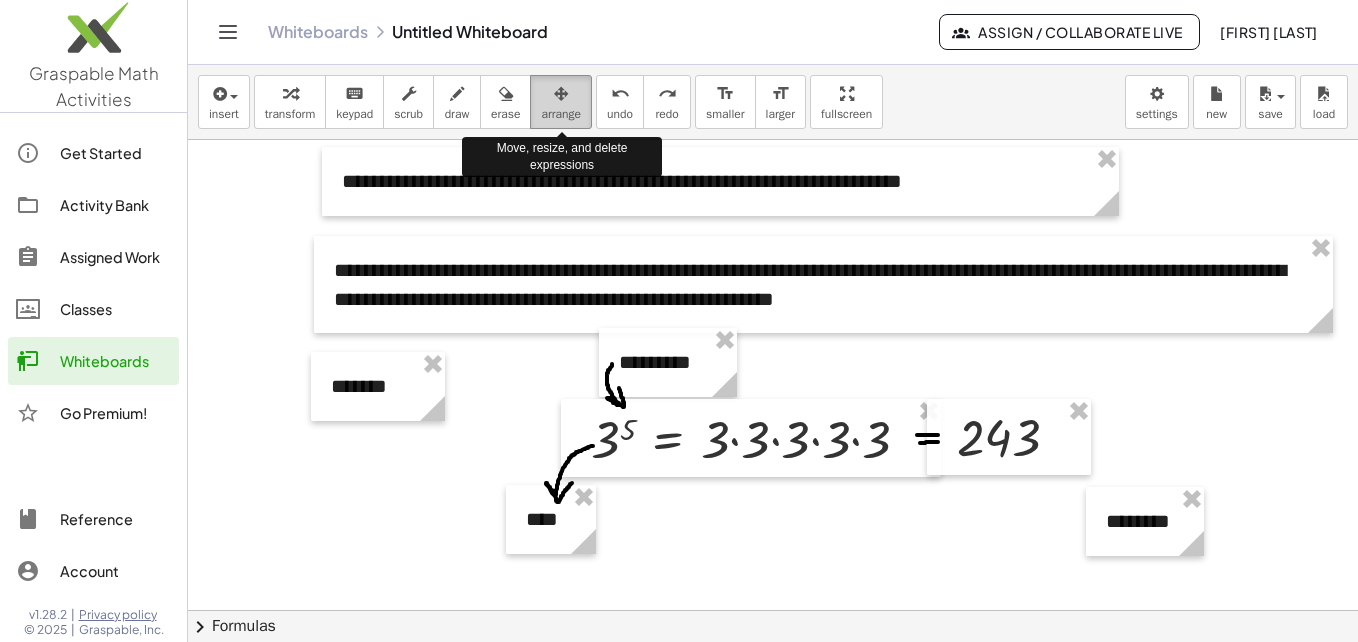 click on "arrange" at bounding box center (561, 114) 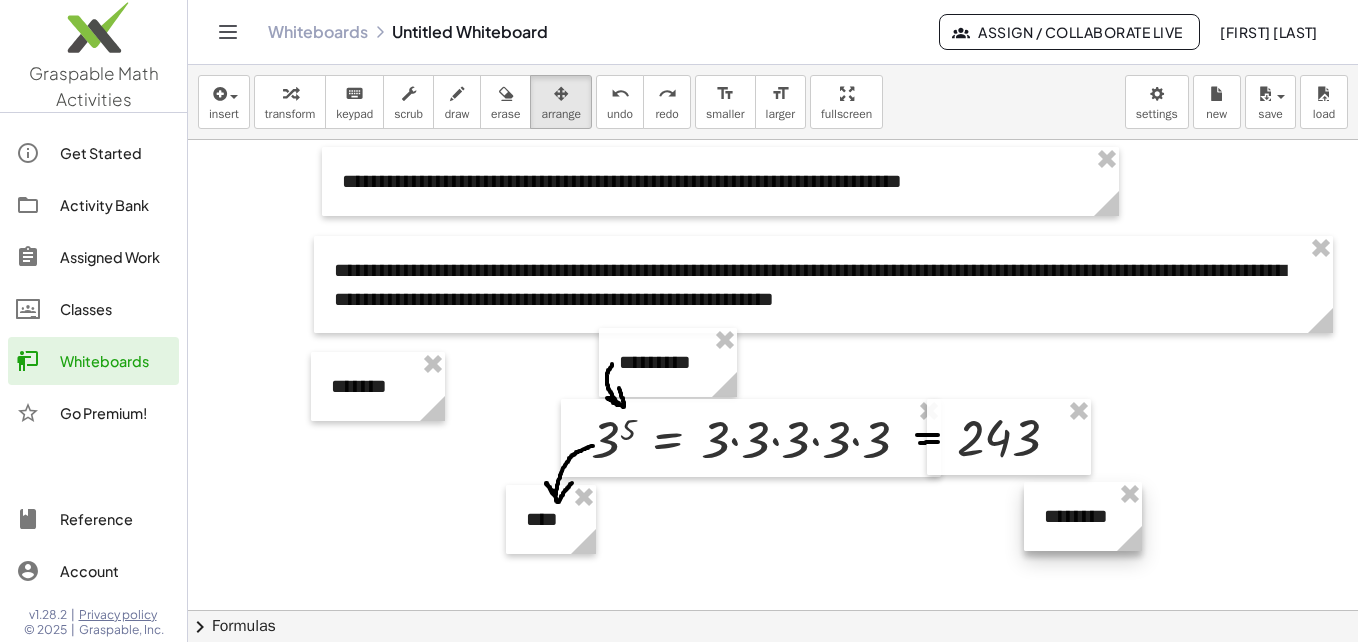 drag, startPoint x: 1106, startPoint y: 523, endPoint x: 1044, endPoint y: 519, distance: 62.1289 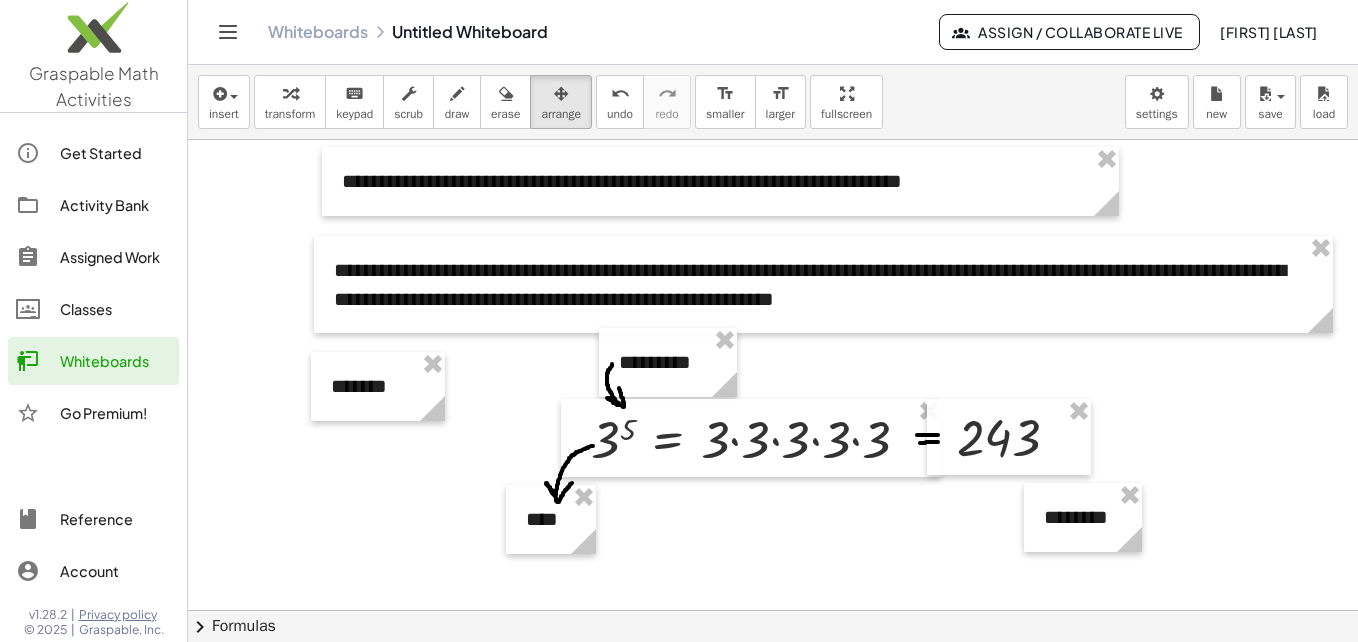 click at bounding box center (773, 570) 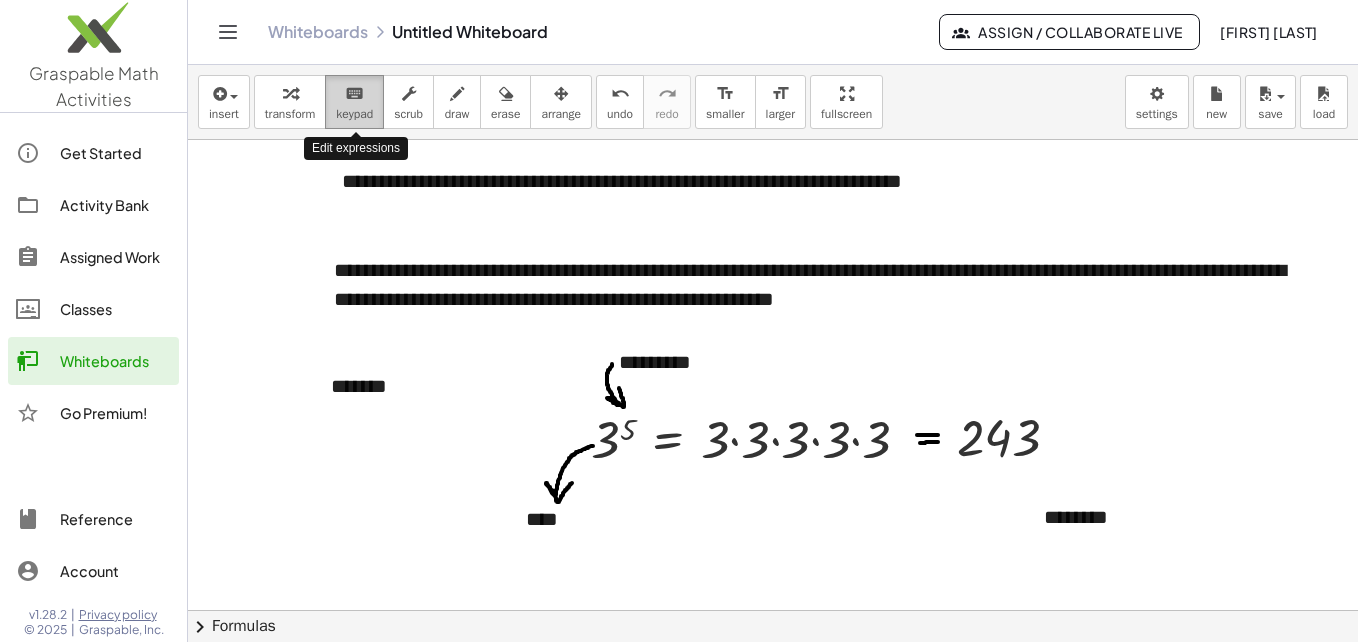 click on "keyboard" at bounding box center [354, 94] 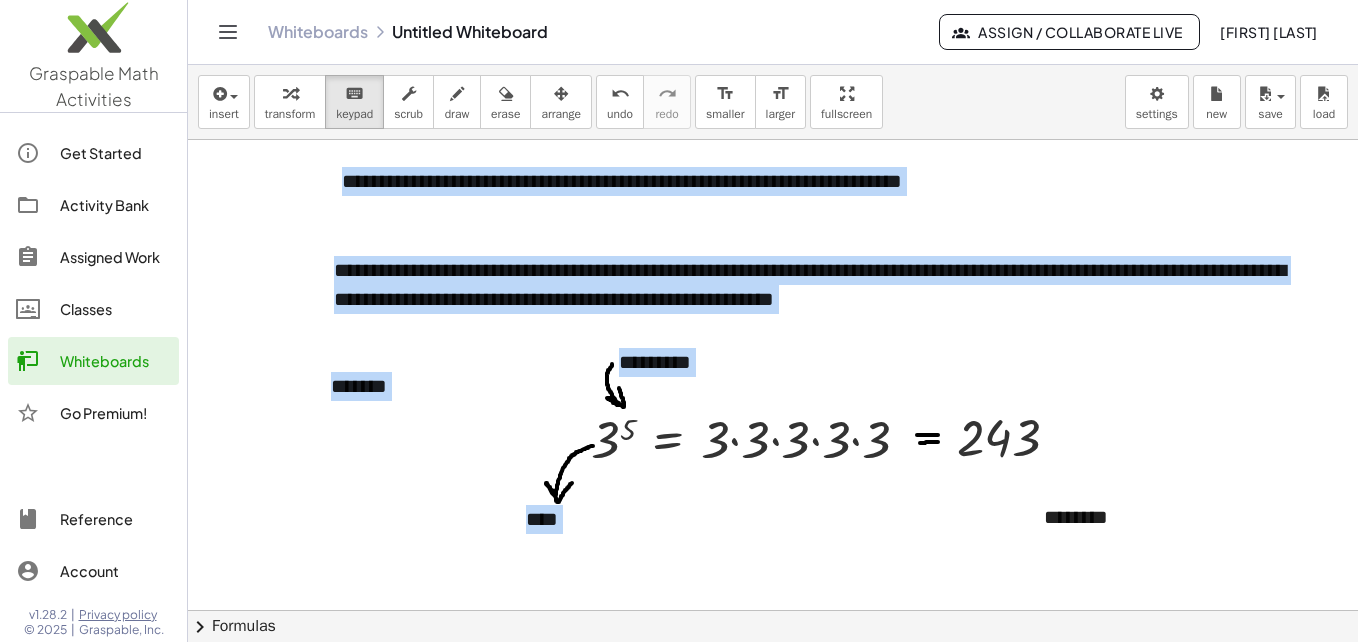 drag, startPoint x: 999, startPoint y: 462, endPoint x: 999, endPoint y: 500, distance: 38 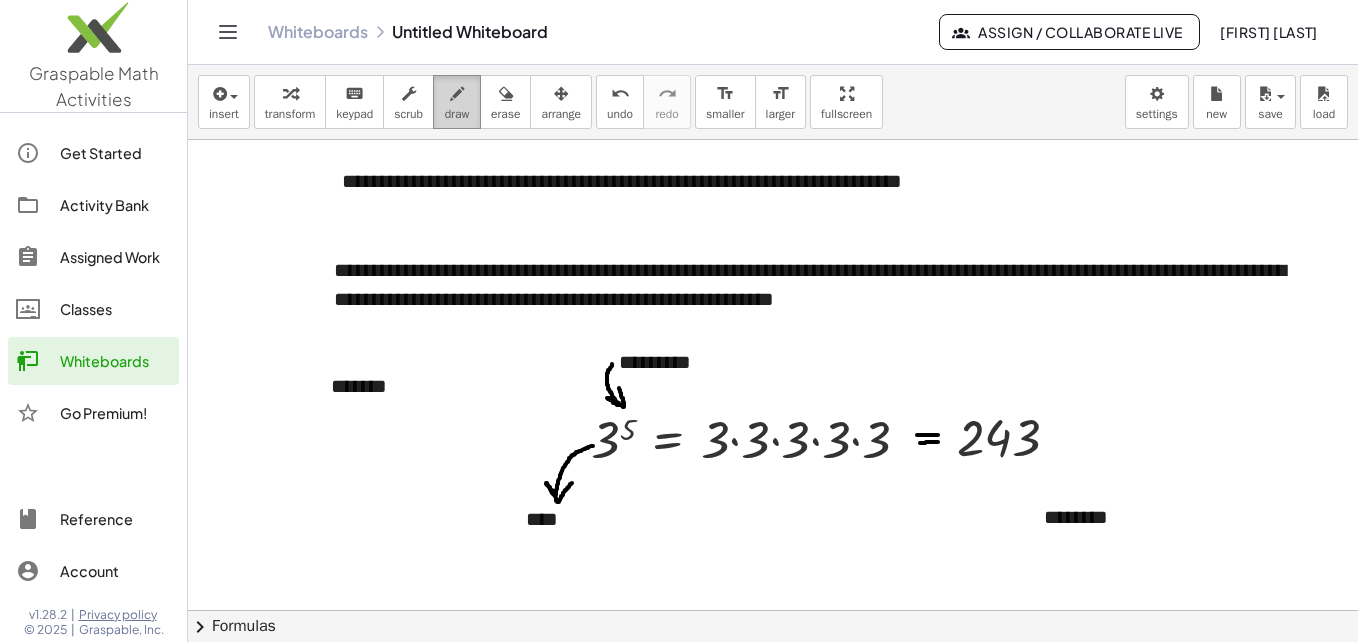 click at bounding box center [457, 94] 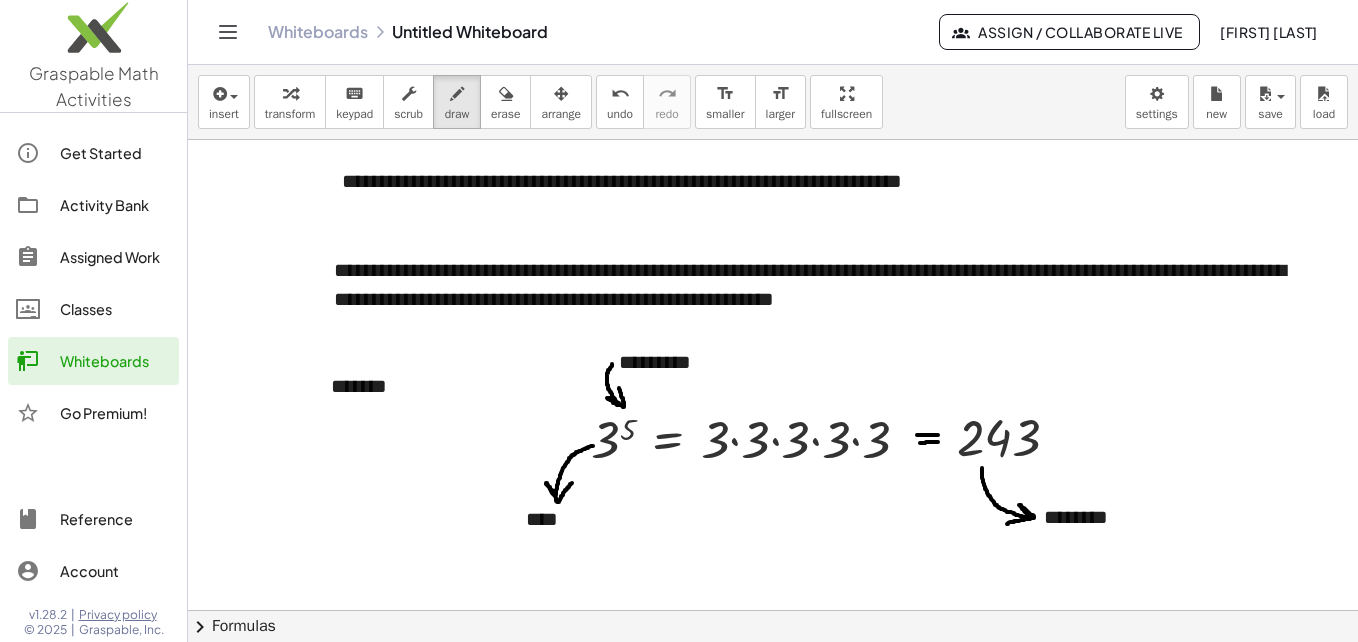 drag, startPoint x: 982, startPoint y: 468, endPoint x: 1007, endPoint y: 524, distance: 61.326992 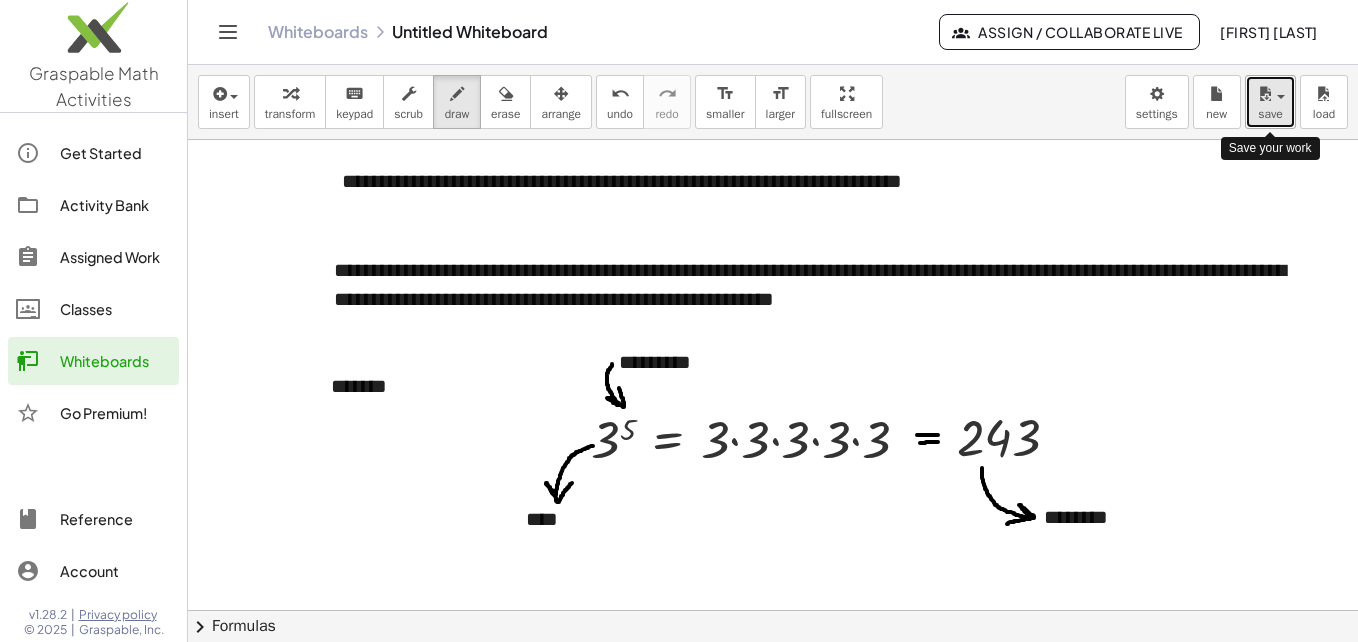 click on "save" at bounding box center [1270, 114] 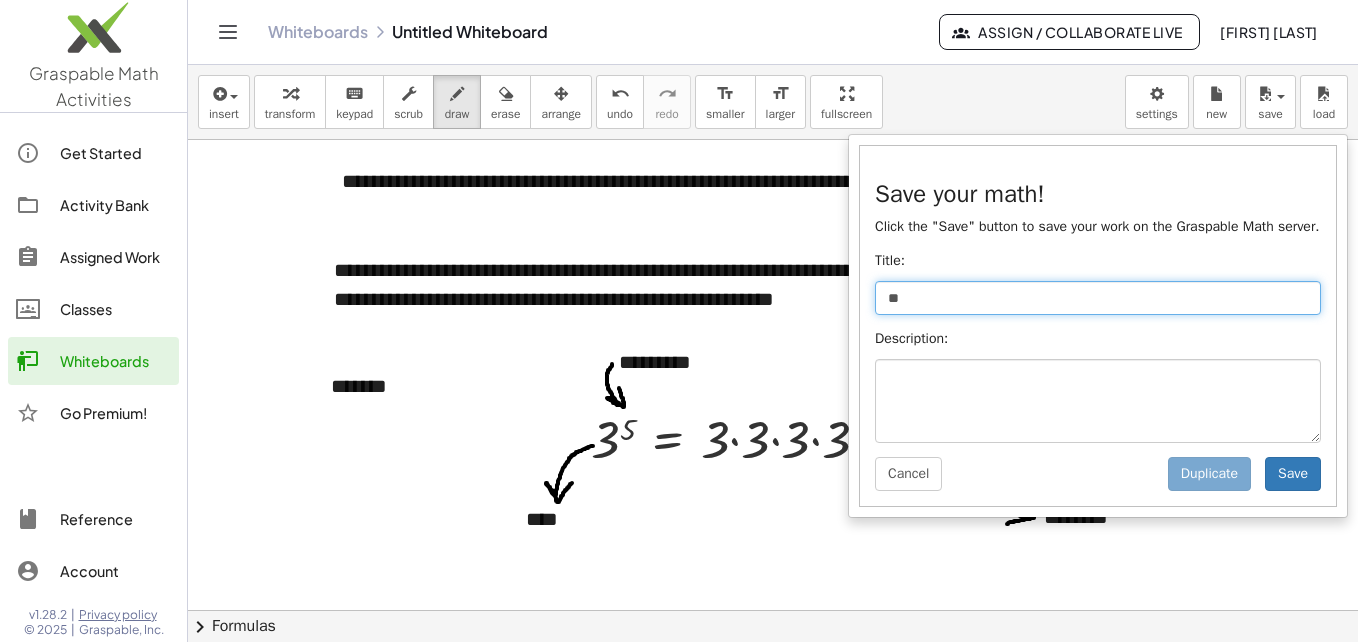 type on "*" 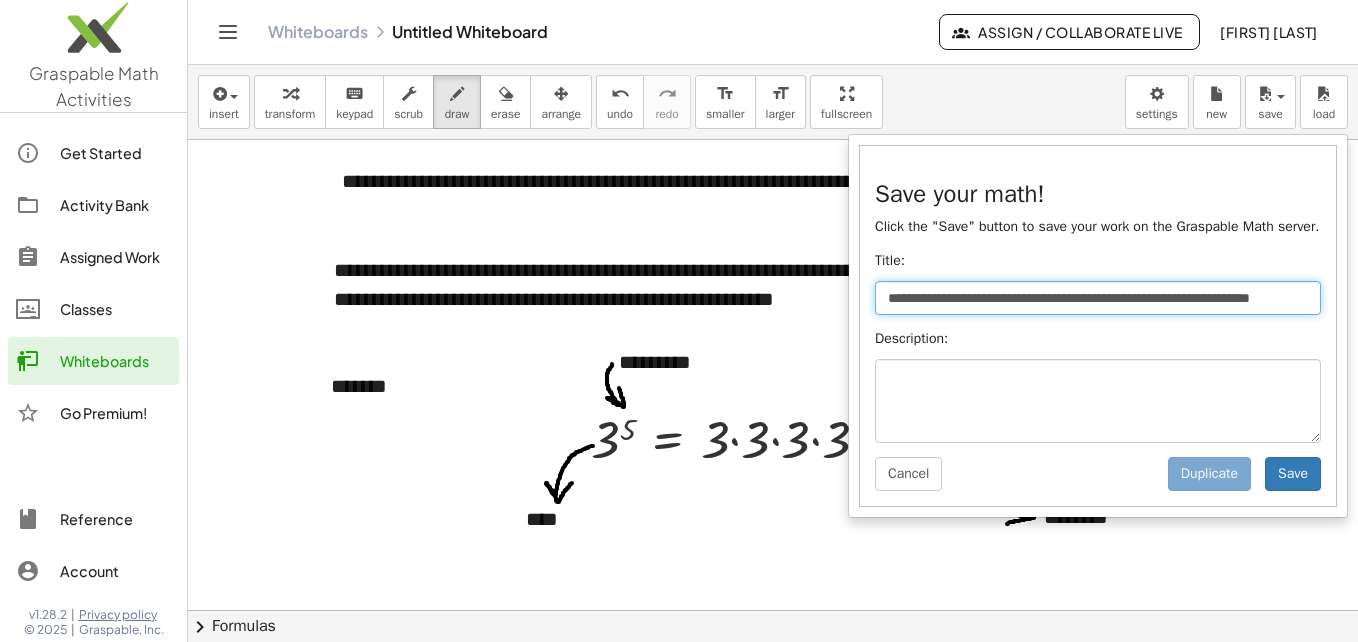 scroll, scrollTop: 0, scrollLeft: 112, axis: horizontal 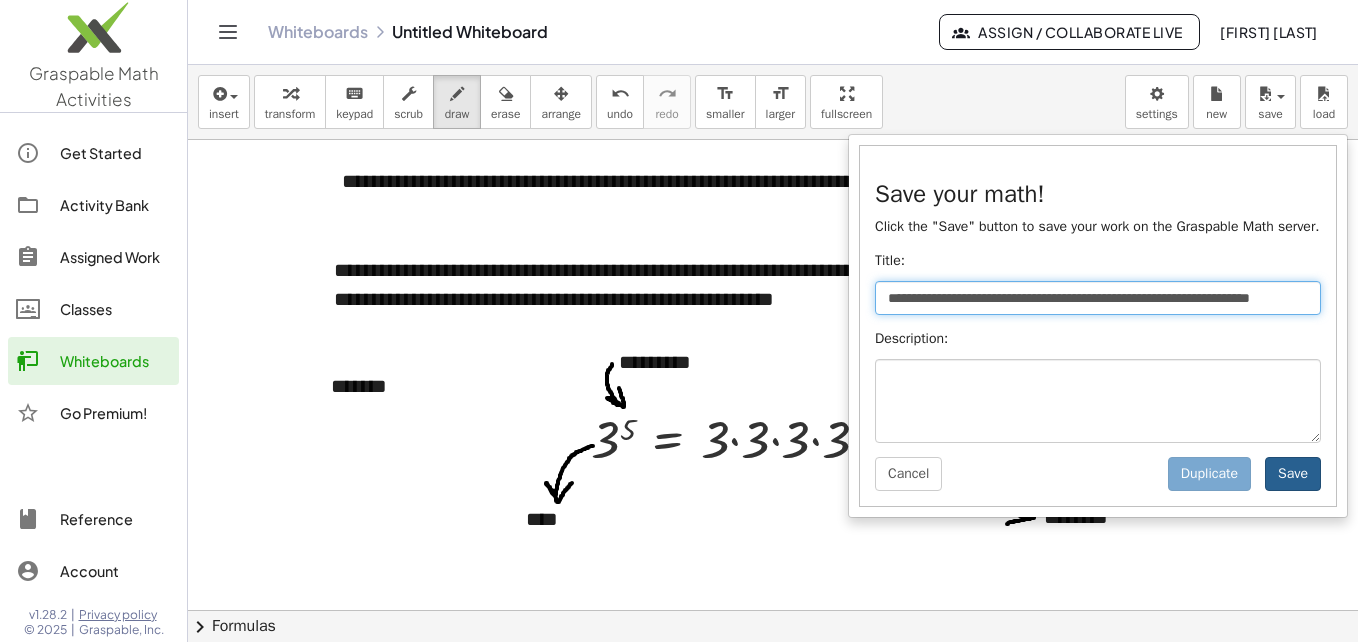 type on "**********" 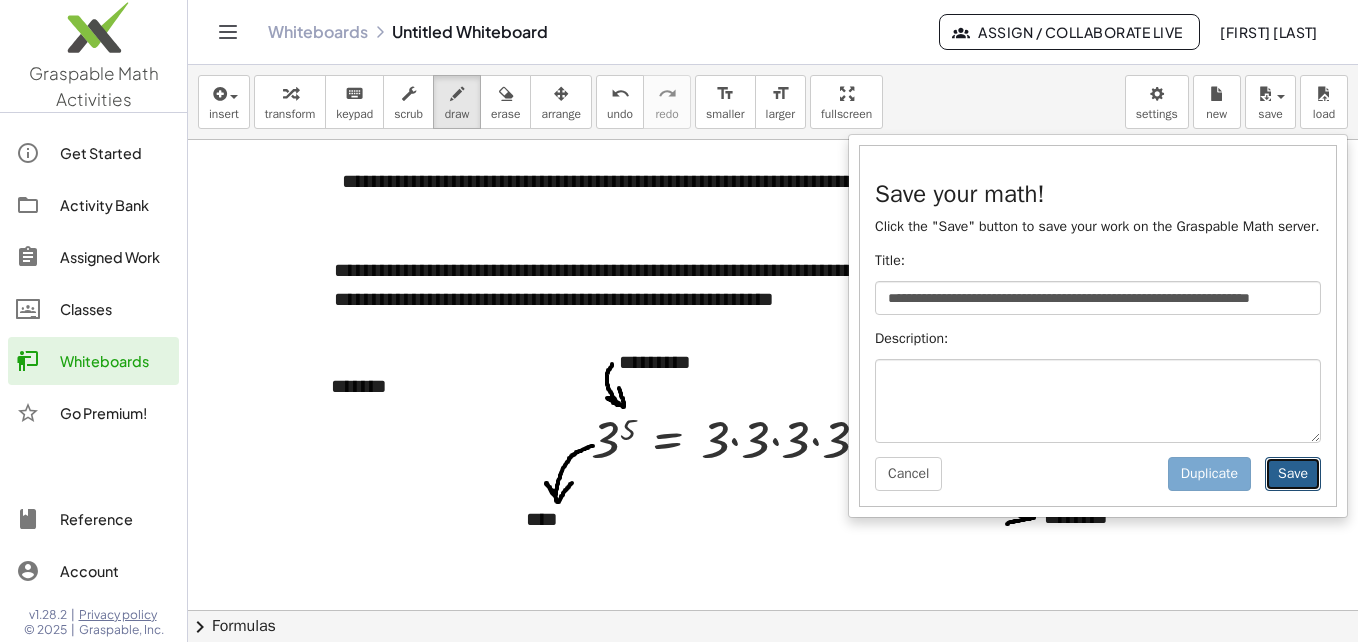 scroll, scrollTop: 0, scrollLeft: 0, axis: both 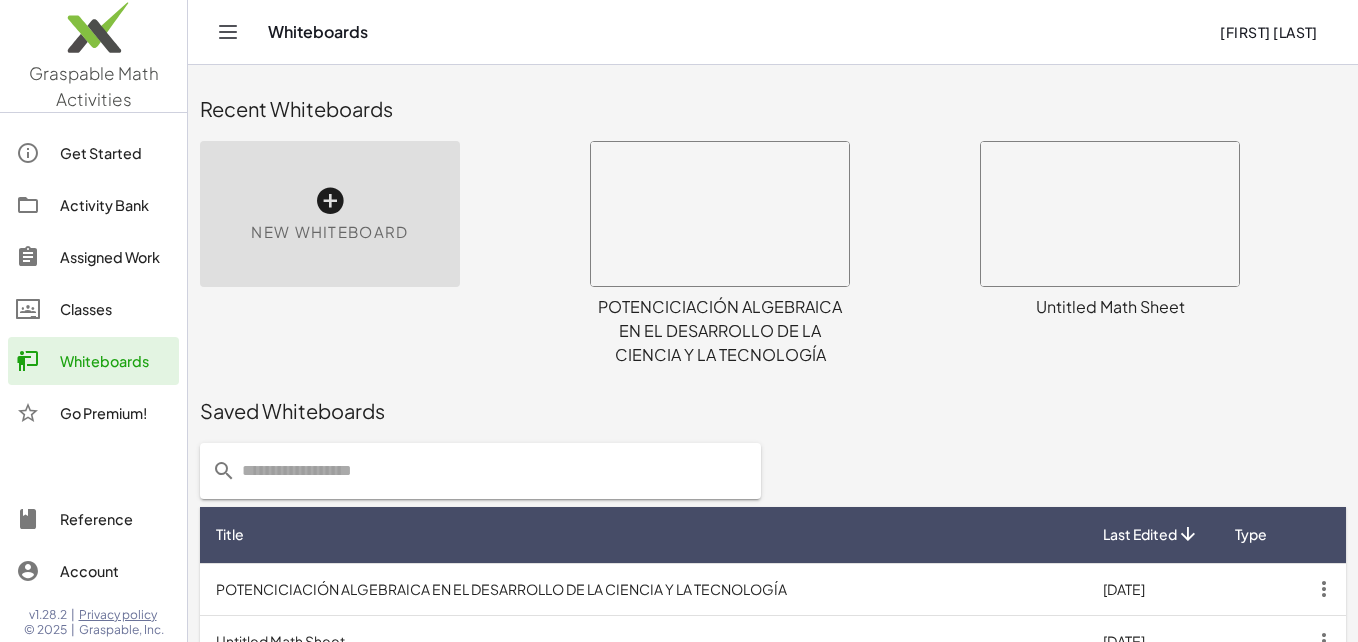 click at bounding box center (3816, 1942) 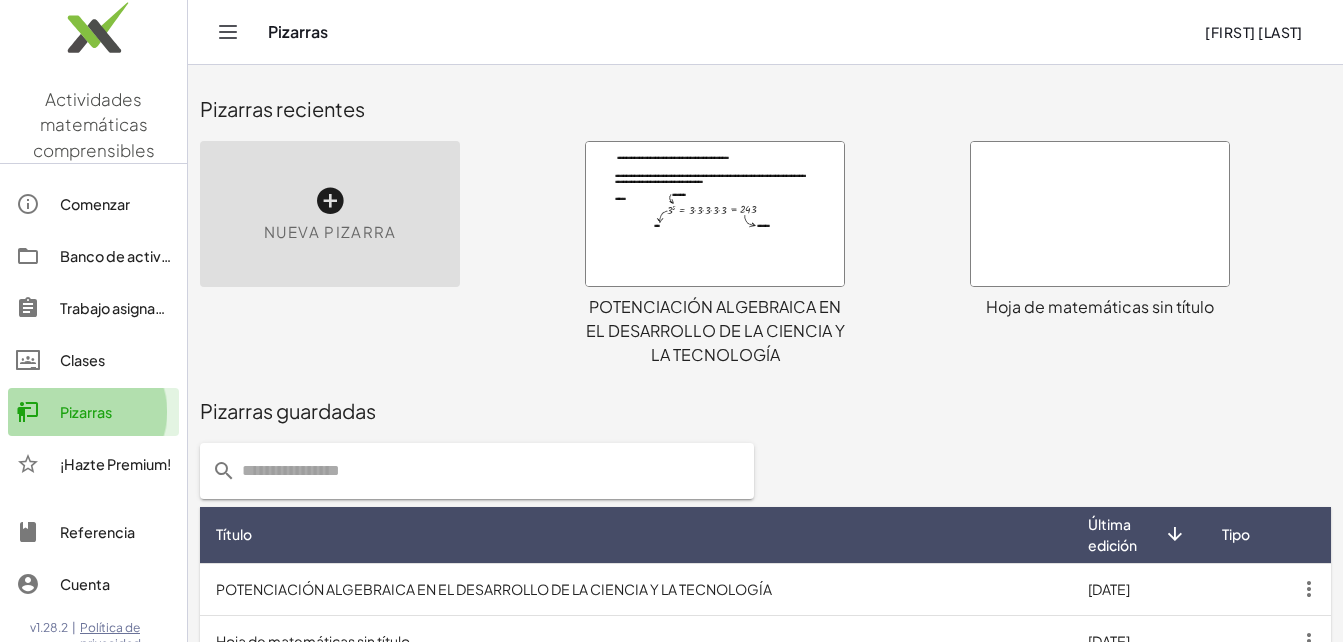 click on "Pizarras" 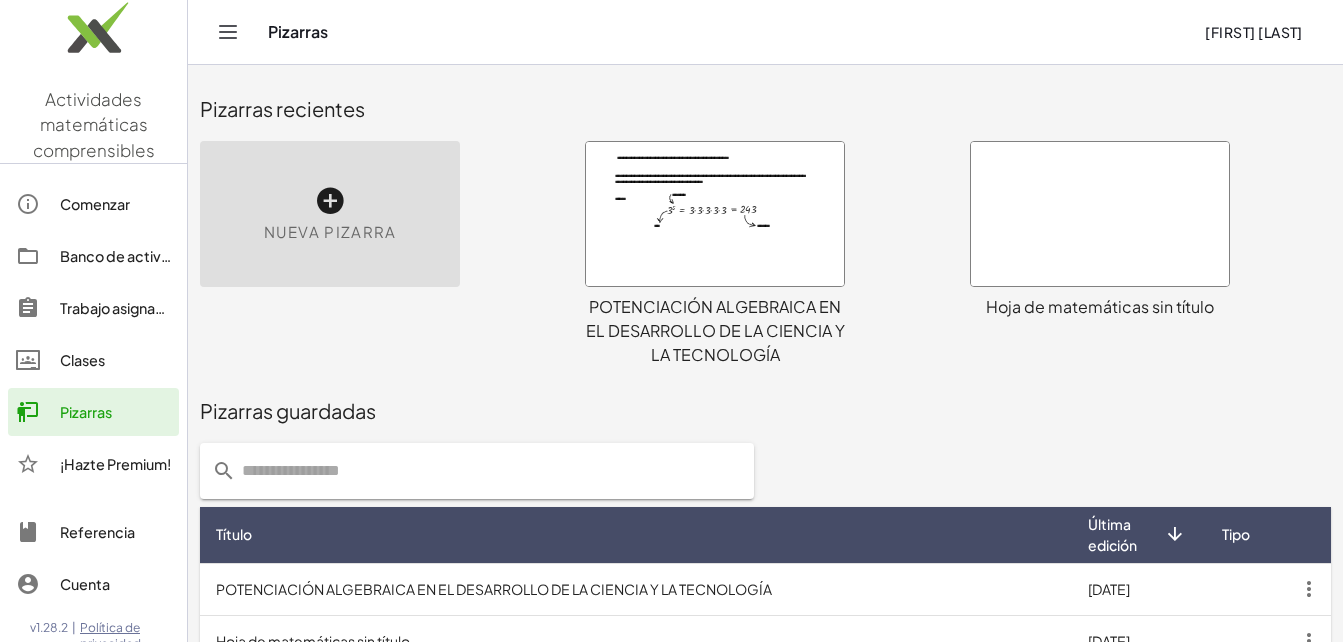 click at bounding box center [715, 214] 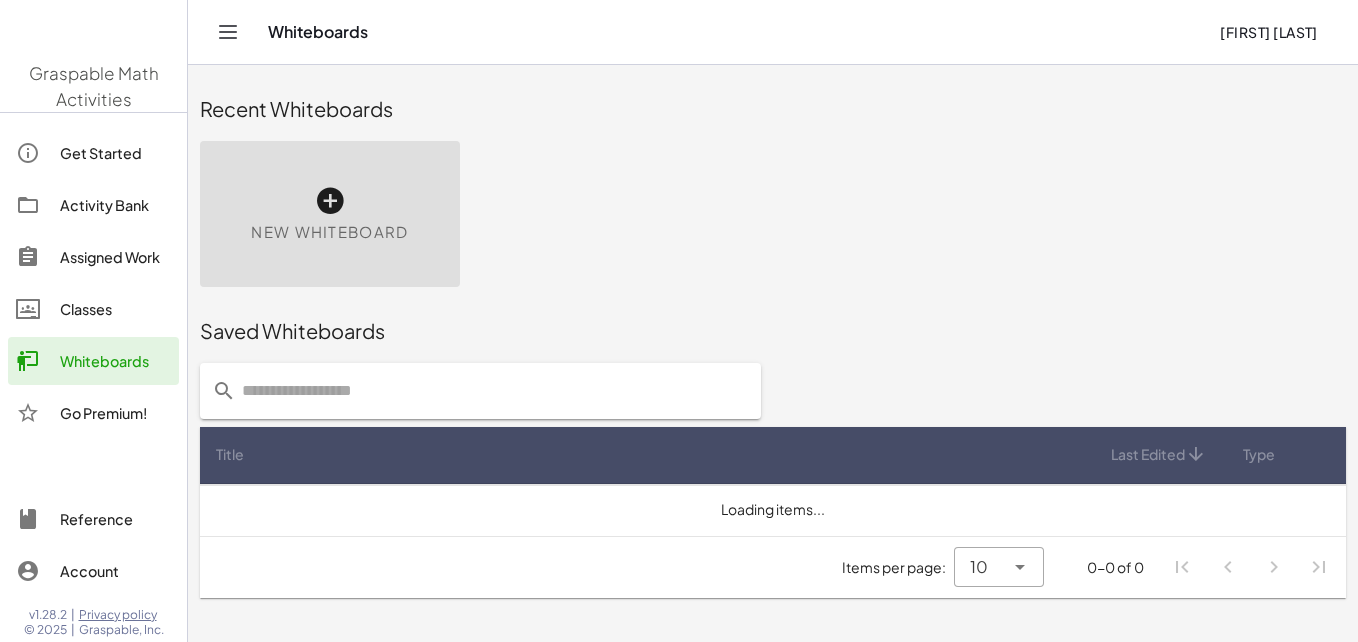 scroll, scrollTop: 0, scrollLeft: 0, axis: both 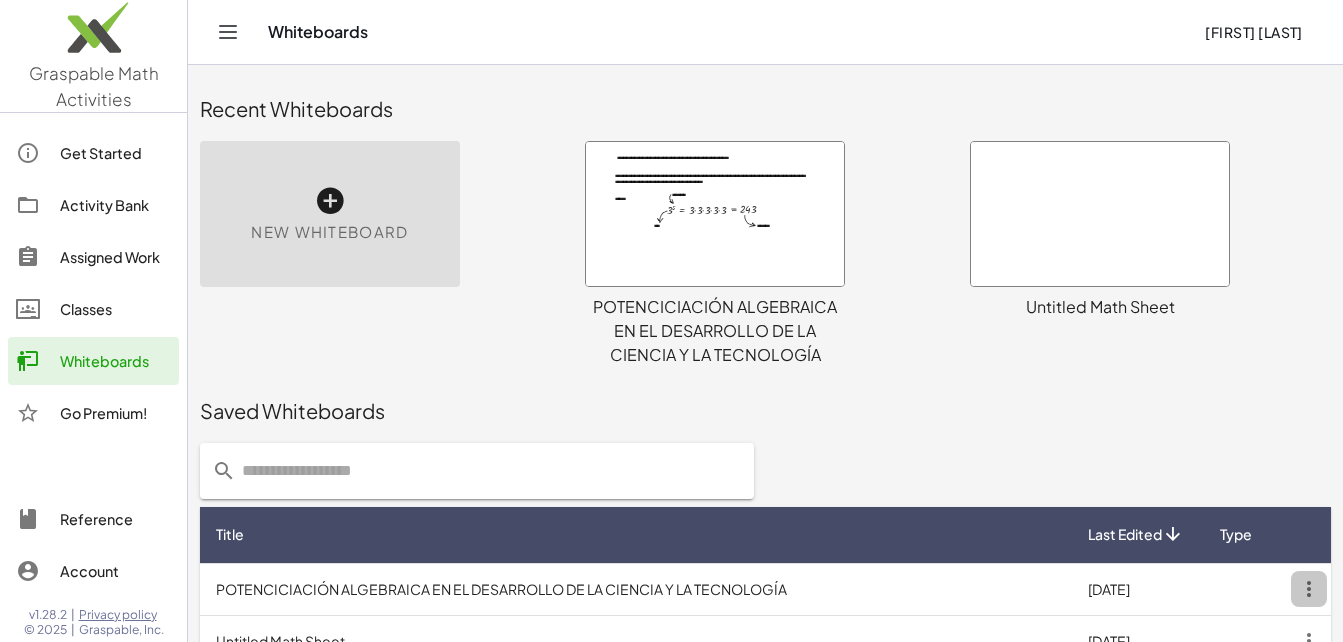 click 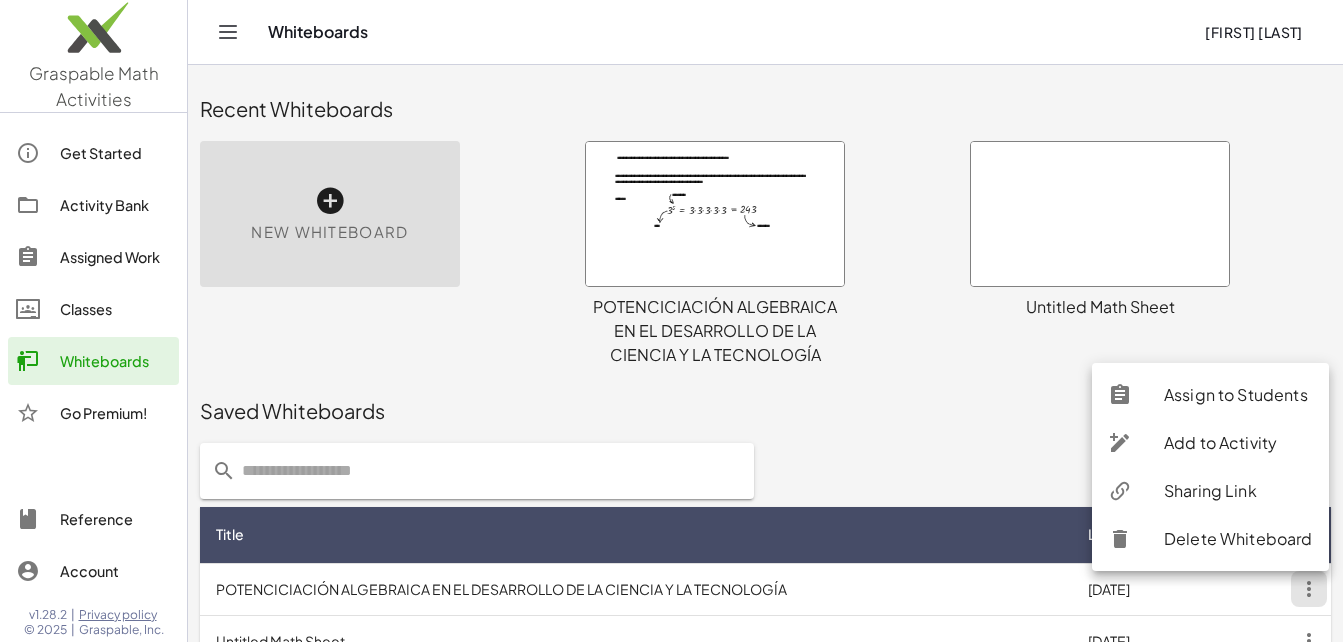 click on "POTENCICIACIÓN ALGEBRAICA EN EL DESARROLLO DE LA CIENCIA Y LA TECNOLOGÍA" at bounding box center [636, 589] 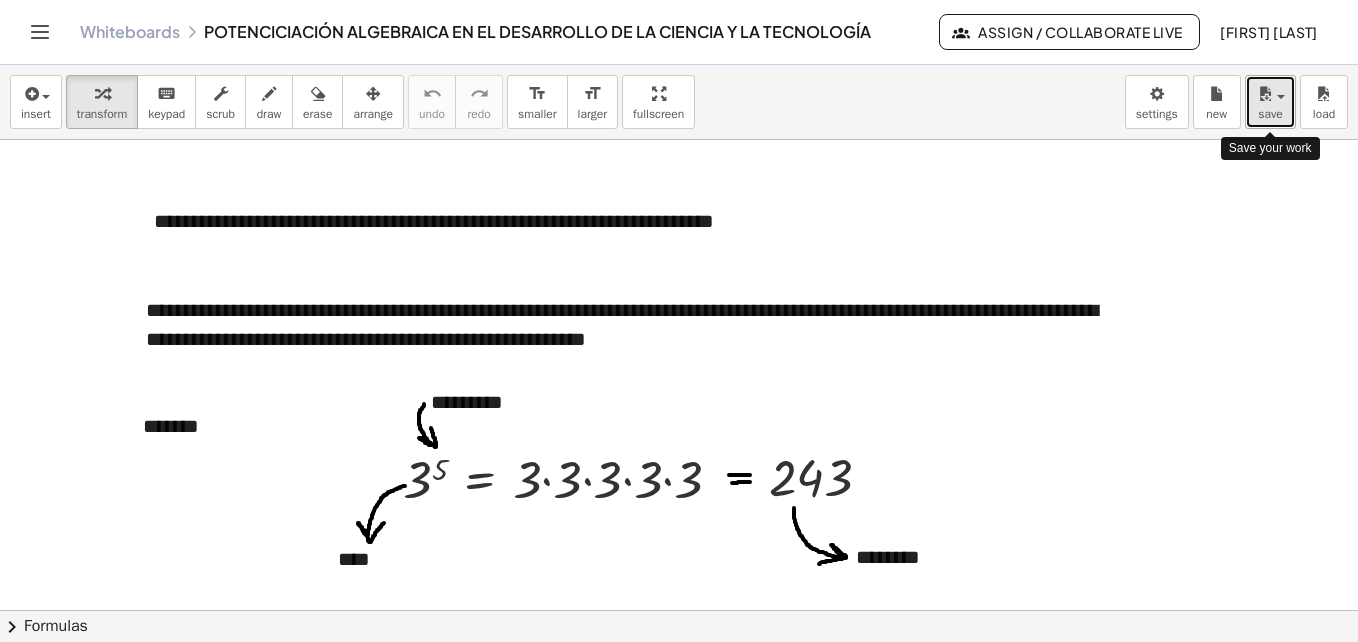 click on "save" at bounding box center [1270, 102] 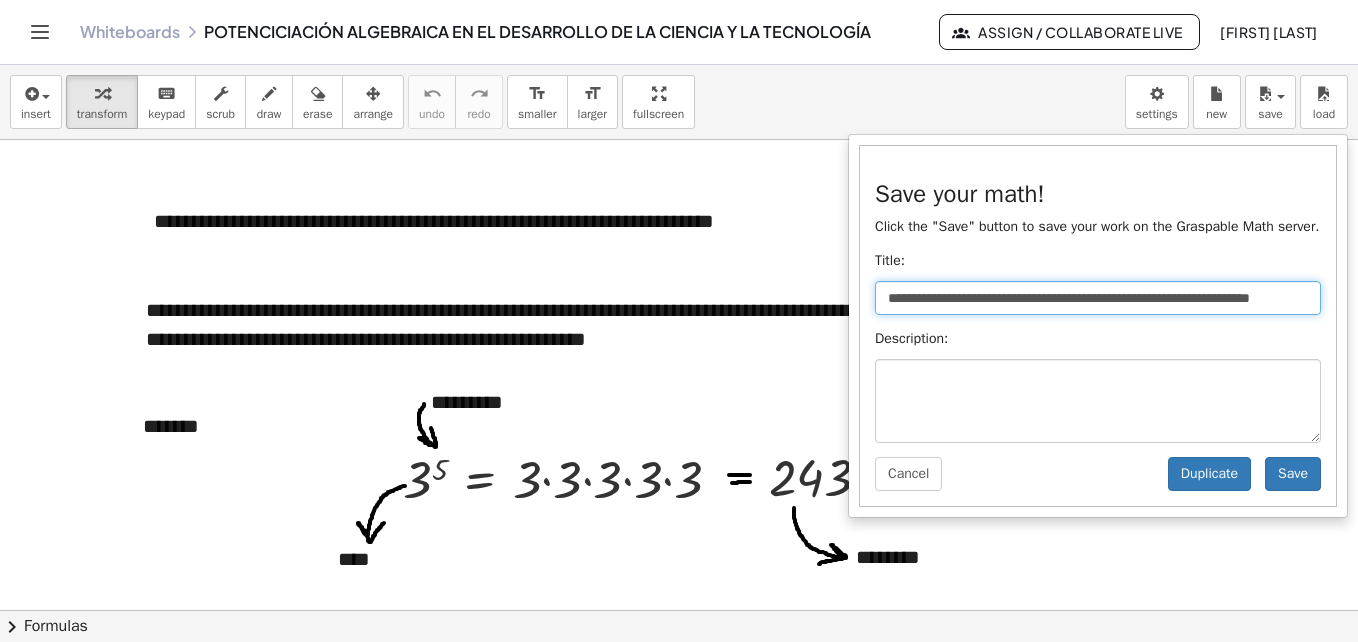 click on "**********" at bounding box center [1098, 298] 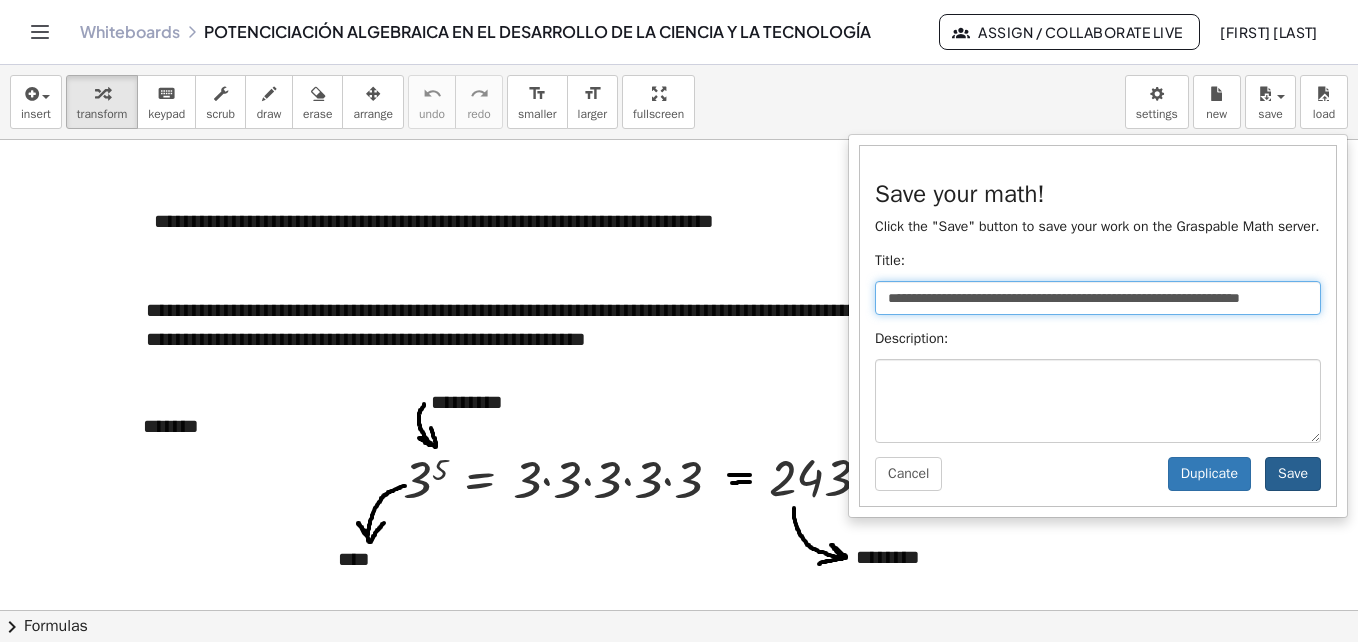 type on "**********" 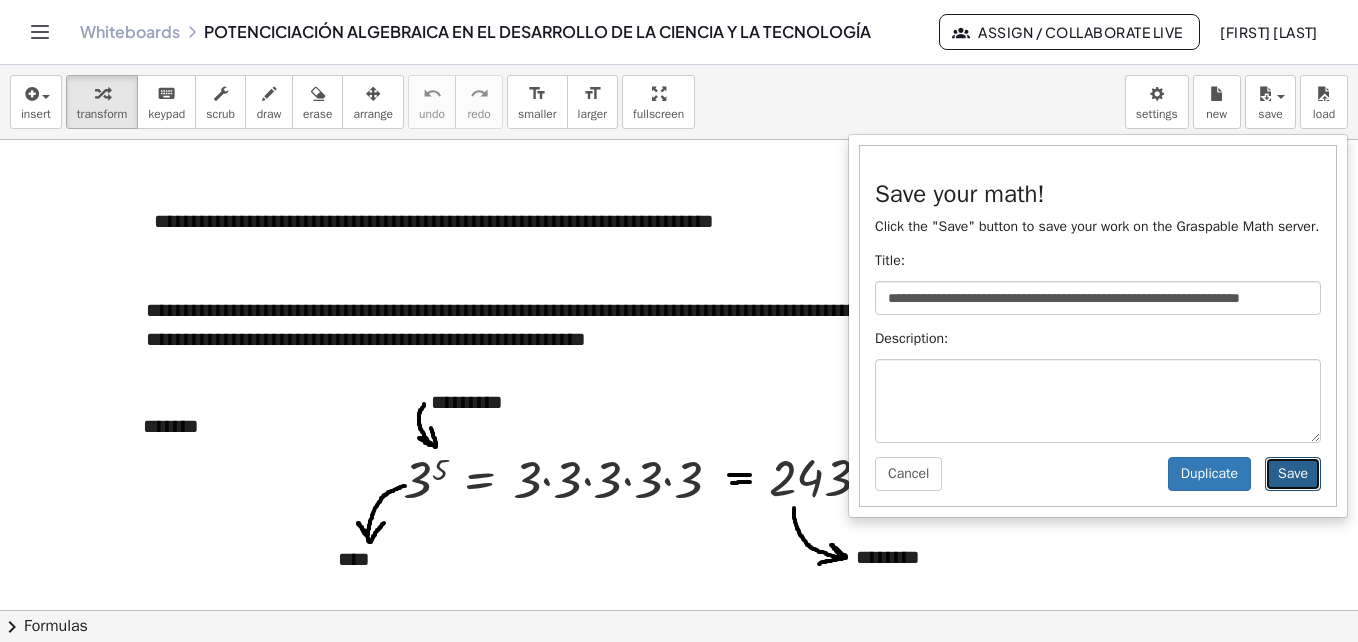click on "Save" at bounding box center [1293, 474] 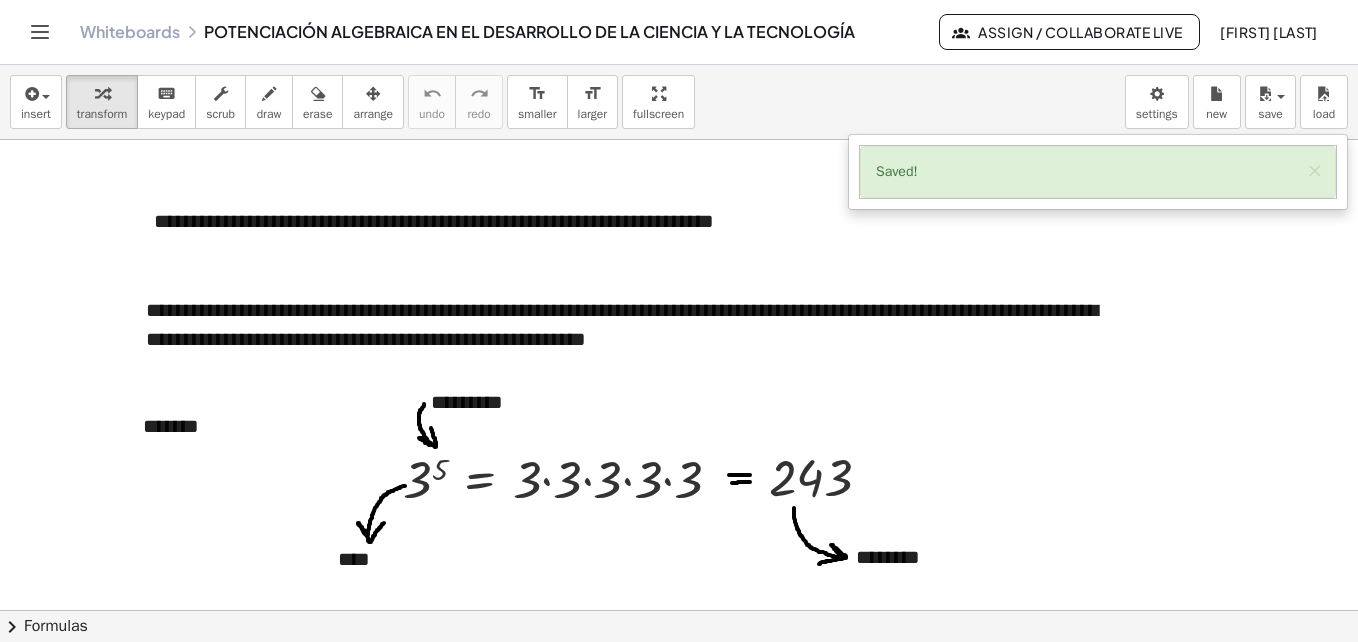 click at bounding box center (679, 610) 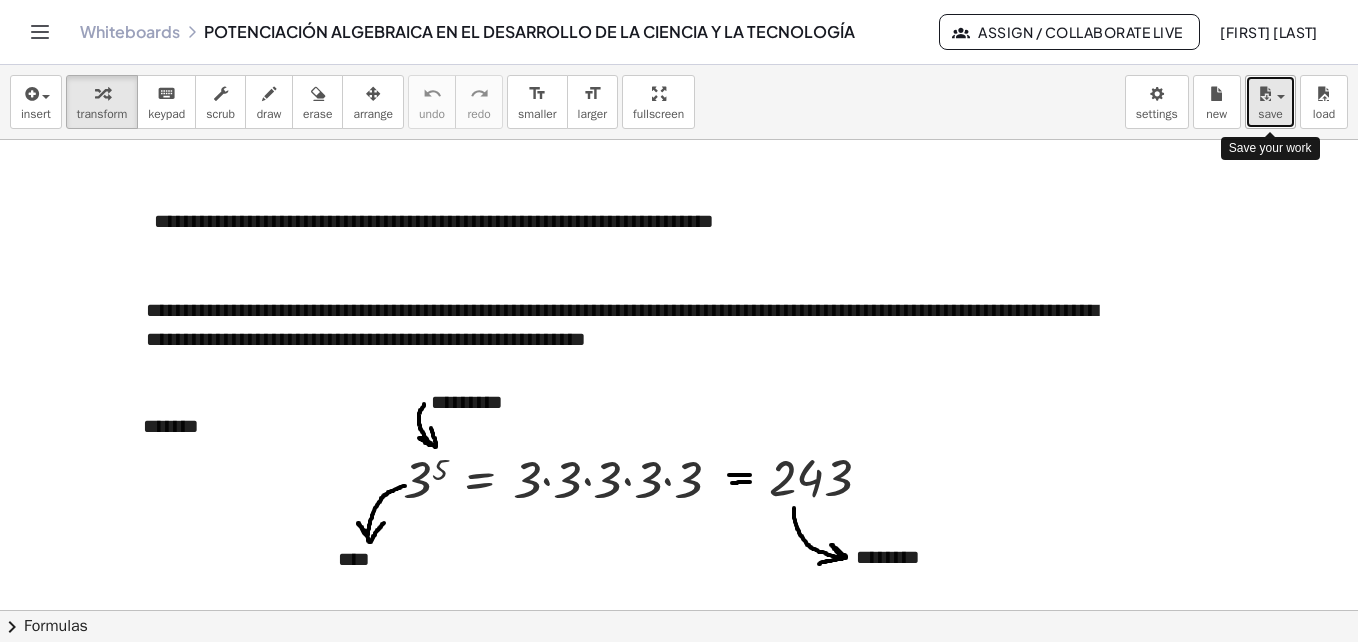 click on "save" at bounding box center (1270, 102) 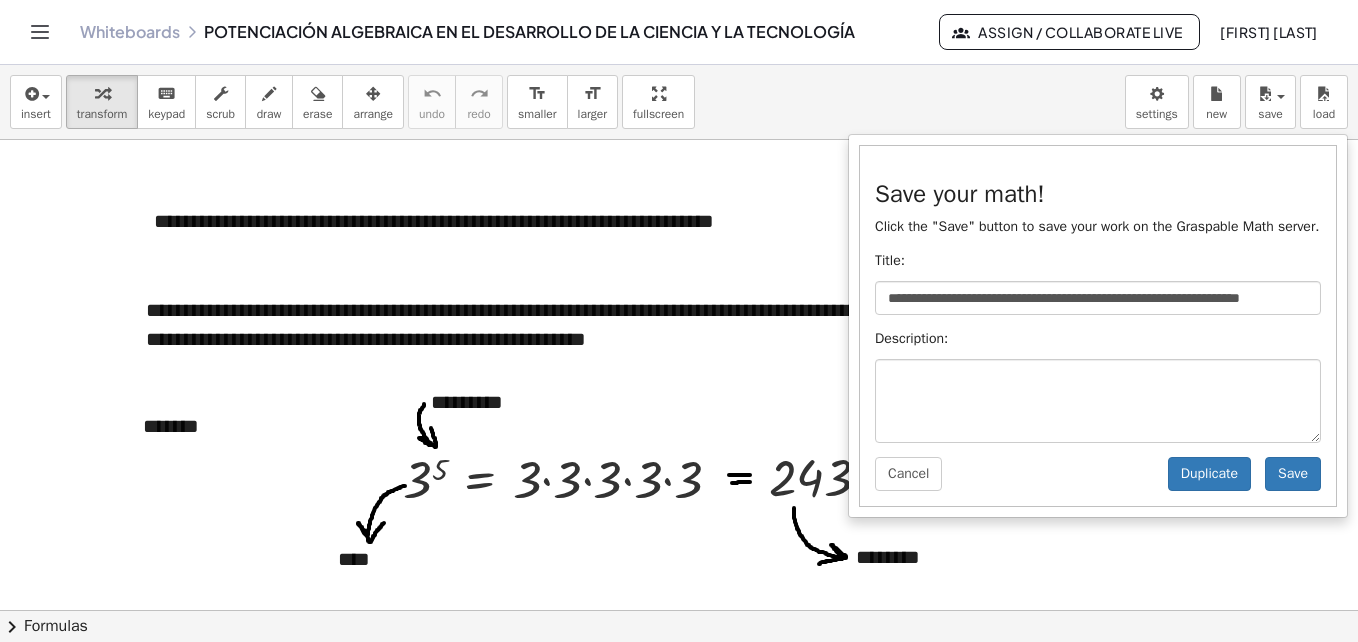 click on "**********" at bounding box center (679, 102) 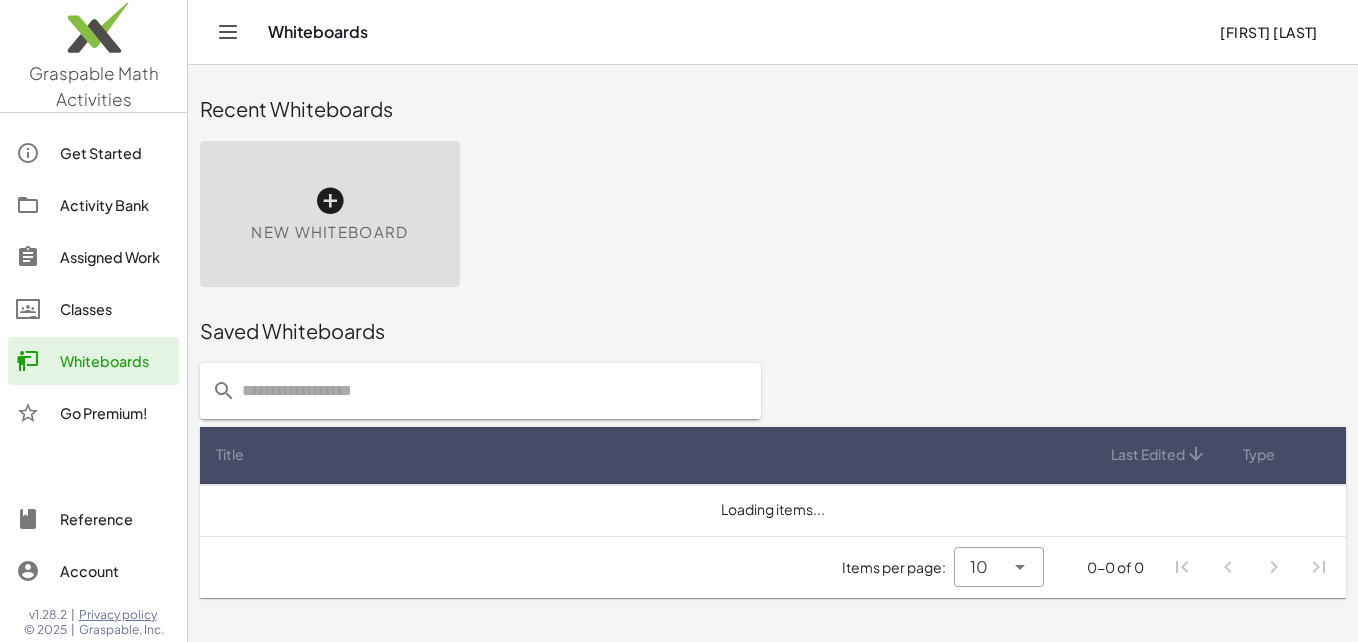 scroll, scrollTop: 0, scrollLeft: 0, axis: both 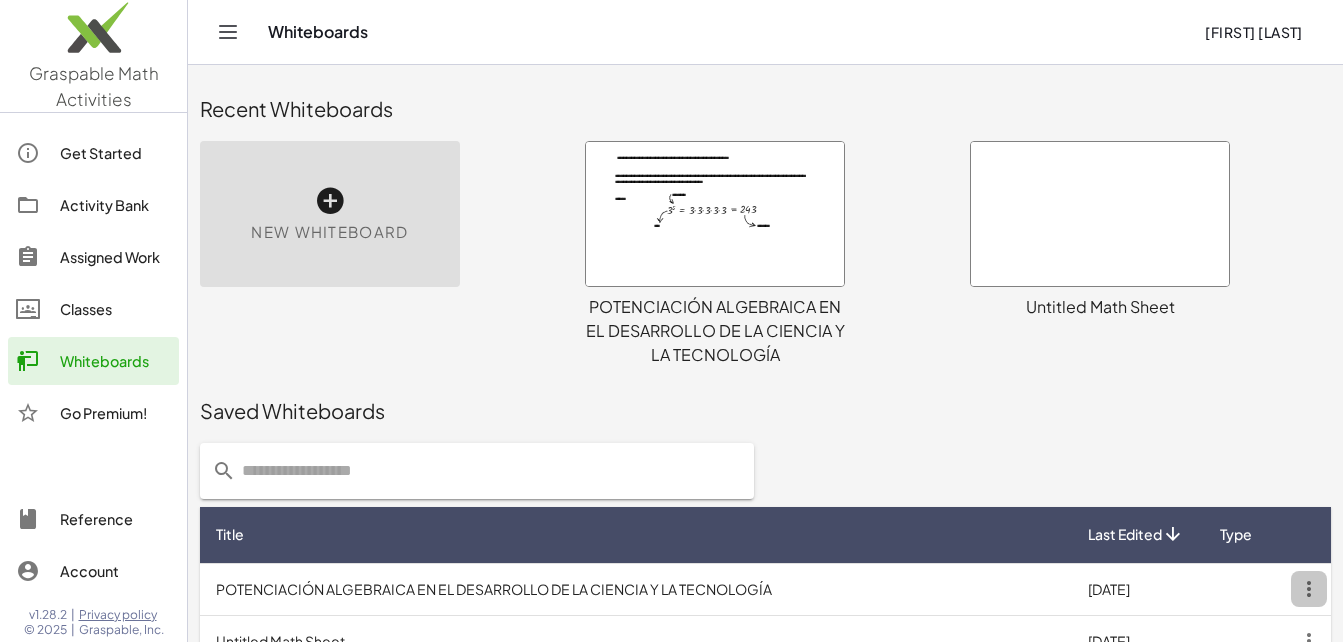 click 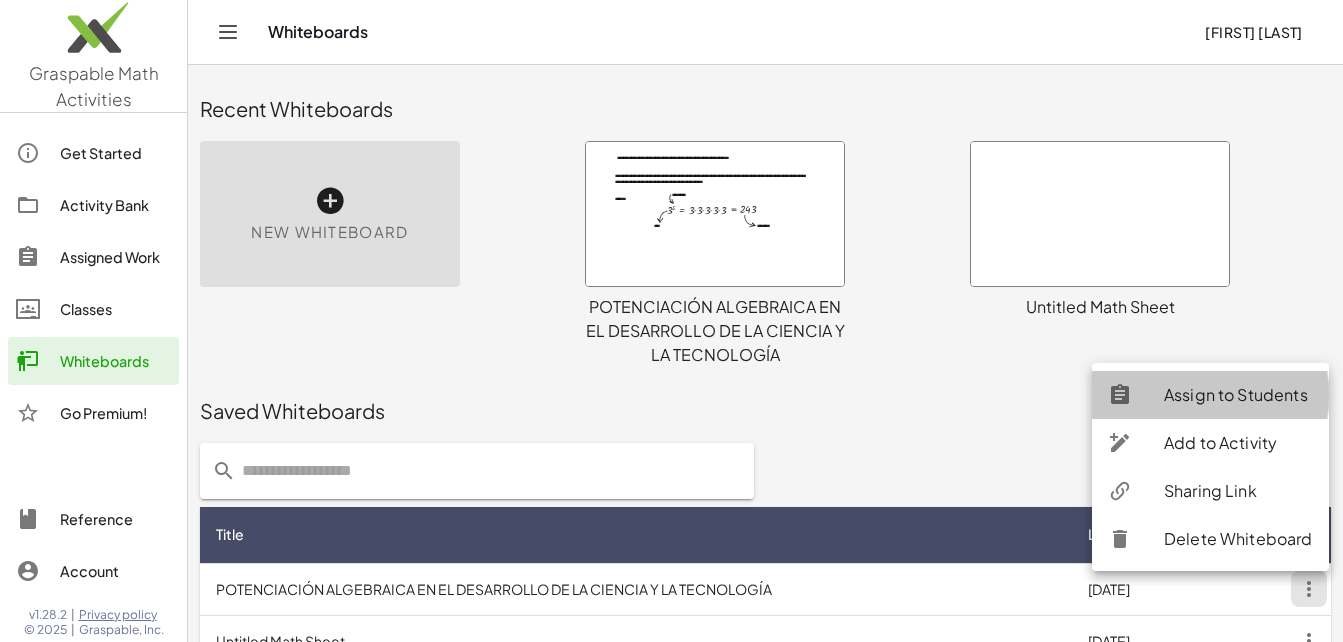 click on "Assign to Students" 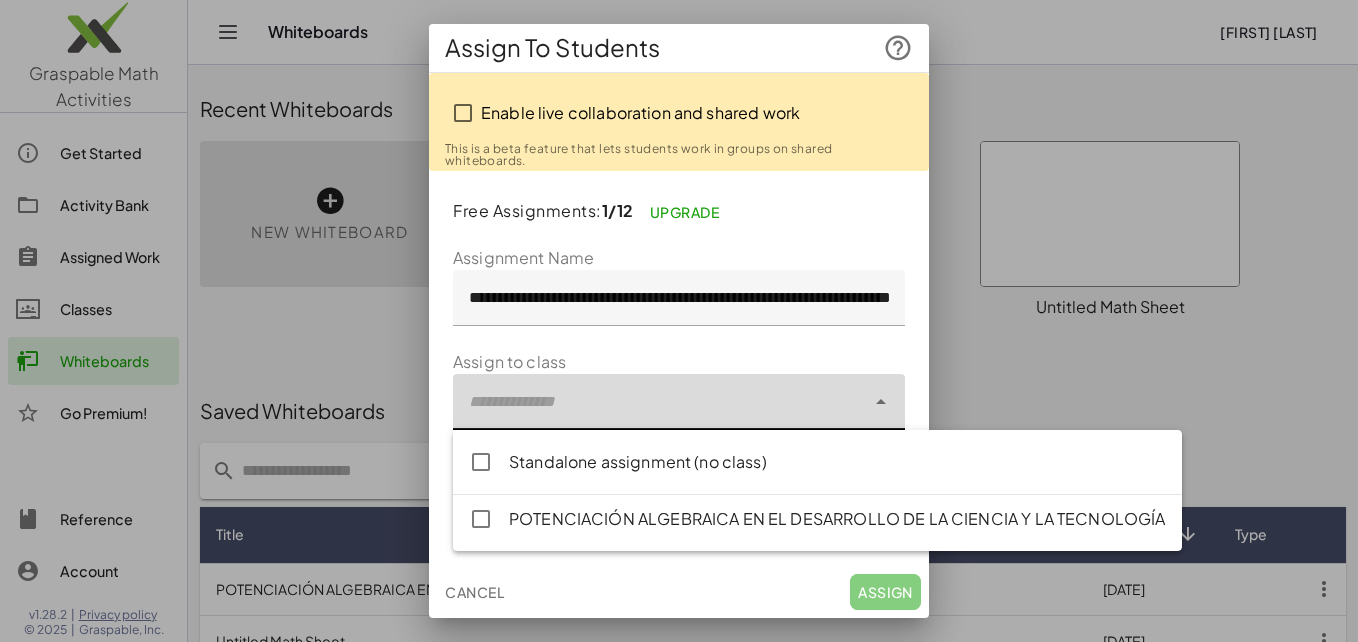 click 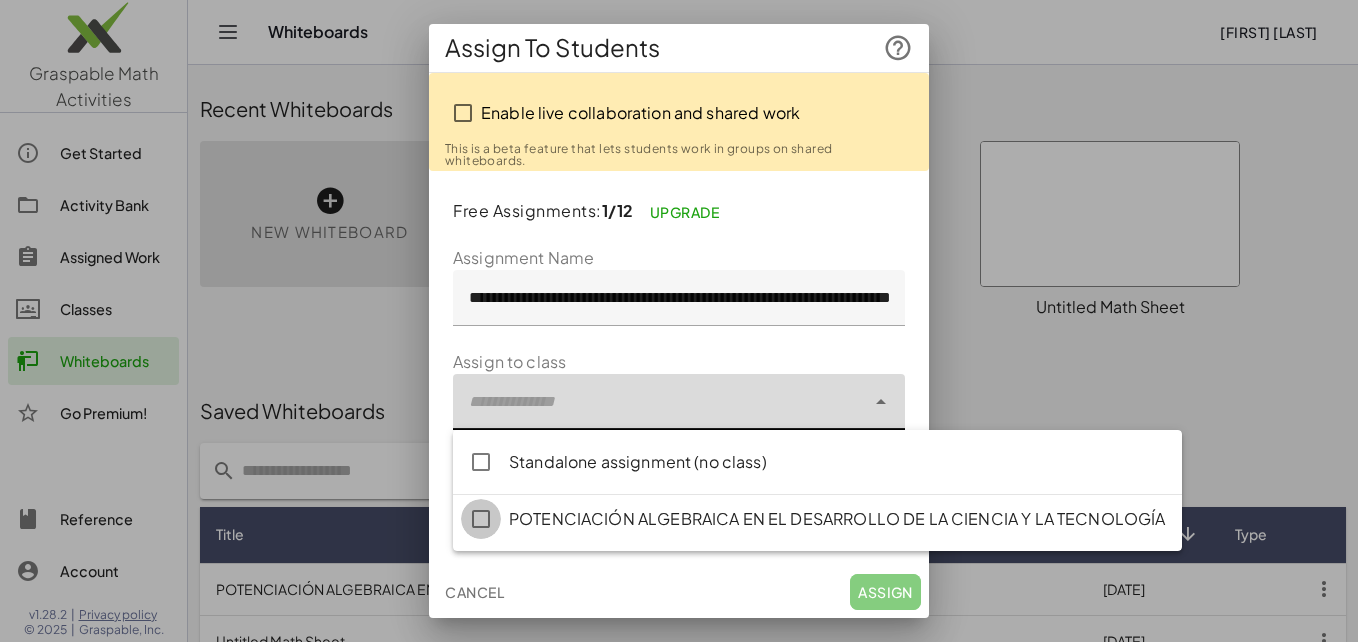 type on "**********" 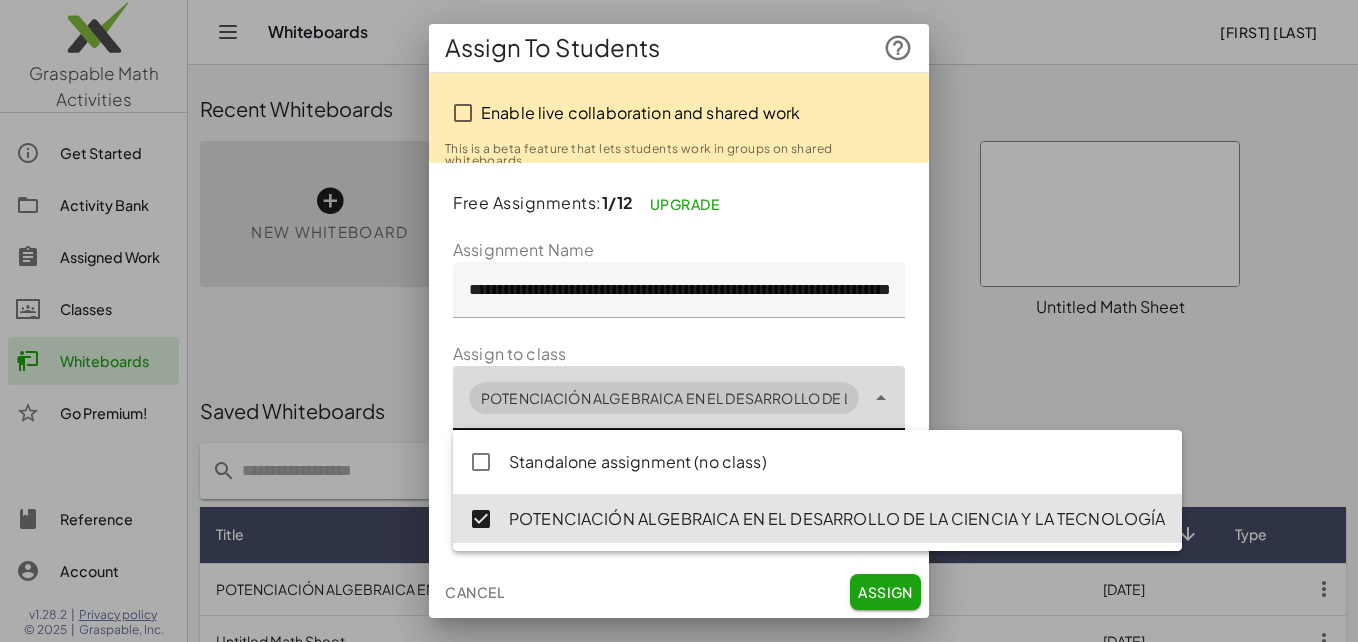 click on "Cancel  Assign" 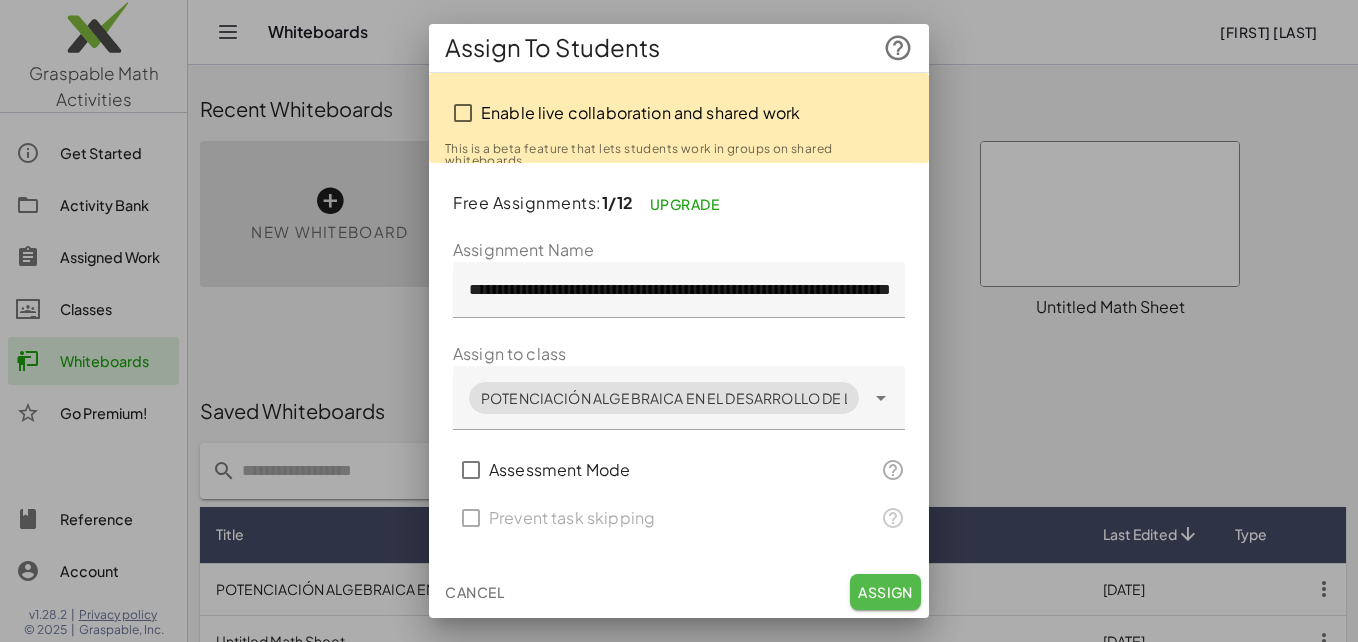 click on "Assign" 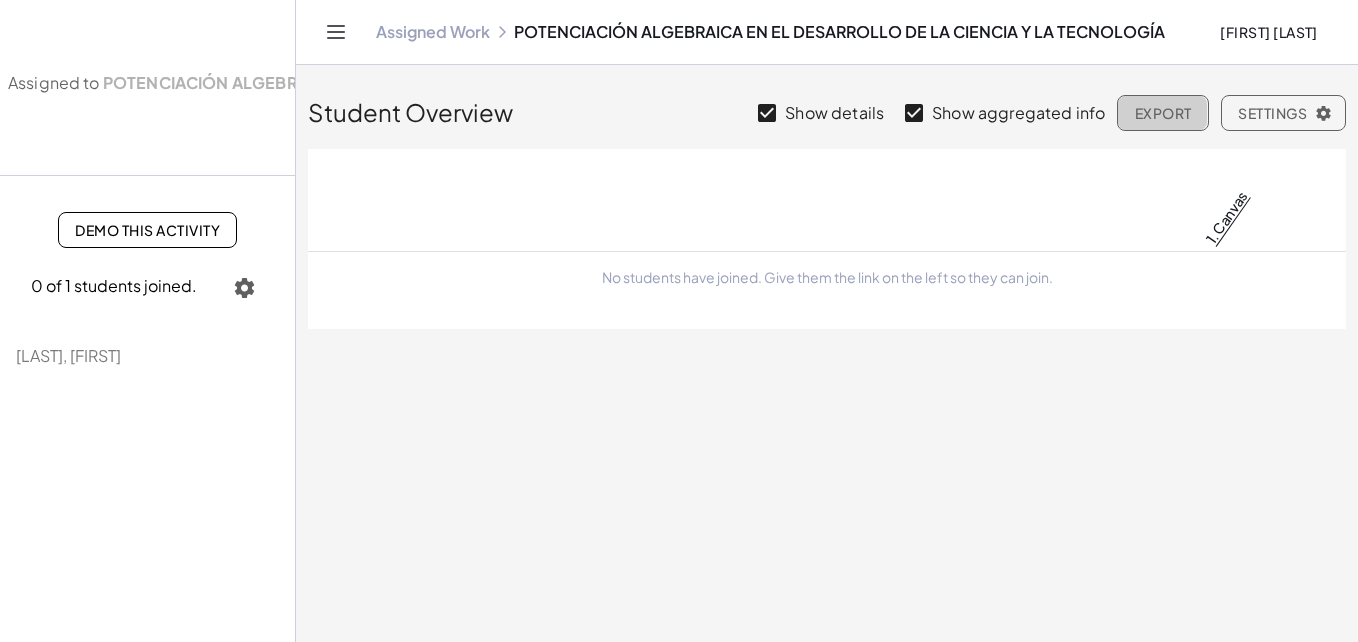 click on "Export" 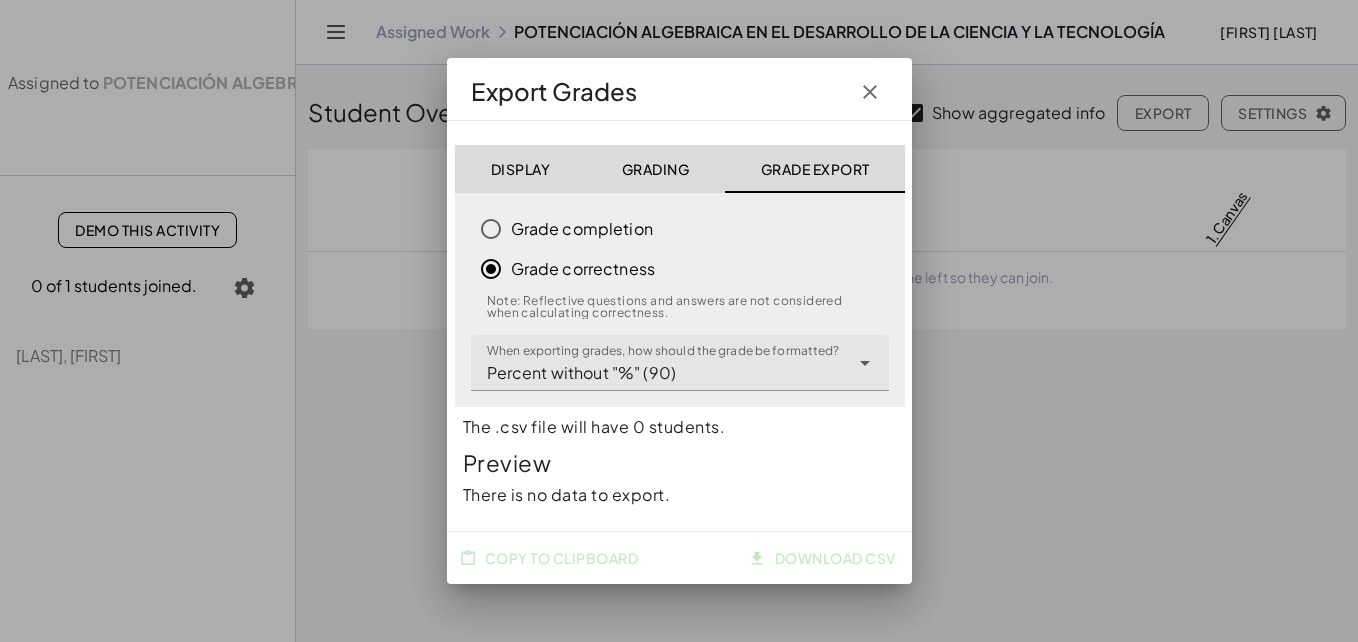 click at bounding box center (679, 321) 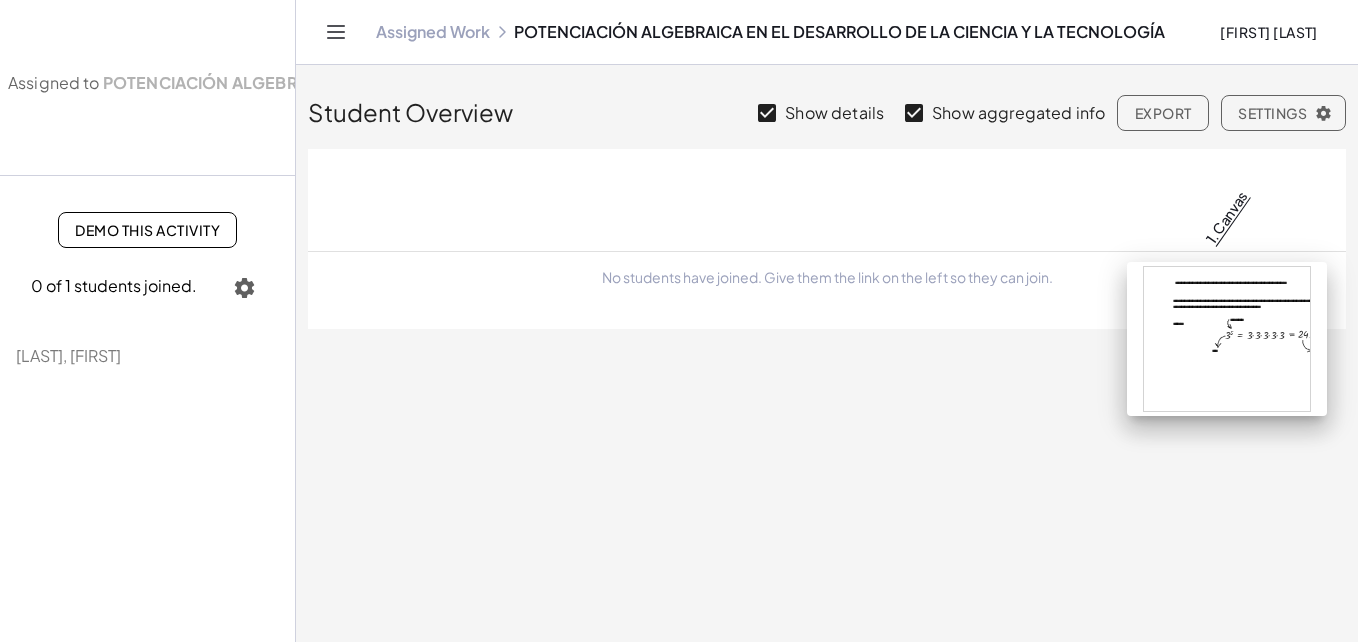 click on "1. Canvas" at bounding box center (1226, 216) 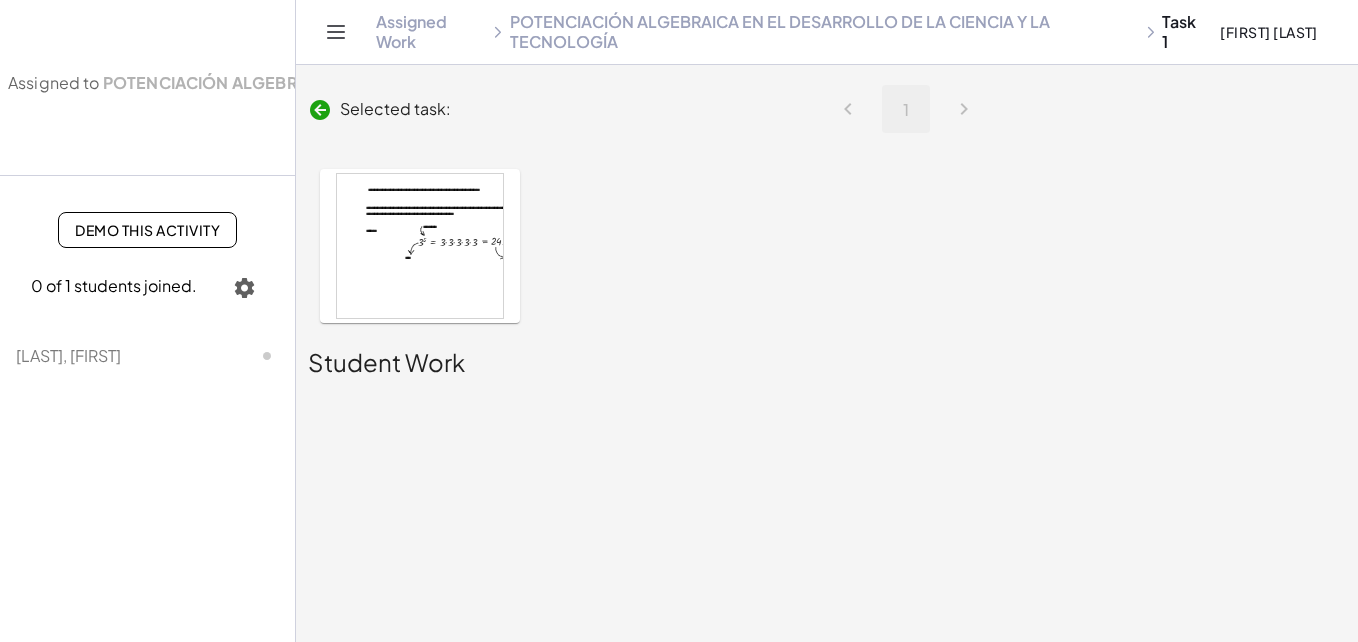 click at bounding box center [420, 246] 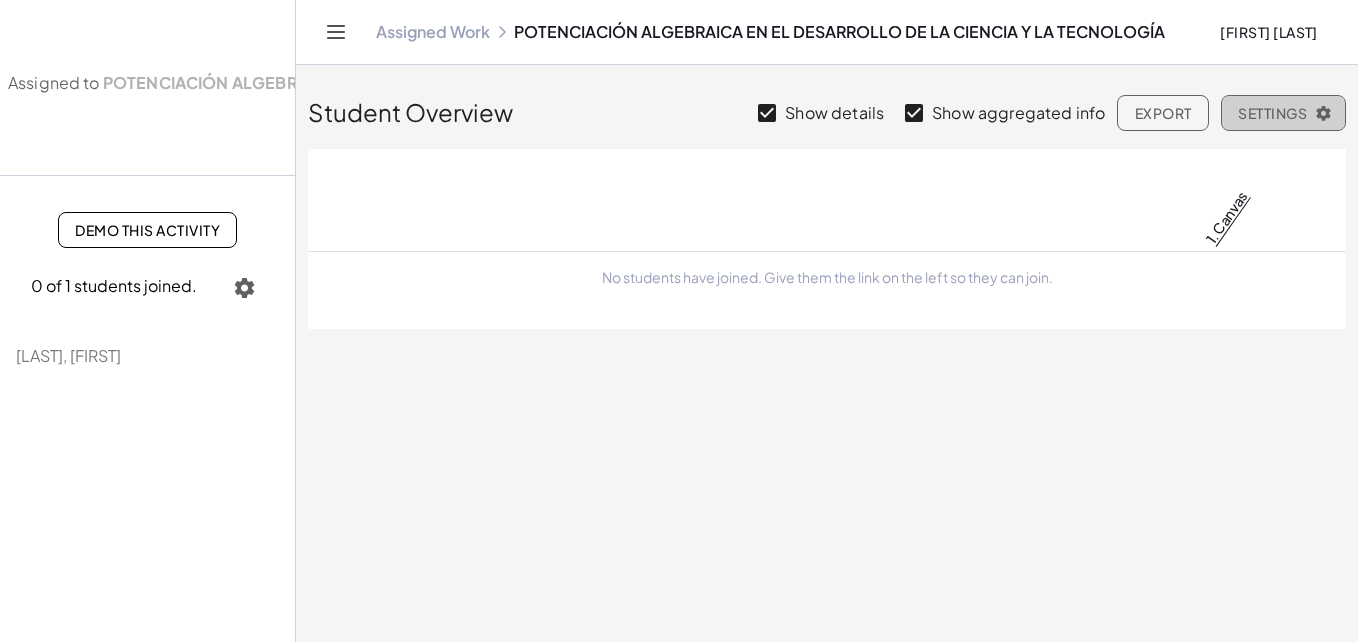 click on "Settings" at bounding box center (1283, 113) 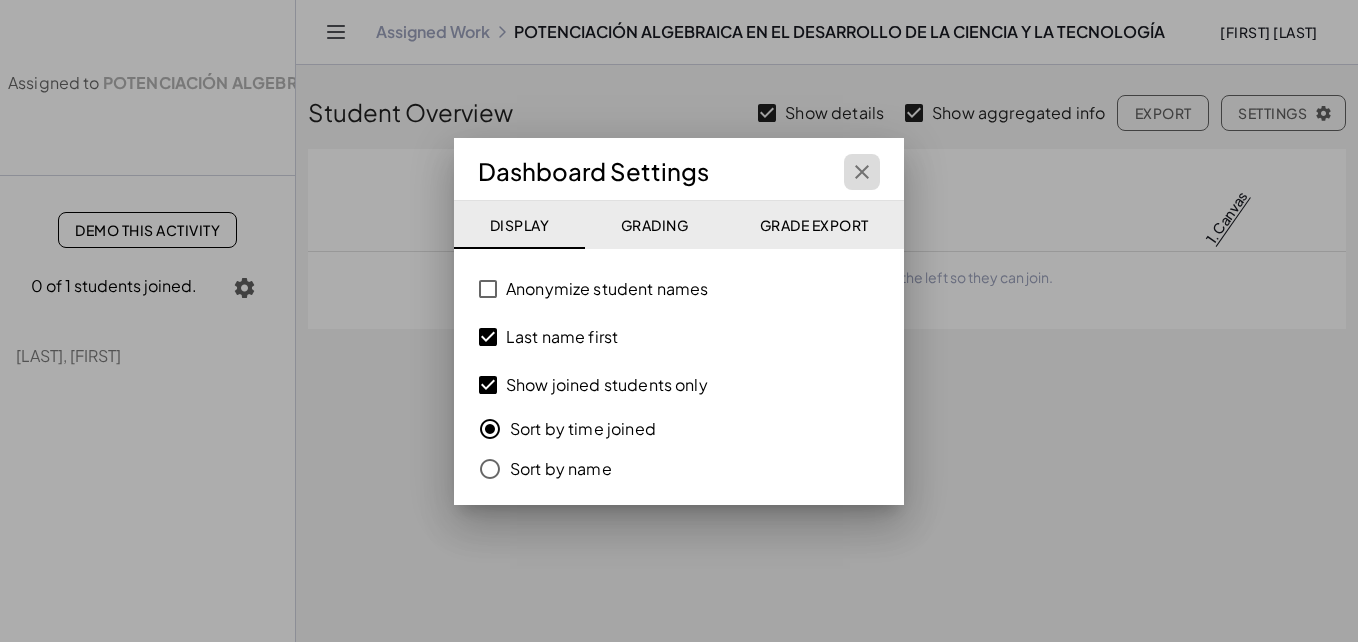 click 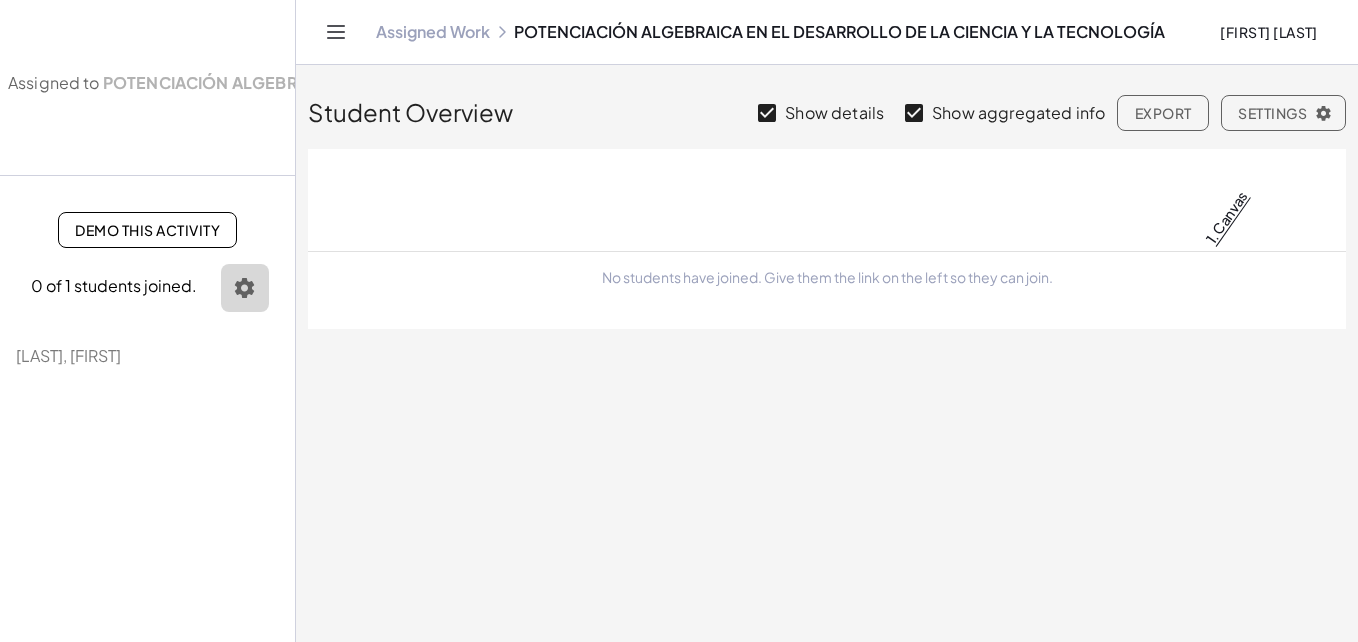 click 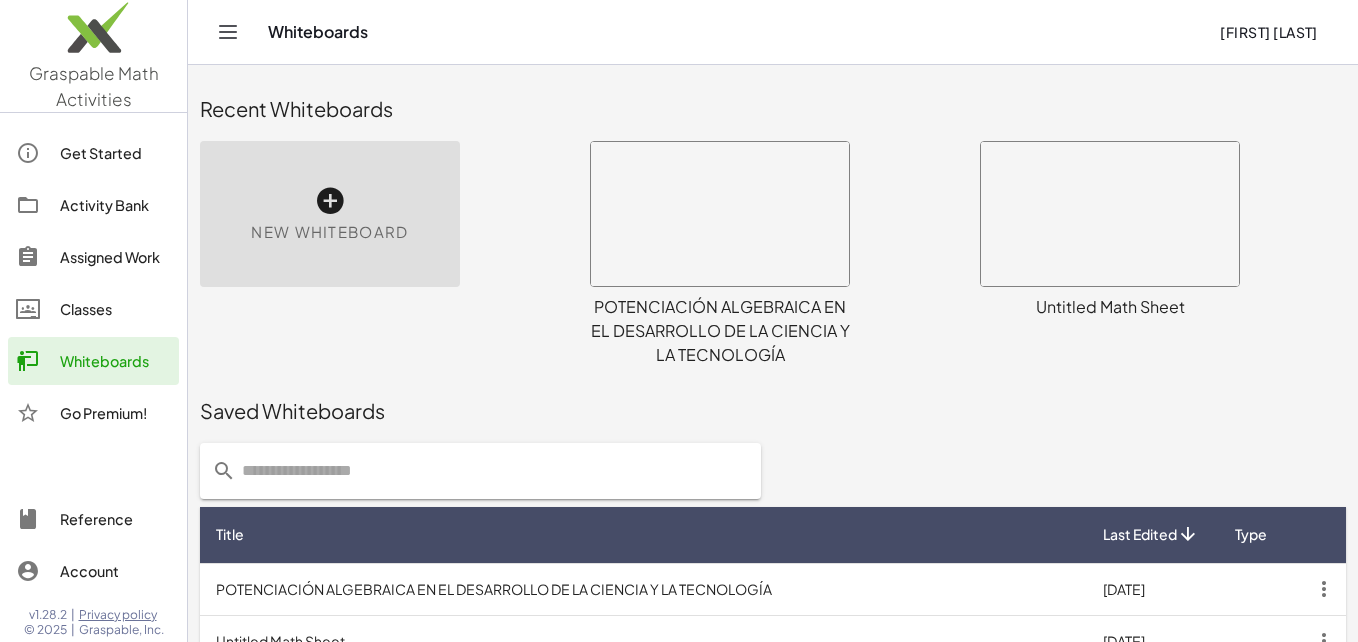 click on "Classes" 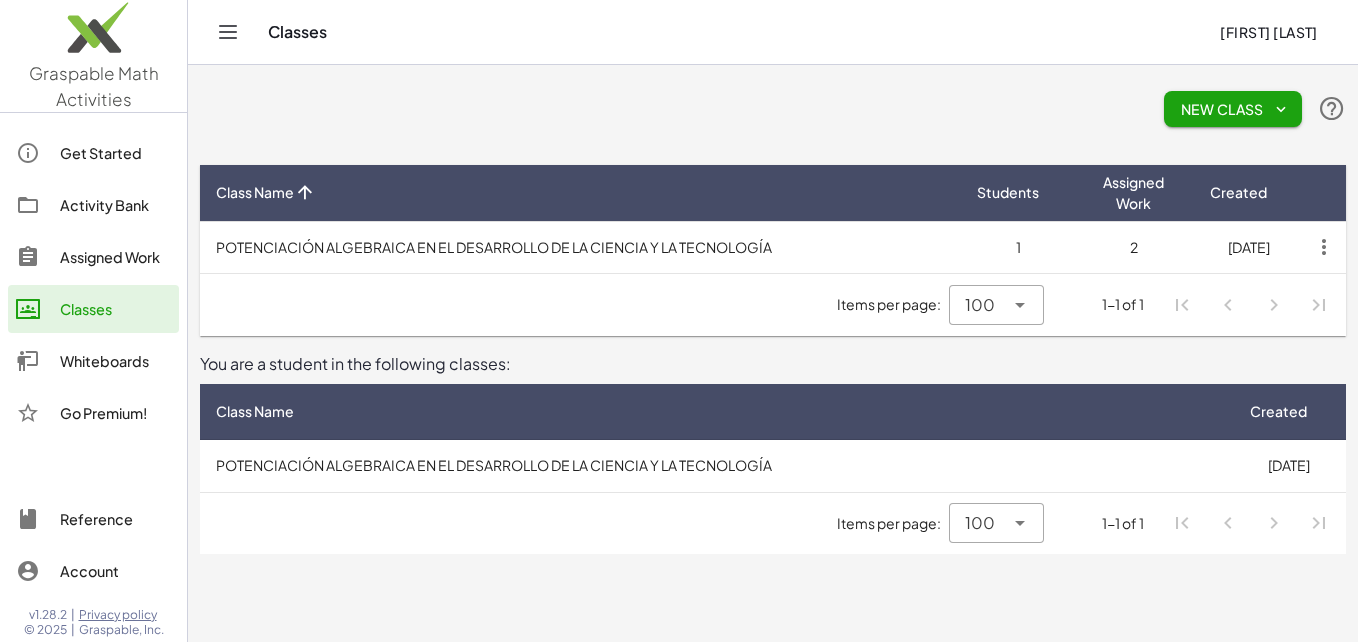 click on "POTENCIACIÓN ALGEBRAICA EN EL DESARROLLO DE LA CIENCIA Y LA TECNOLOGÍA" at bounding box center (715, 466) 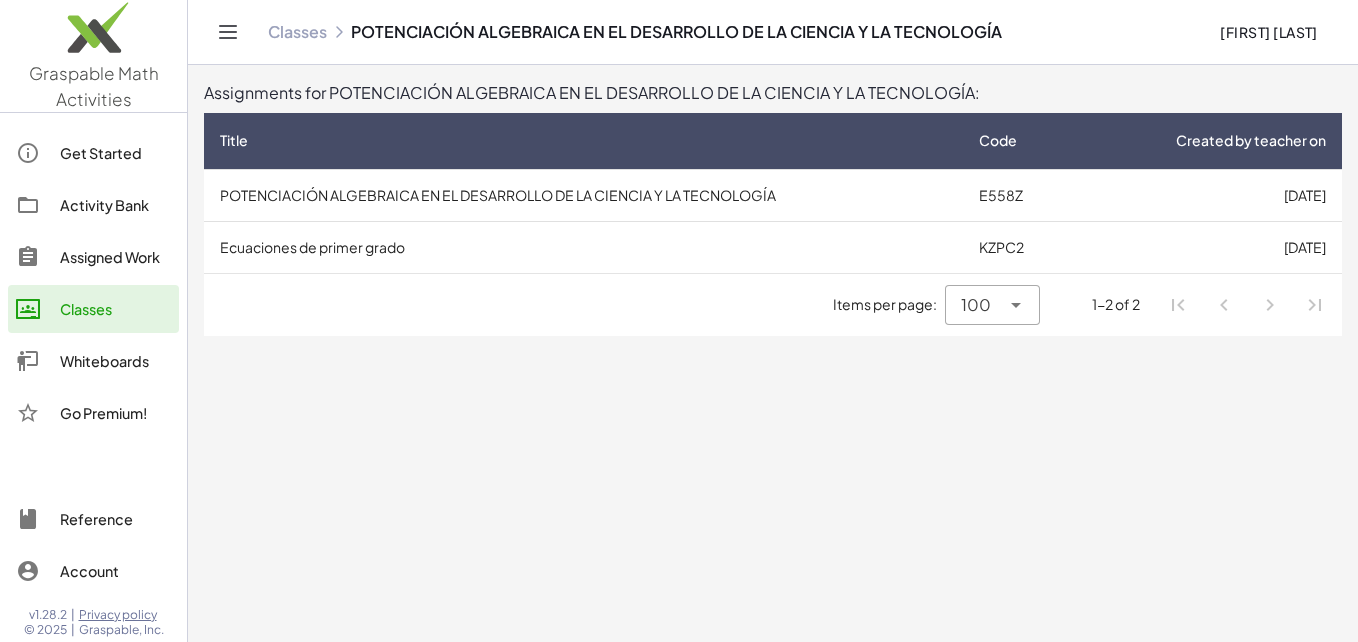 click on "Ecuaciones de primer grado" at bounding box center (583, 247) 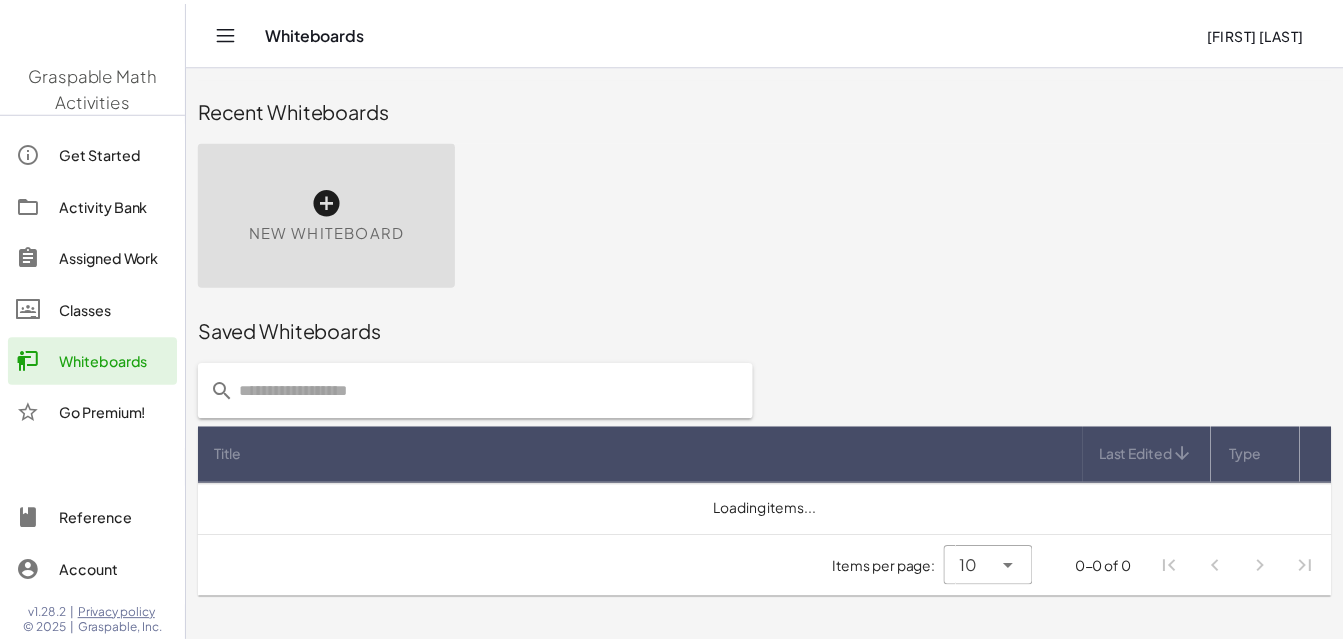scroll, scrollTop: 0, scrollLeft: 0, axis: both 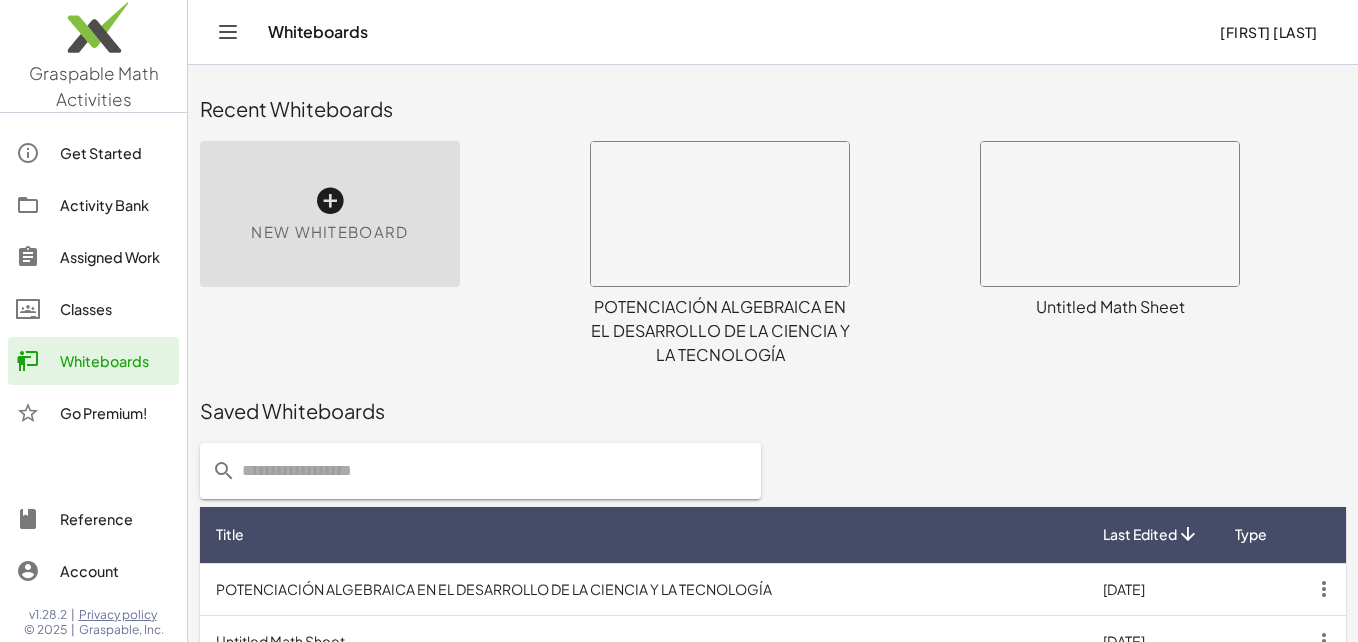 click 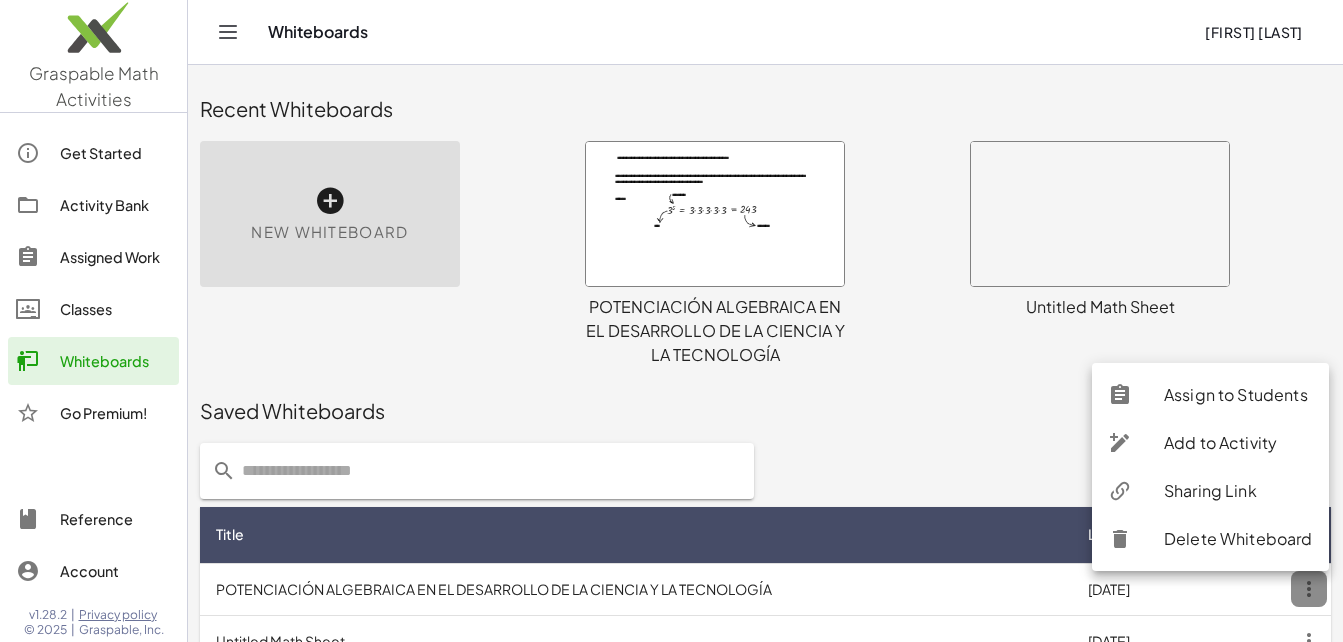 click 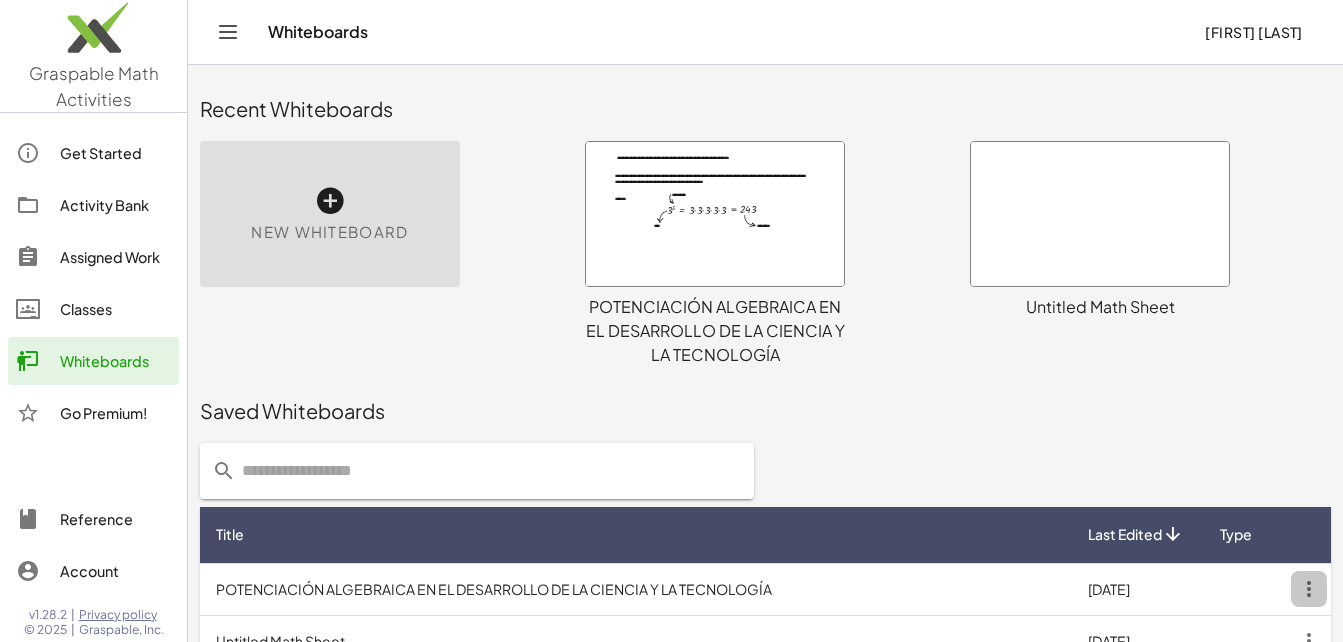 click 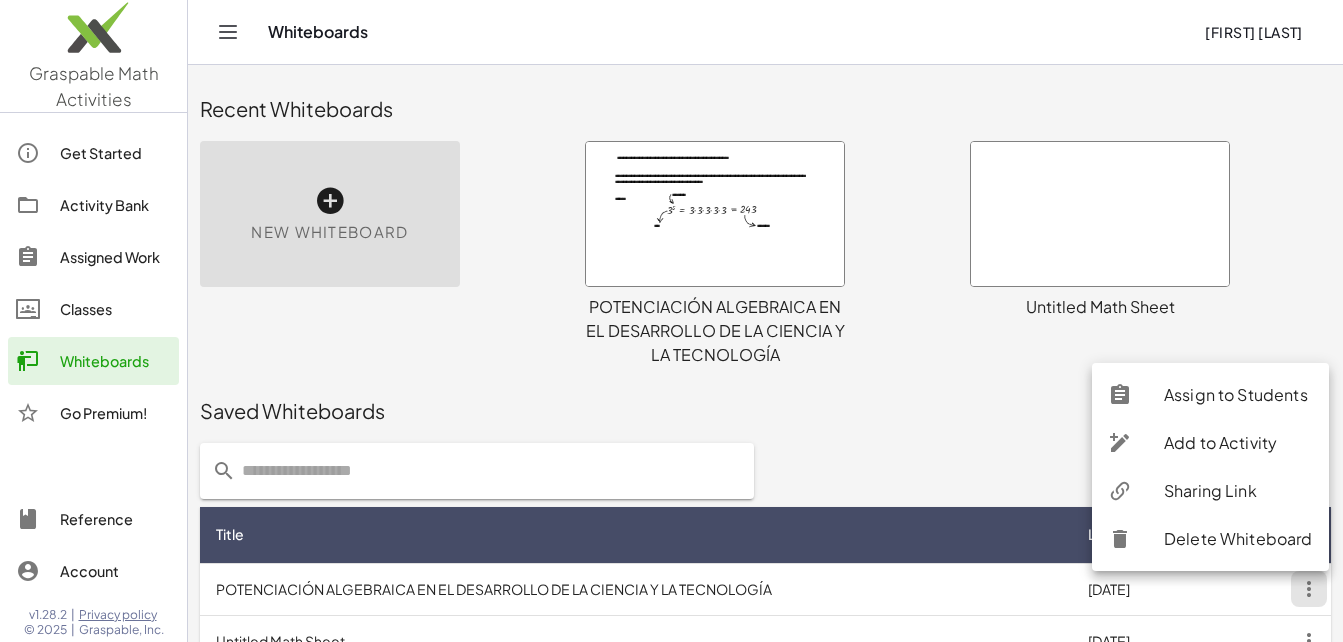 click on "Sharing Link" 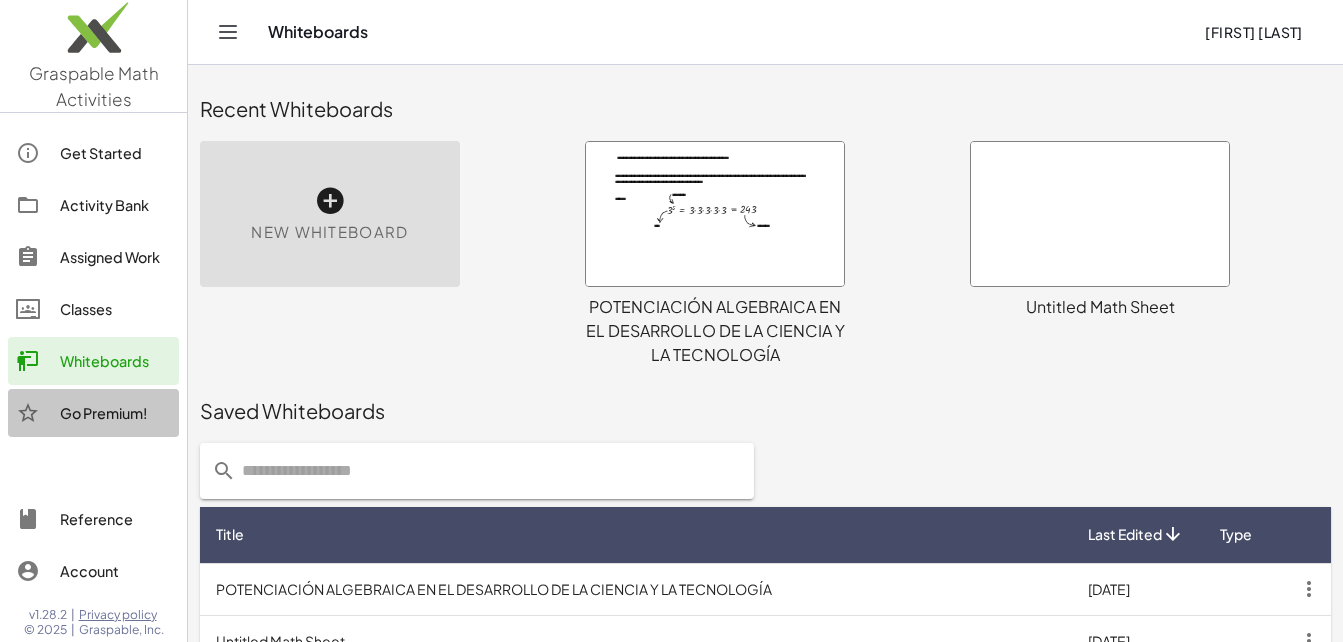 click on "Go Premium!" 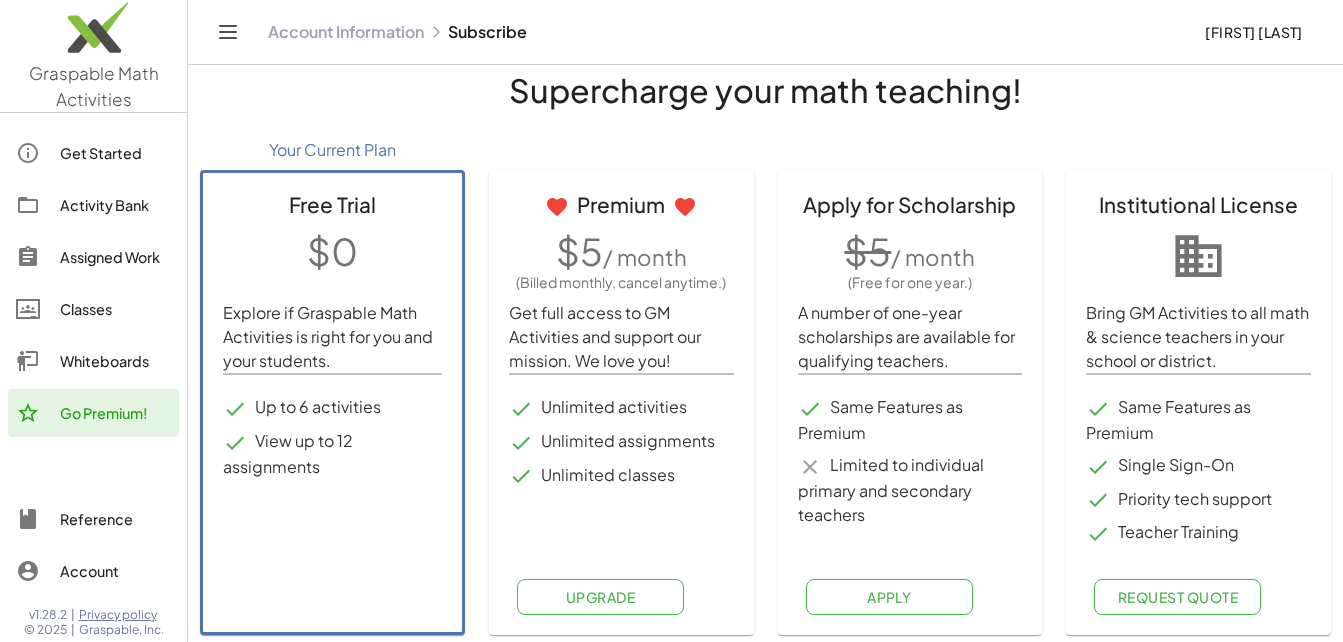 scroll, scrollTop: 36, scrollLeft: 0, axis: vertical 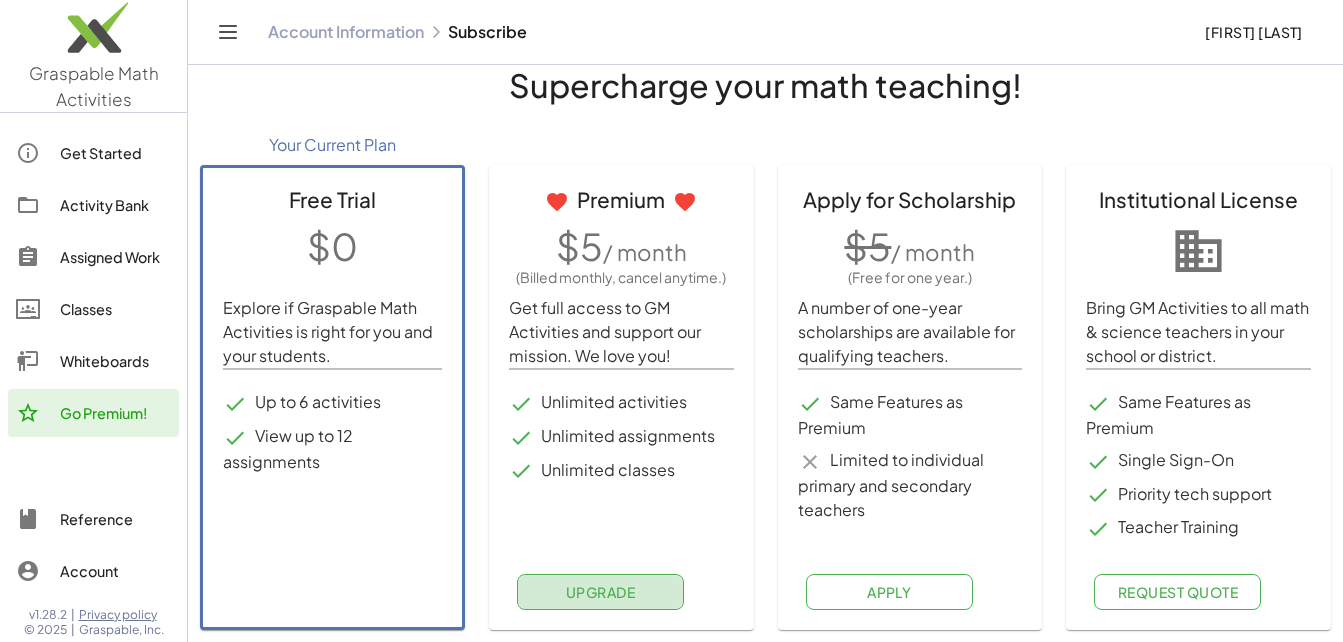 click on "Upgrade" 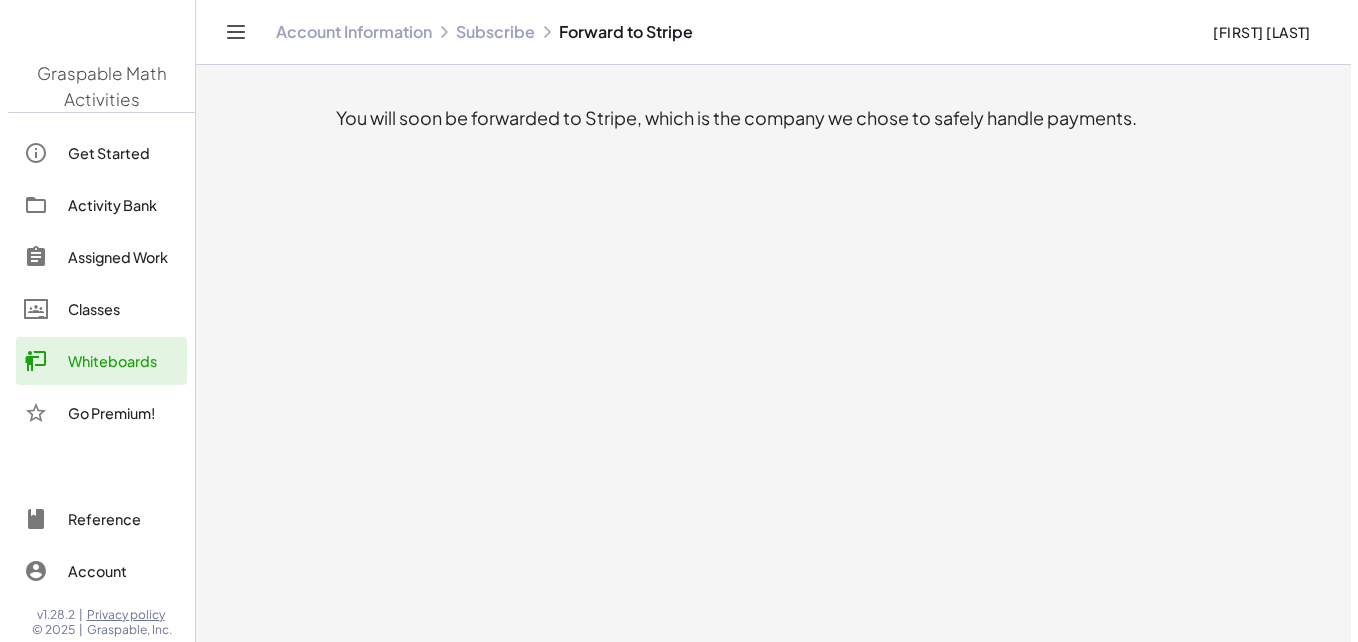 scroll, scrollTop: 0, scrollLeft: 0, axis: both 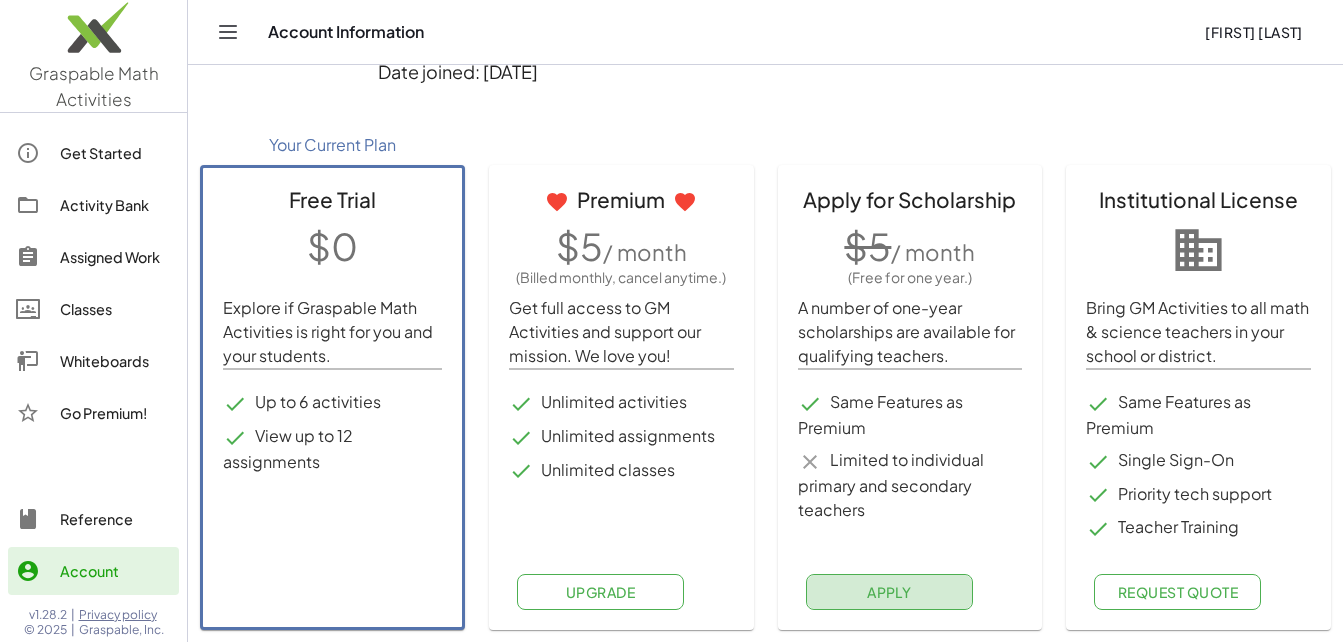 click on "Apply" 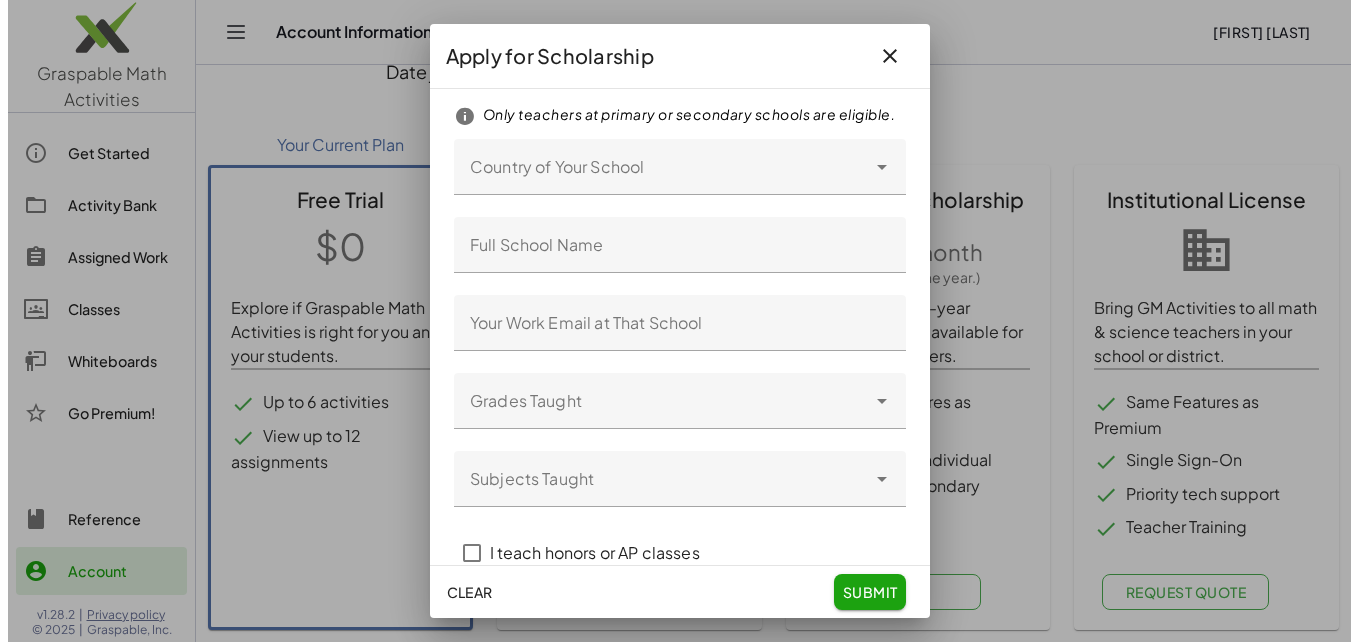 scroll, scrollTop: 0, scrollLeft: 0, axis: both 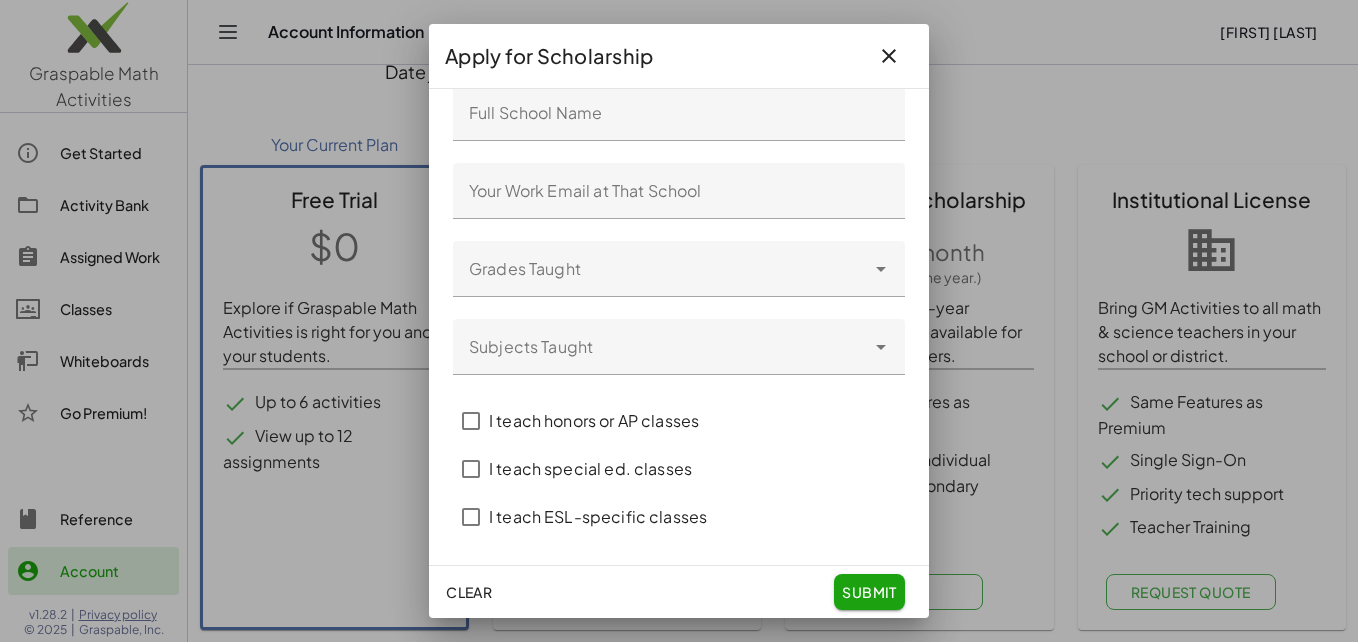 click at bounding box center [679, 321] 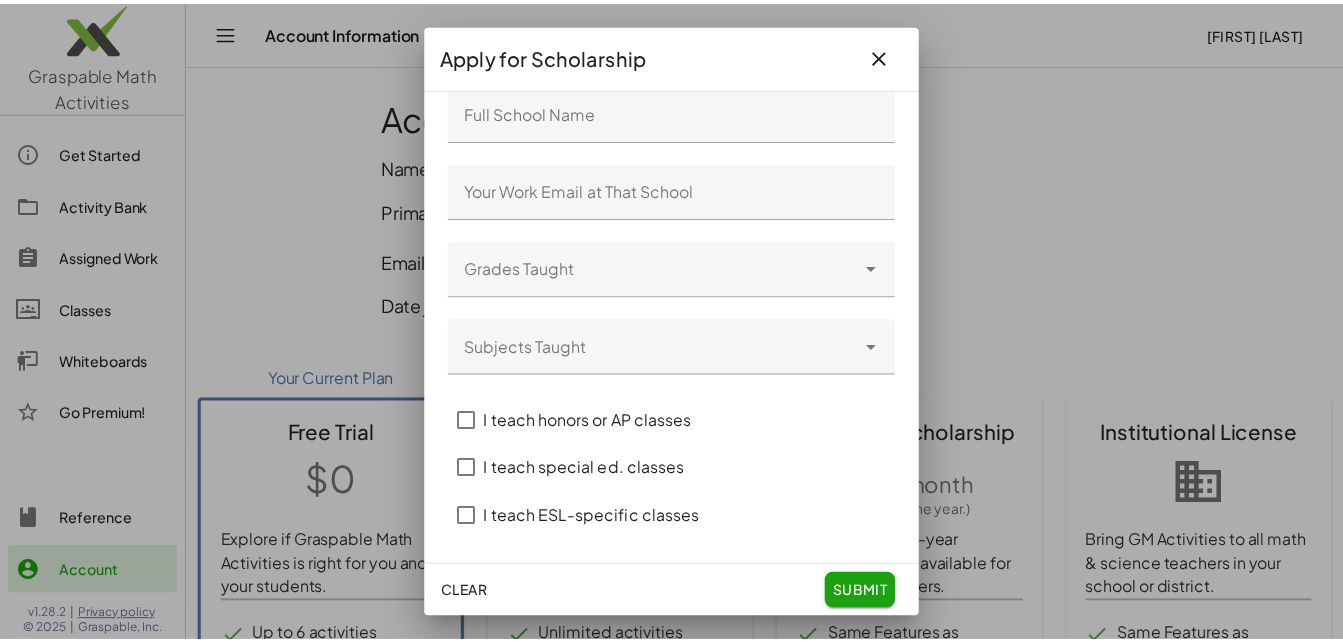 scroll, scrollTop: 233, scrollLeft: 0, axis: vertical 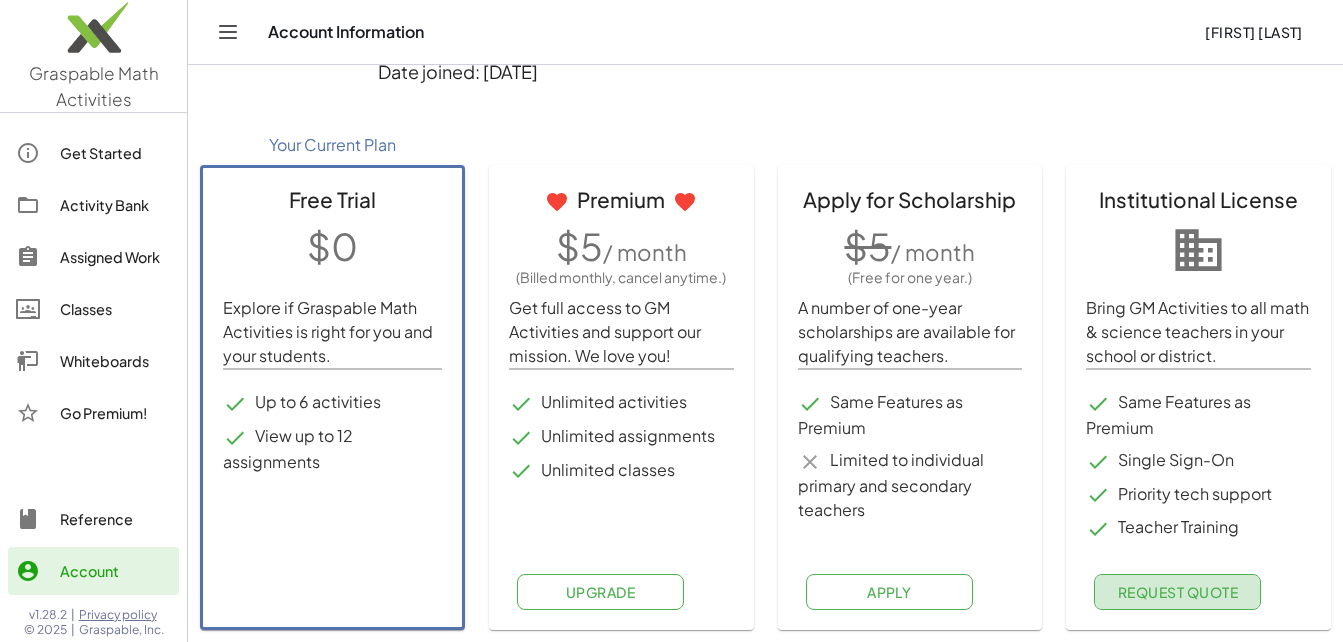 click on "Request Quote" 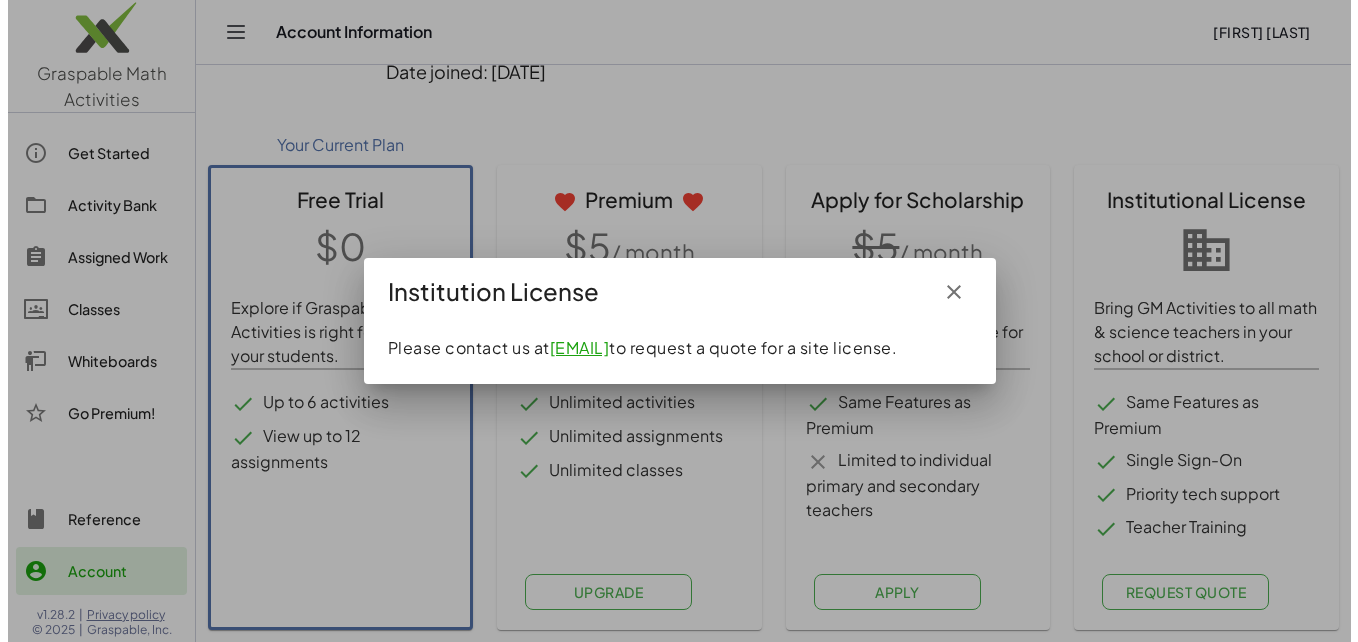 scroll, scrollTop: 0, scrollLeft: 0, axis: both 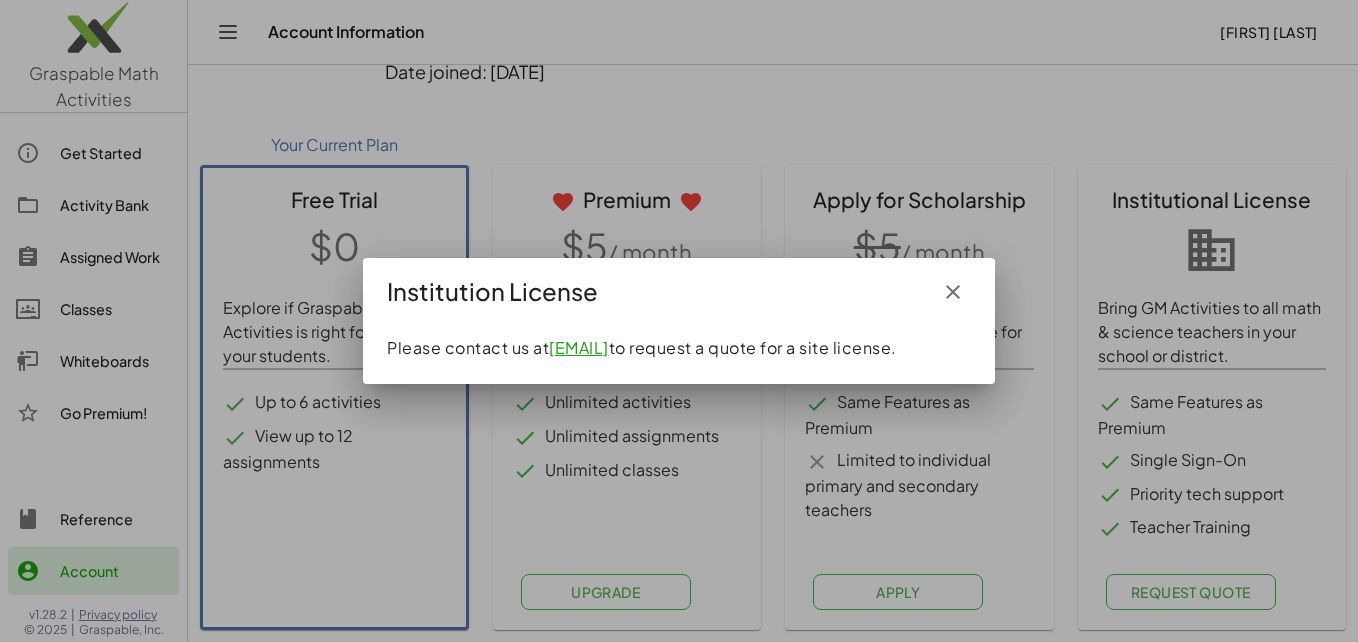 click on "[EMAIL]" at bounding box center [579, 347] 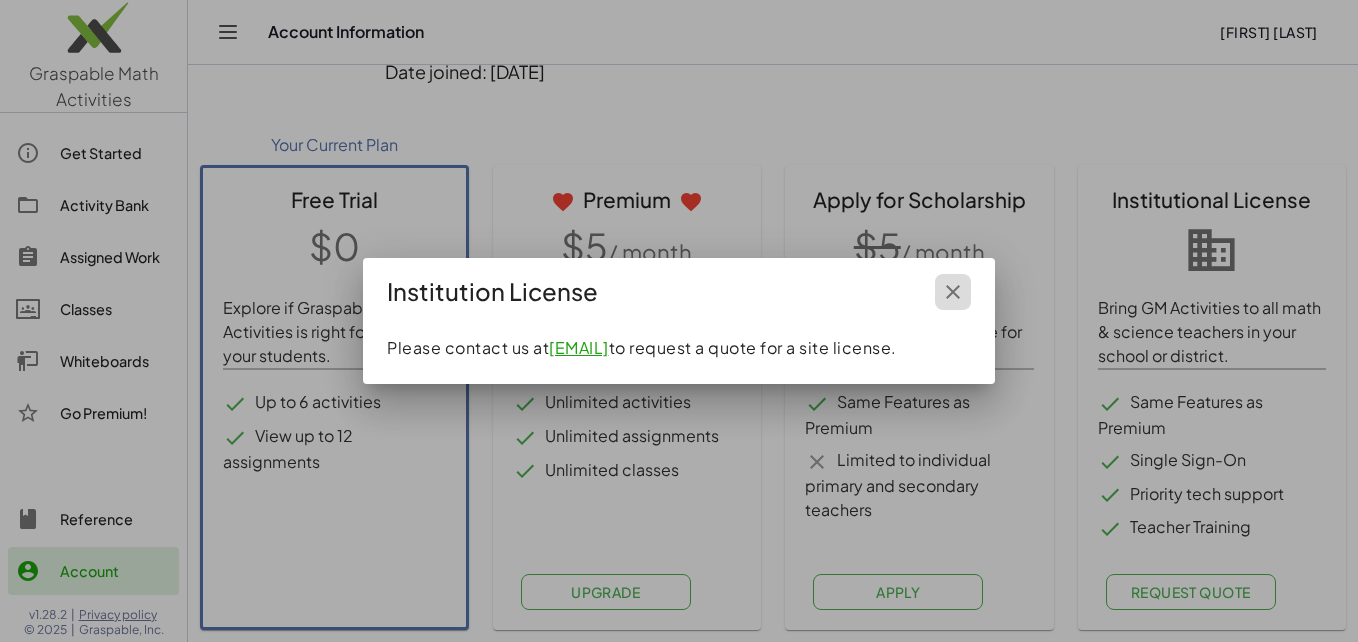 click 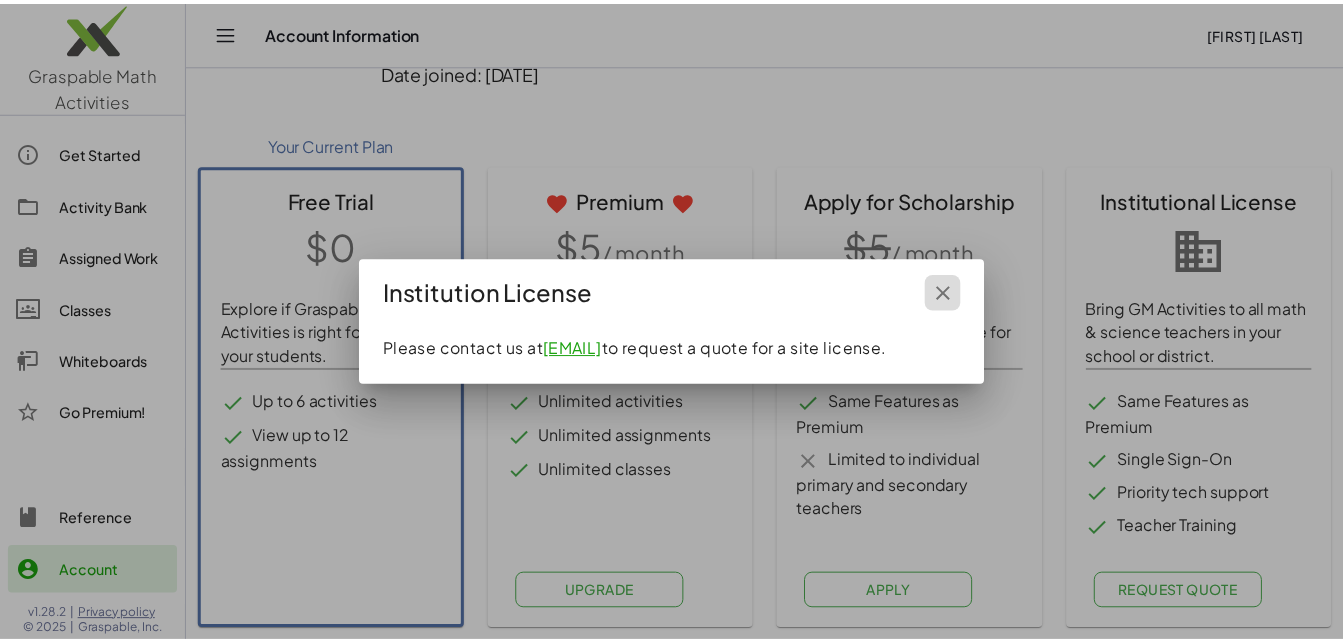scroll, scrollTop: 233, scrollLeft: 0, axis: vertical 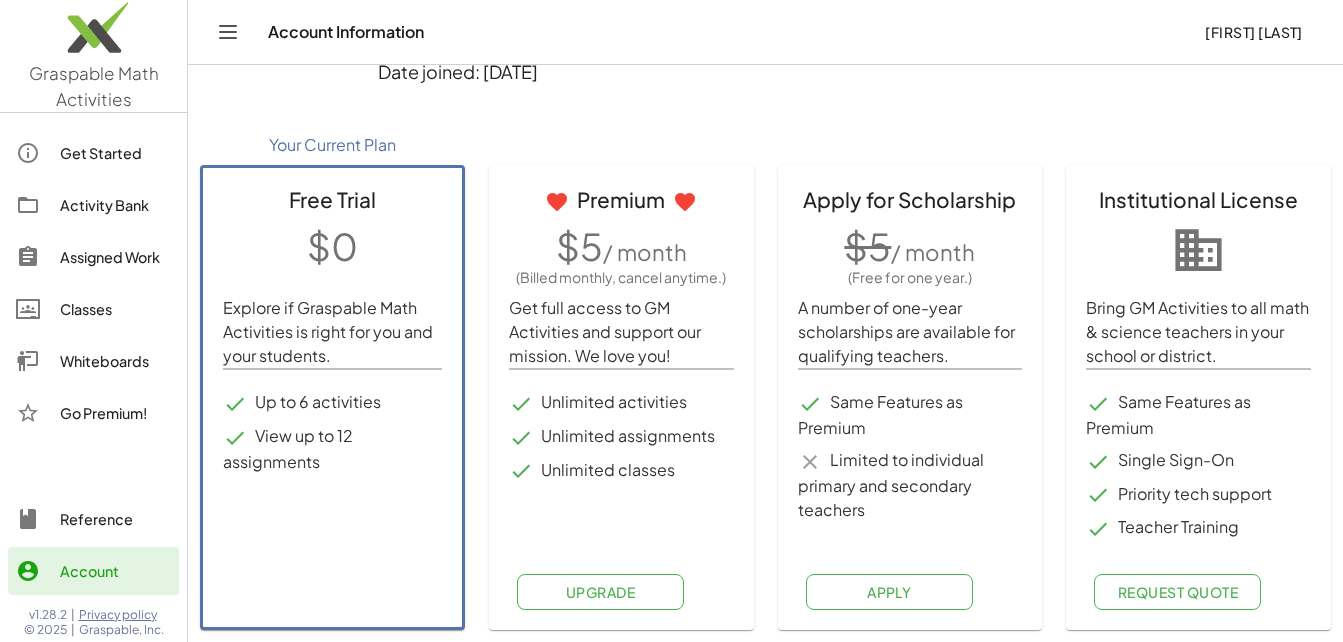 click on "Free Trial $0  Explore if Graspable Math Activities is right for you and your students.  Up to 6 activities  View up to 12 assignments" at bounding box center (332, 397) 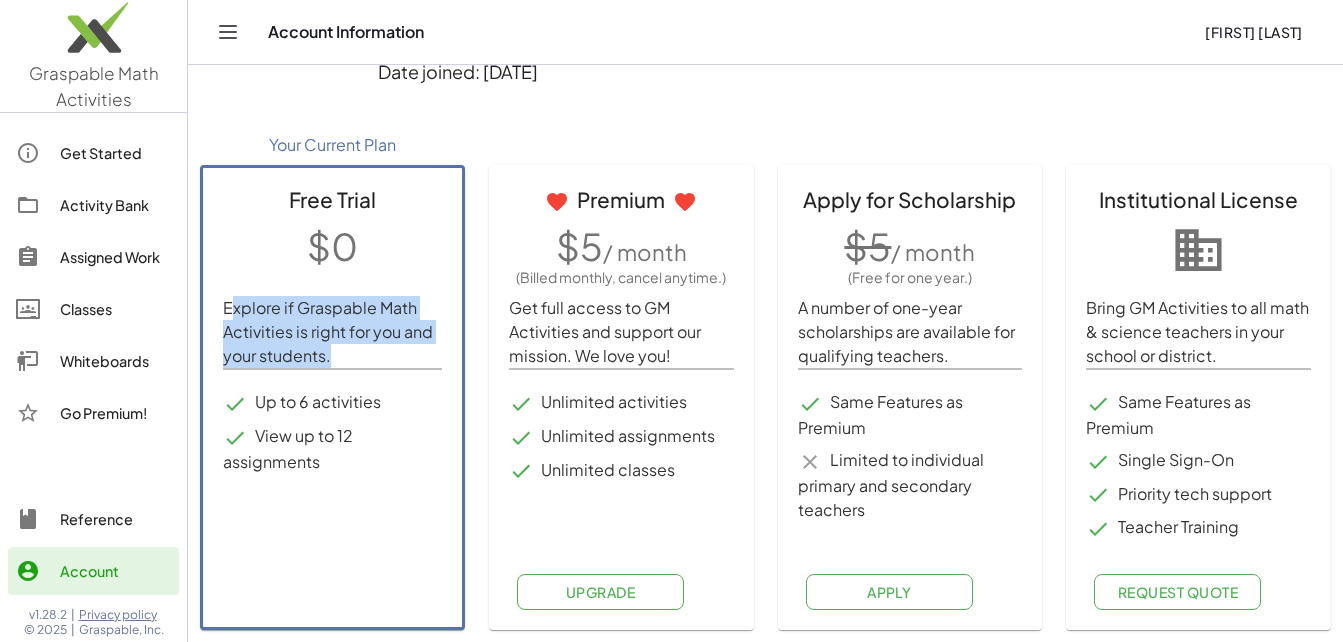drag, startPoint x: 327, startPoint y: 359, endPoint x: 224, endPoint y: 312, distance: 113.216606 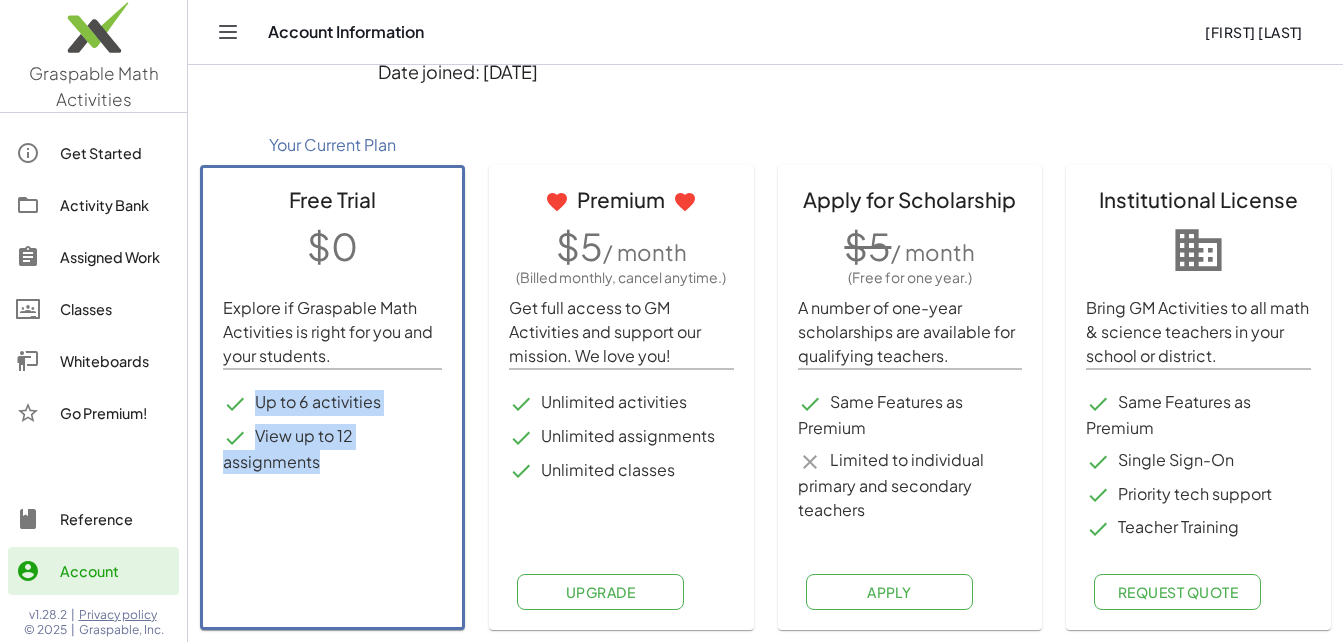 drag, startPoint x: 319, startPoint y: 464, endPoint x: 229, endPoint y: 397, distance: 112.200714 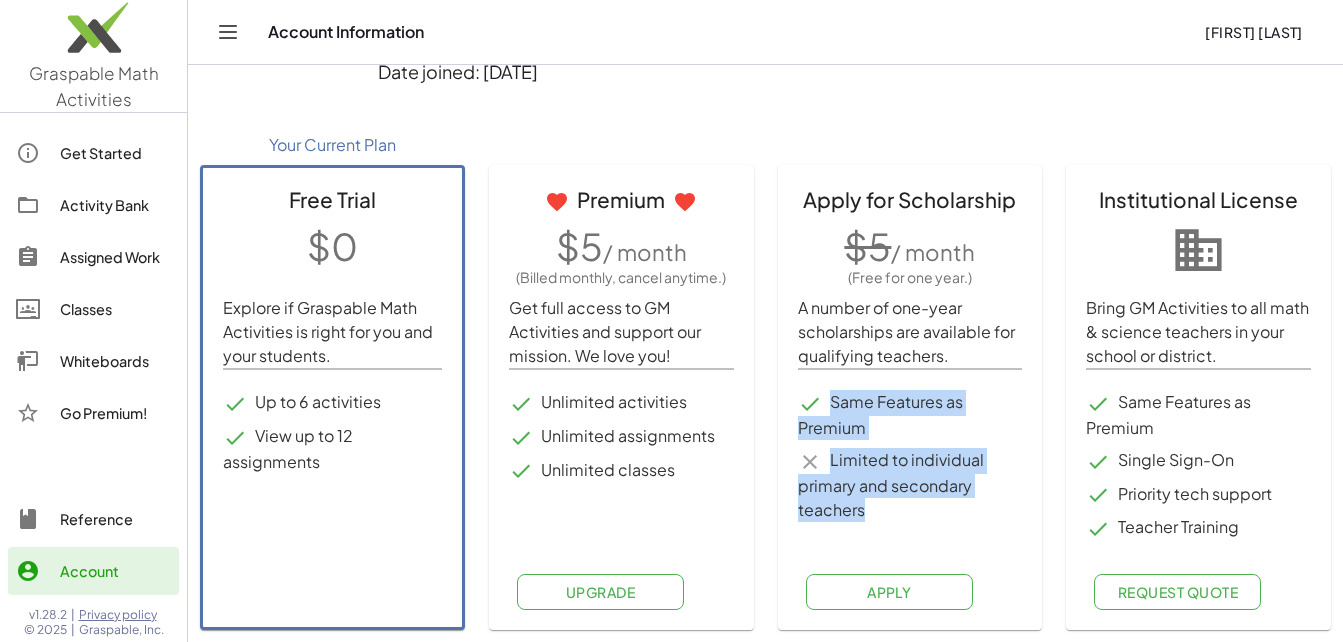 drag, startPoint x: 862, startPoint y: 510, endPoint x: 829, endPoint y: 397, distance: 117.72001 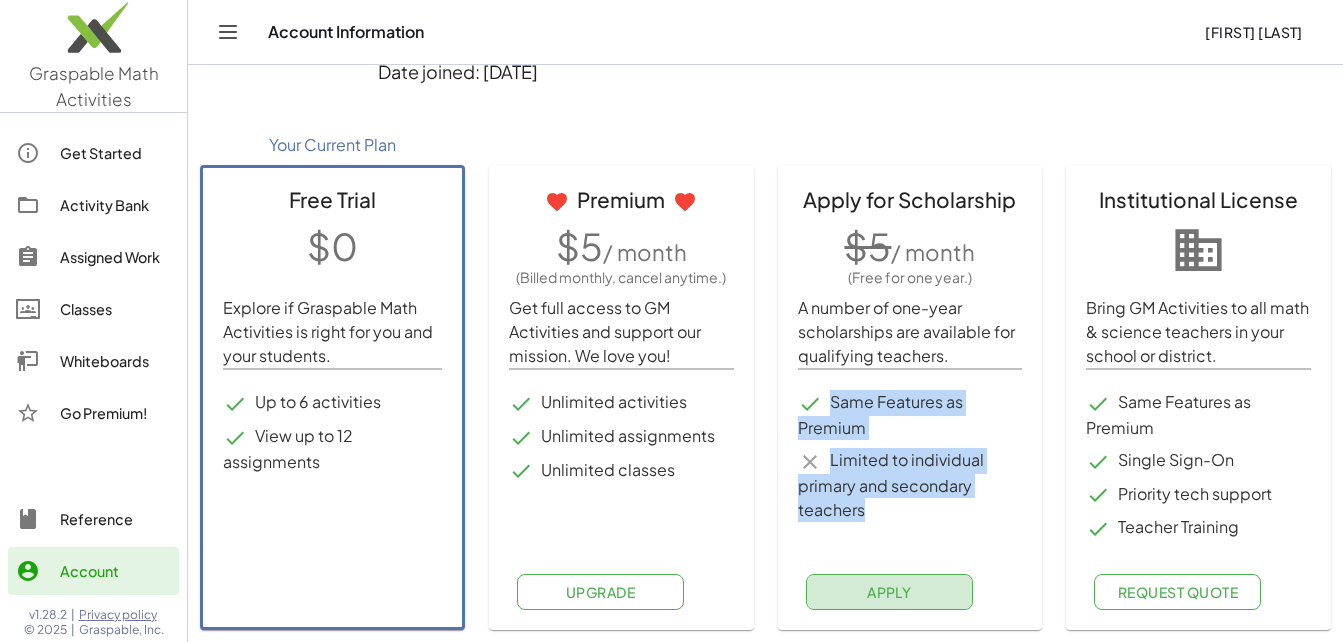click on "Apply" 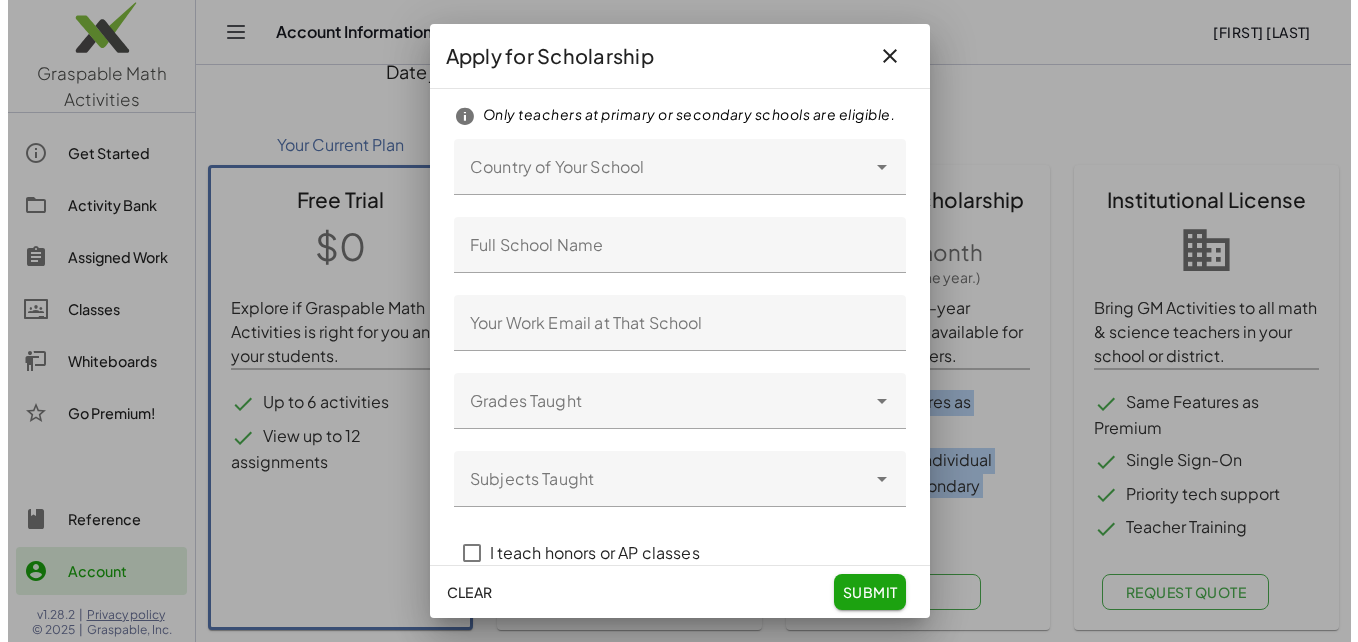 scroll, scrollTop: 0, scrollLeft: 0, axis: both 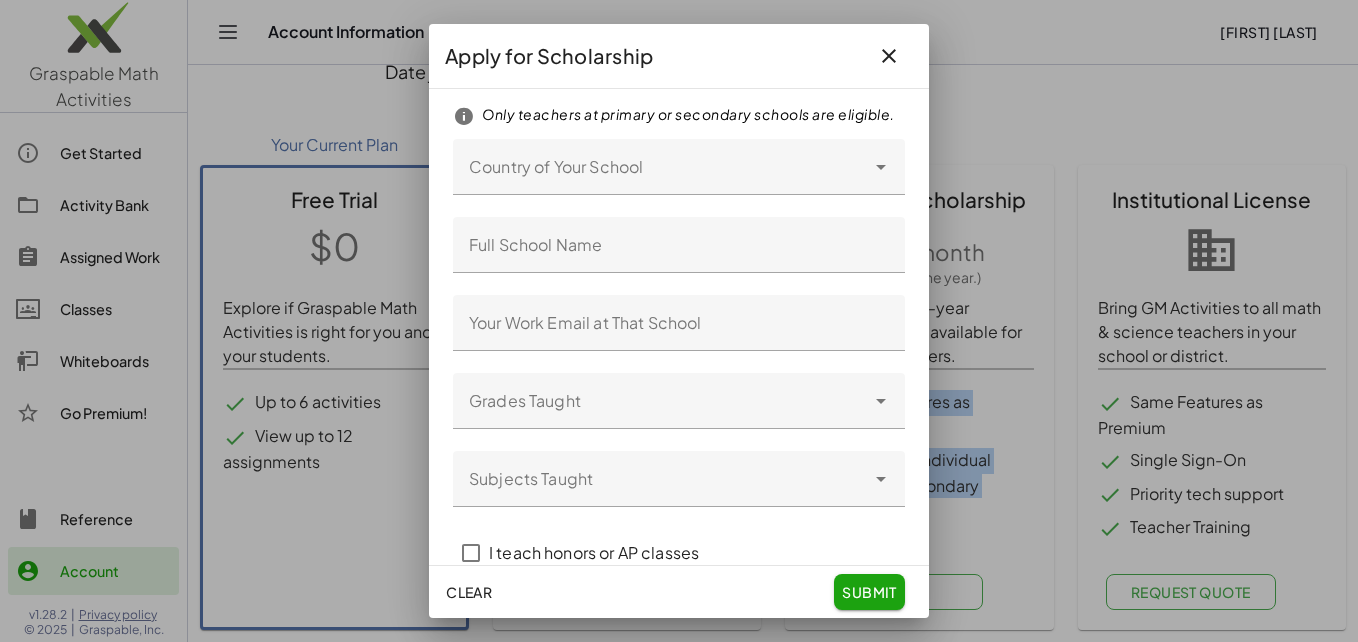 click 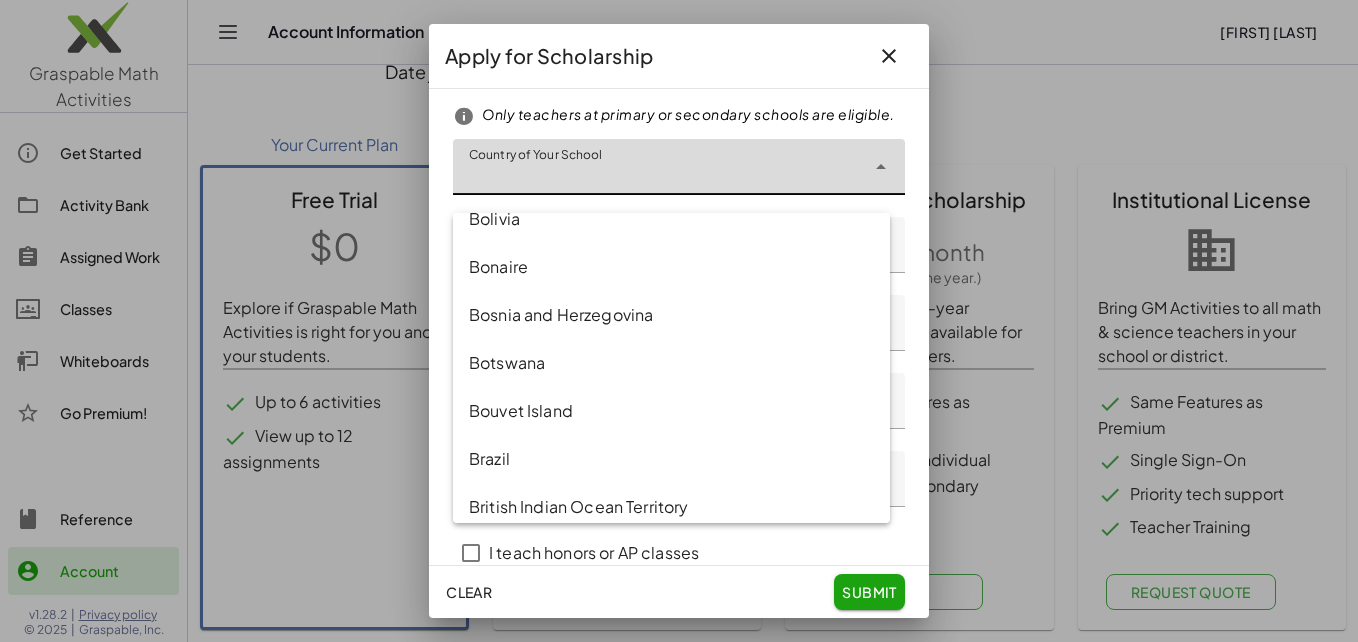 scroll, scrollTop: 1274, scrollLeft: 0, axis: vertical 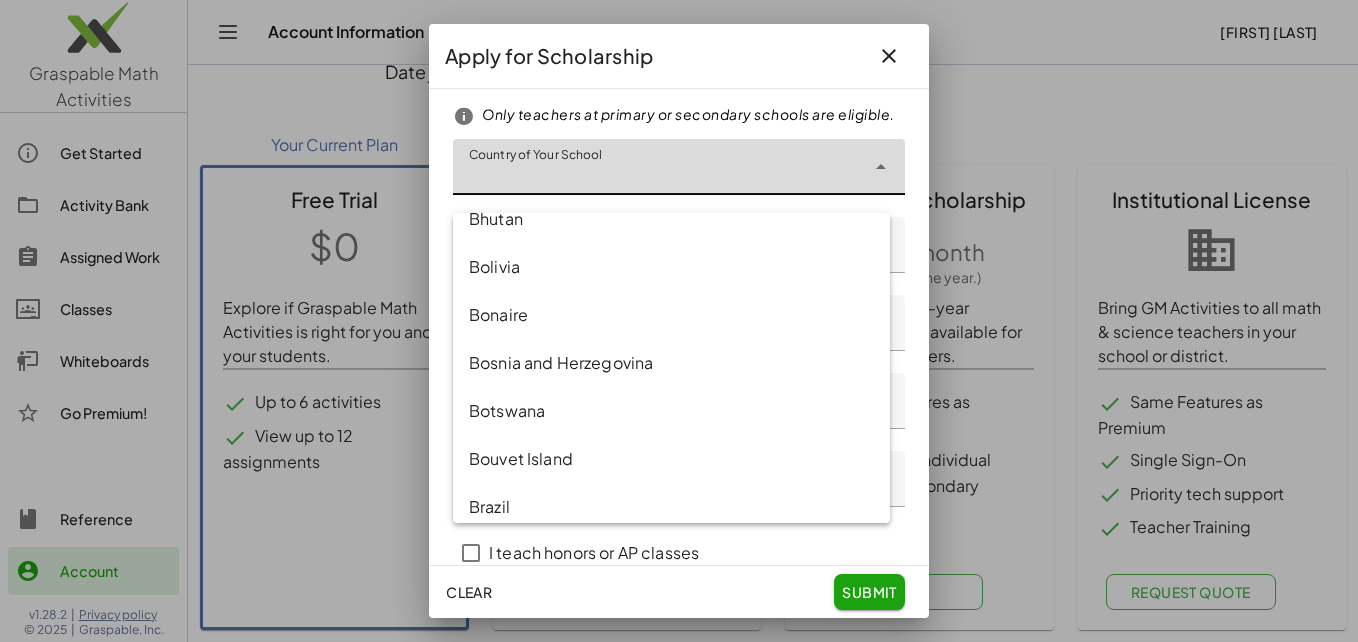 click on "Bolivia" at bounding box center (671, 267) 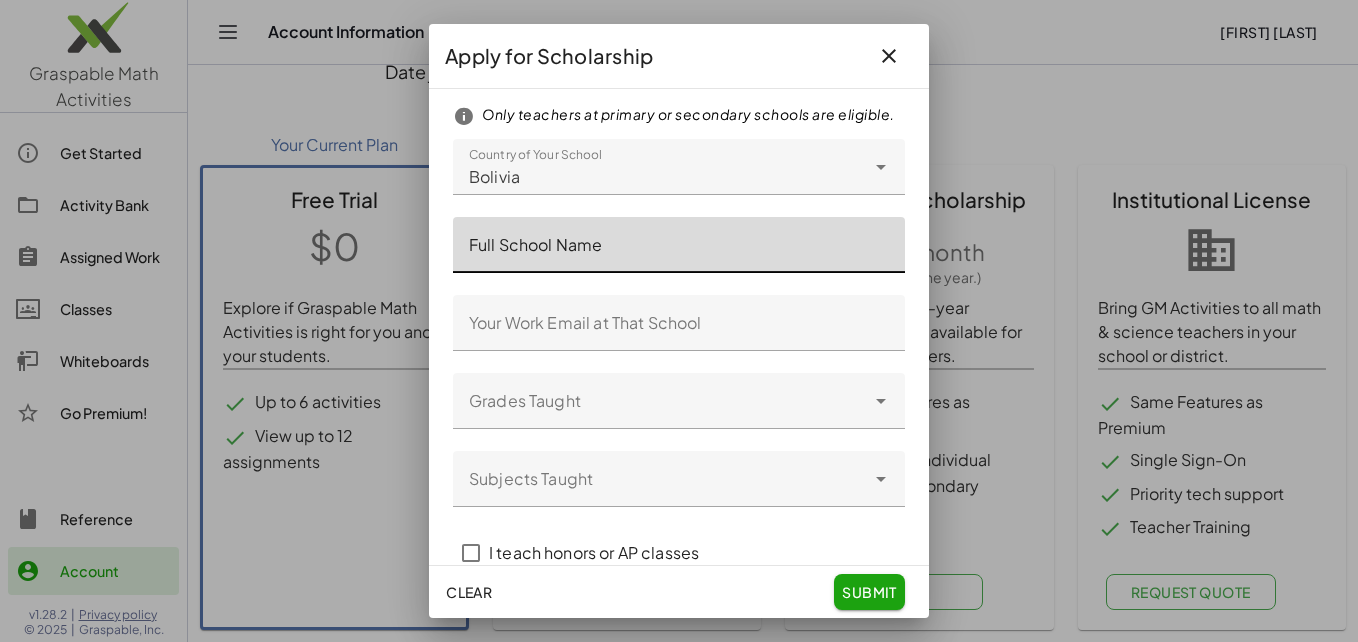 click on "Full School Name" 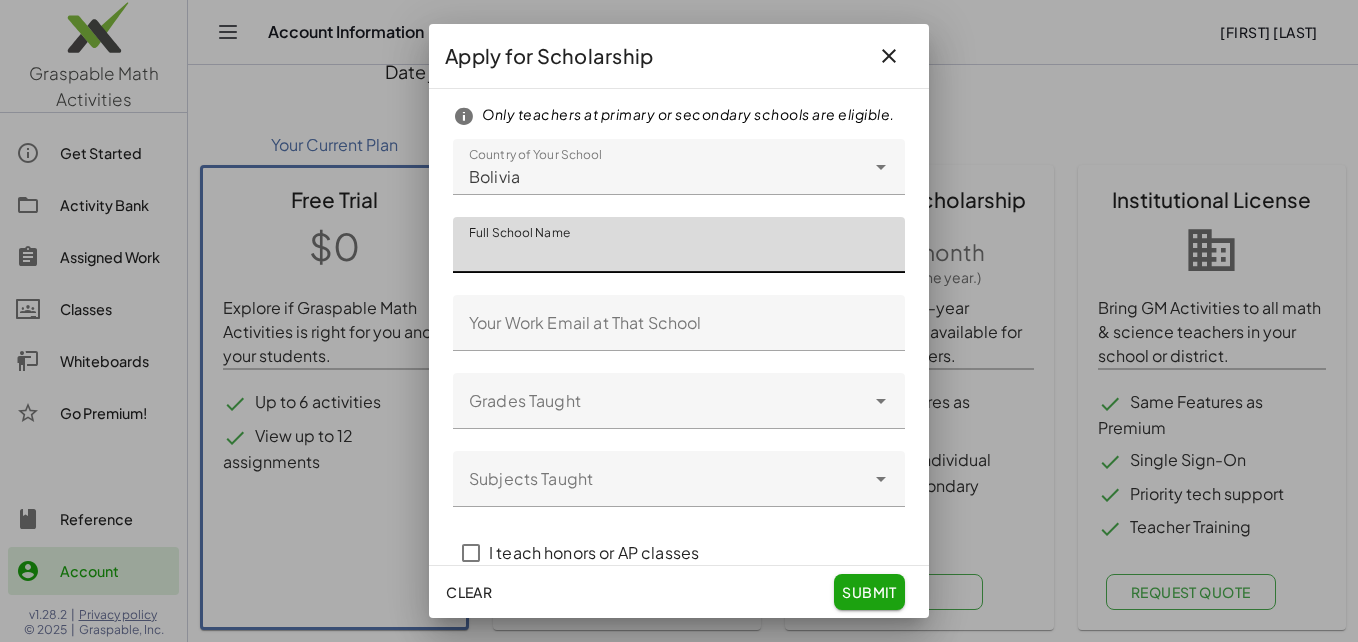 click on "Full School Name" 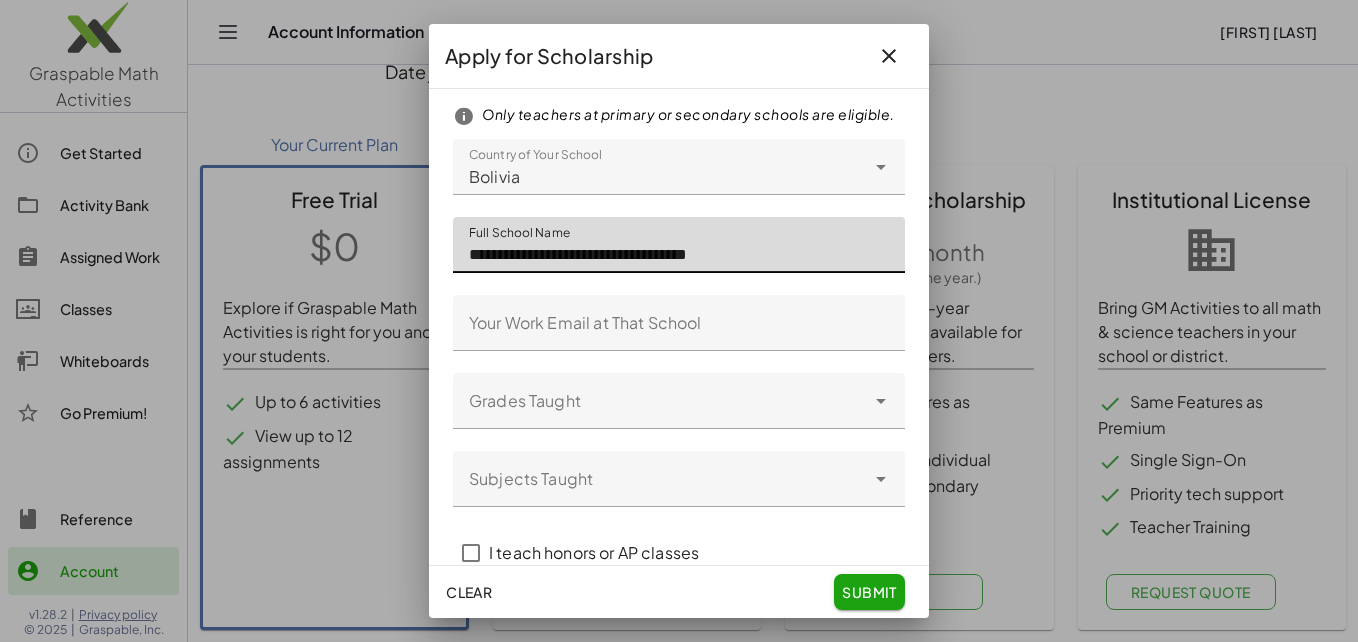 type on "**********" 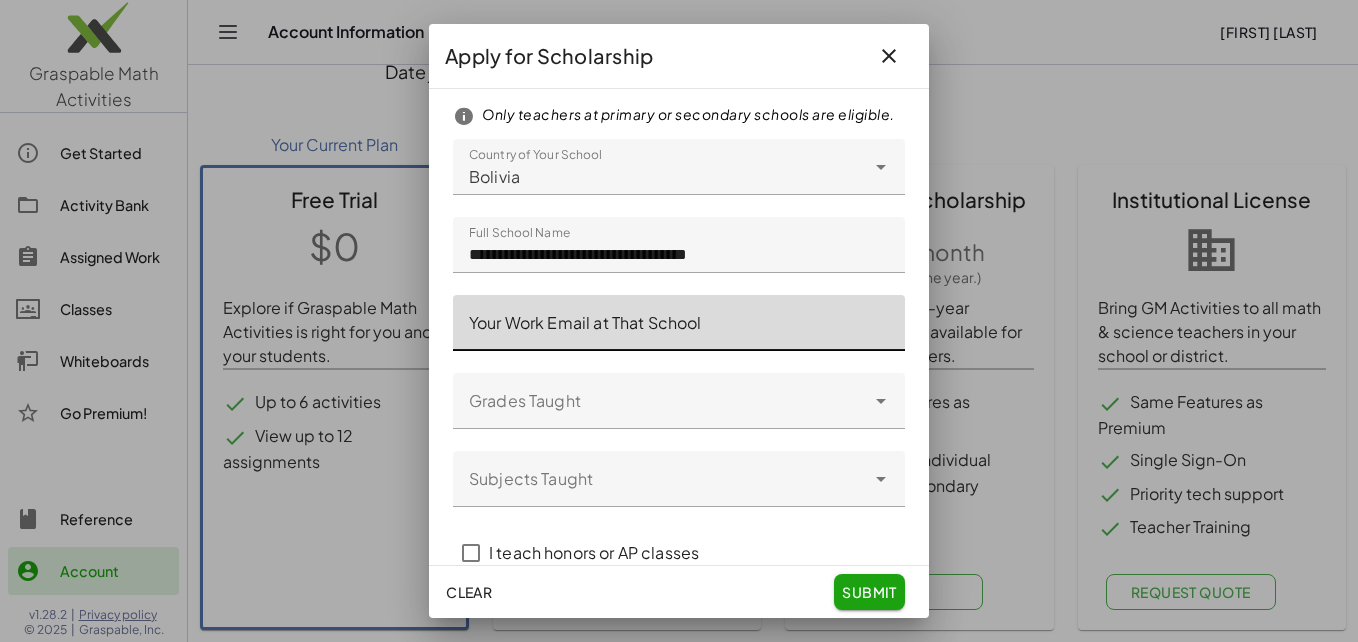 click on "Your Work Email at That School" 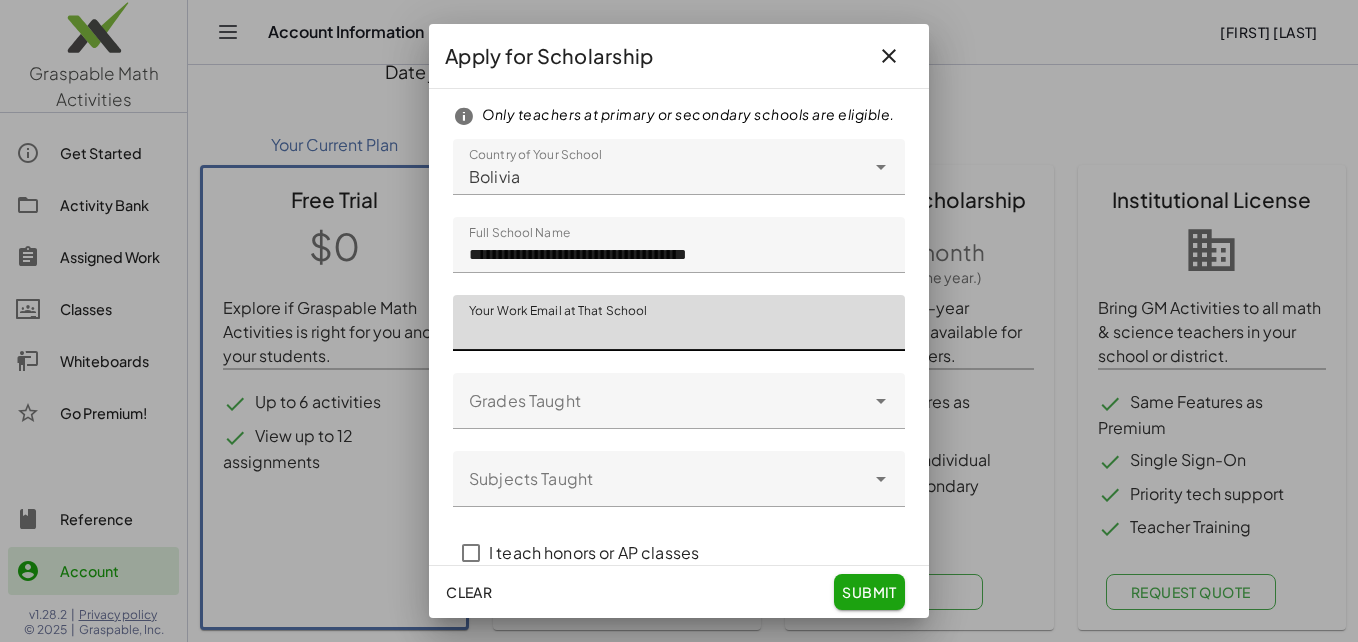type on "**********" 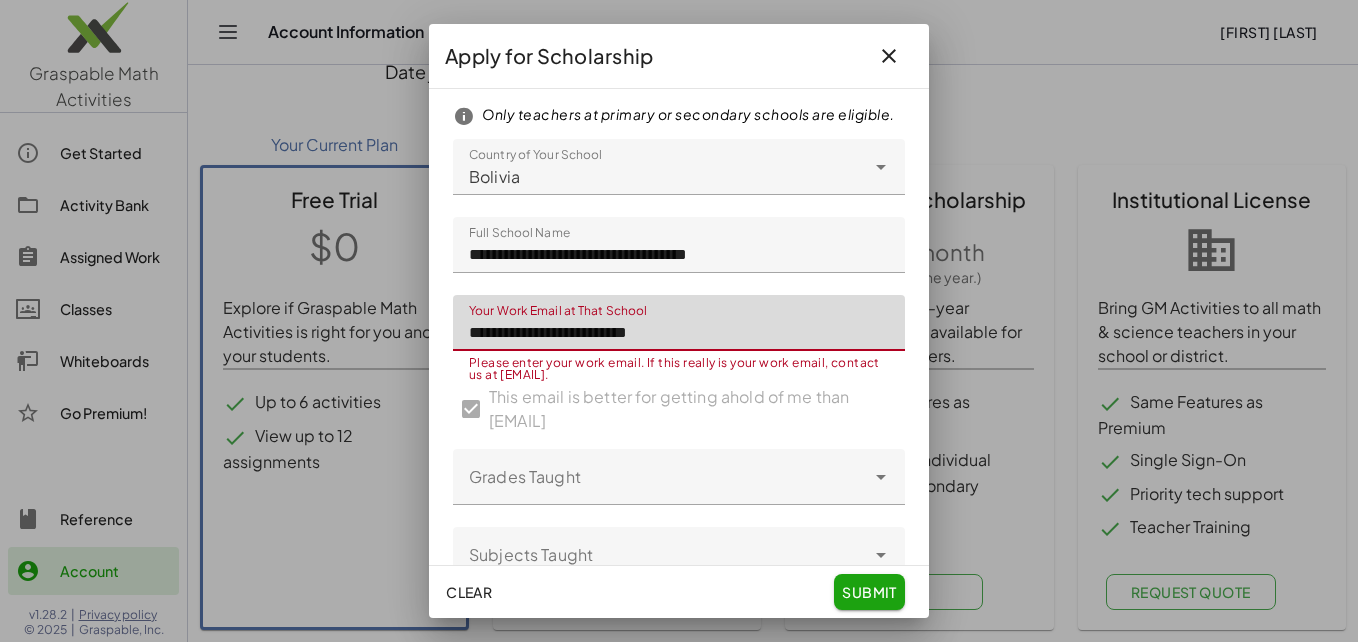 click 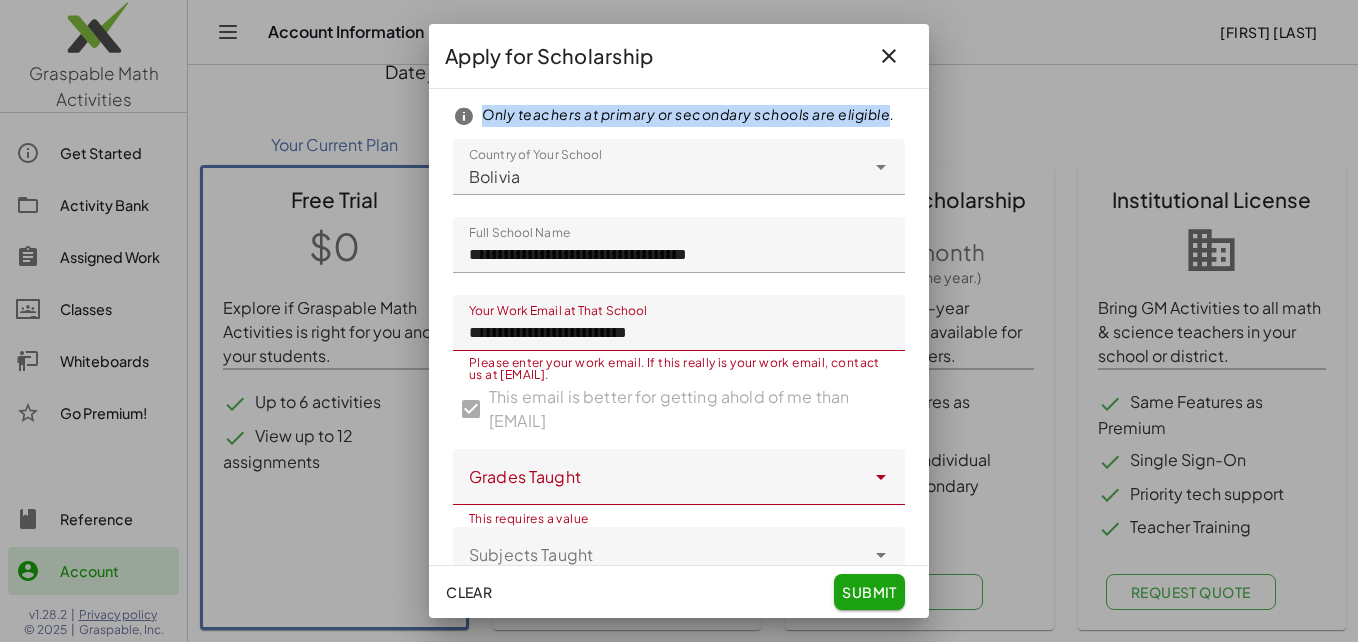 drag, startPoint x: 505, startPoint y: 136, endPoint x: 479, endPoint y: 122, distance: 29.529646 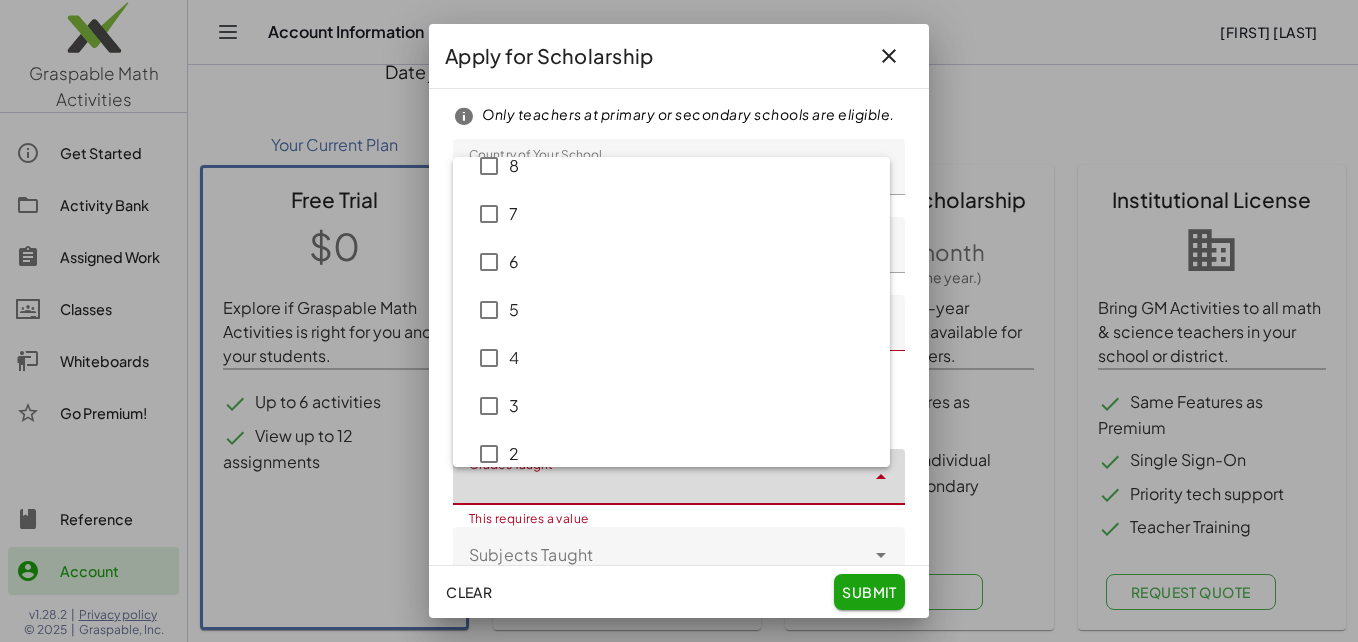 scroll, scrollTop: 0, scrollLeft: 0, axis: both 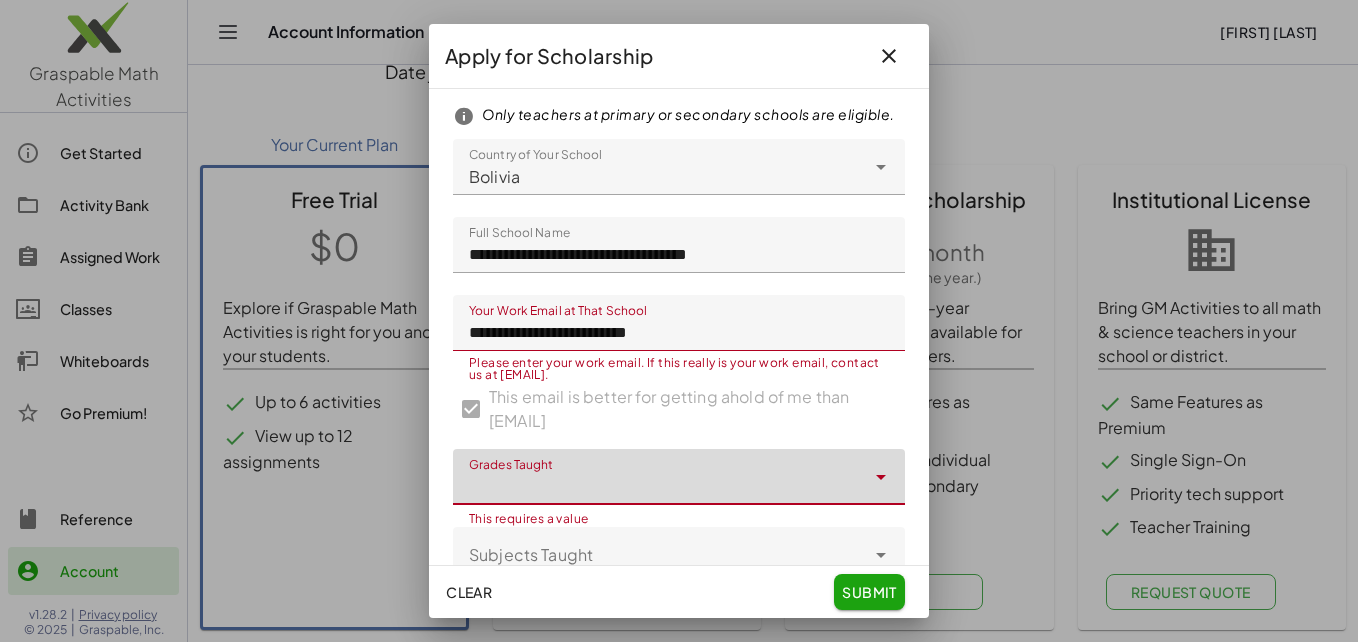 click 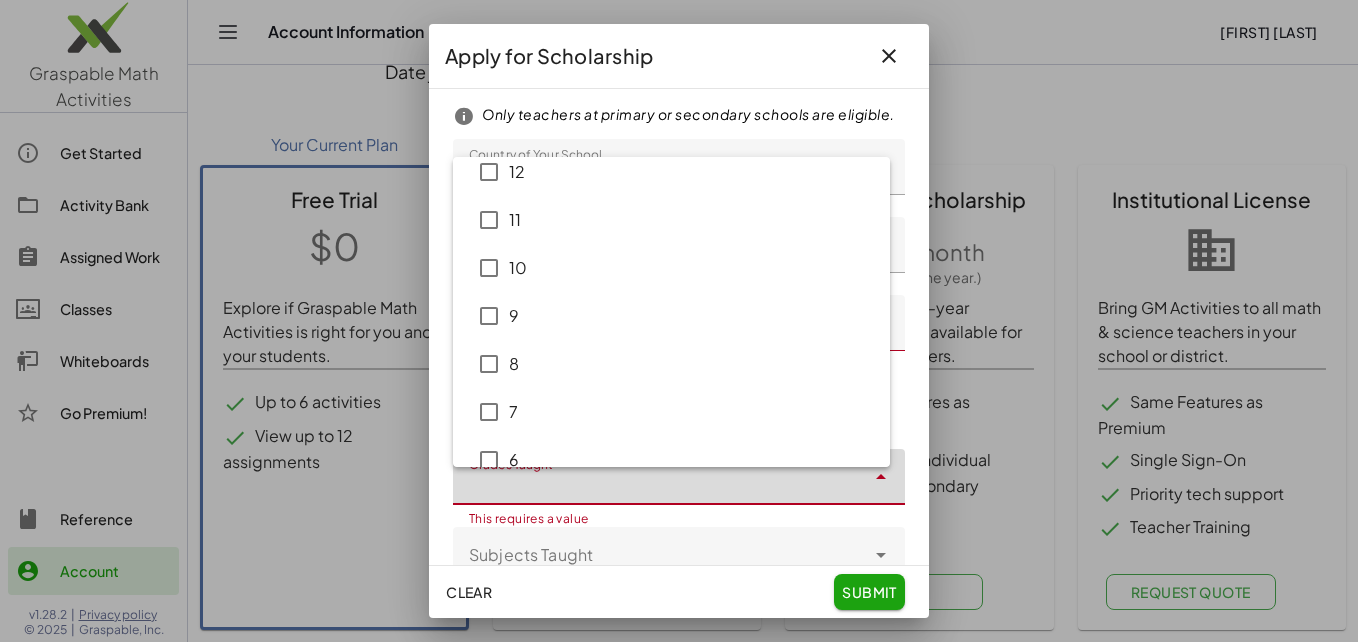 scroll, scrollTop: 0, scrollLeft: 0, axis: both 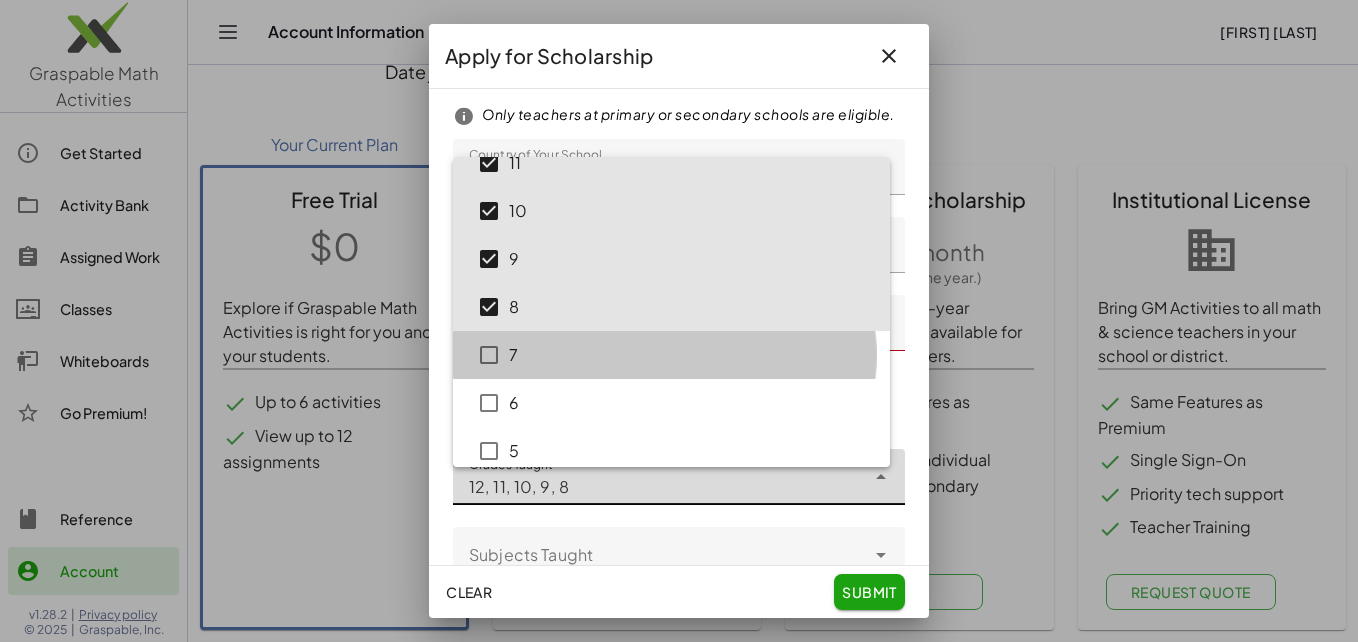 type on "**********" 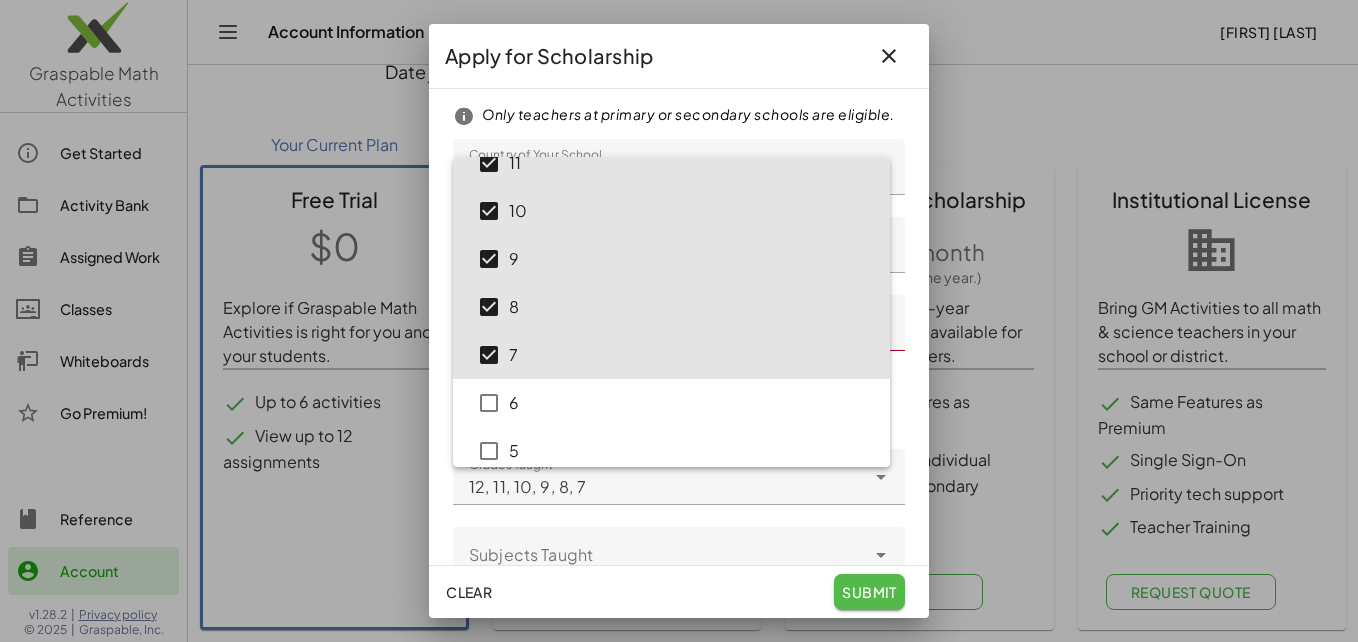click on "submit" 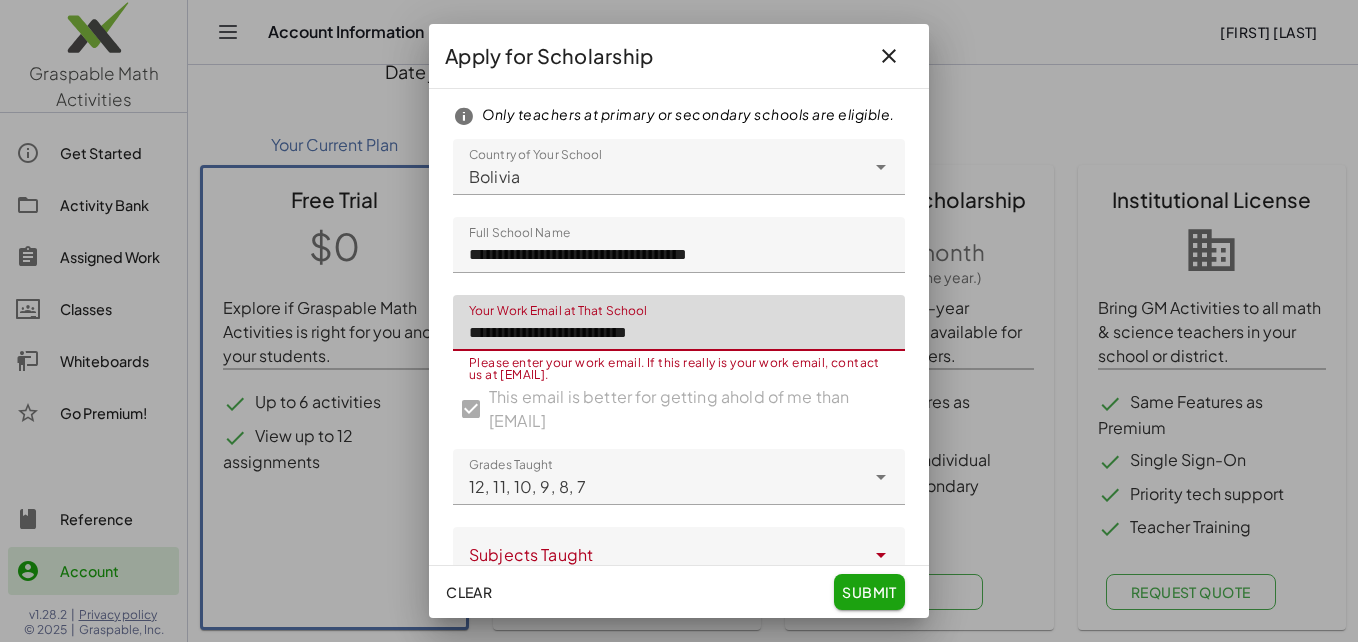 drag, startPoint x: 641, startPoint y: 332, endPoint x: 558, endPoint y: 328, distance: 83.09633 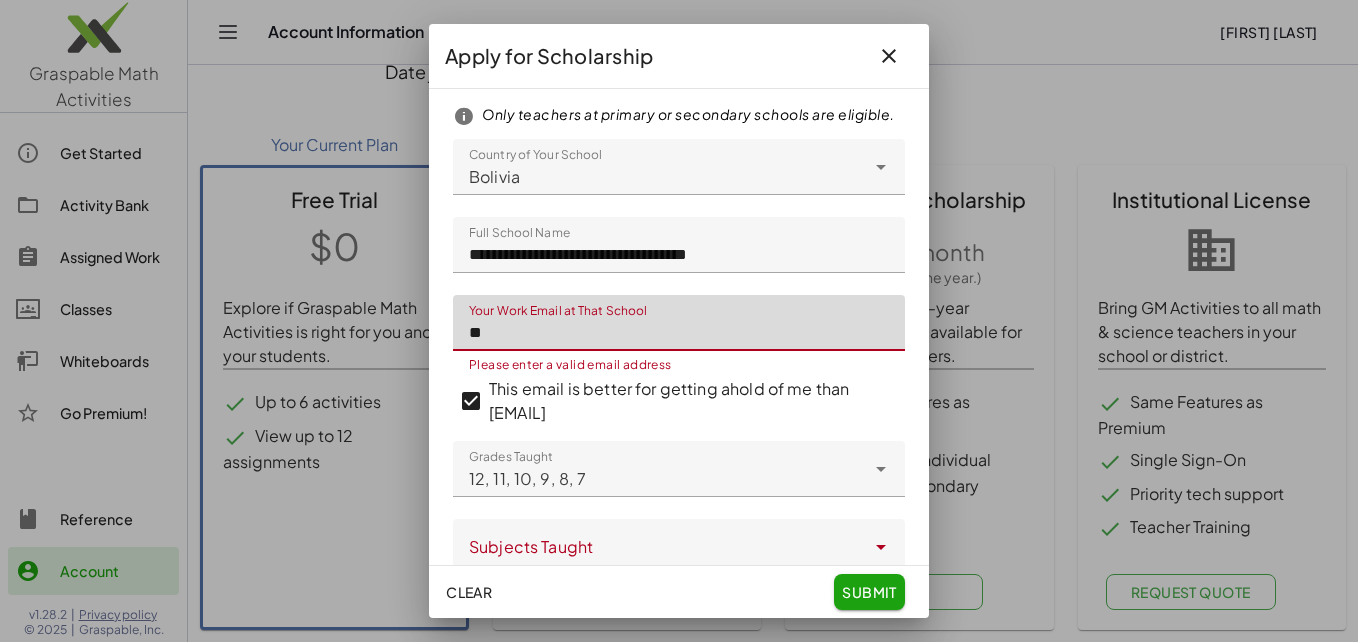 type on "*" 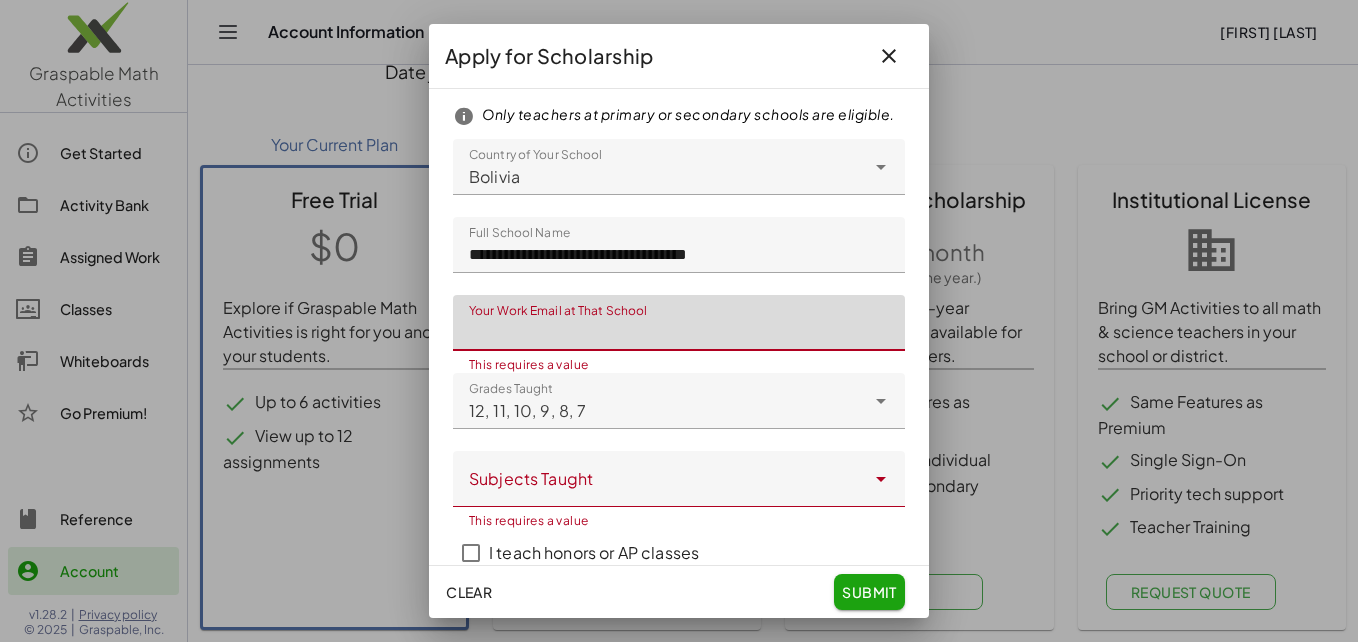 drag, startPoint x: 642, startPoint y: 320, endPoint x: 572, endPoint y: 321, distance: 70.00714 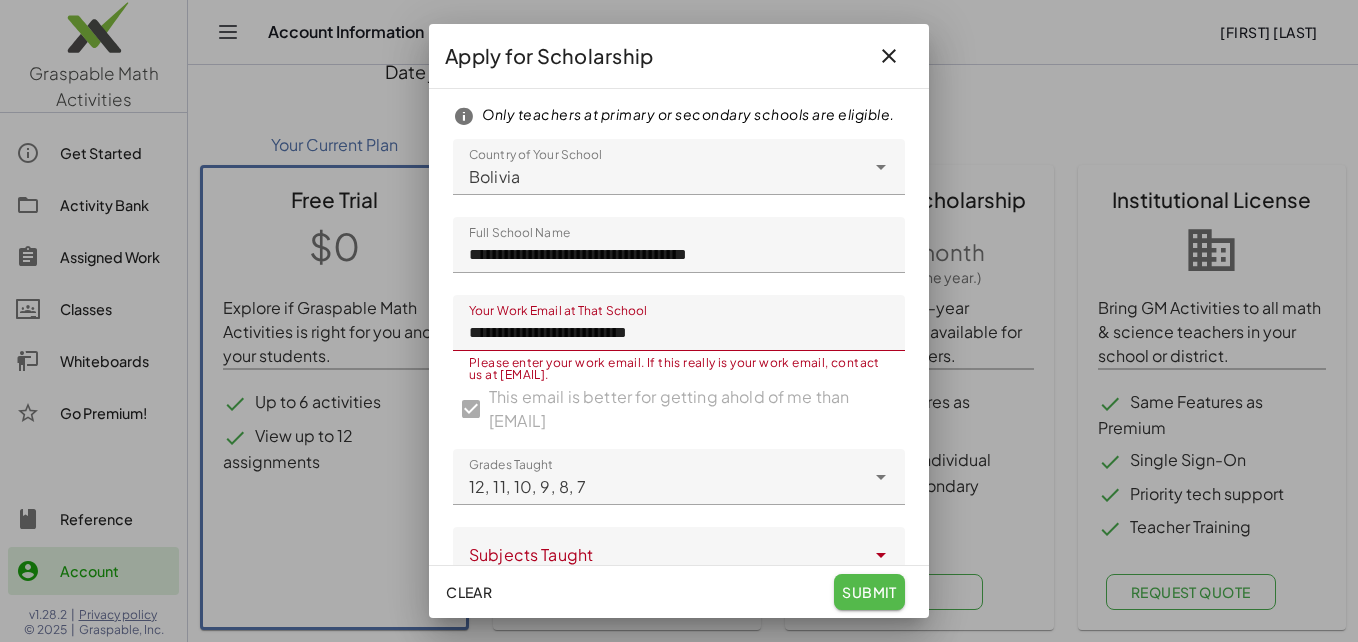 click on "submit" 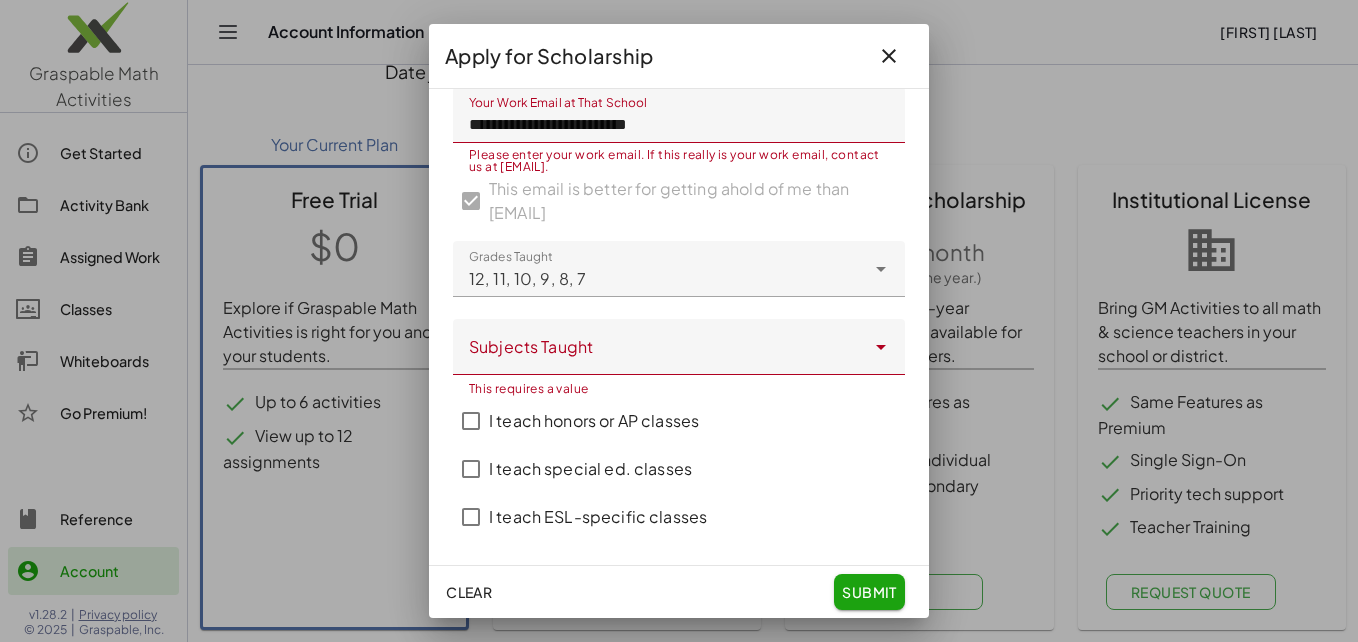 scroll, scrollTop: 226, scrollLeft: 0, axis: vertical 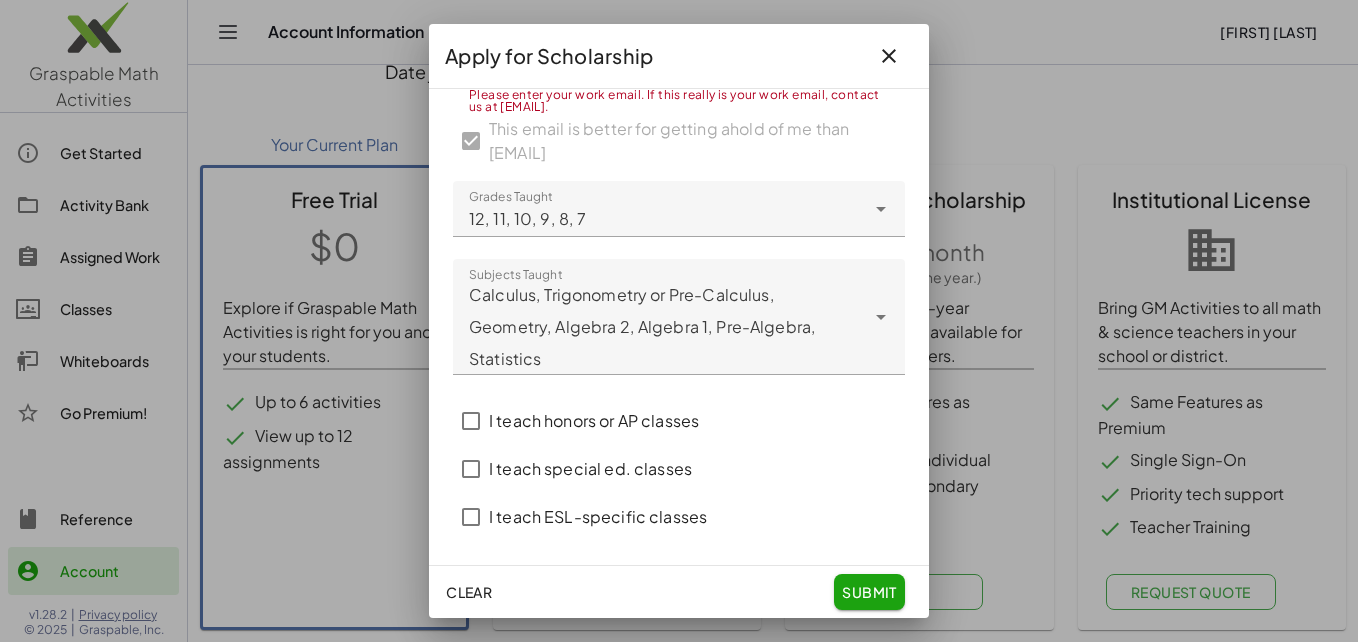 drag, startPoint x: 703, startPoint y: 419, endPoint x: 553, endPoint y: 421, distance: 150.01334 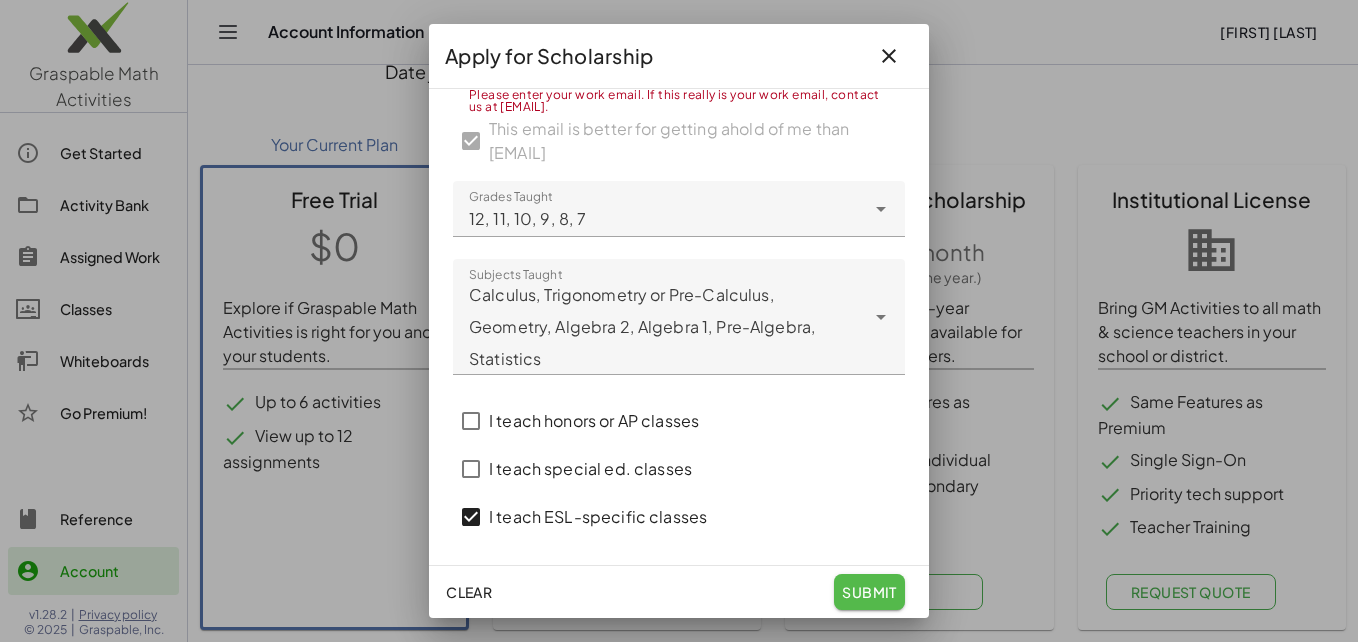click on "submit" 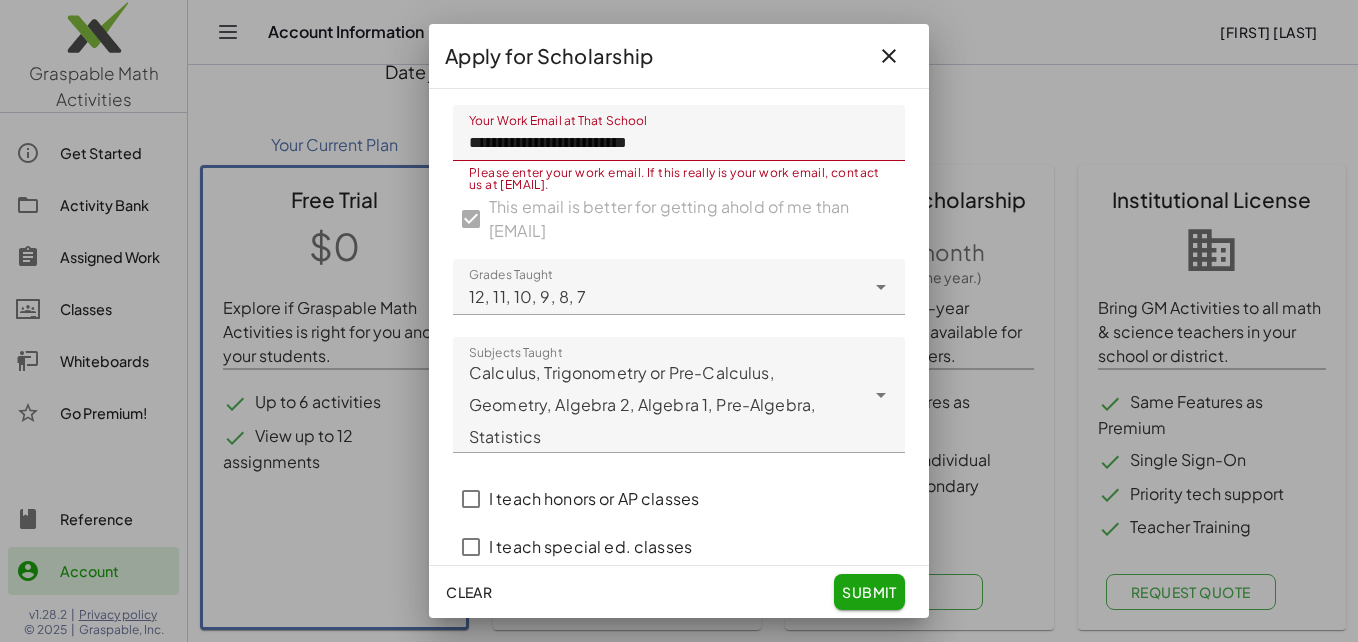 scroll, scrollTop: 165, scrollLeft: 0, axis: vertical 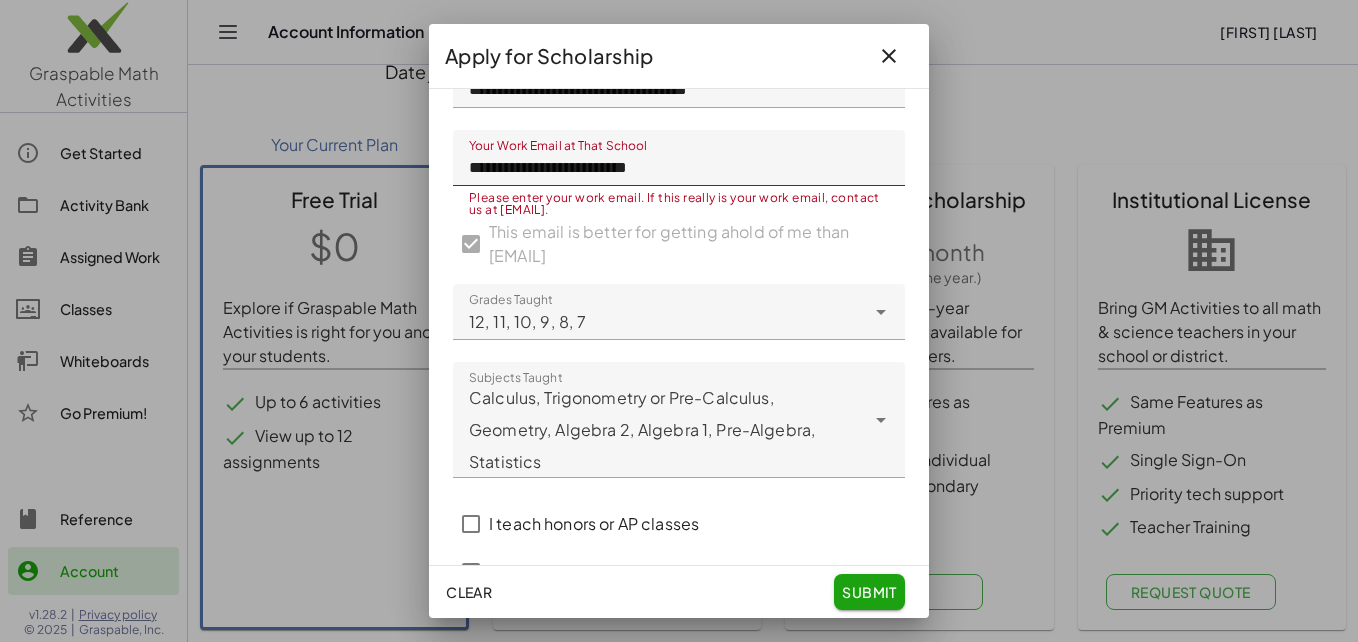 click on "**********" at bounding box center [679, 292] 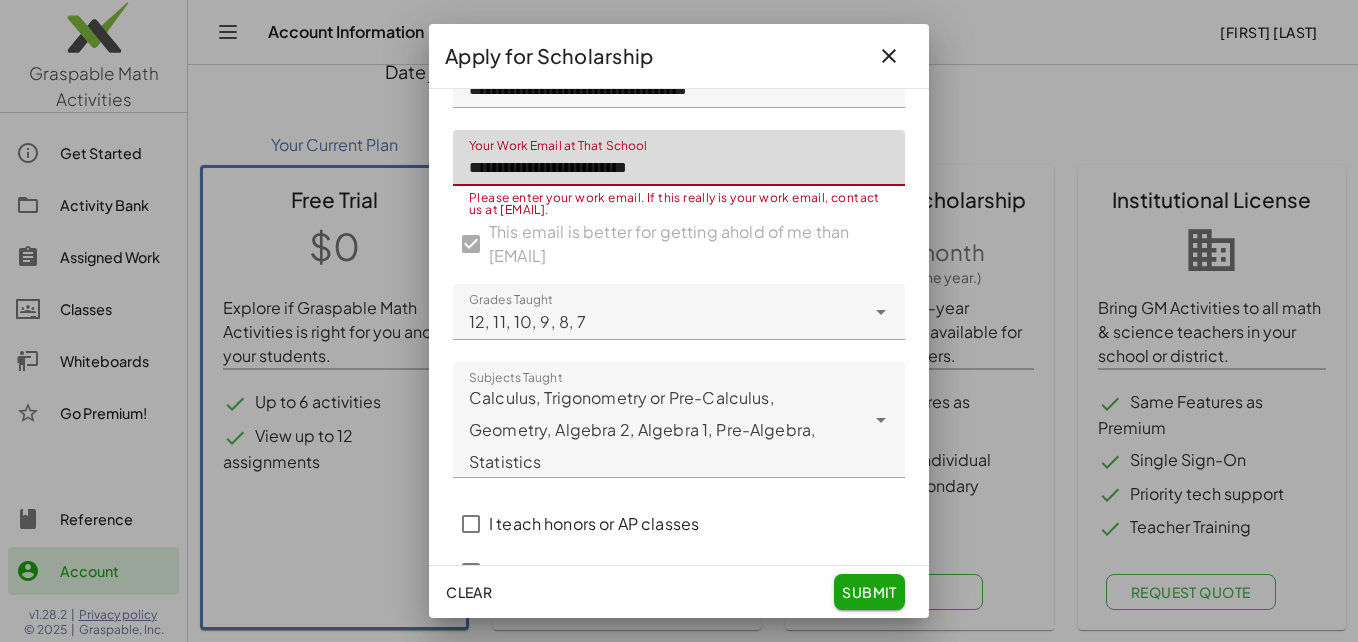 click on "**********" 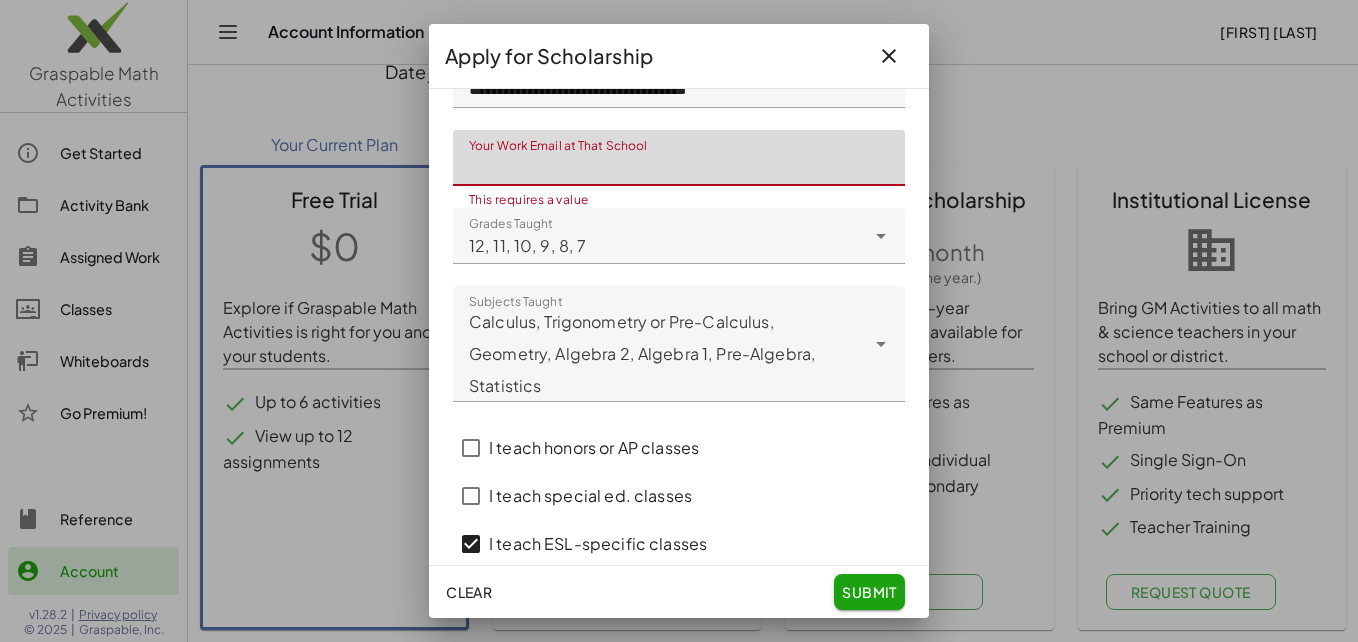 click on "Your Work Email at That School" 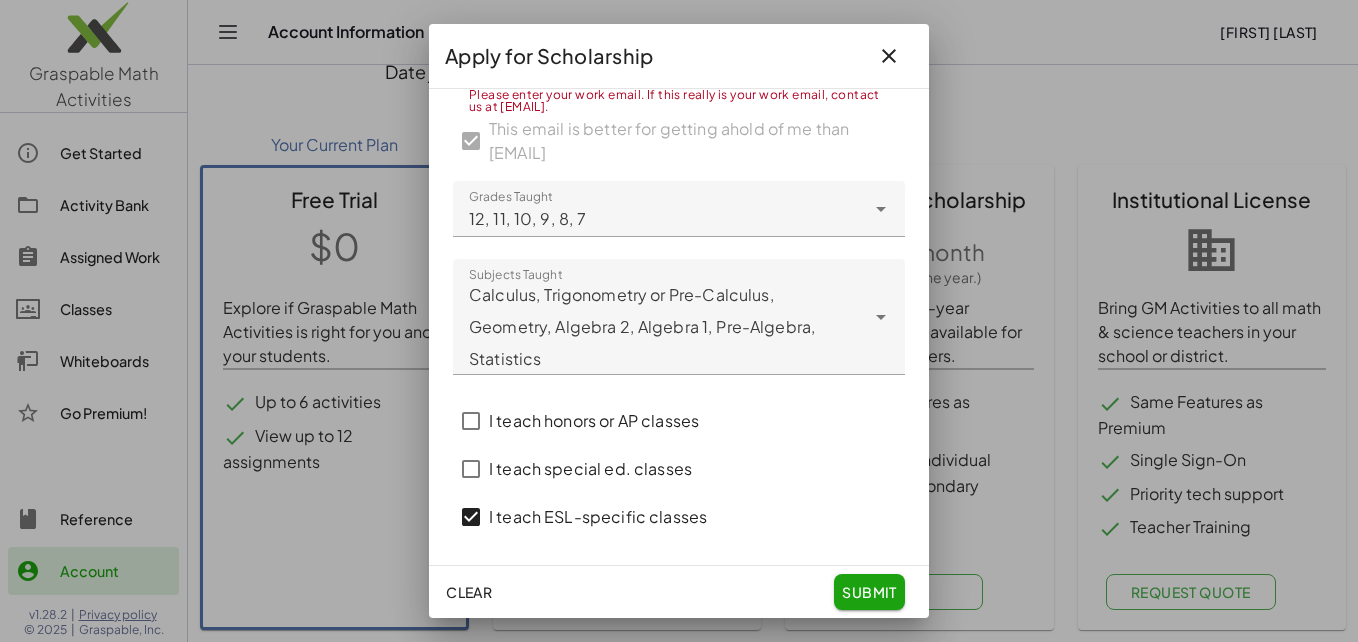 scroll, scrollTop: 286, scrollLeft: 0, axis: vertical 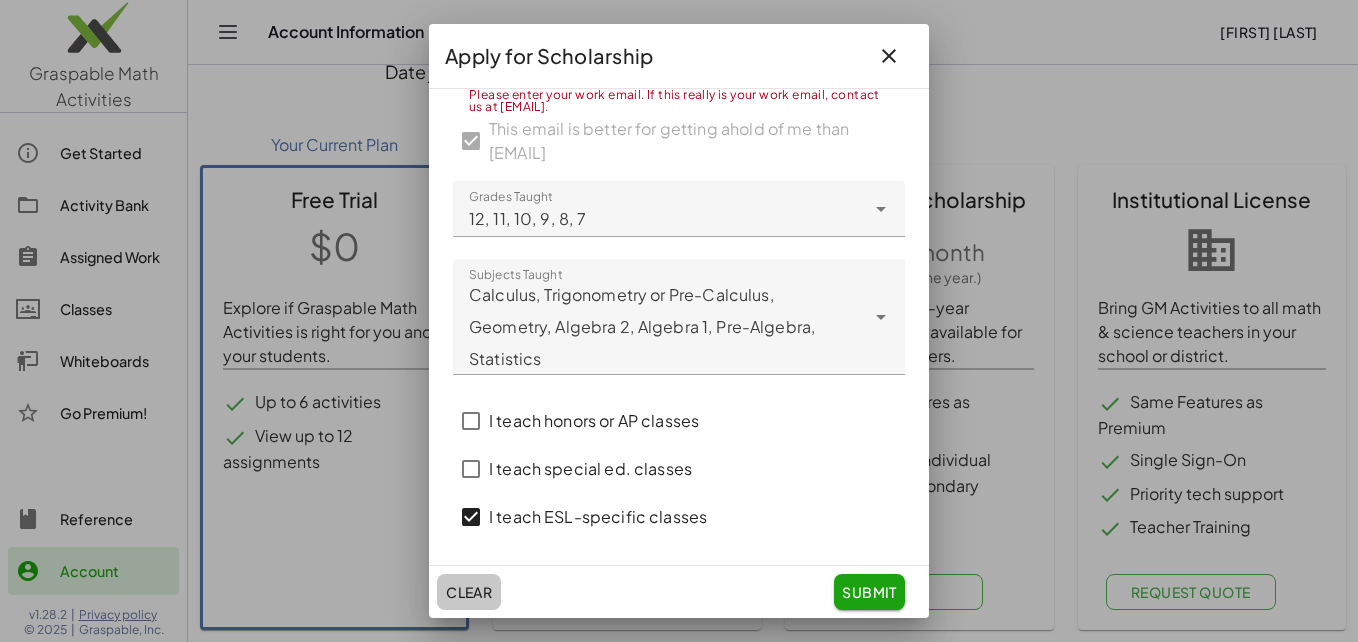 click on "clear" 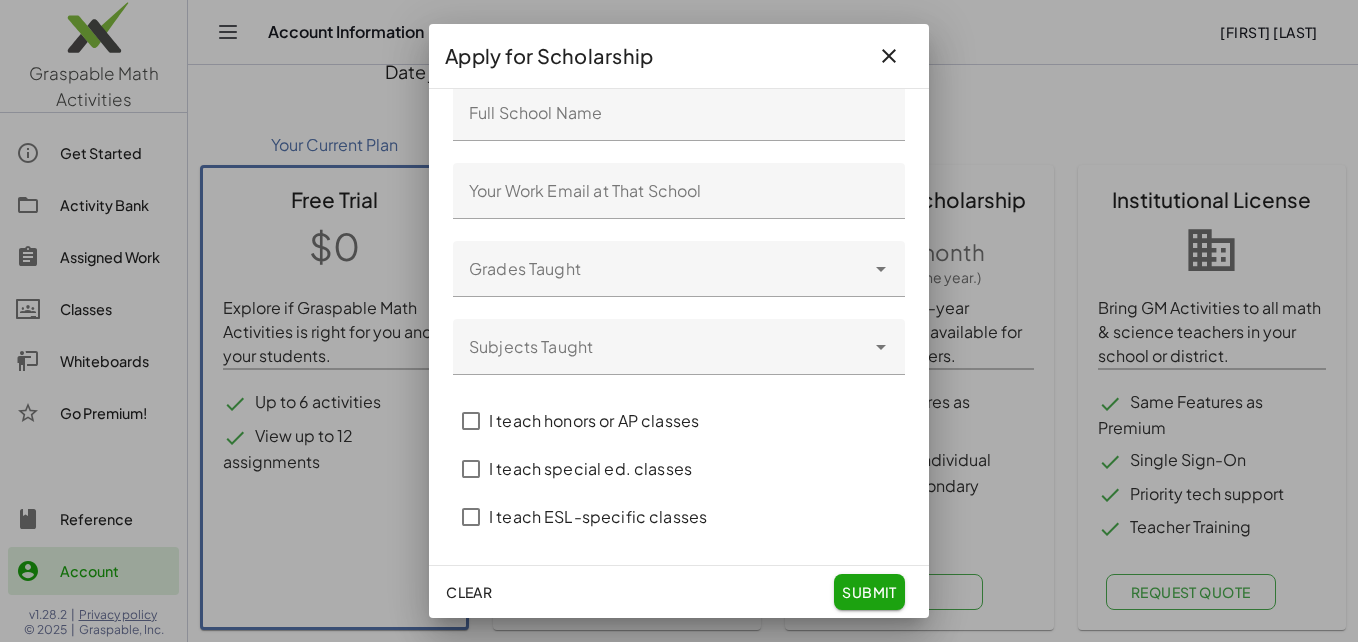 scroll, scrollTop: 150, scrollLeft: 0, axis: vertical 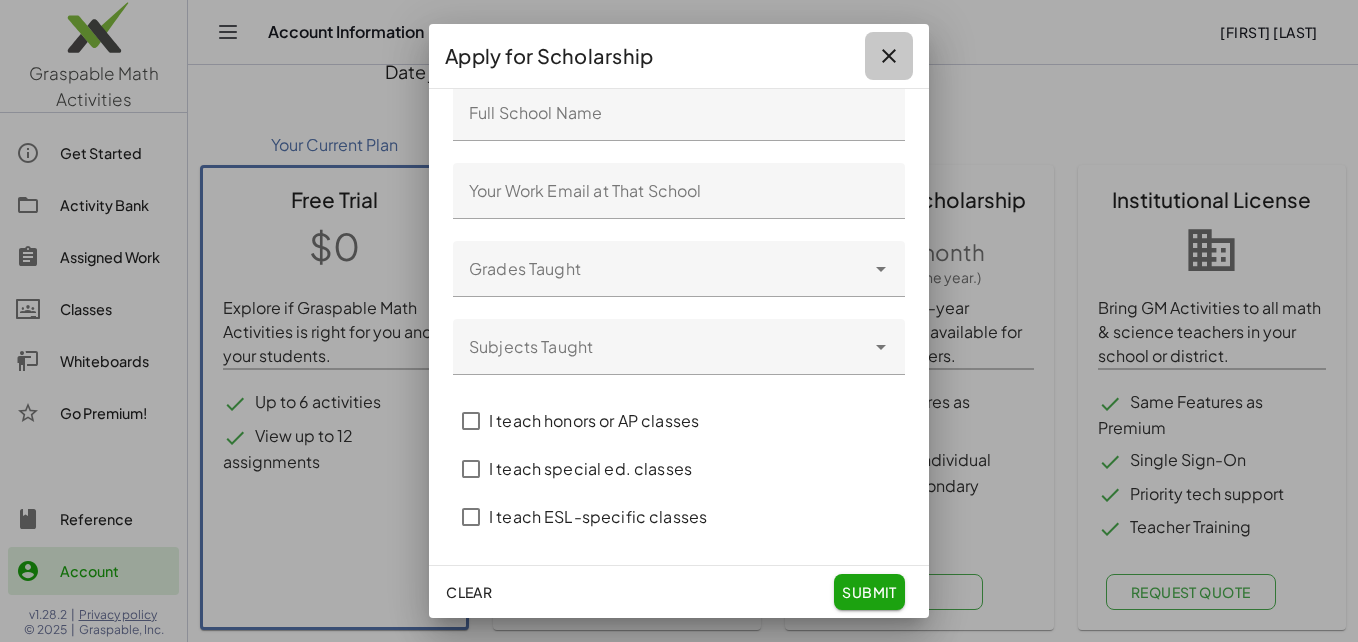 click 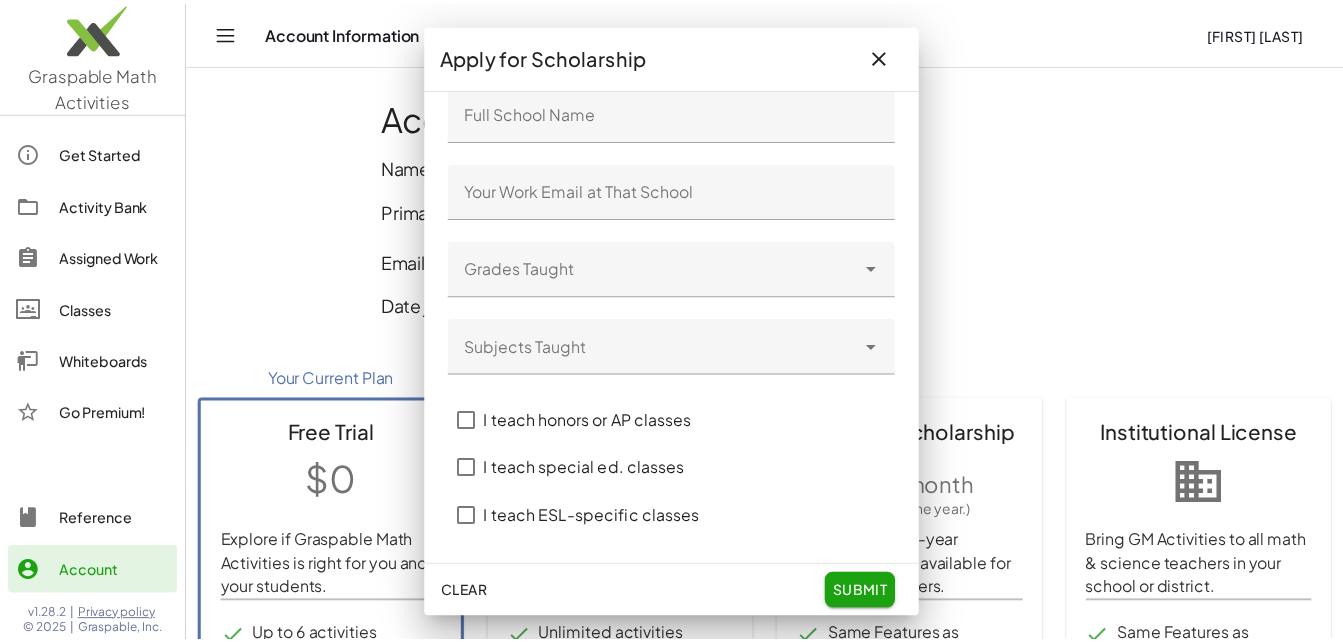 scroll, scrollTop: 233, scrollLeft: 0, axis: vertical 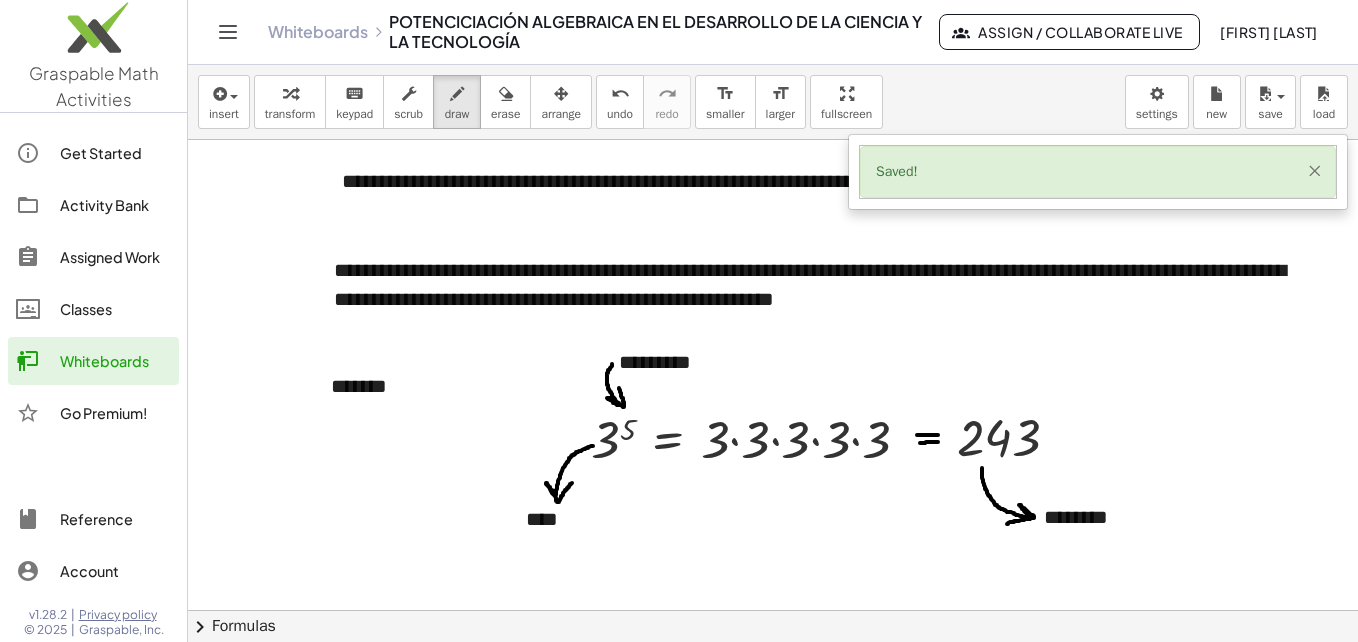 click on "×" at bounding box center [1314, 170] 